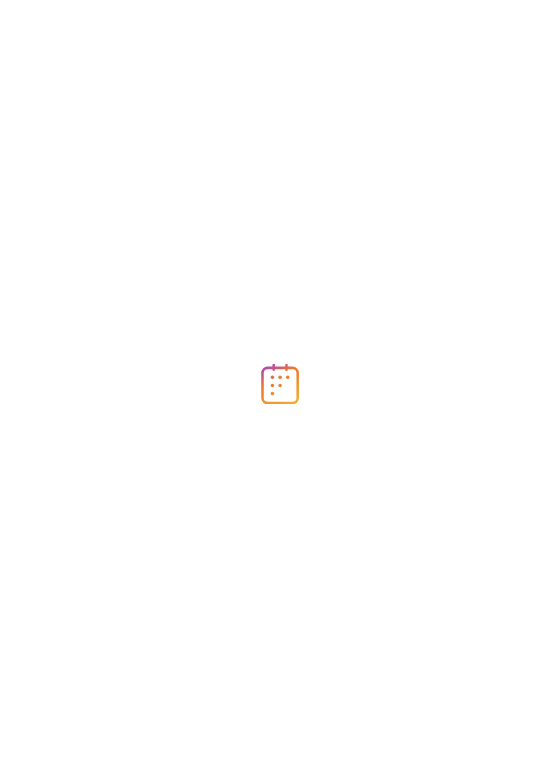 scroll, scrollTop: 0, scrollLeft: 0, axis: both 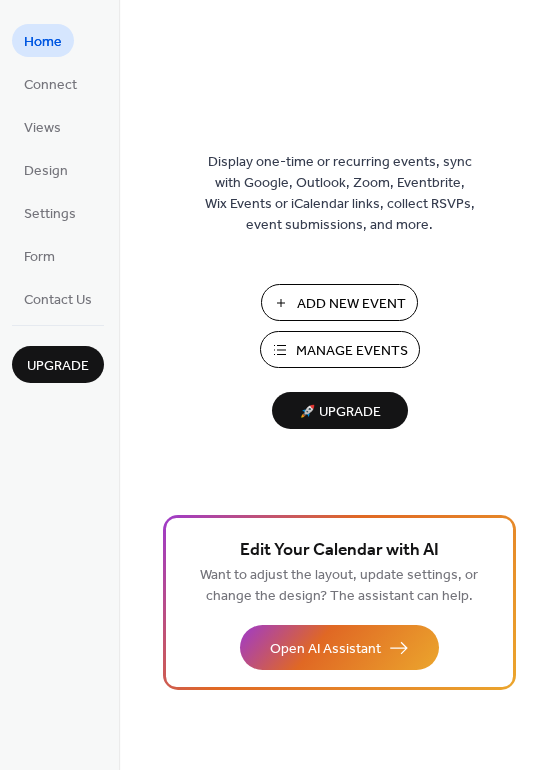 click on "Manage Events" at bounding box center (340, 349) 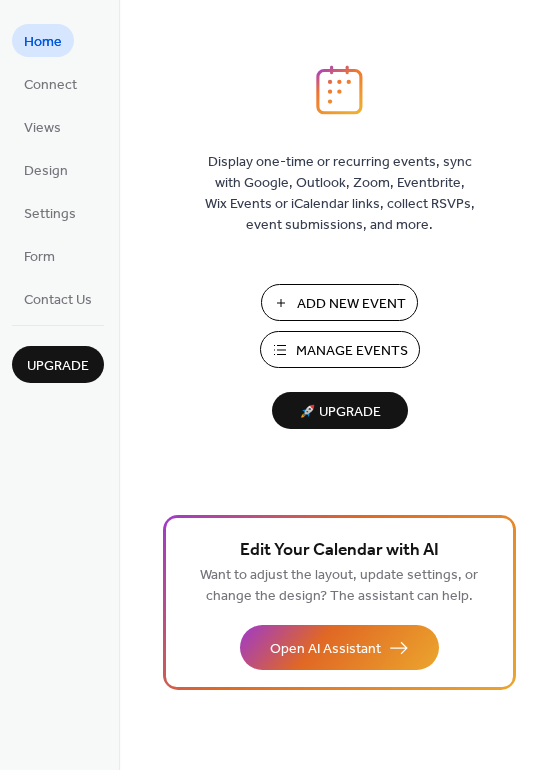 click on "Manage Events" at bounding box center (352, 351) 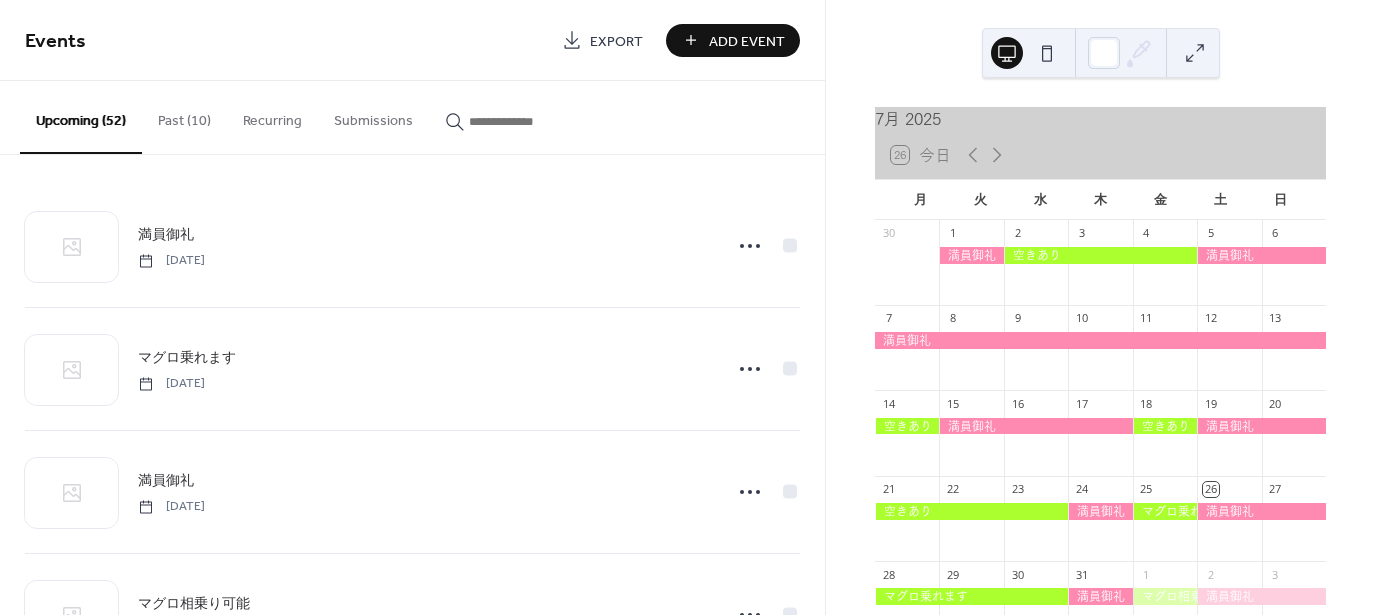 scroll, scrollTop: 0, scrollLeft: 0, axis: both 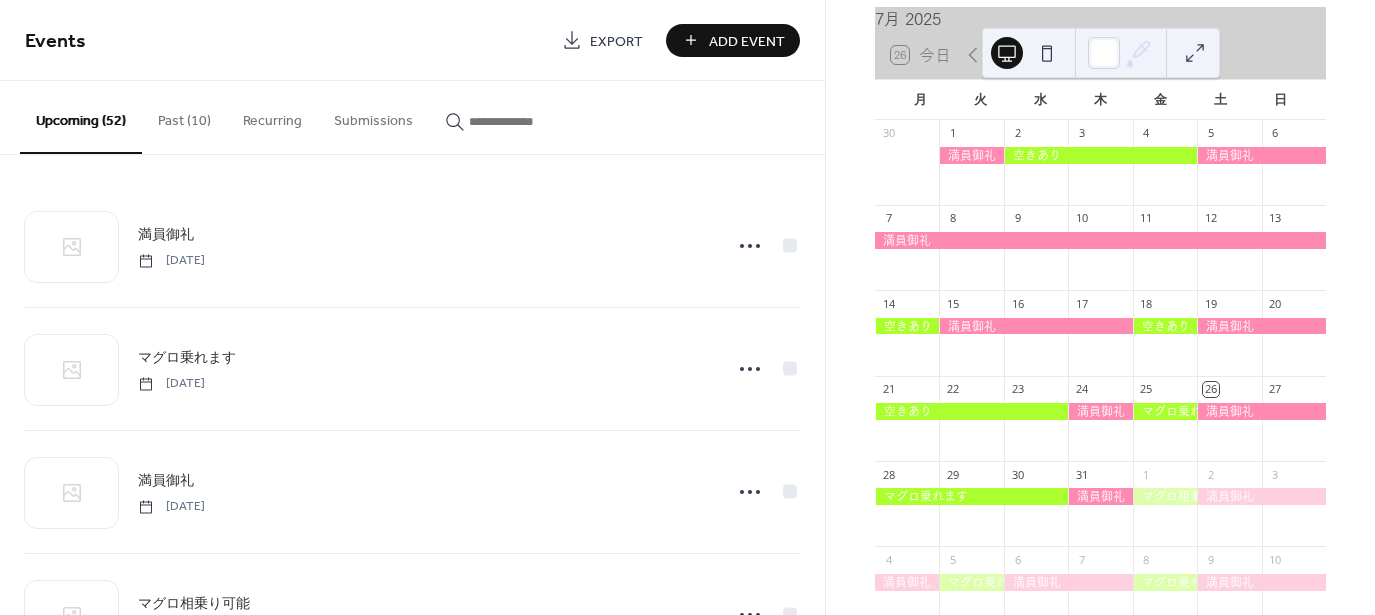 click on "Past (10)" at bounding box center (184, 116) 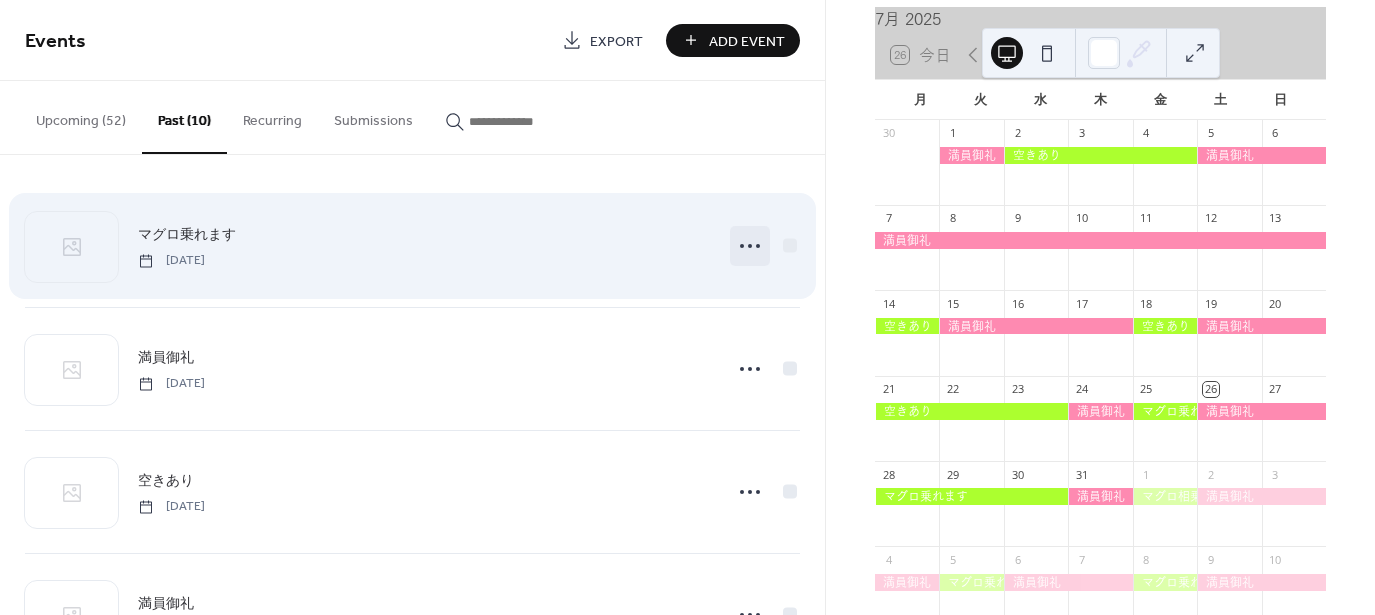 click 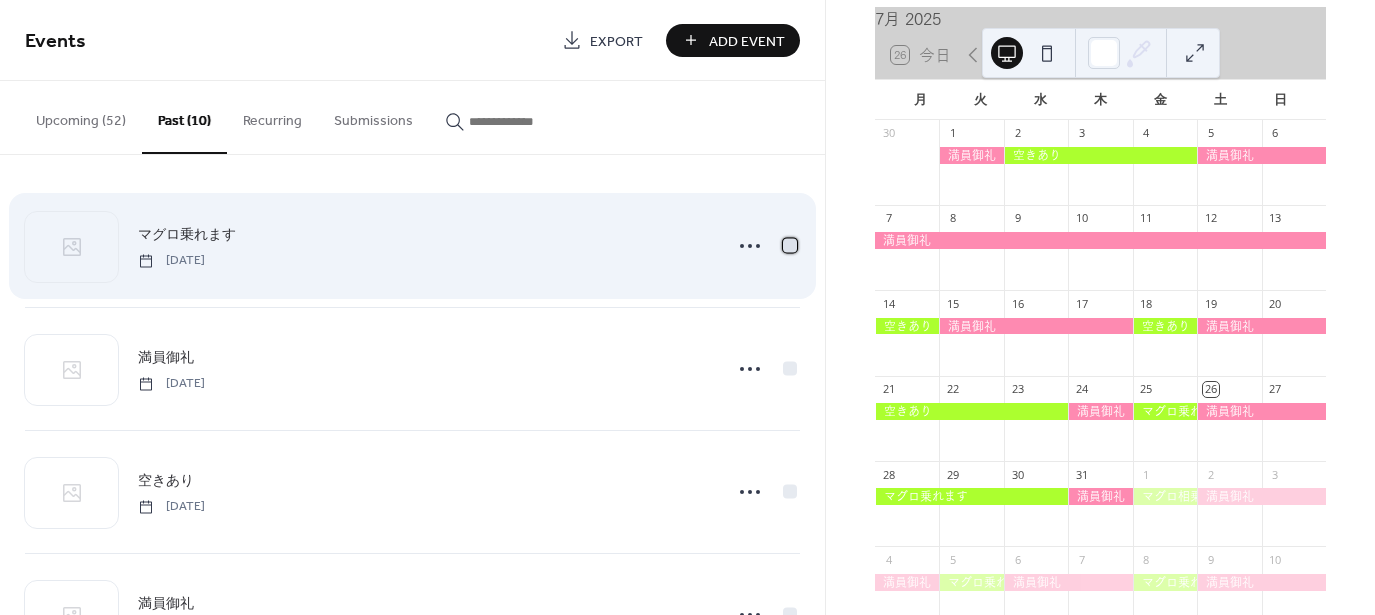 click at bounding box center (790, 245) 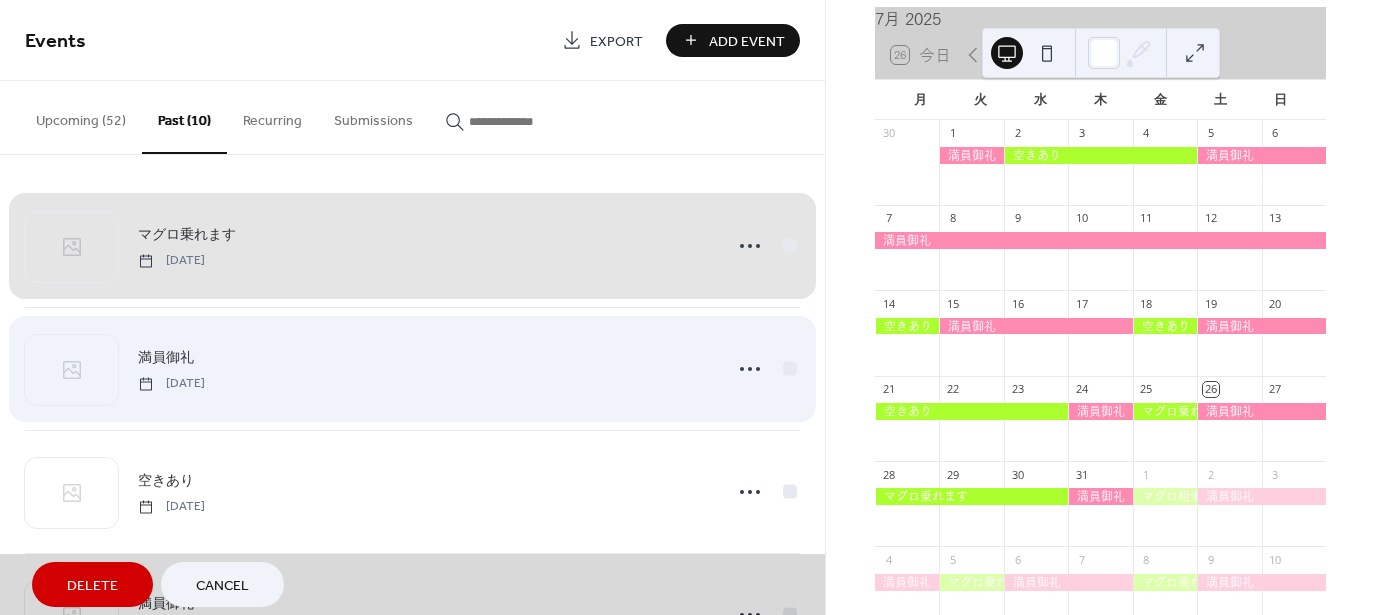 click on "満員御礼 Thursday, July 24, 2025" at bounding box center [412, 368] 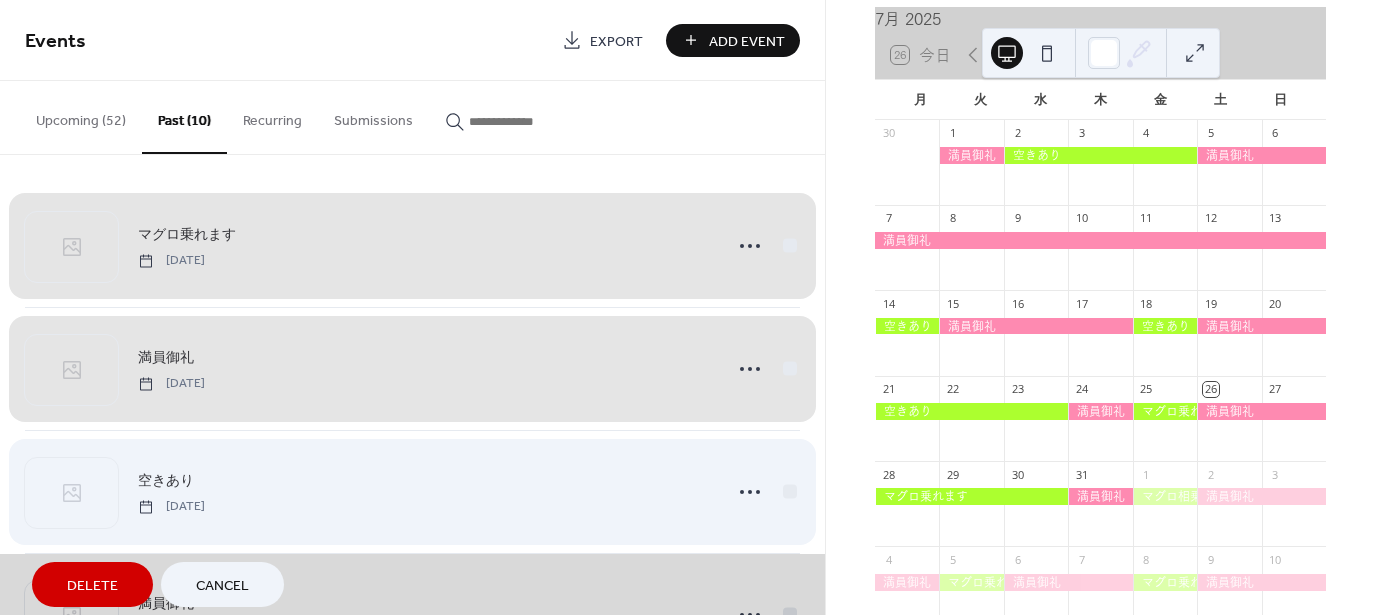 click on "空きあり Monday, July 21, 2025" at bounding box center (412, 491) 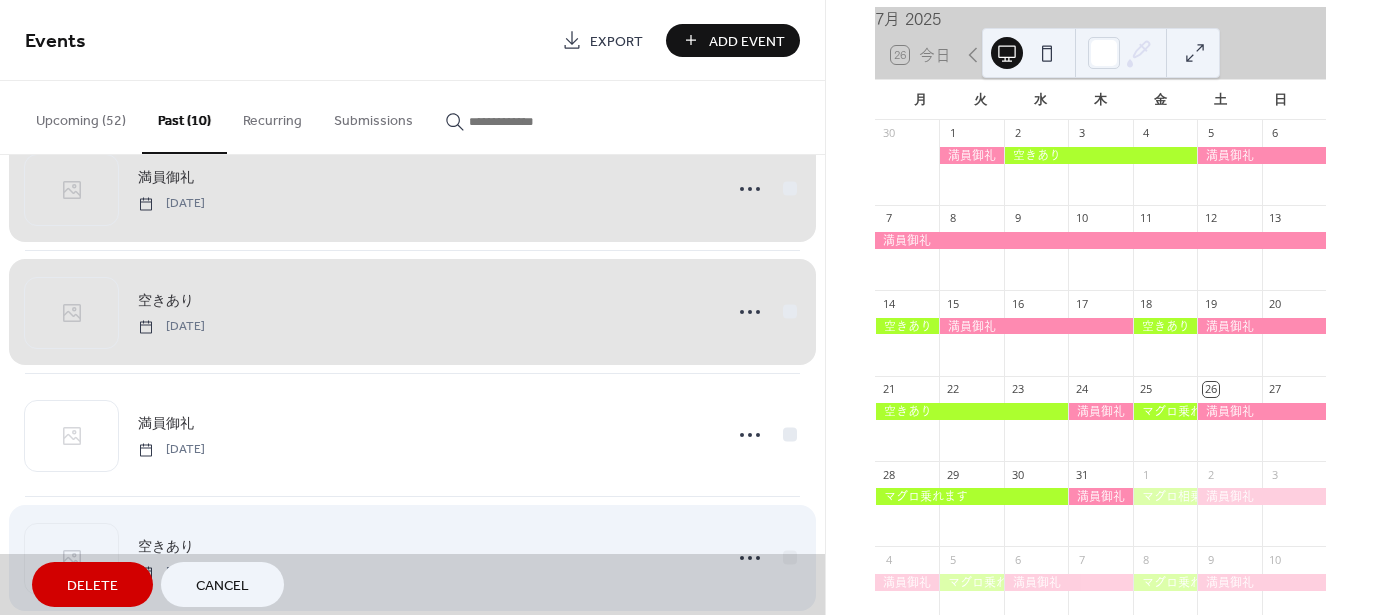 scroll, scrollTop: 200, scrollLeft: 0, axis: vertical 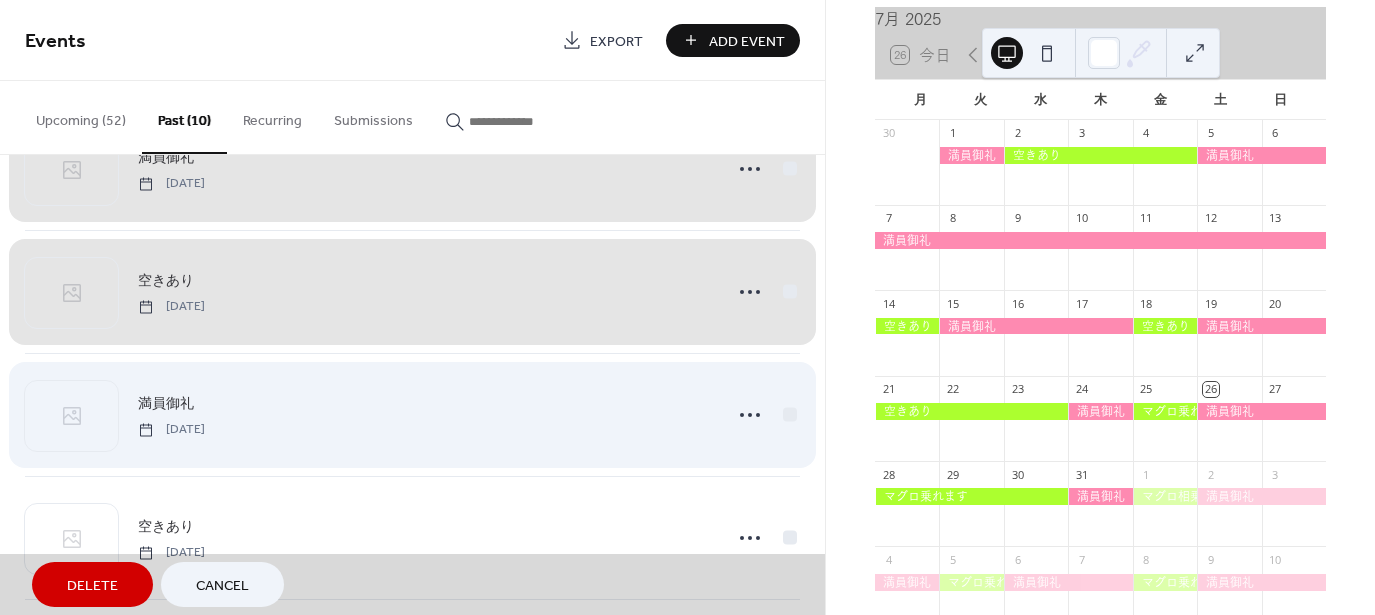 click on "満員御礼 Saturday, July 19, 2025" at bounding box center [412, 414] 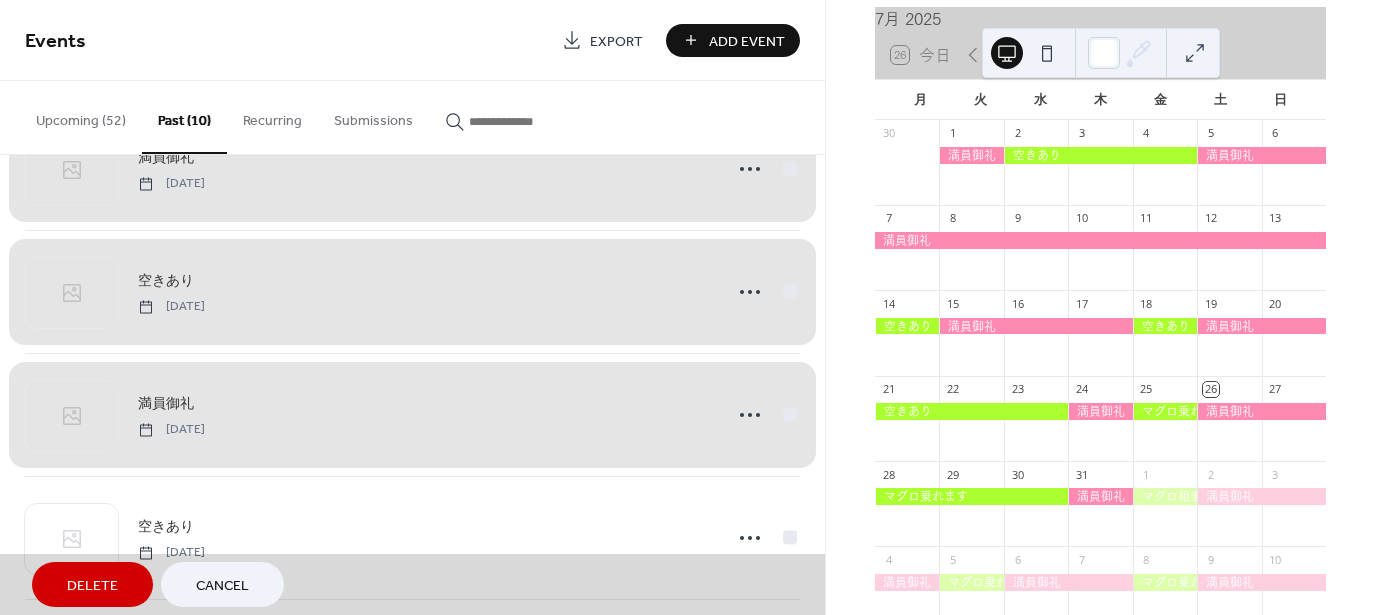 click on "マグロ乗れます Friday, July 25, 2025 満員御礼 Thursday, July 24, 2025 空きあり Monday, July 21, 2025 満員御礼 Saturday, July 19, 2025 空きあり Friday, July 18, 2025 満員御礼 Tuesday, July 15, 2025 空きあり Monday, July 14, 2025 満員御礼 Saturday, July 5, 2025 空きあり Wednesday, July 2, 2025 満員御礼 Tuesday, July 1, 2025" at bounding box center [412, 385] 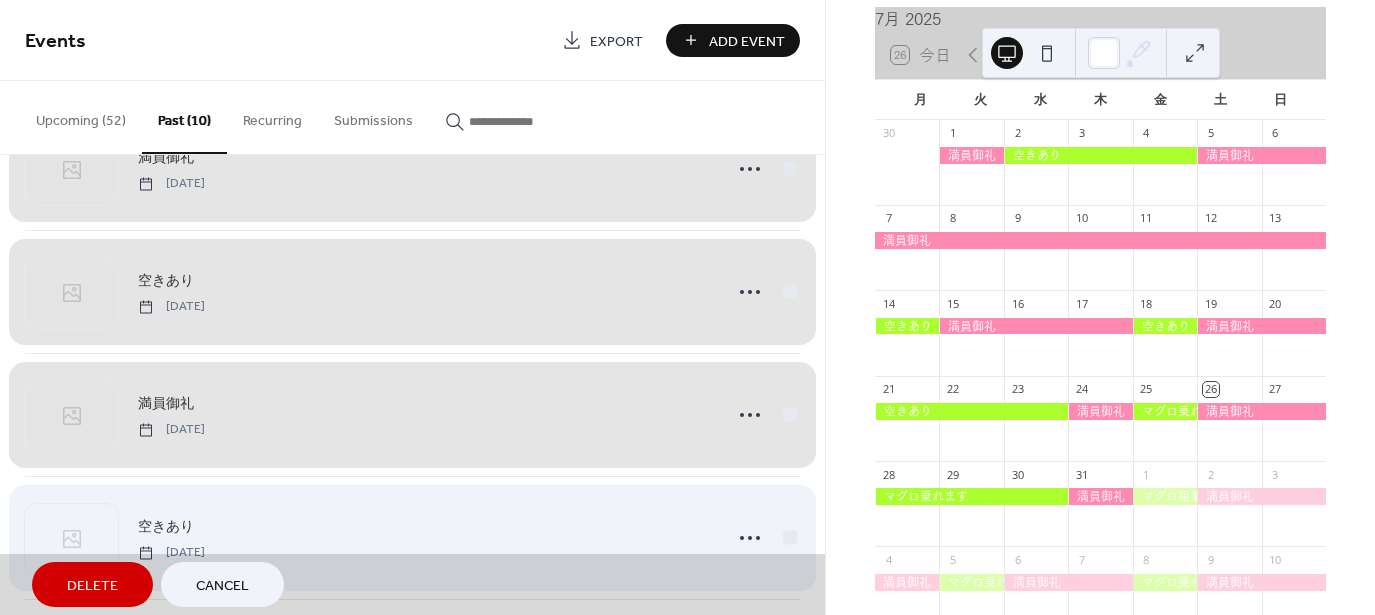 click on "空きあり Friday, July 18, 2025" at bounding box center [412, 537] 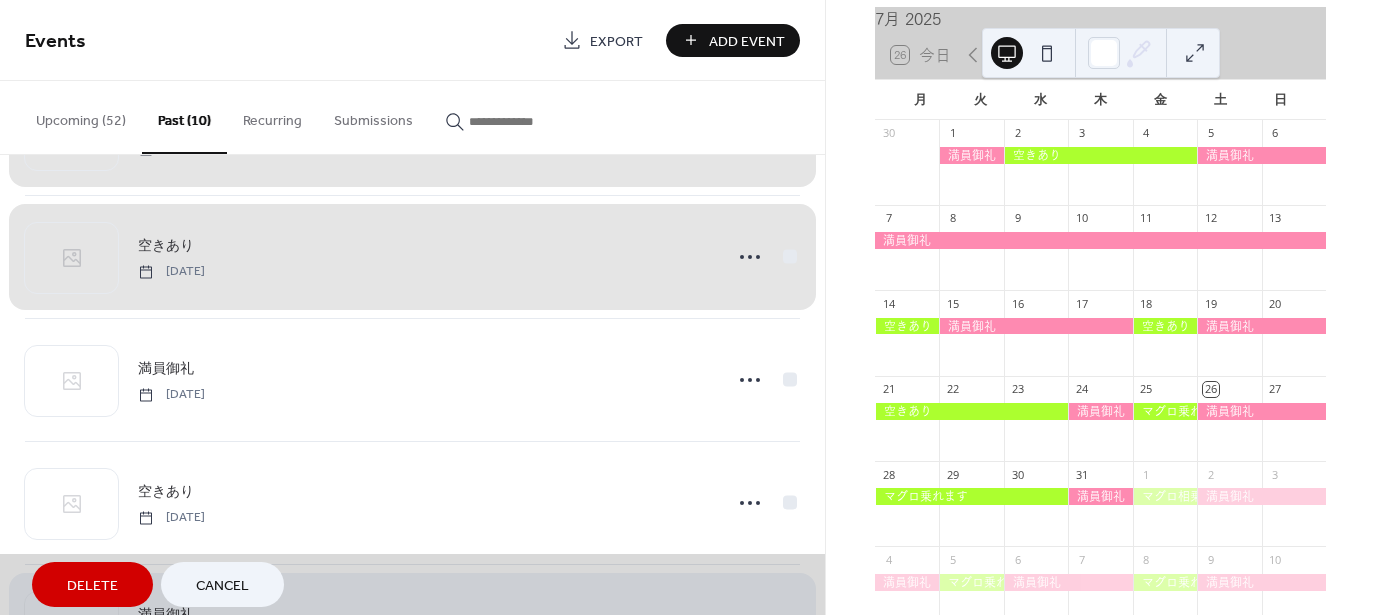scroll, scrollTop: 600, scrollLeft: 0, axis: vertical 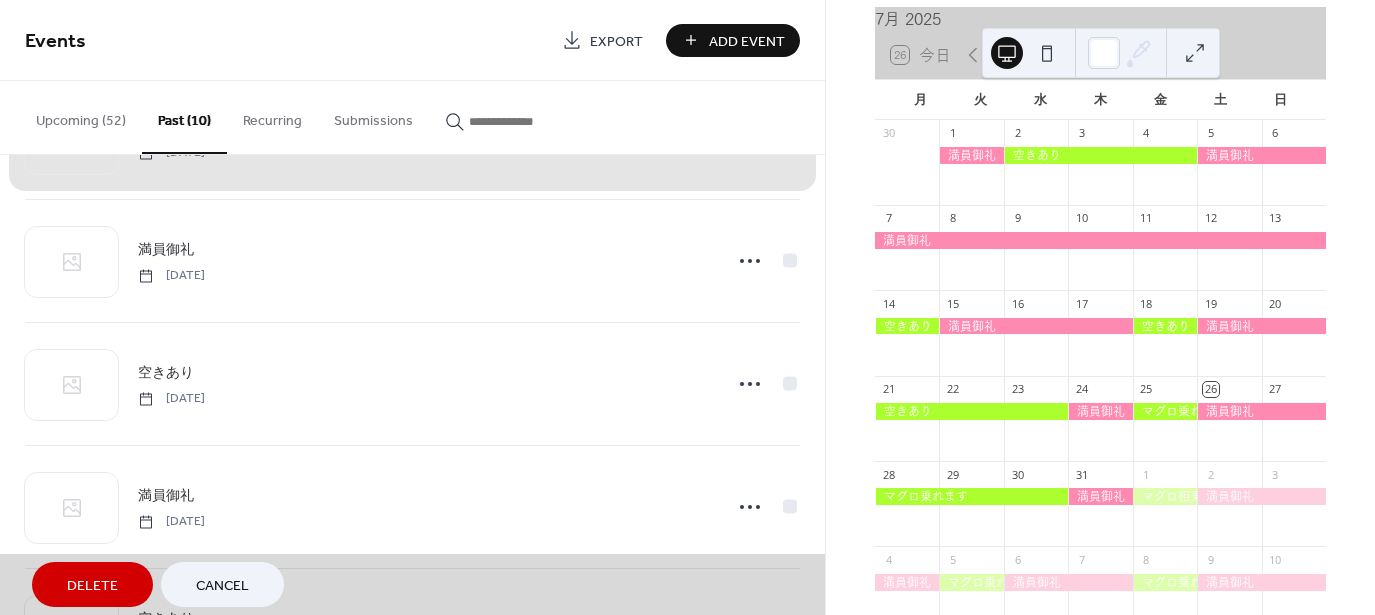 click on "マグロ乗れます Friday, July 25, 2025 満員御礼 Thursday, July 24, 2025 空きあり Monday, July 21, 2025 満員御礼 Saturday, July 19, 2025 空きあり Friday, July 18, 2025 満員御礼 Tuesday, July 15, 2025 空きあり Monday, July 14, 2025 満員御礼 Saturday, July 5, 2025 空きあり Wednesday, July 2, 2025 満員御礼 Tuesday, July 1, 2025" at bounding box center (412, 385) 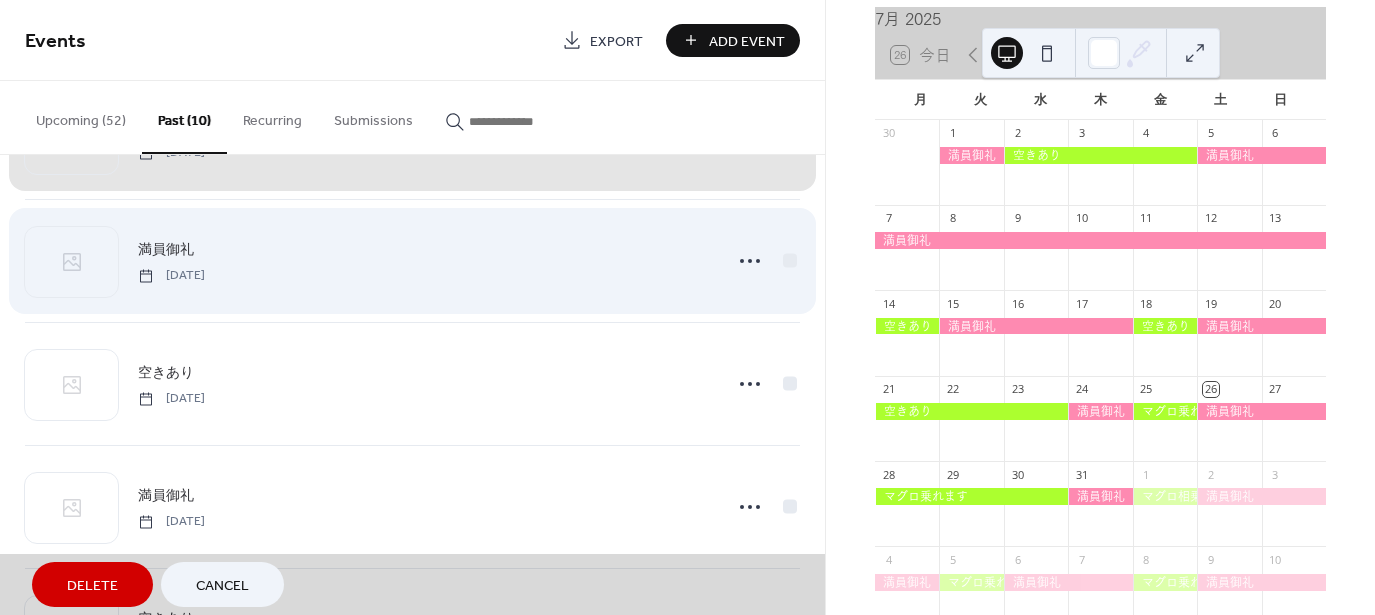 click on "満員御礼 Tuesday, July 15, 2025" at bounding box center (412, 260) 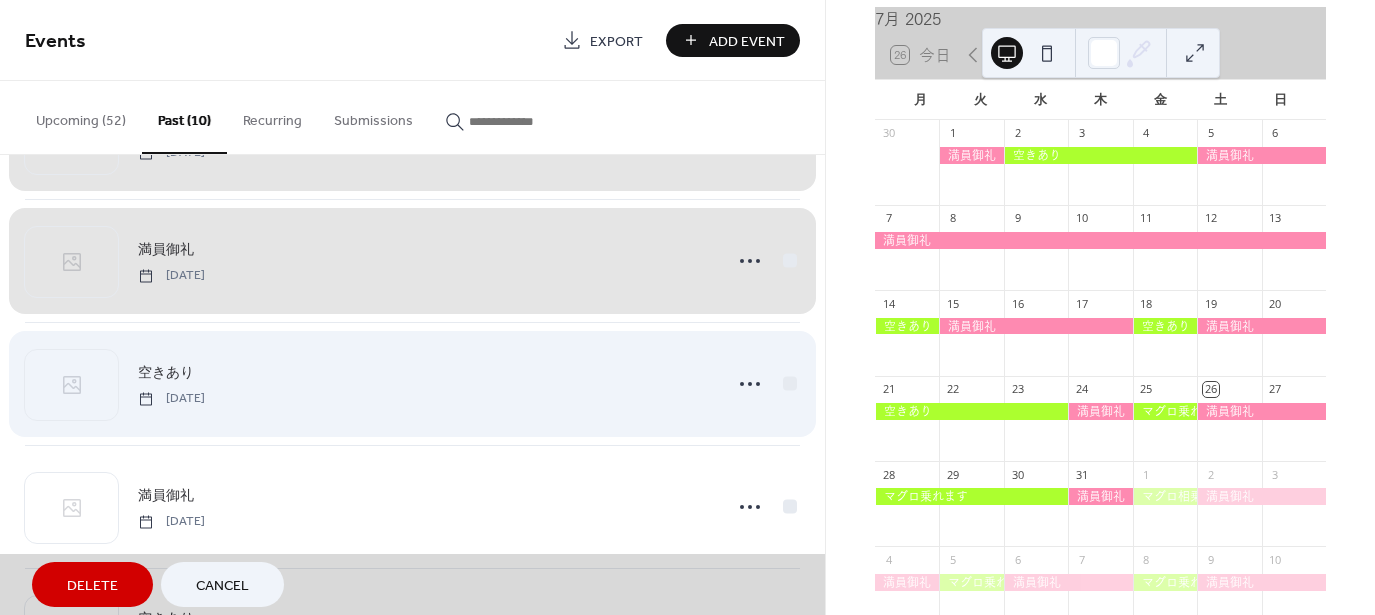 click on "空きあり Monday, July 14, 2025" at bounding box center (412, 383) 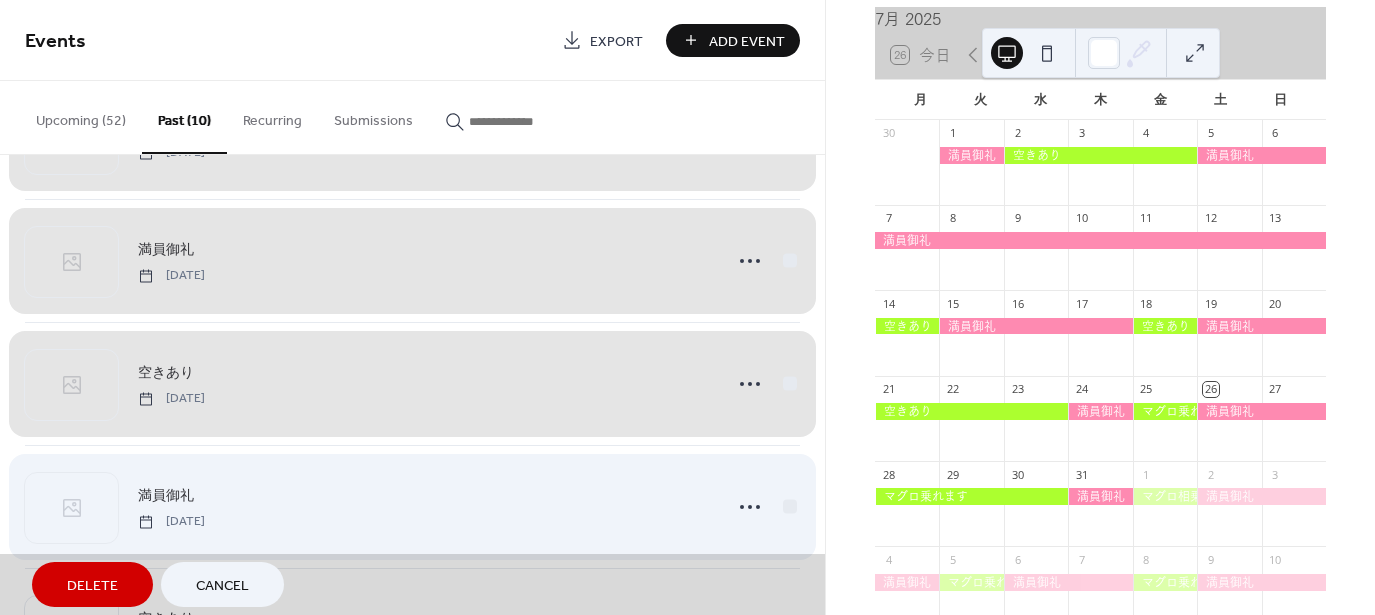 click on "満員御礼 Saturday, July 5, 2025" at bounding box center [412, 506] 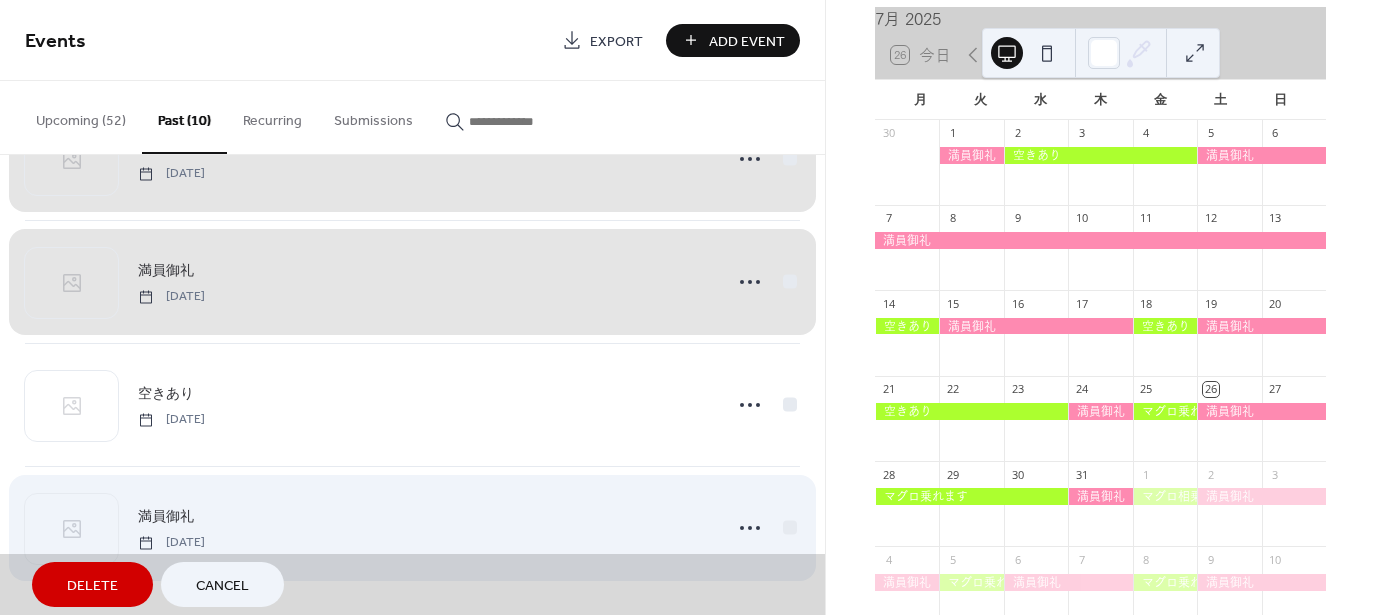 scroll, scrollTop: 826, scrollLeft: 0, axis: vertical 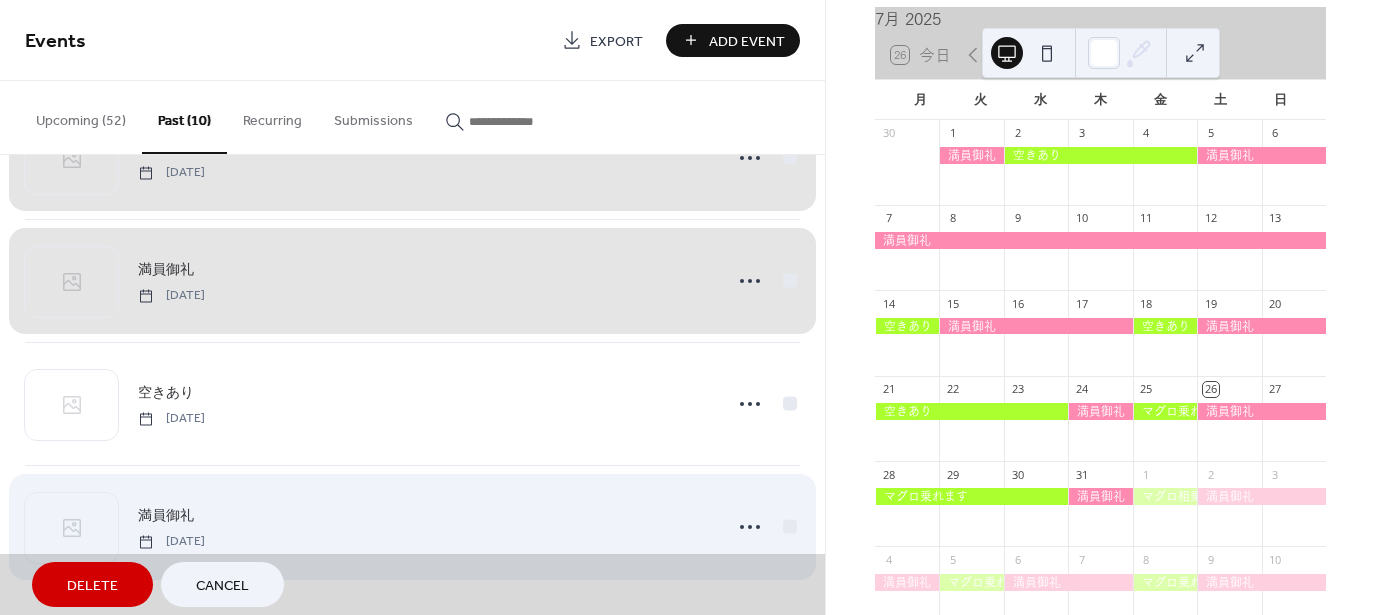 drag, startPoint x: 778, startPoint y: 405, endPoint x: 790, endPoint y: 504, distance: 99.724625 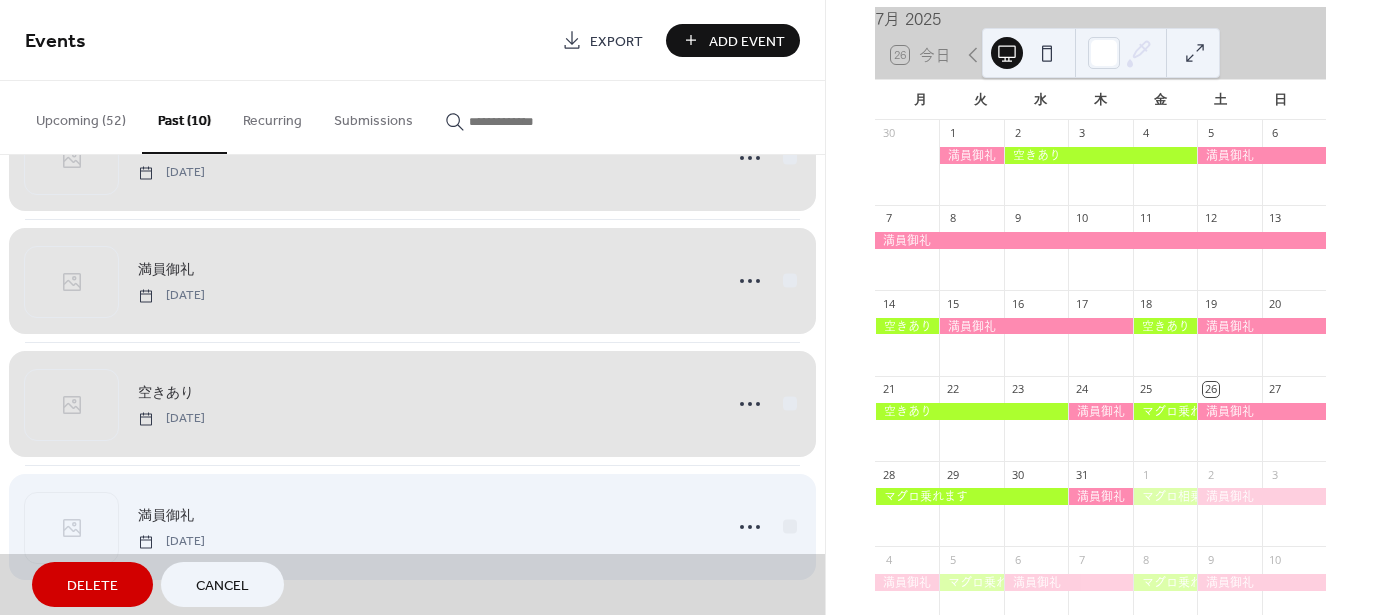 click on "満員御礼 Tuesday, July 1, 2025" at bounding box center (412, 526) 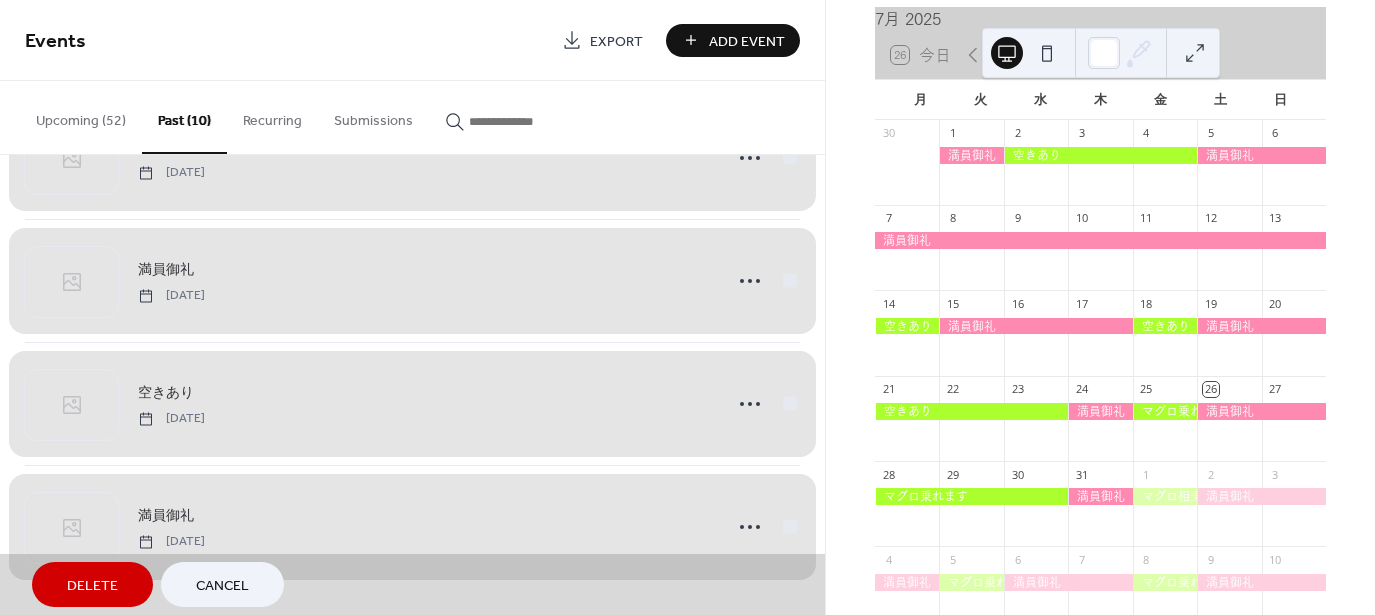 click on "Delete" at bounding box center (92, 586) 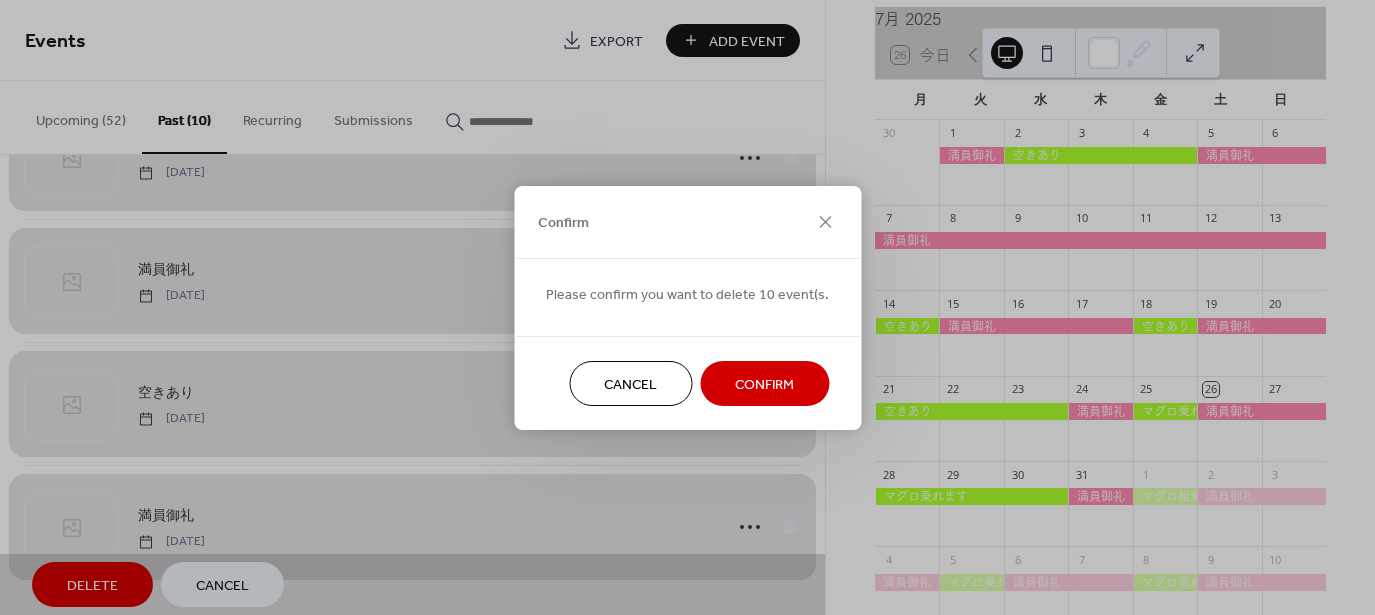 click on "Confirm" at bounding box center [764, 384] 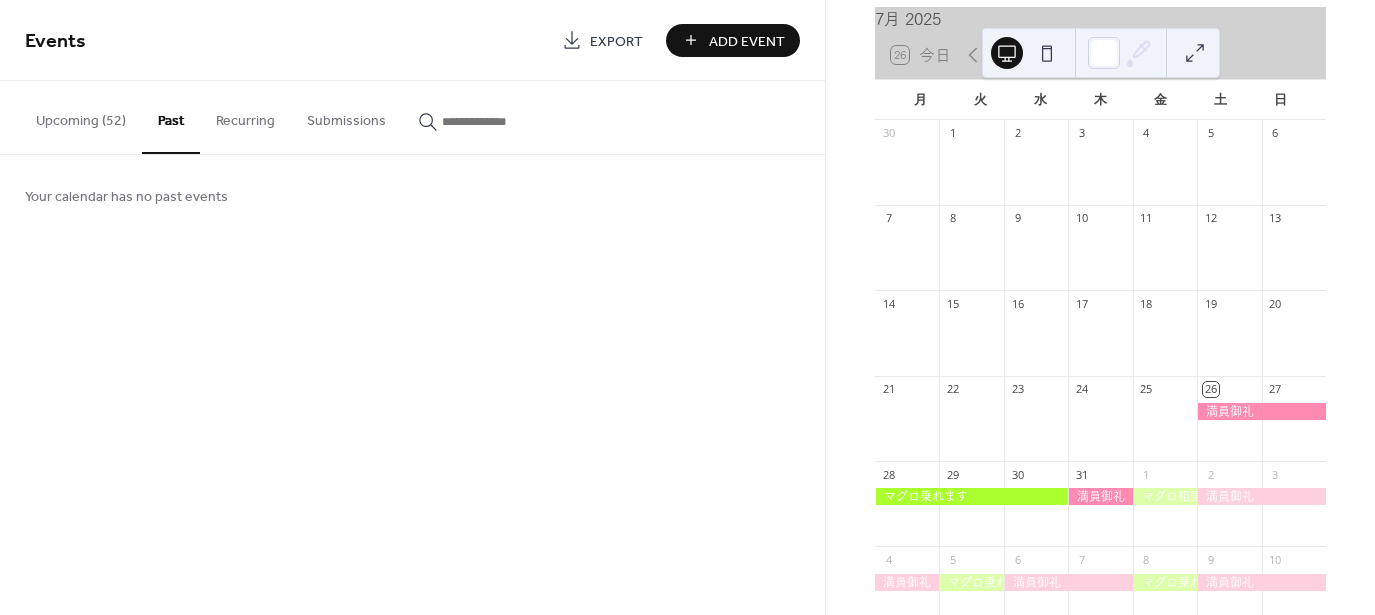 scroll, scrollTop: 0, scrollLeft: 0, axis: both 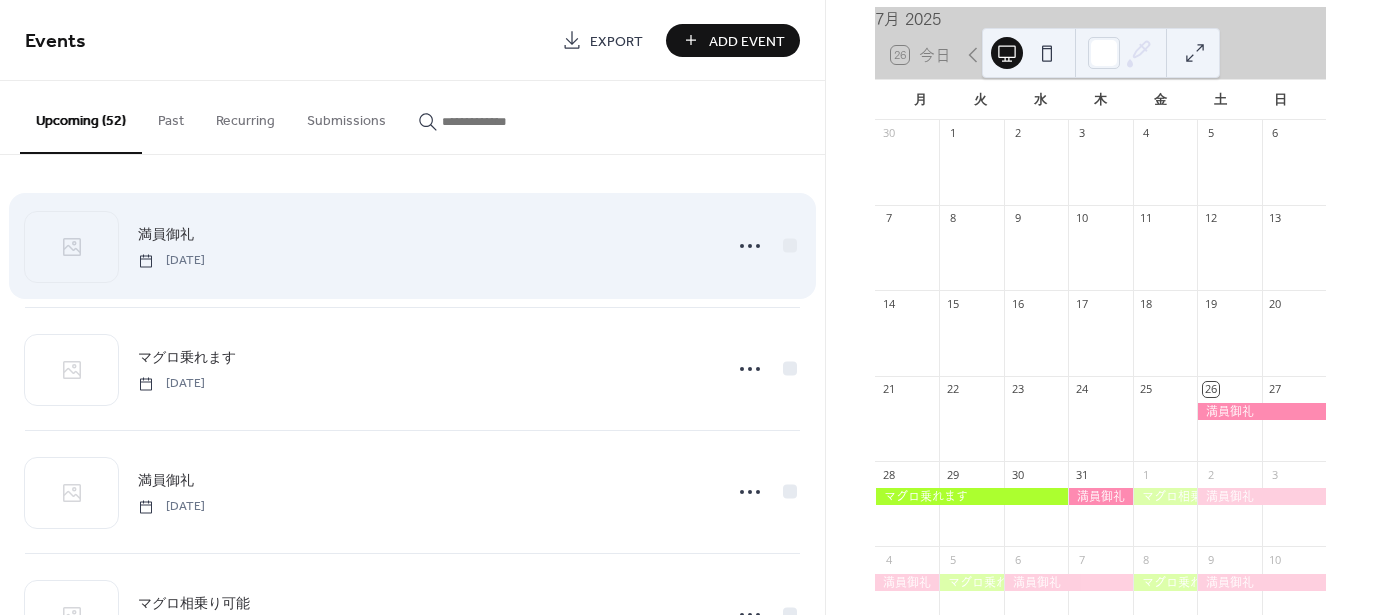 click on "満員御礼 [DATE]" at bounding box center [424, 245] 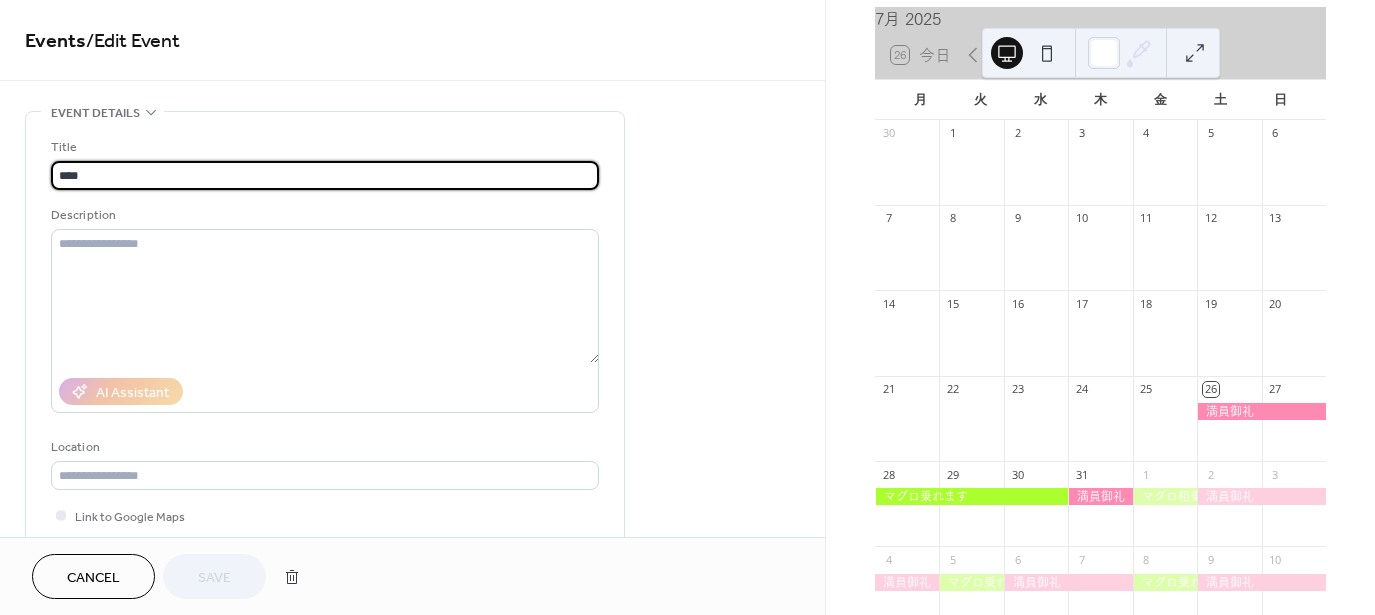 scroll, scrollTop: 1, scrollLeft: 0, axis: vertical 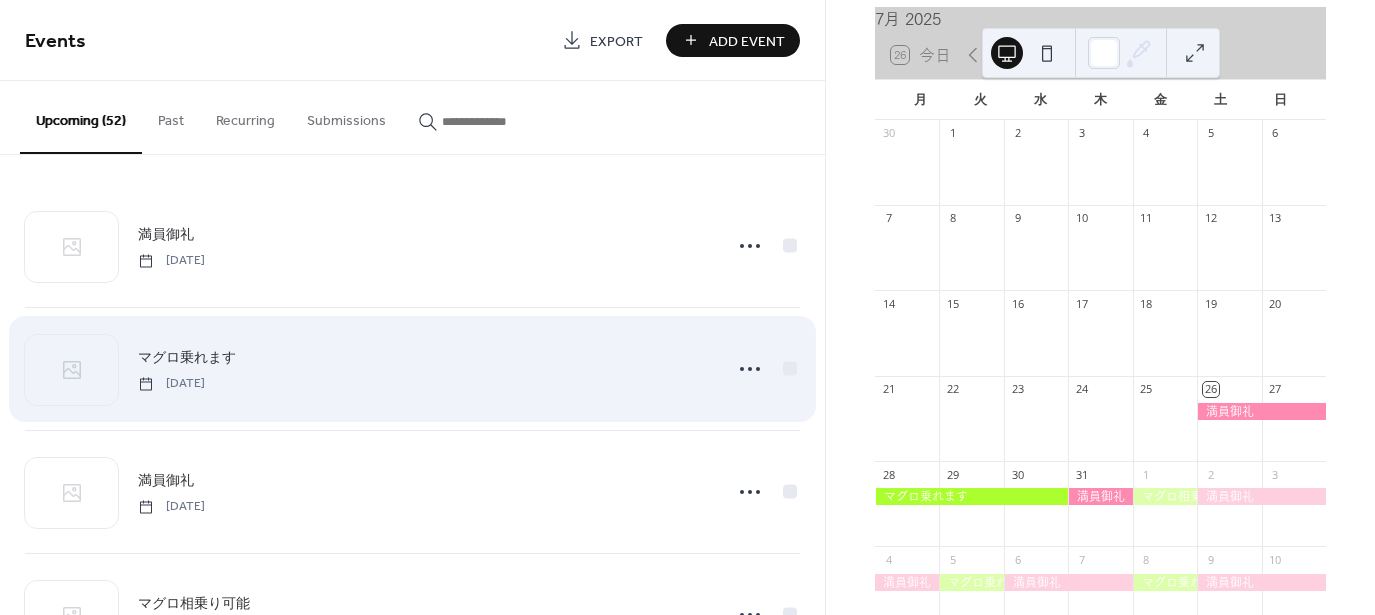 click on "マグロ乗れます" at bounding box center (187, 358) 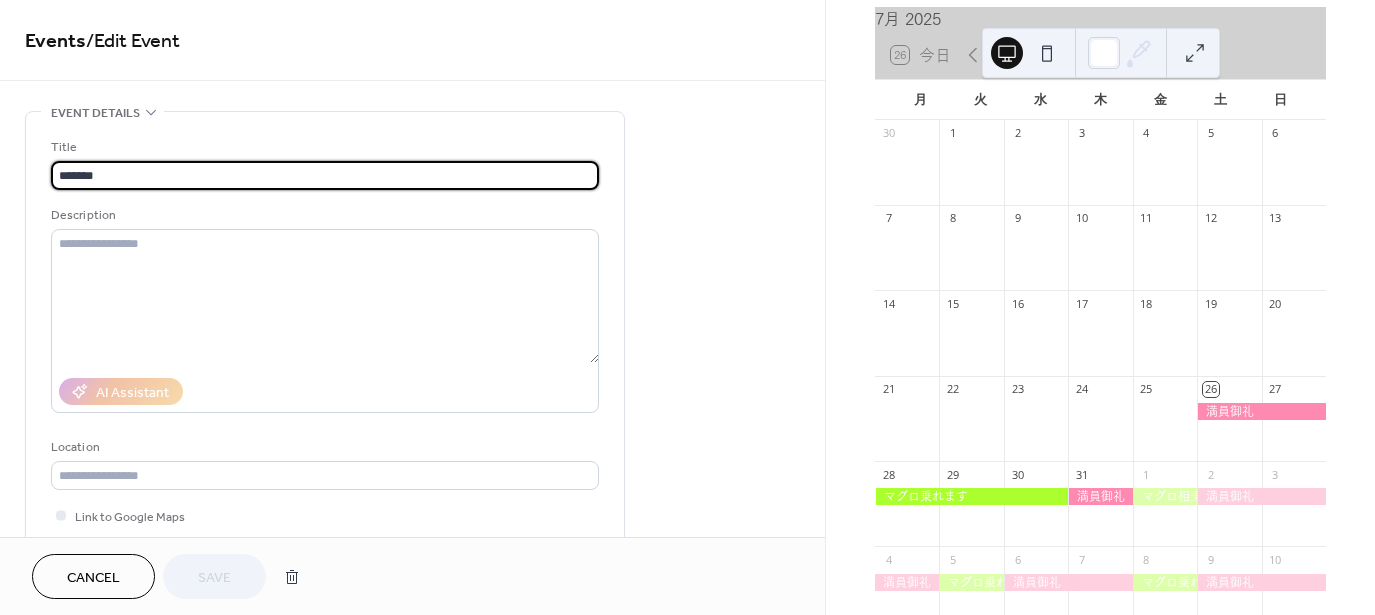 drag, startPoint x: 246, startPoint y: 177, endPoint x: 4, endPoint y: 176, distance: 242.00206 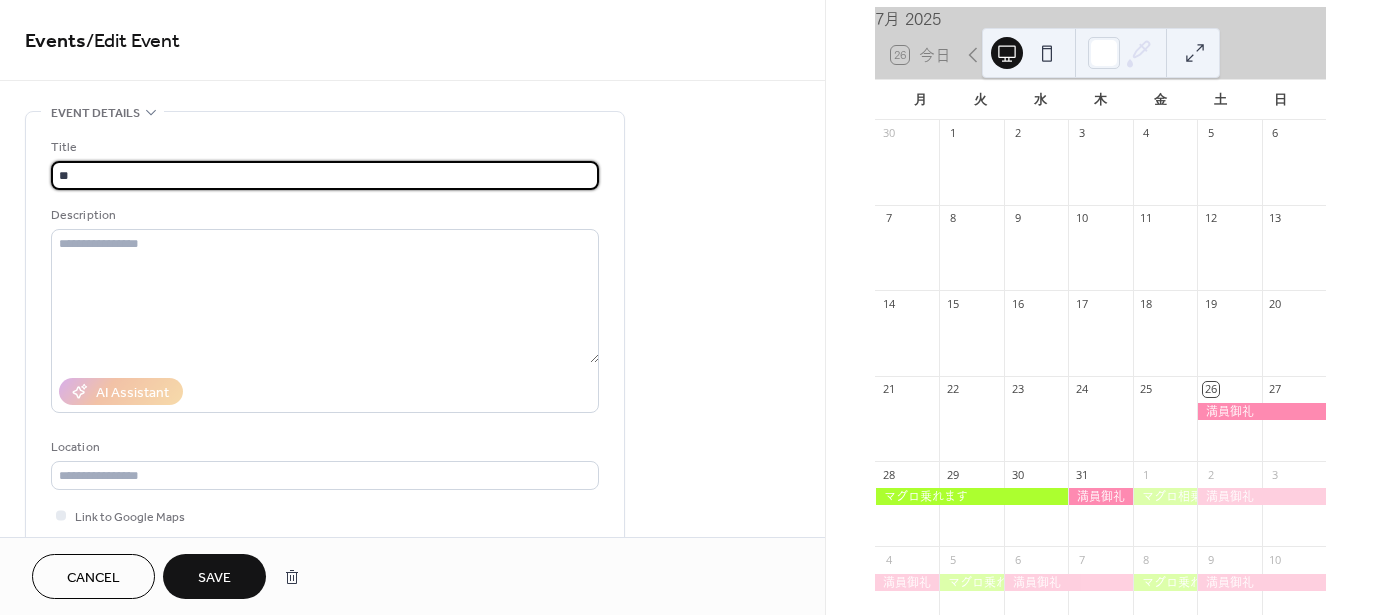 type on "*" 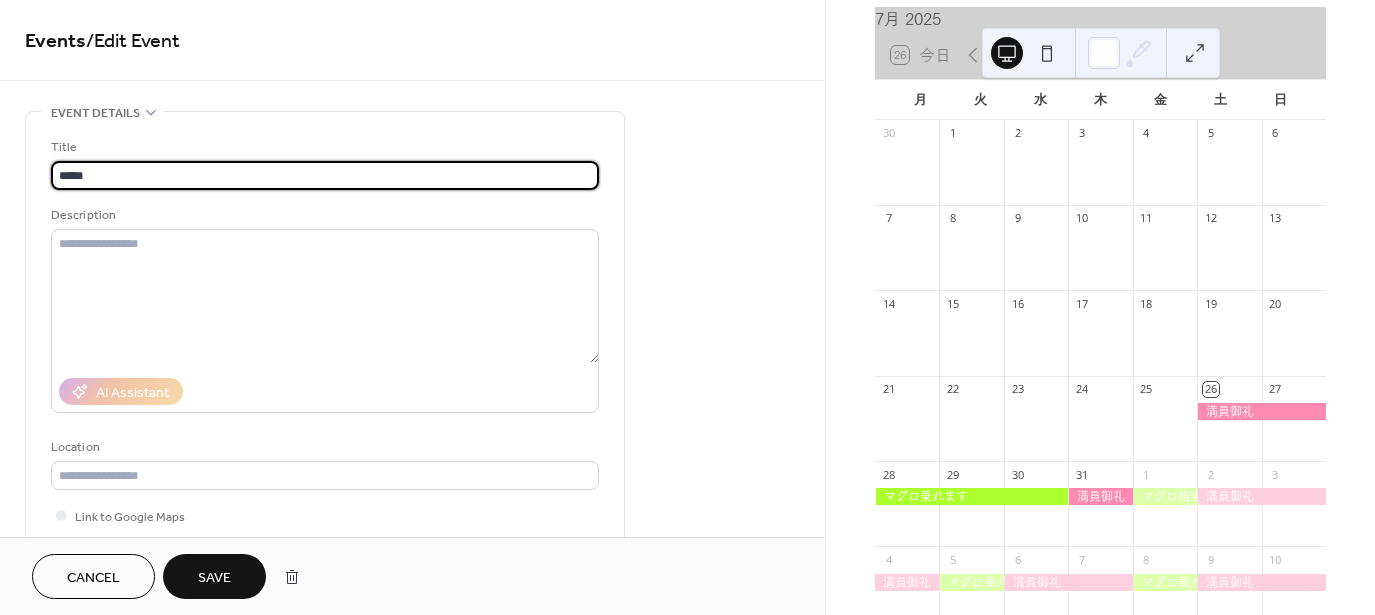 type on "*****" 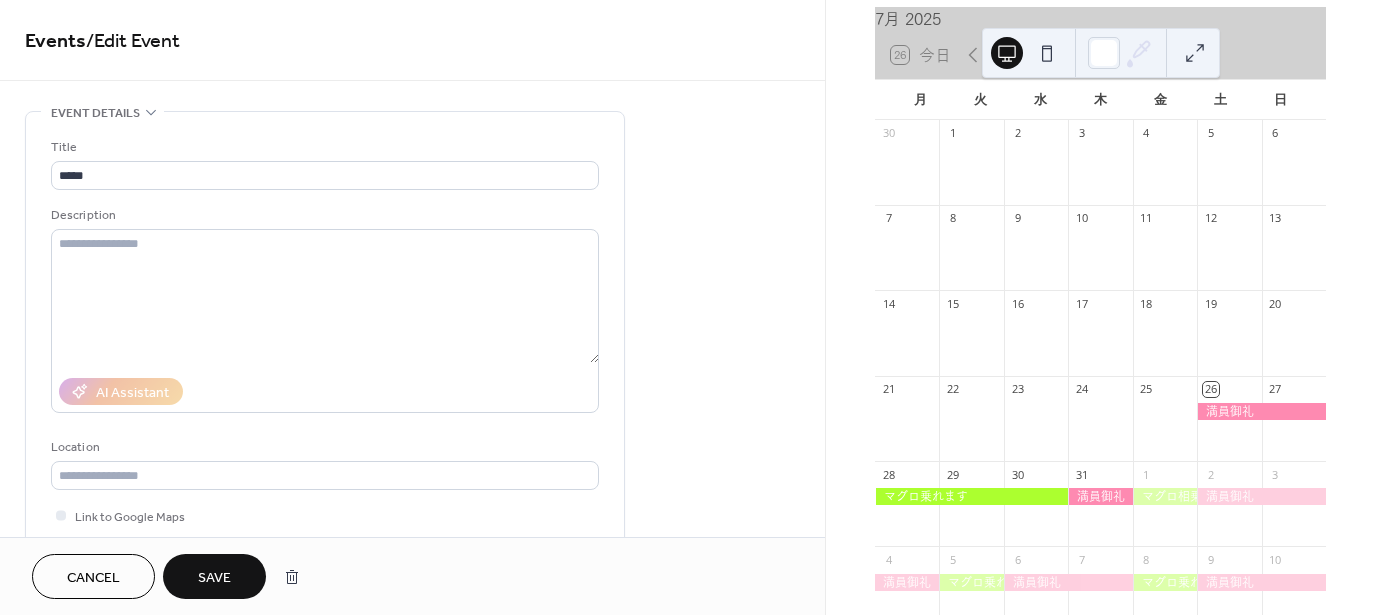 click on "**********" at bounding box center (412, 268) 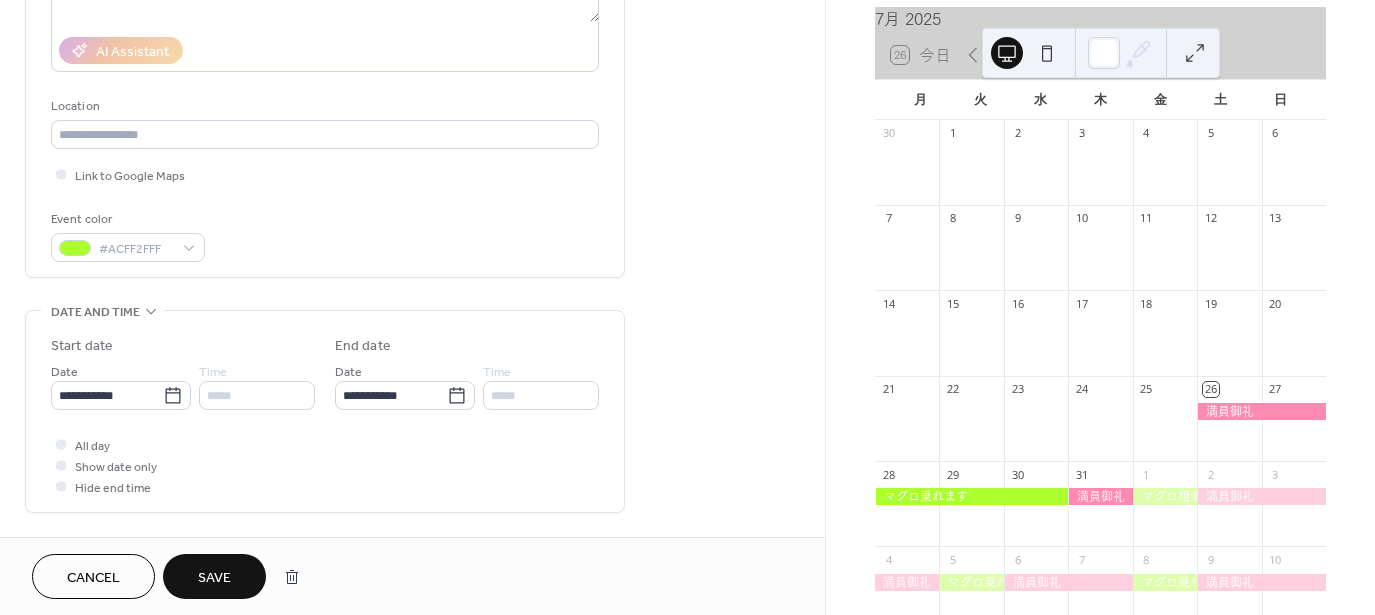 scroll, scrollTop: 400, scrollLeft: 0, axis: vertical 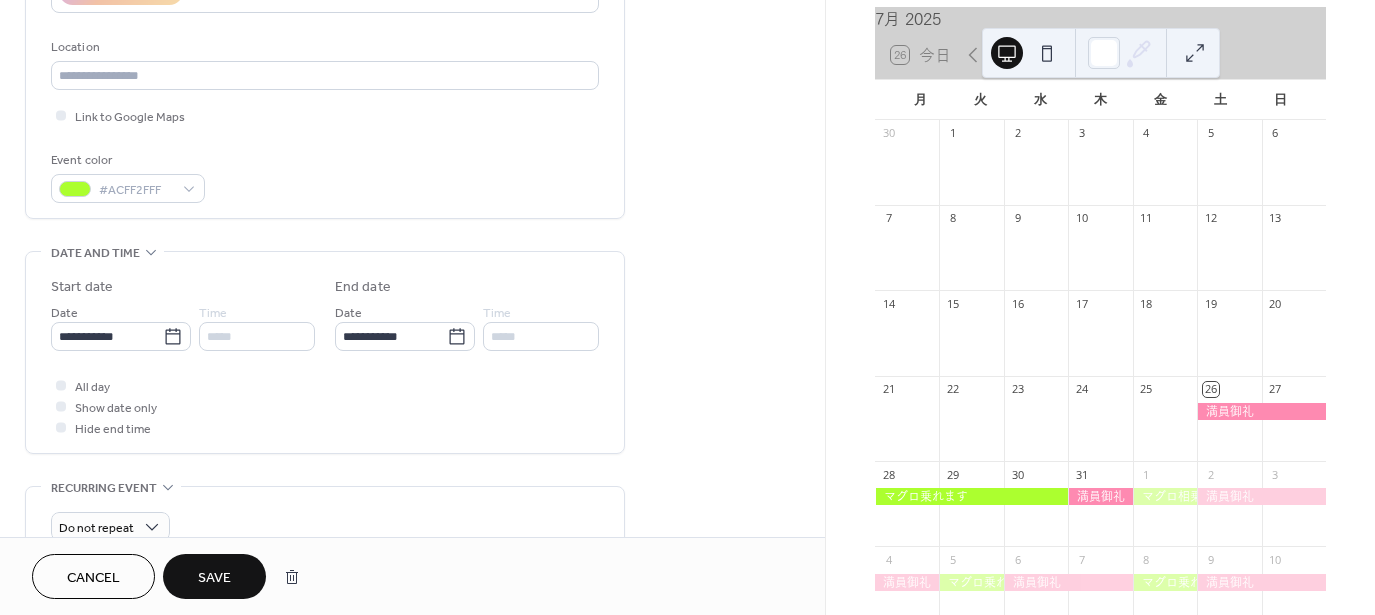 click on "Save" at bounding box center [214, 576] 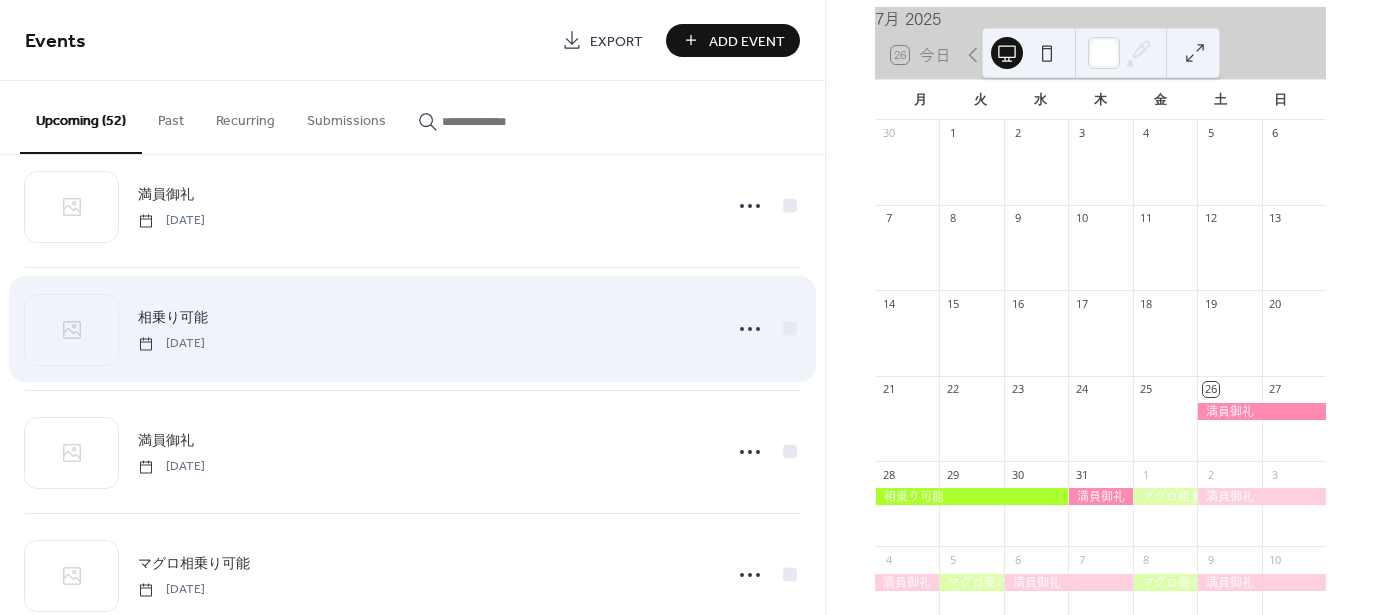 scroll, scrollTop: 200, scrollLeft: 0, axis: vertical 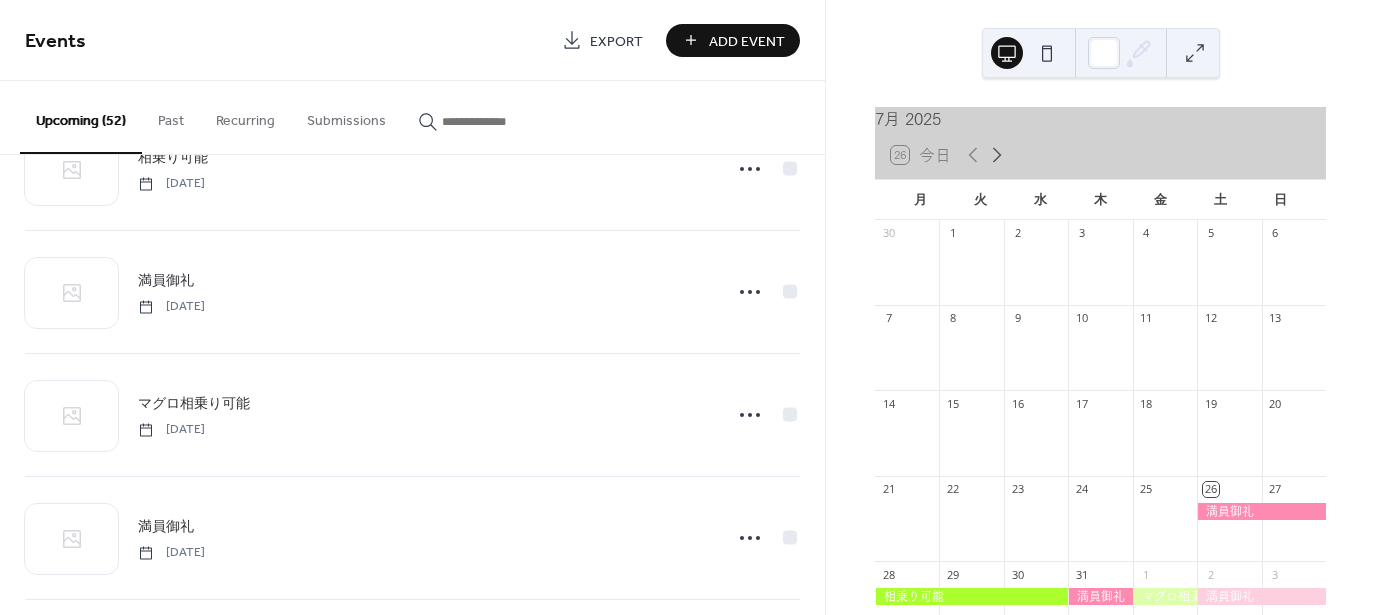 click 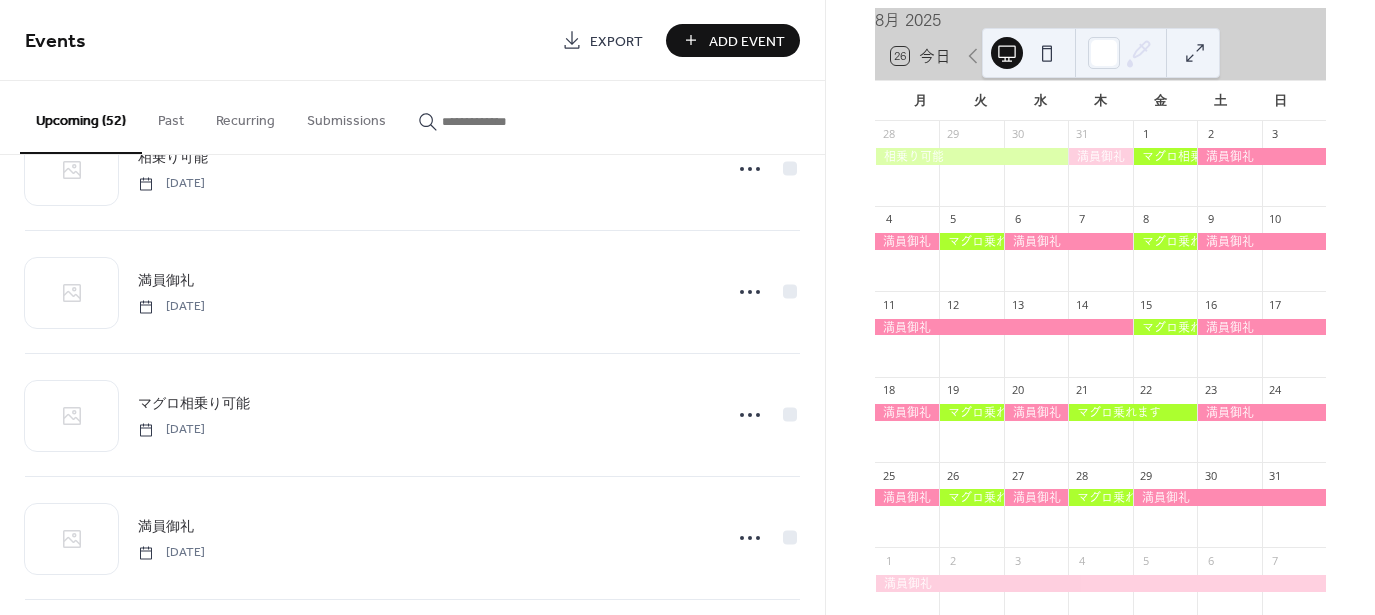 scroll, scrollTop: 100, scrollLeft: 0, axis: vertical 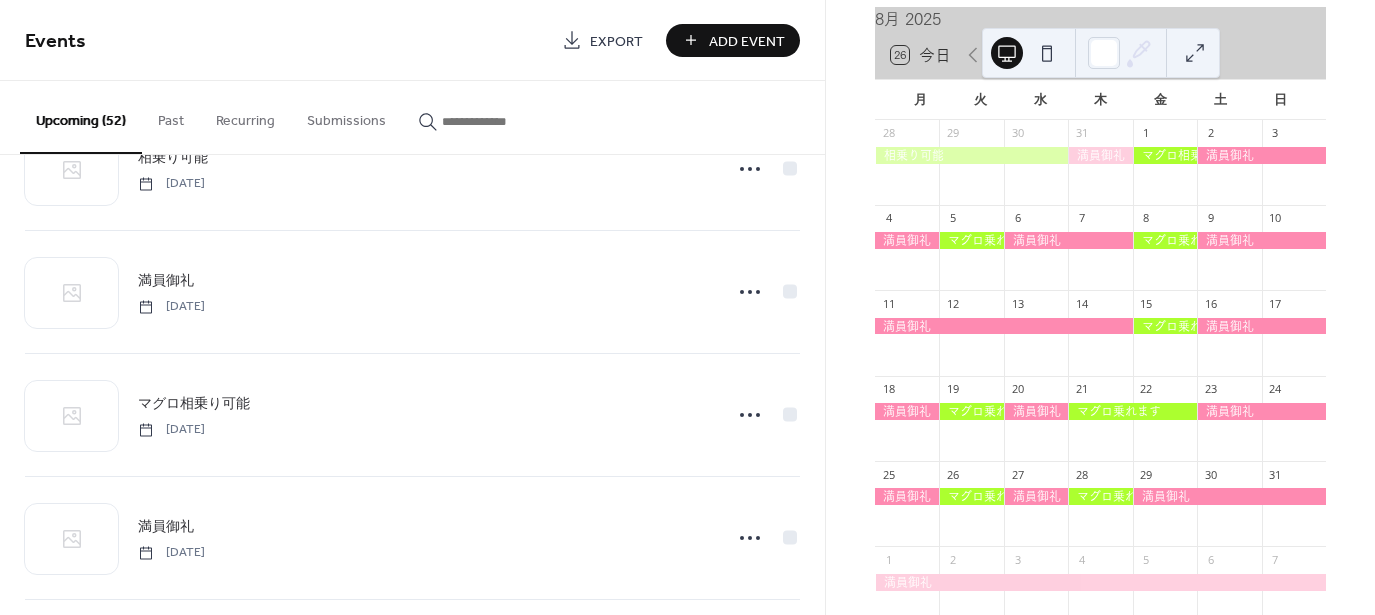 click at bounding box center (1165, 155) 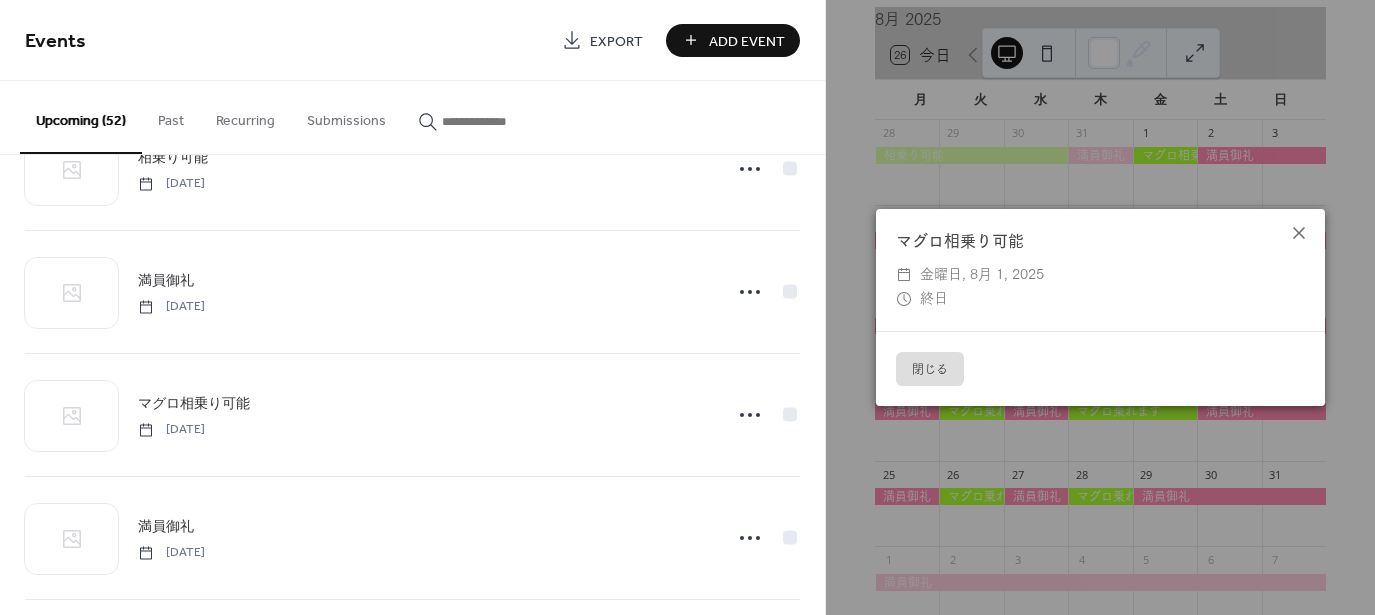 click on "閉じる" at bounding box center (930, 369) 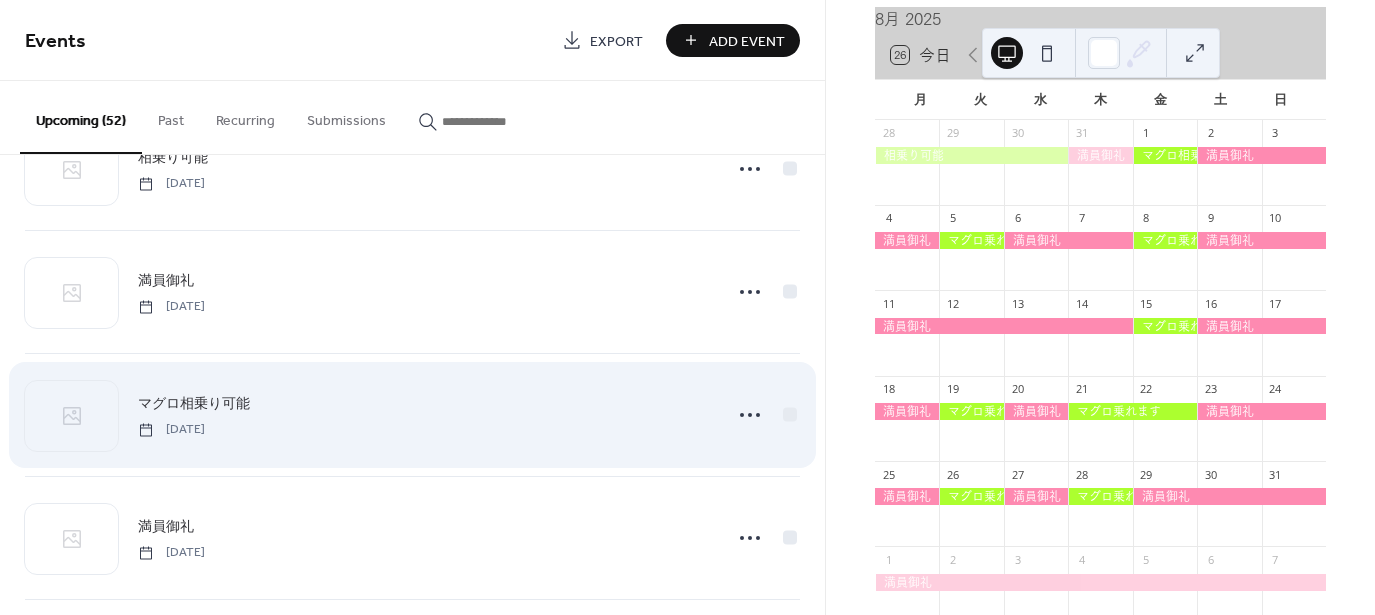 click on "マグロ相乗り可能" at bounding box center (194, 404) 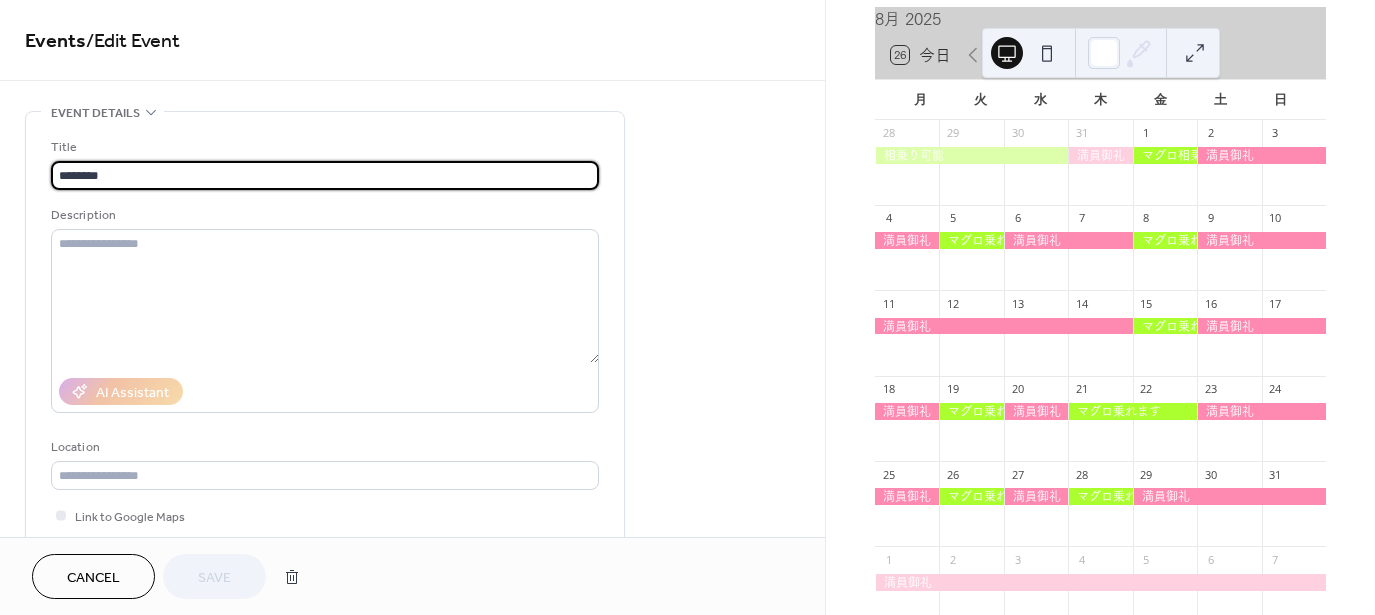 drag, startPoint x: 258, startPoint y: 169, endPoint x: -15, endPoint y: 225, distance: 278.68442 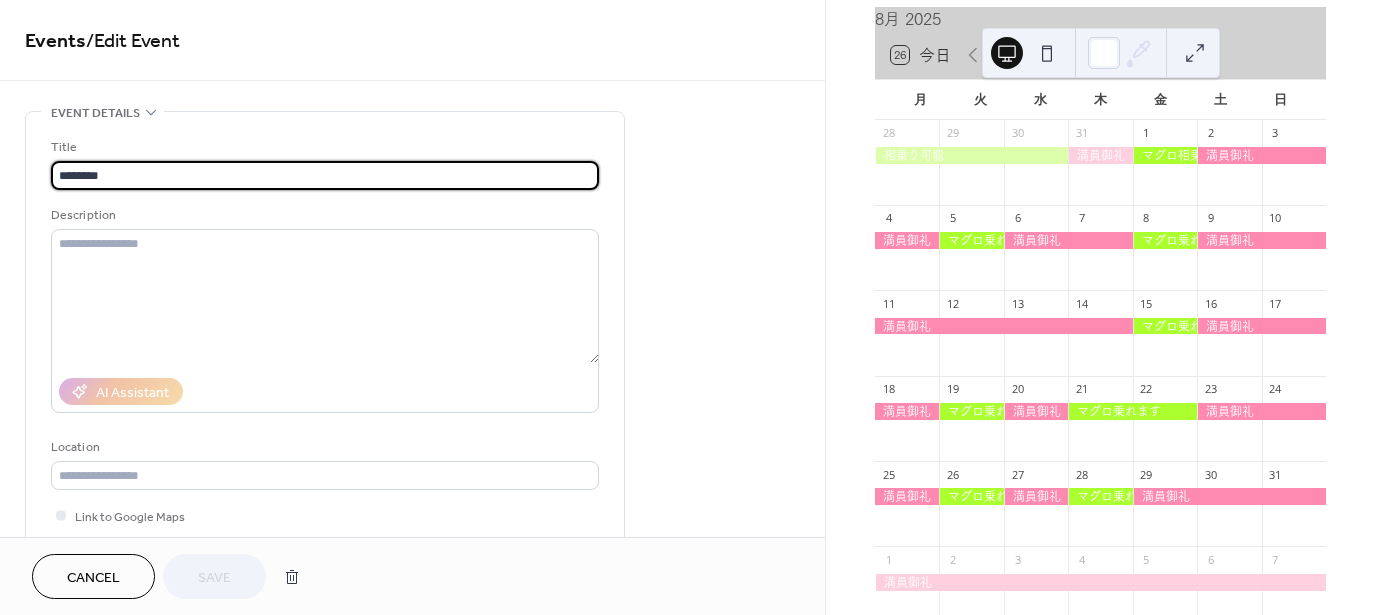 click on "**********" at bounding box center [687, 307] 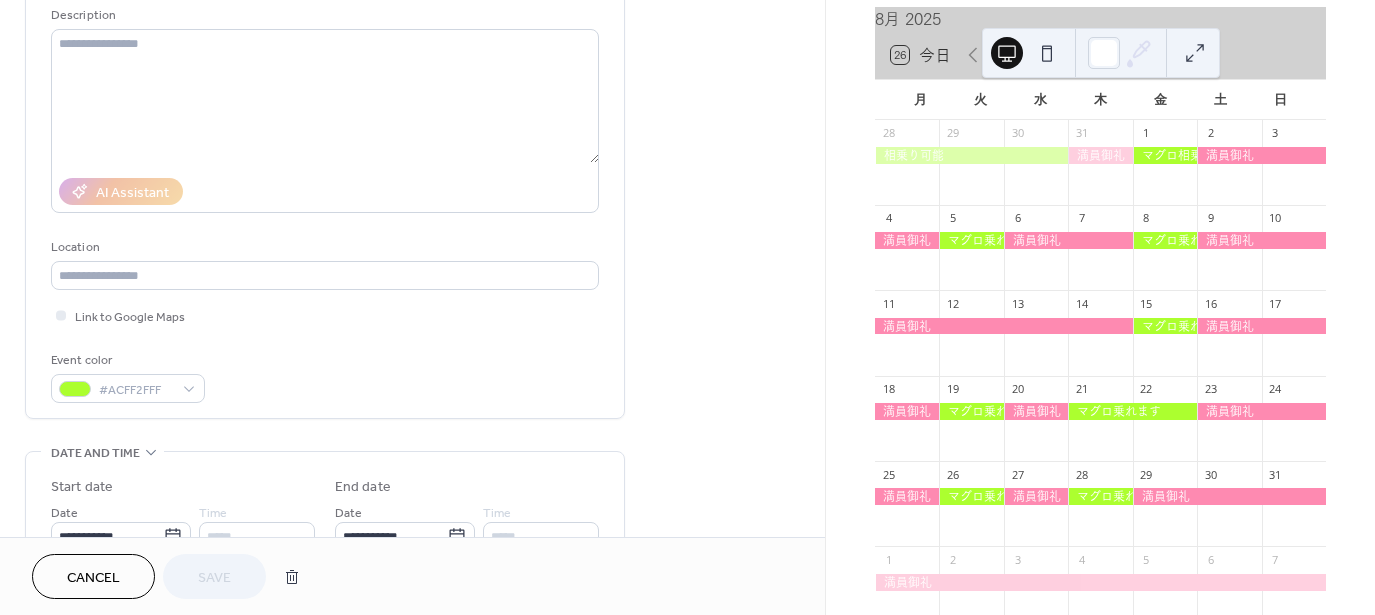 scroll, scrollTop: 0, scrollLeft: 0, axis: both 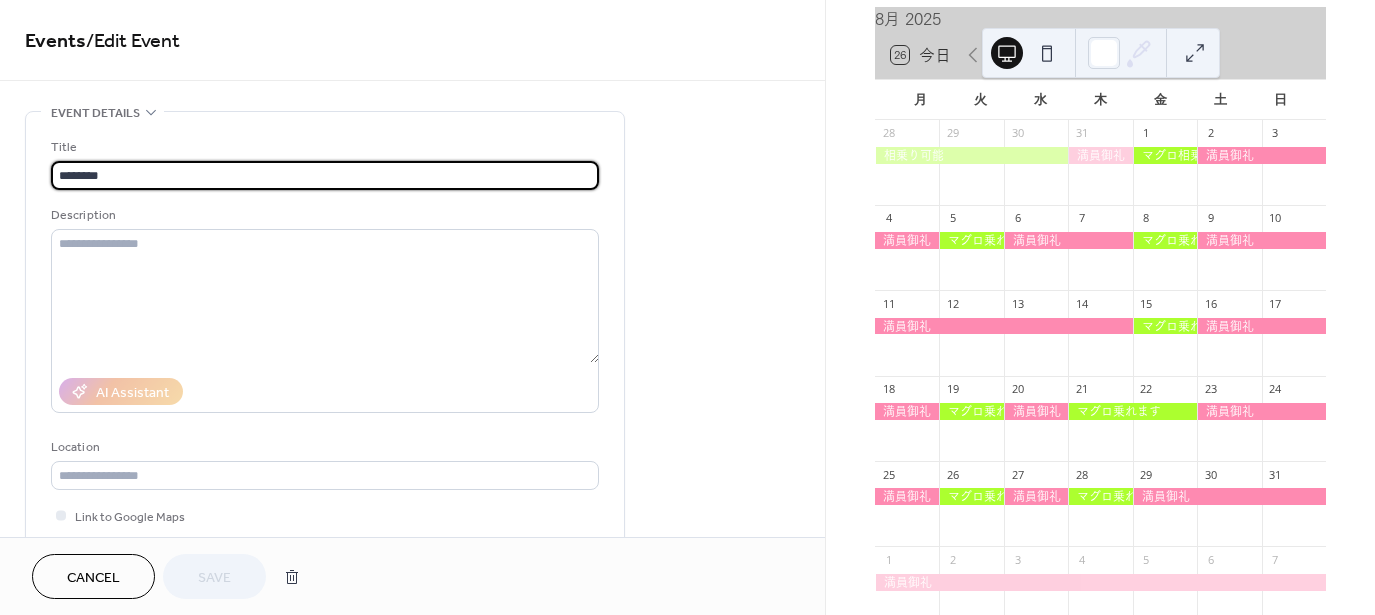 click on "Cancel" at bounding box center [93, 578] 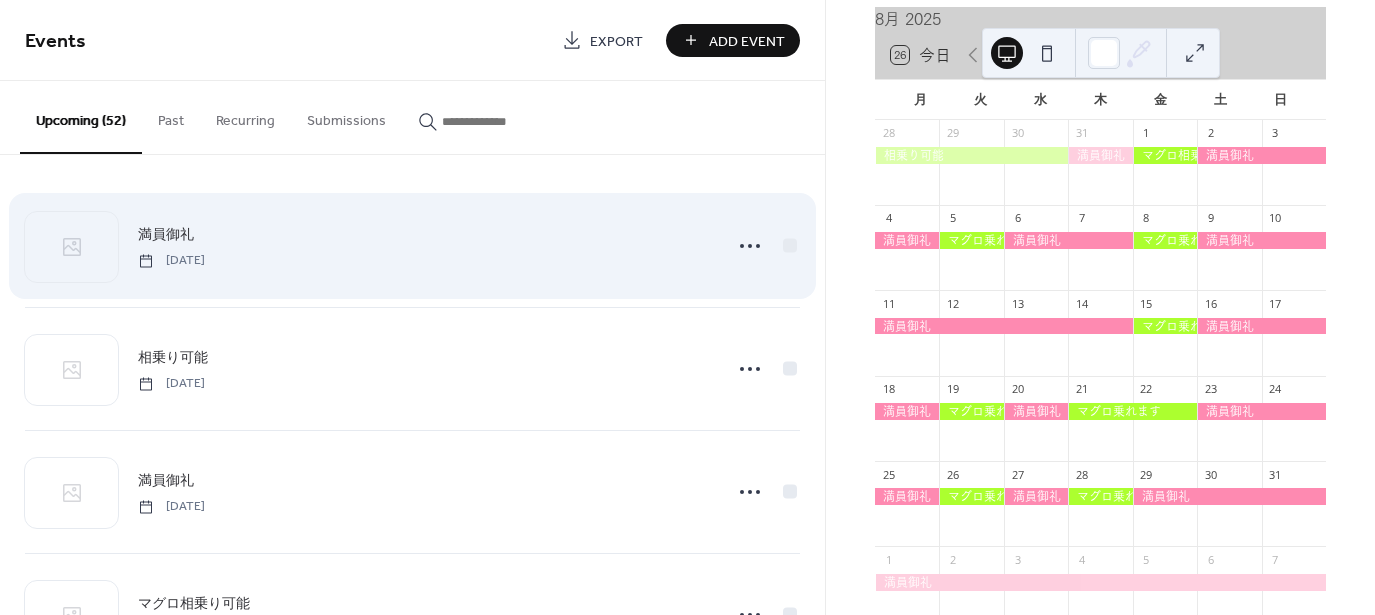 click on "満員御礼" at bounding box center [166, 235] 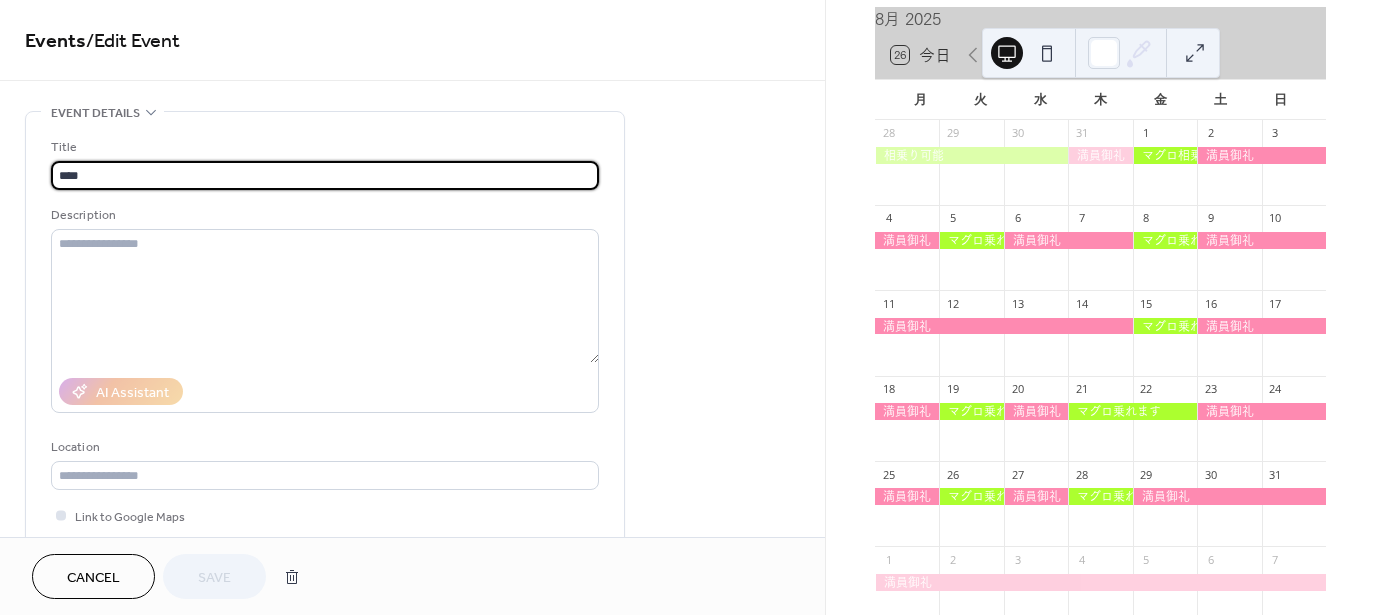scroll, scrollTop: 400, scrollLeft: 0, axis: vertical 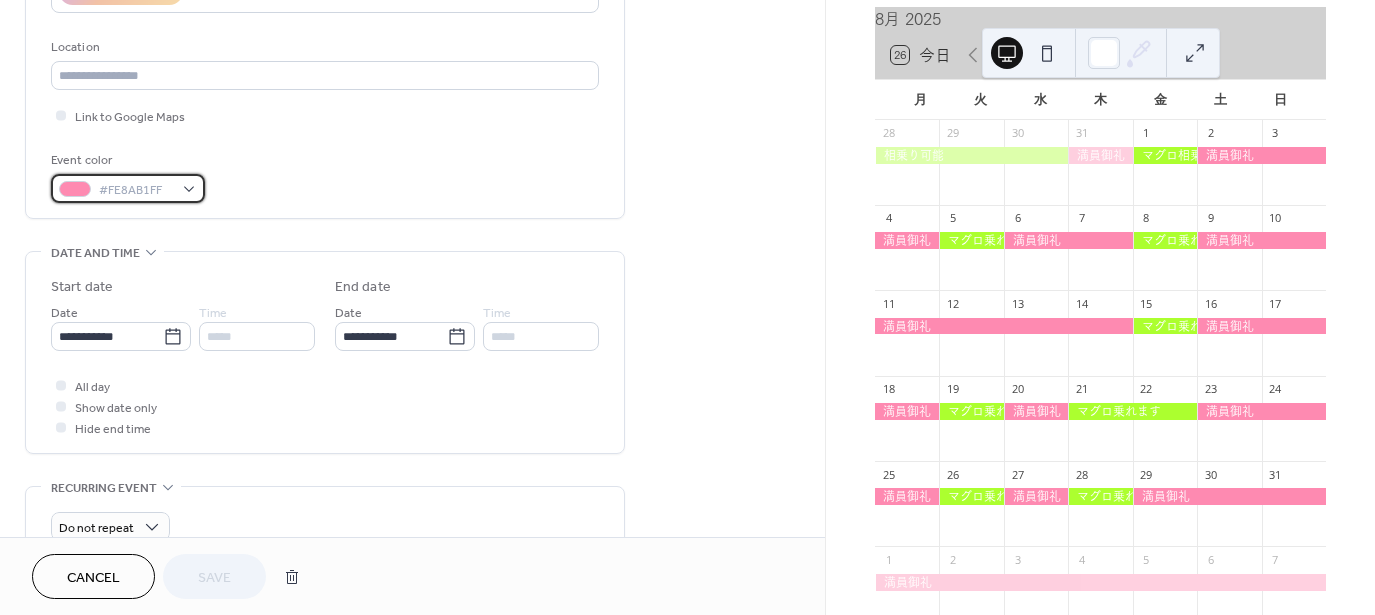 click on "#FE8AB1FF" at bounding box center [136, 190] 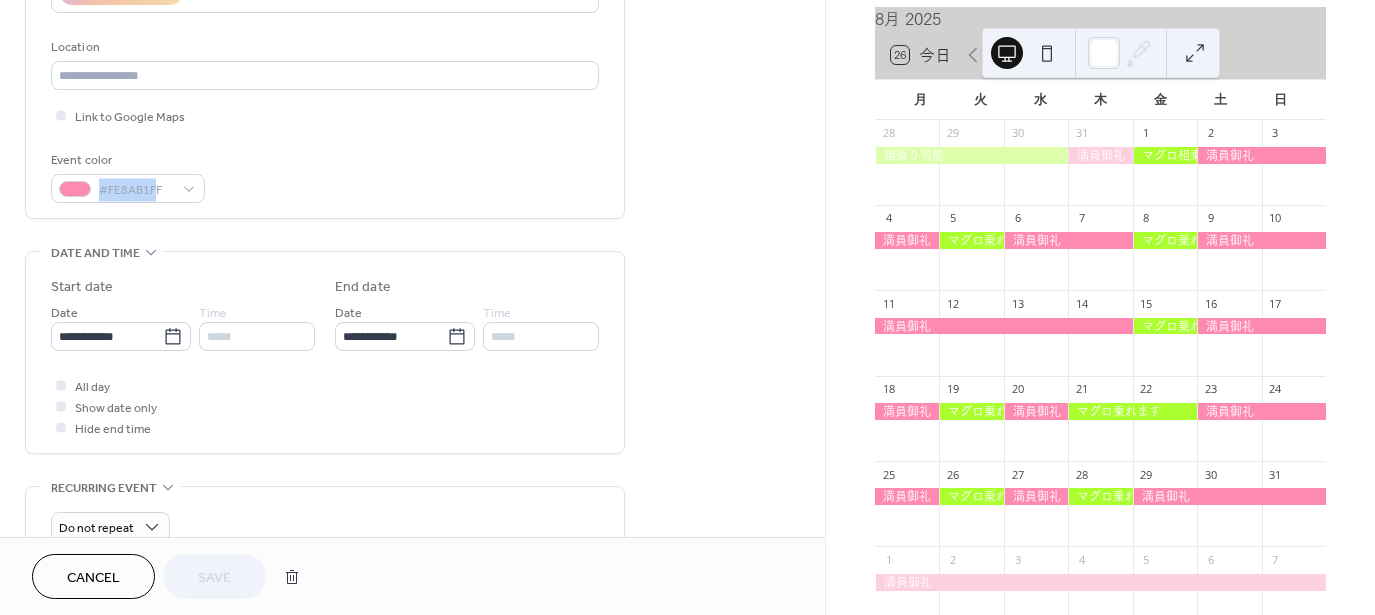 click on "Title **** Description AI Assistant Location Link to Google Maps Event color #FE8AB1FF" at bounding box center [325, -35] 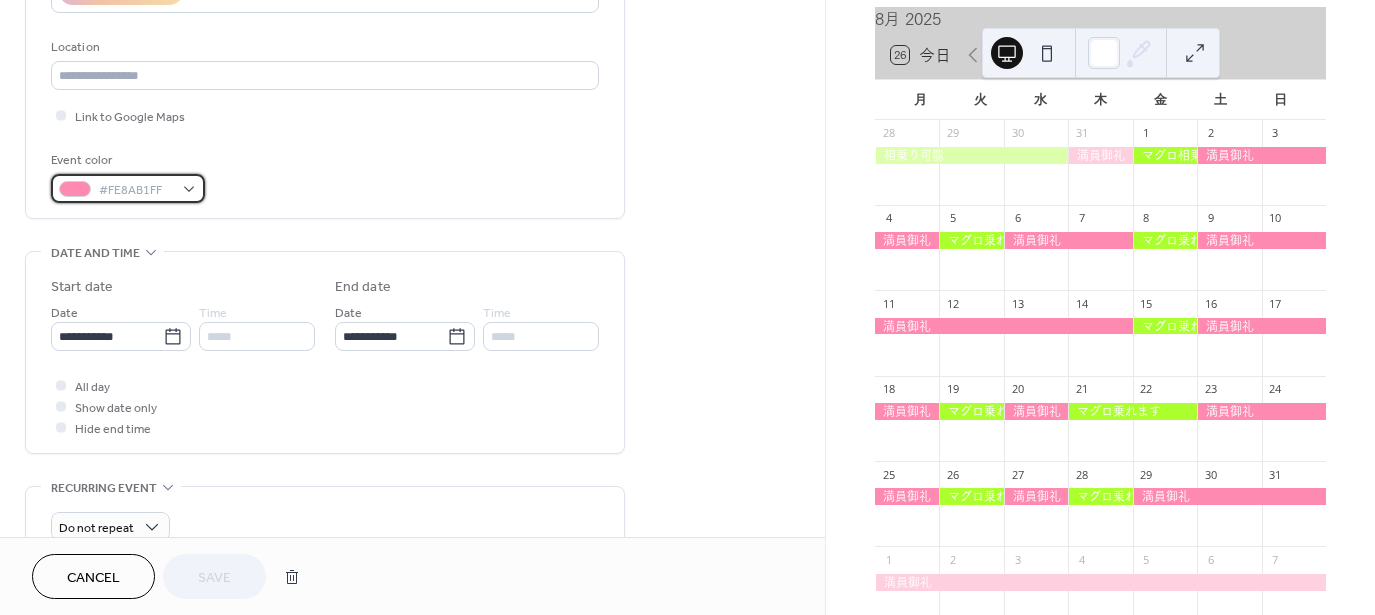click on "#FE8AB1FF" at bounding box center [136, 190] 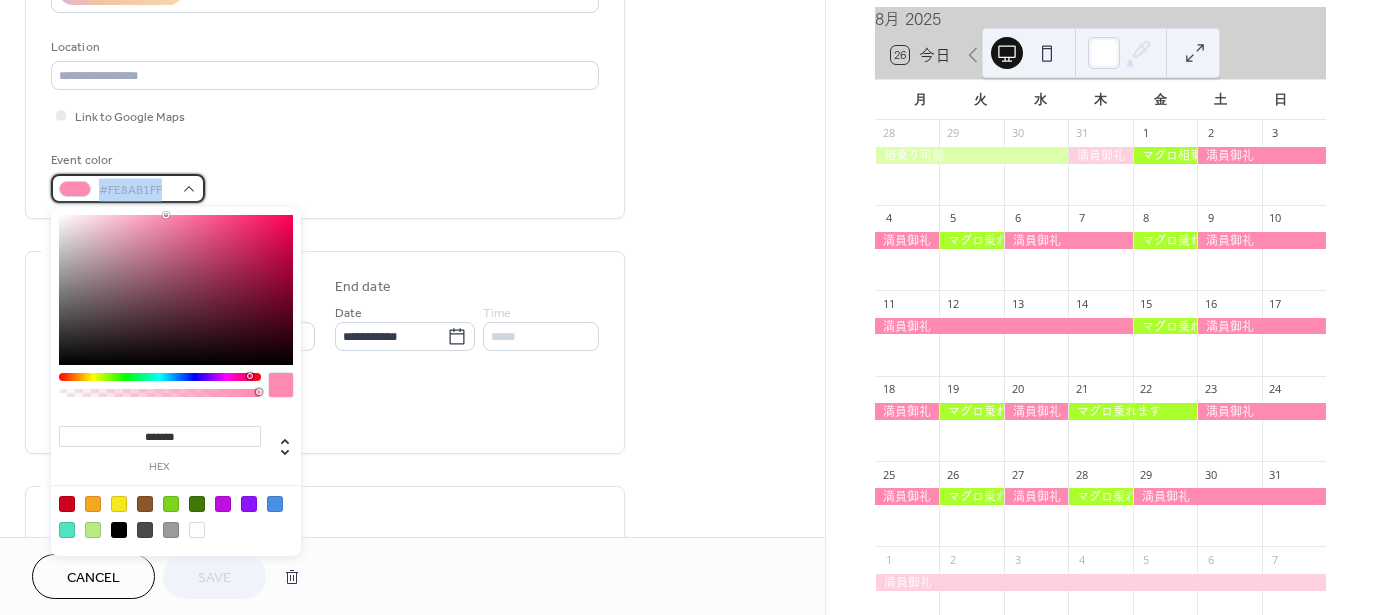 drag, startPoint x: 162, startPoint y: 185, endPoint x: 101, endPoint y: 185, distance: 61 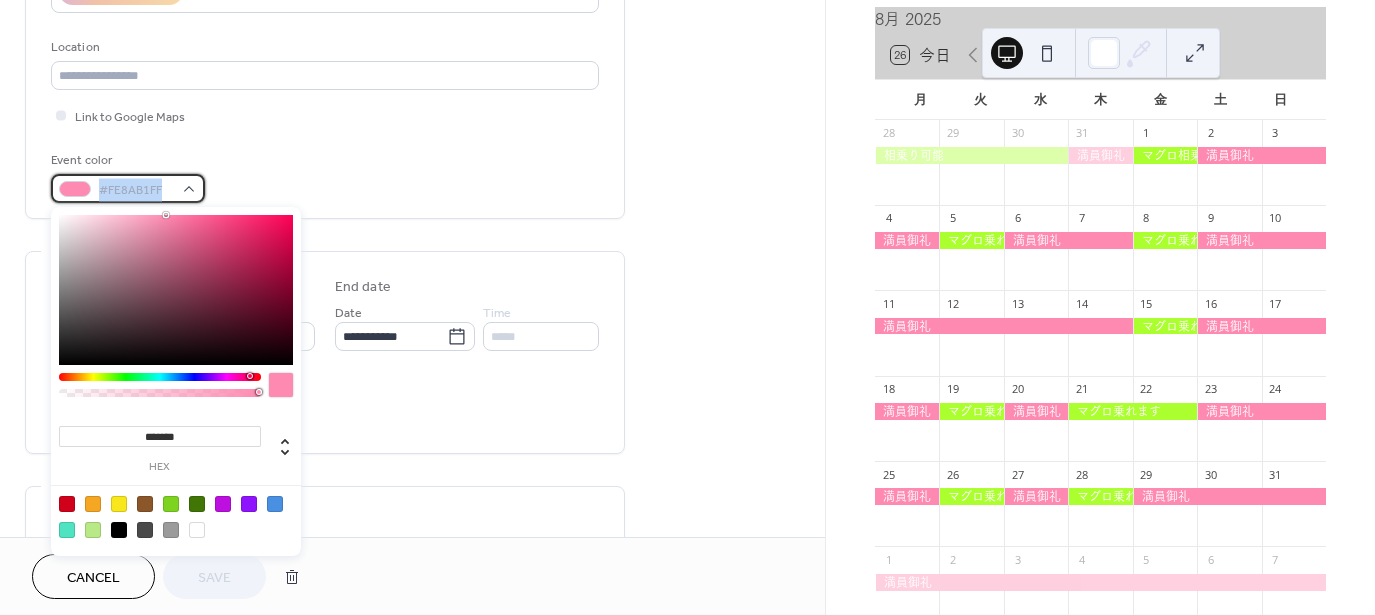 click on "#FE8AB1FF" at bounding box center [136, 190] 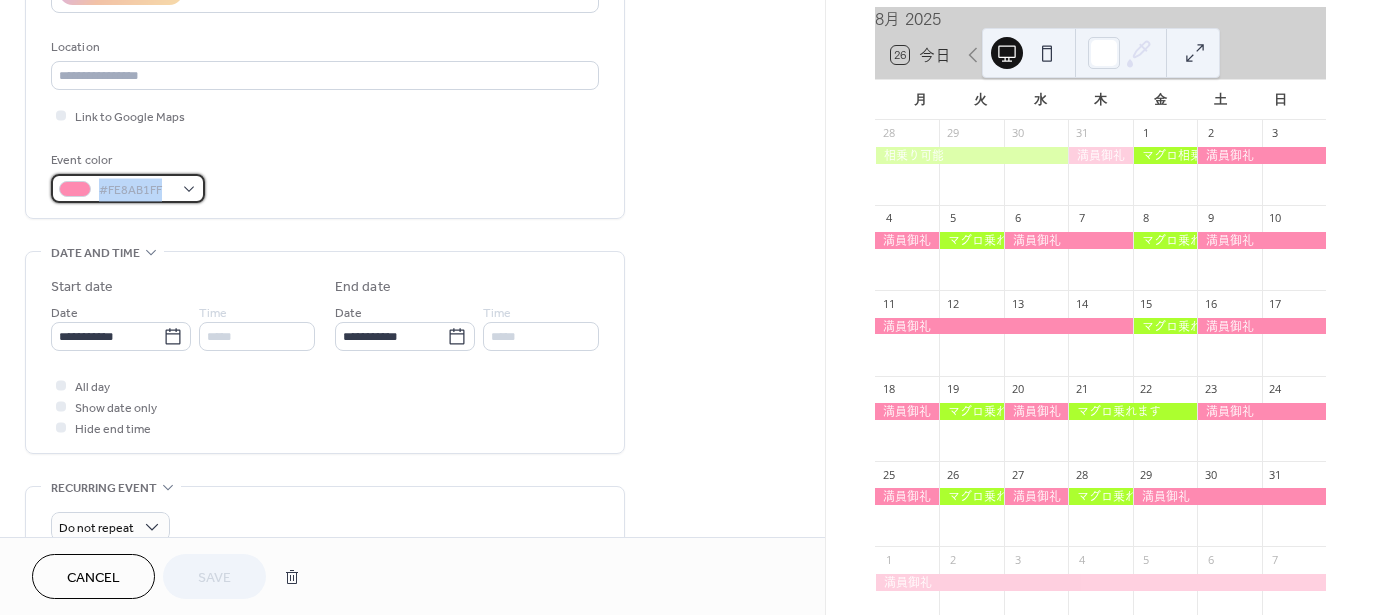 copy on "#FE8AB1FF" 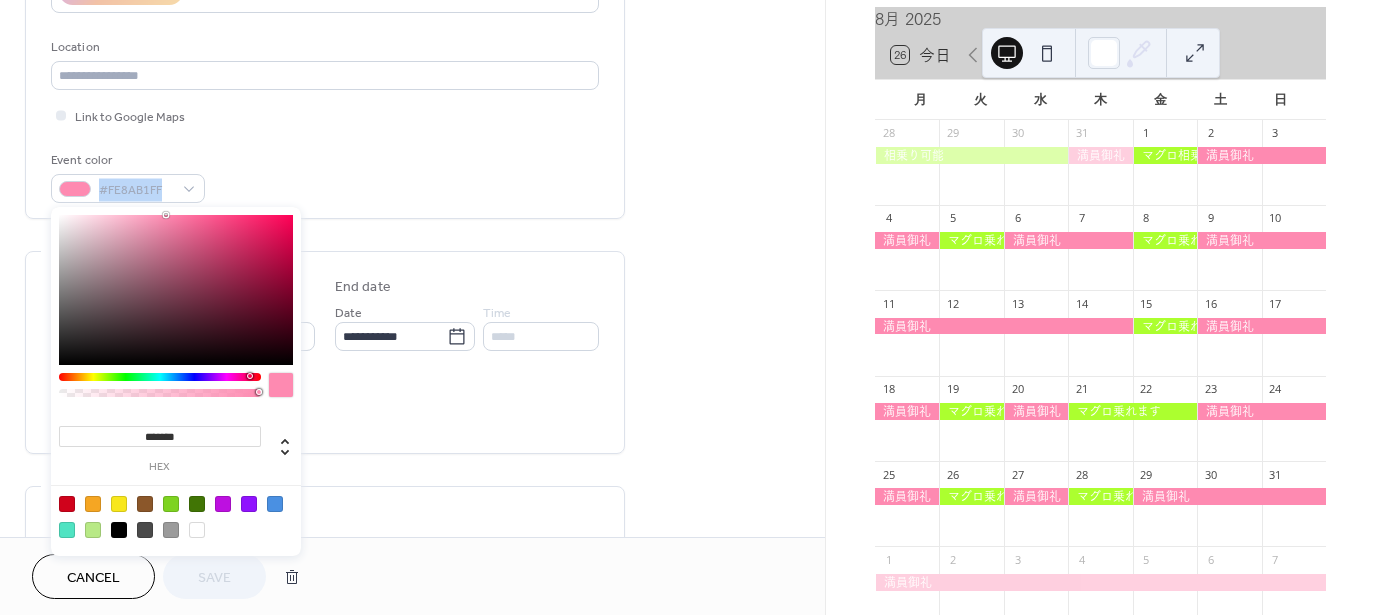 click on "Cancel" at bounding box center (93, 578) 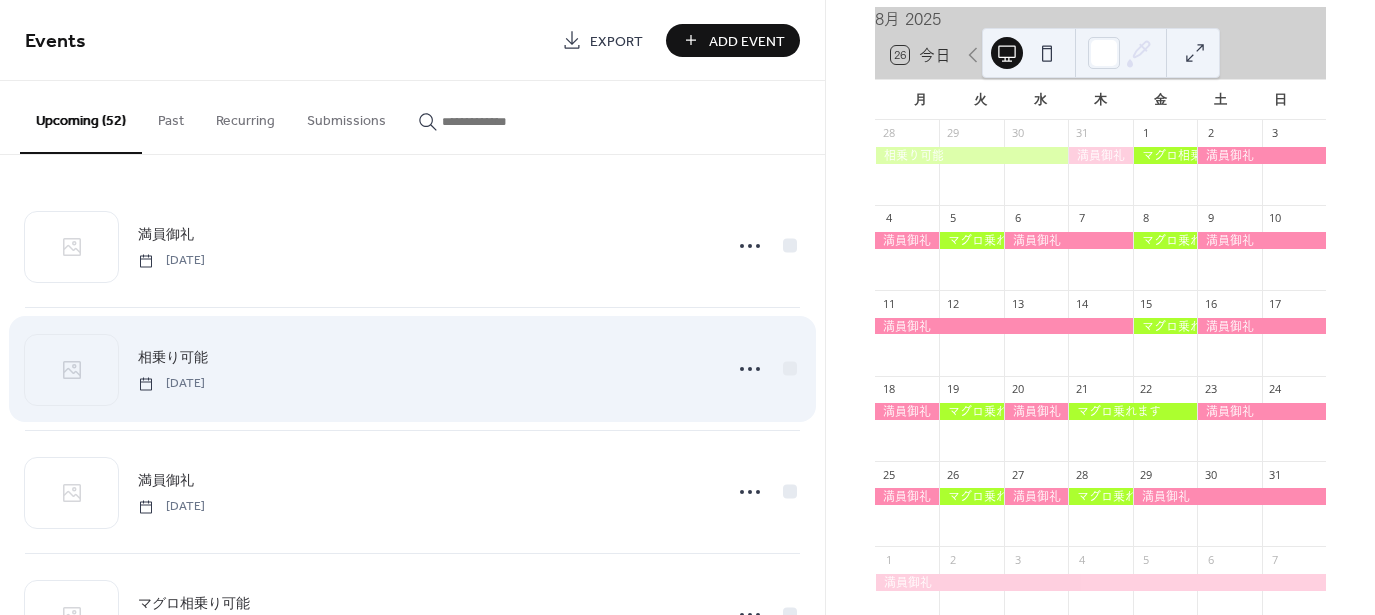 click on "相乗り可能" at bounding box center [173, 358] 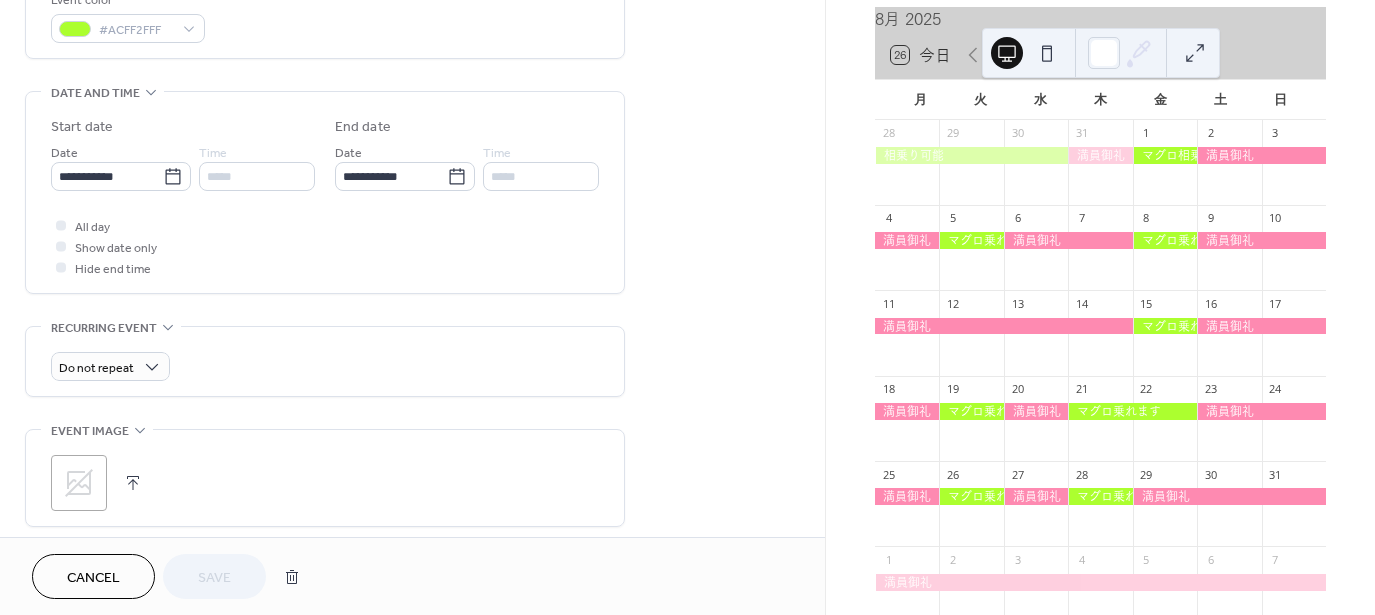 scroll, scrollTop: 500, scrollLeft: 0, axis: vertical 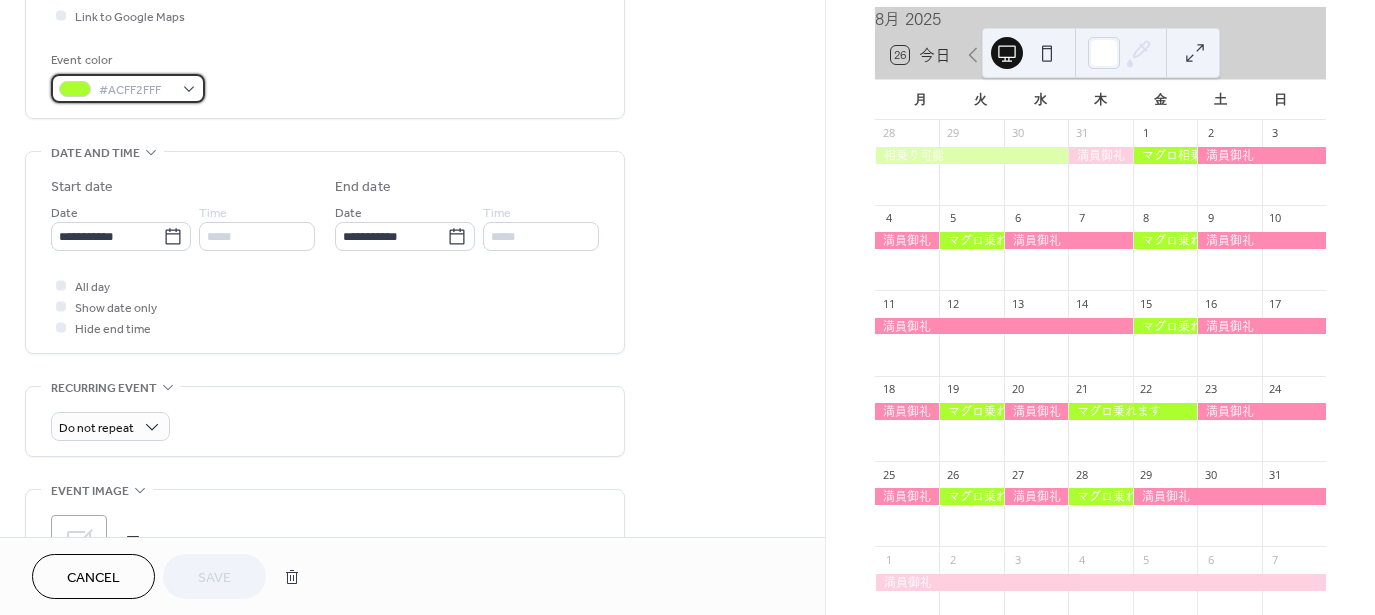 click on "#ACFF2FFF" at bounding box center (136, 90) 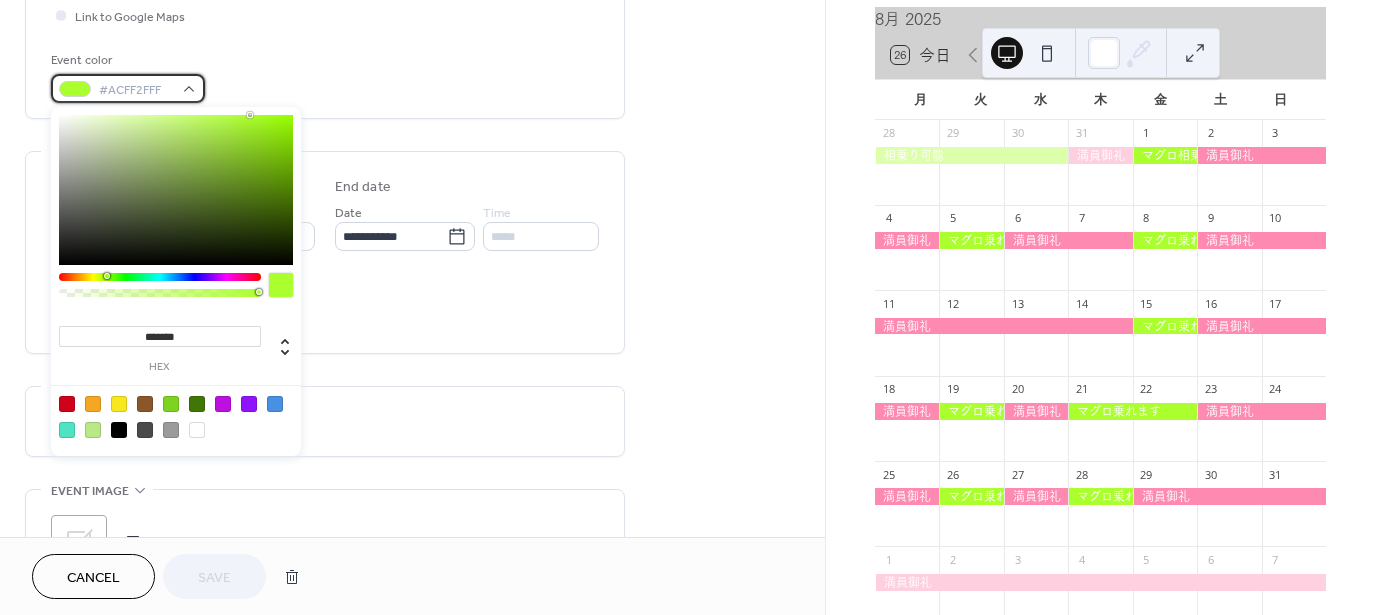 click on "#ACFF2FFF" at bounding box center (136, 90) 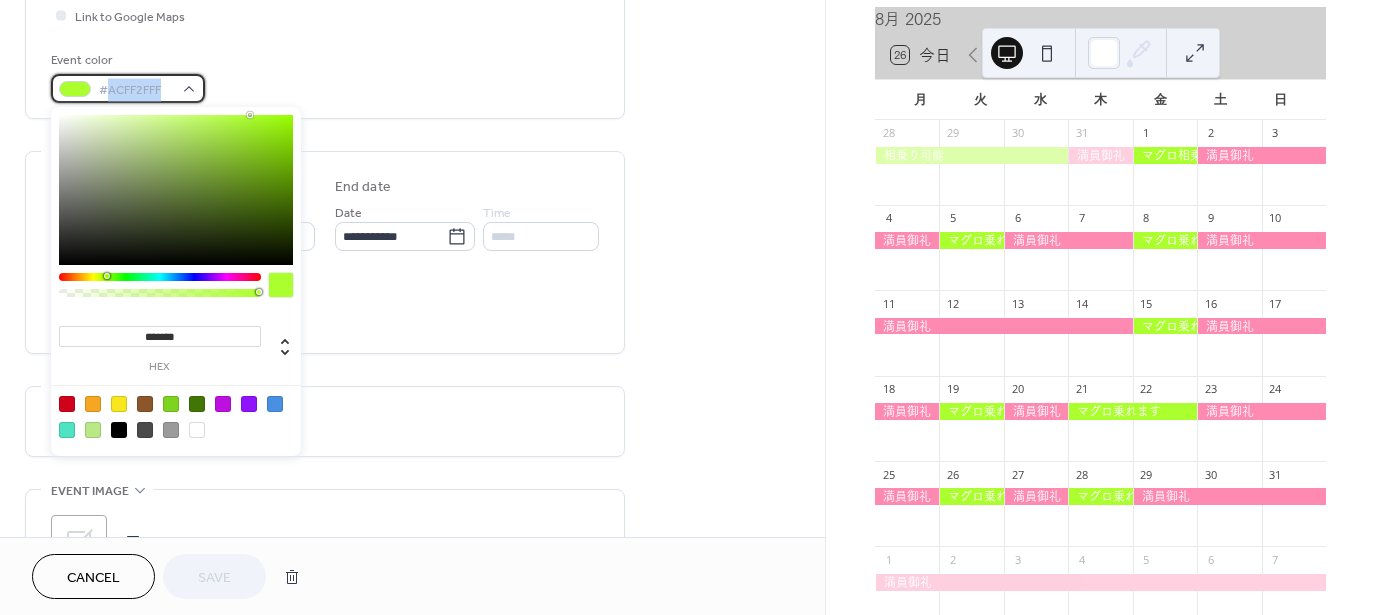 click on "#ACFF2FFF" at bounding box center [136, 90] 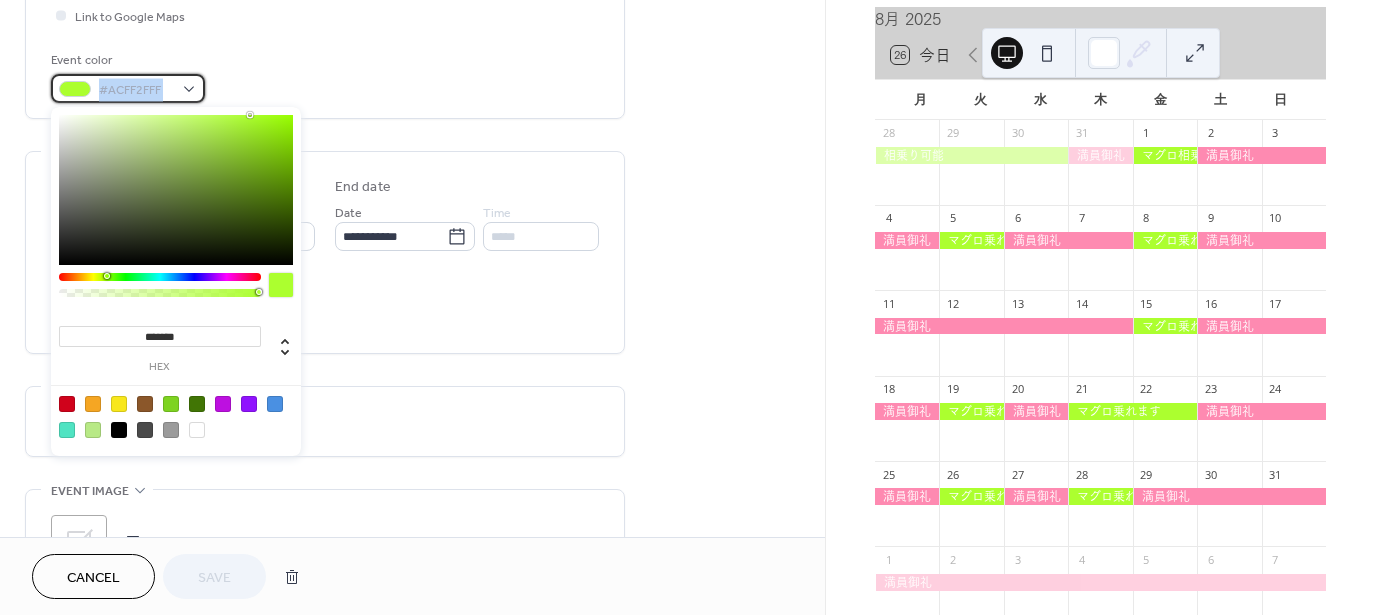 click on "#ACFF2FFF" at bounding box center [136, 90] 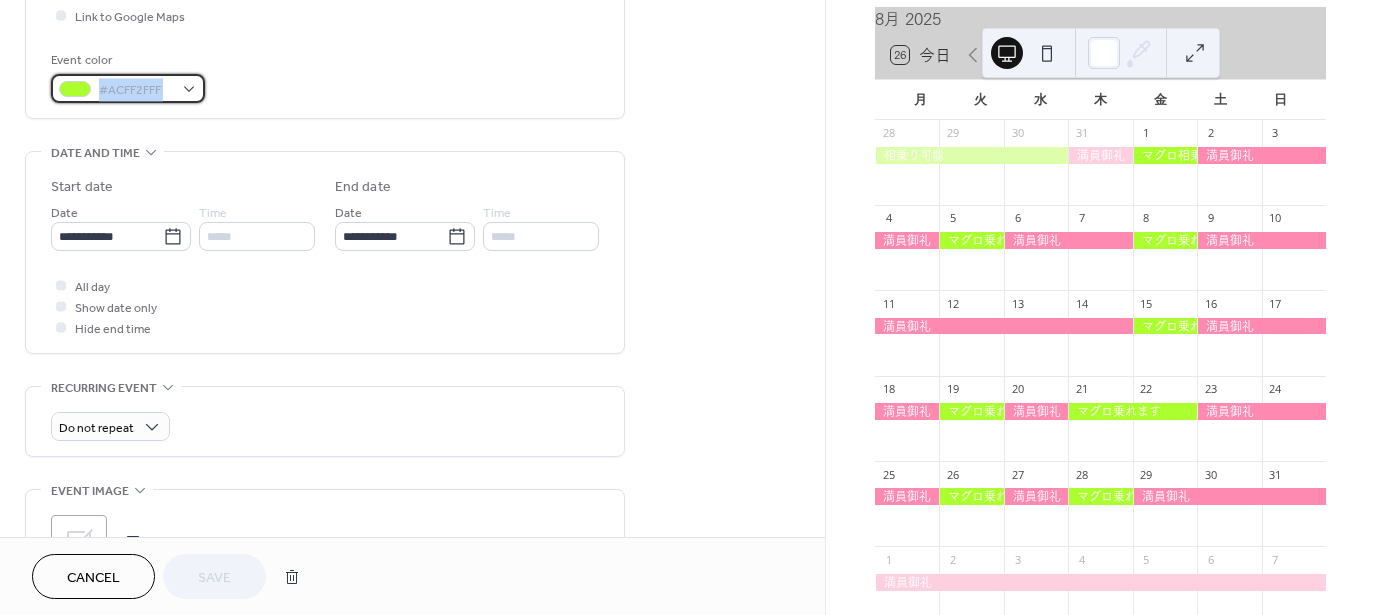 copy on "#ACFF2FFF" 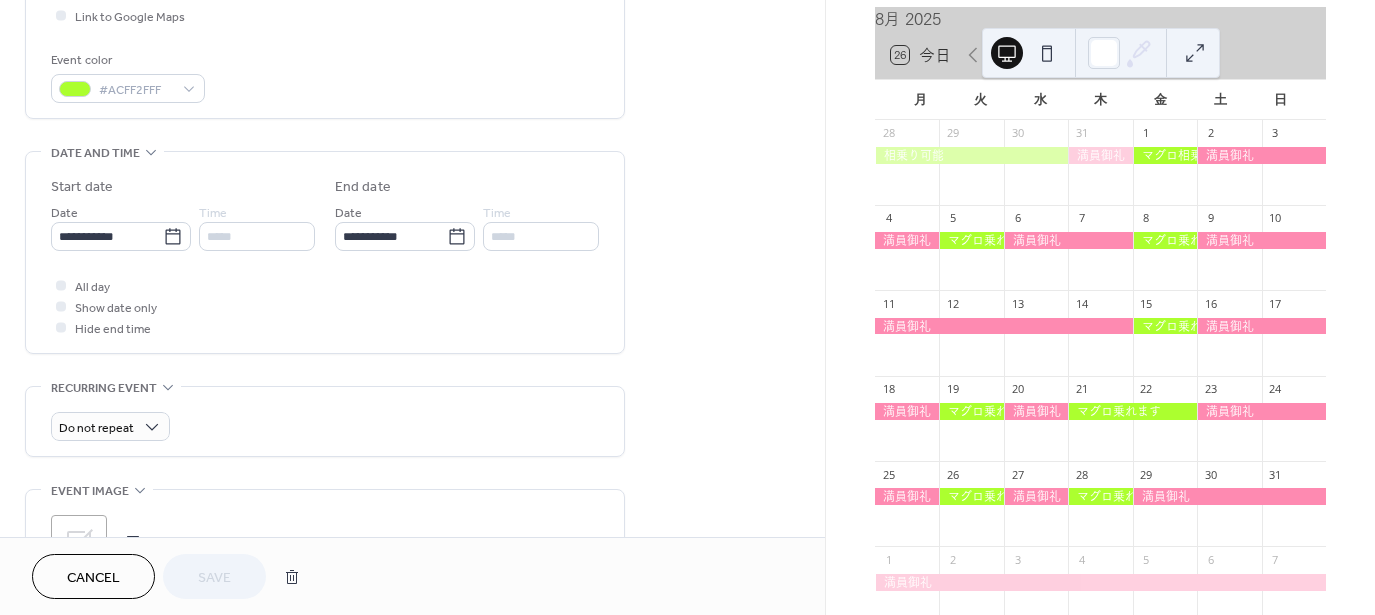 click on "All day Show date only Hide end time" at bounding box center (325, 306) 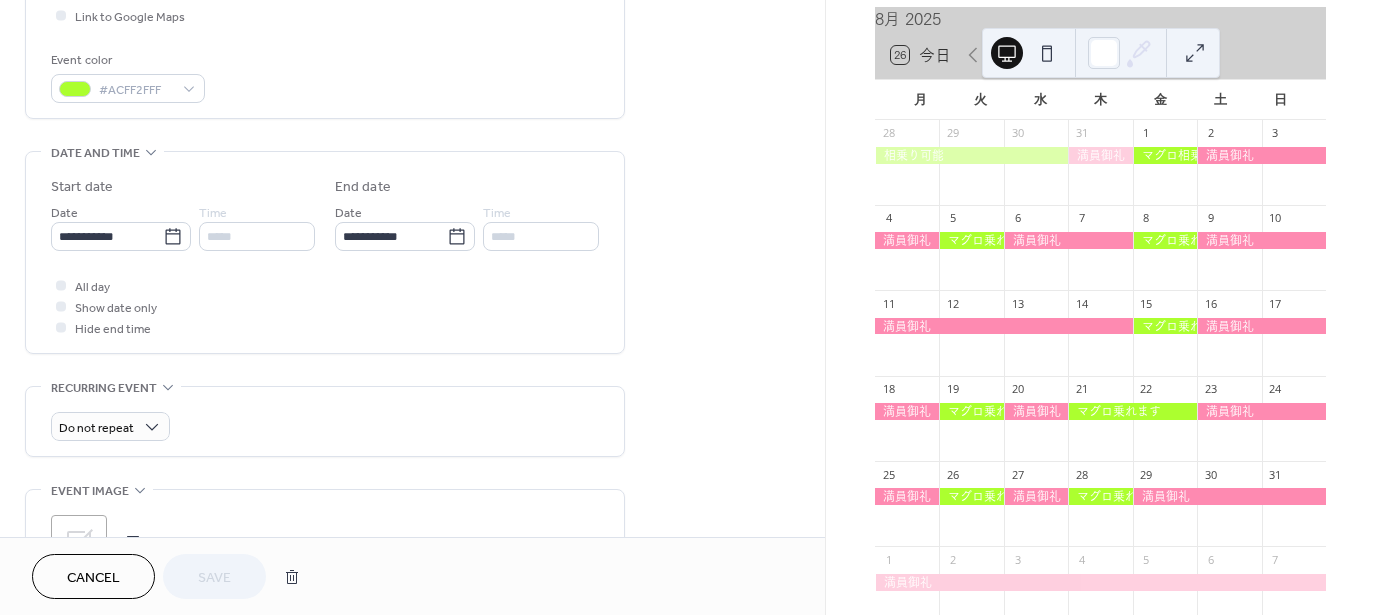 click on "Cancel" at bounding box center [93, 578] 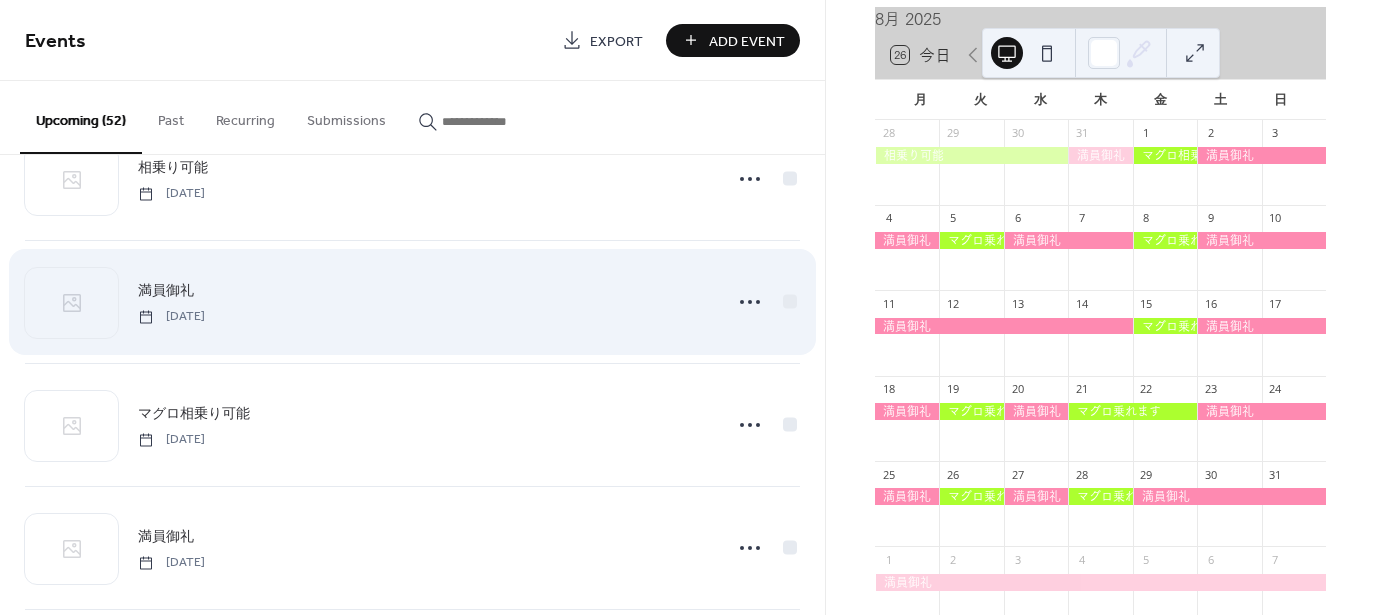 scroll, scrollTop: 200, scrollLeft: 0, axis: vertical 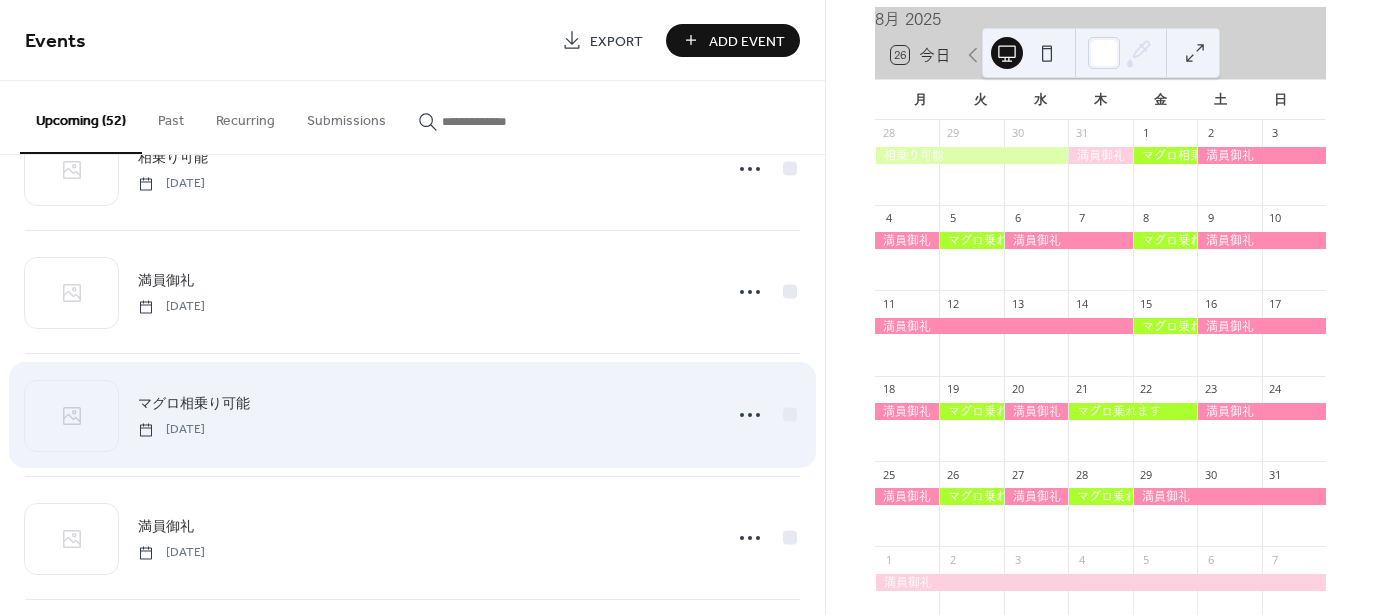click on "マグロ相乗り可能" at bounding box center [194, 404] 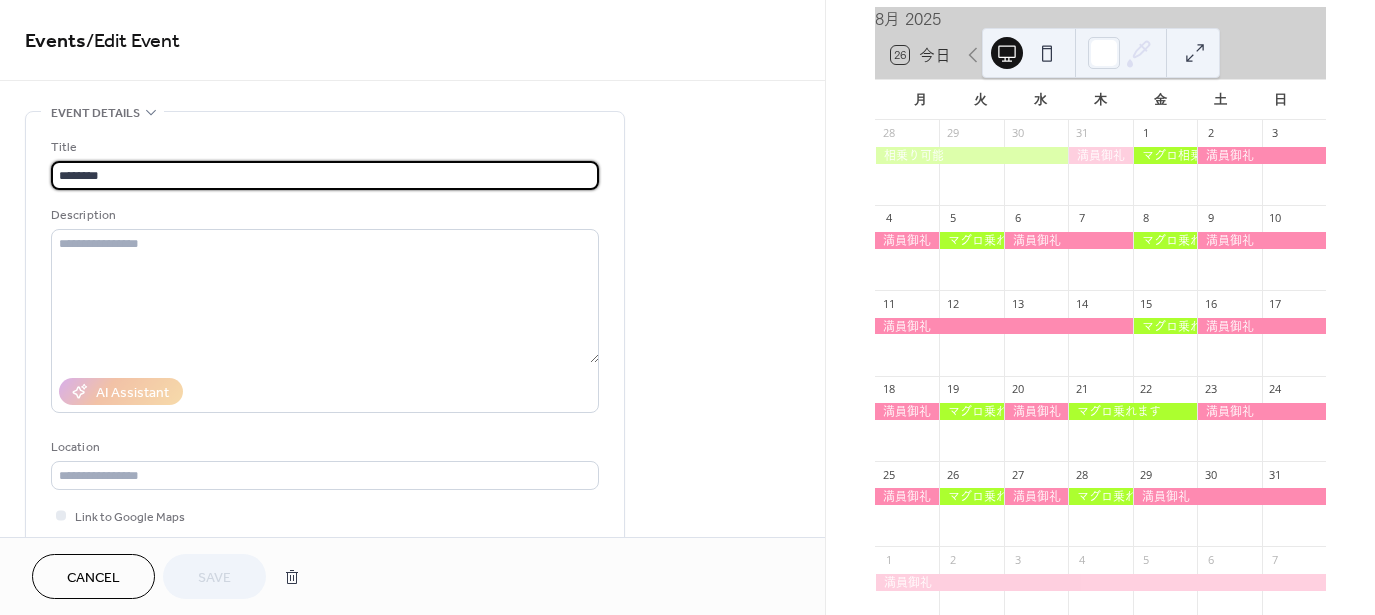 drag, startPoint x: 398, startPoint y: 179, endPoint x: 9, endPoint y: 216, distance: 390.75568 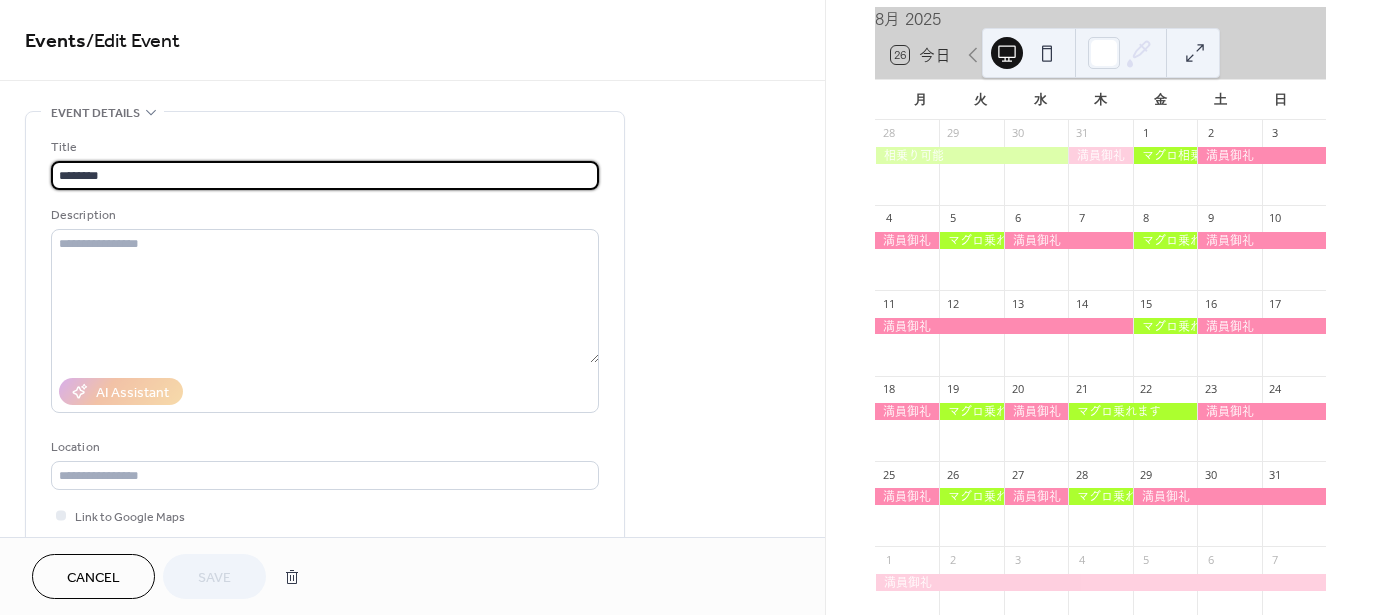 click on "Title ******** Description AI Assistant Location Link to Google Maps Event color #ACFF2FFF" at bounding box center [325, 365] 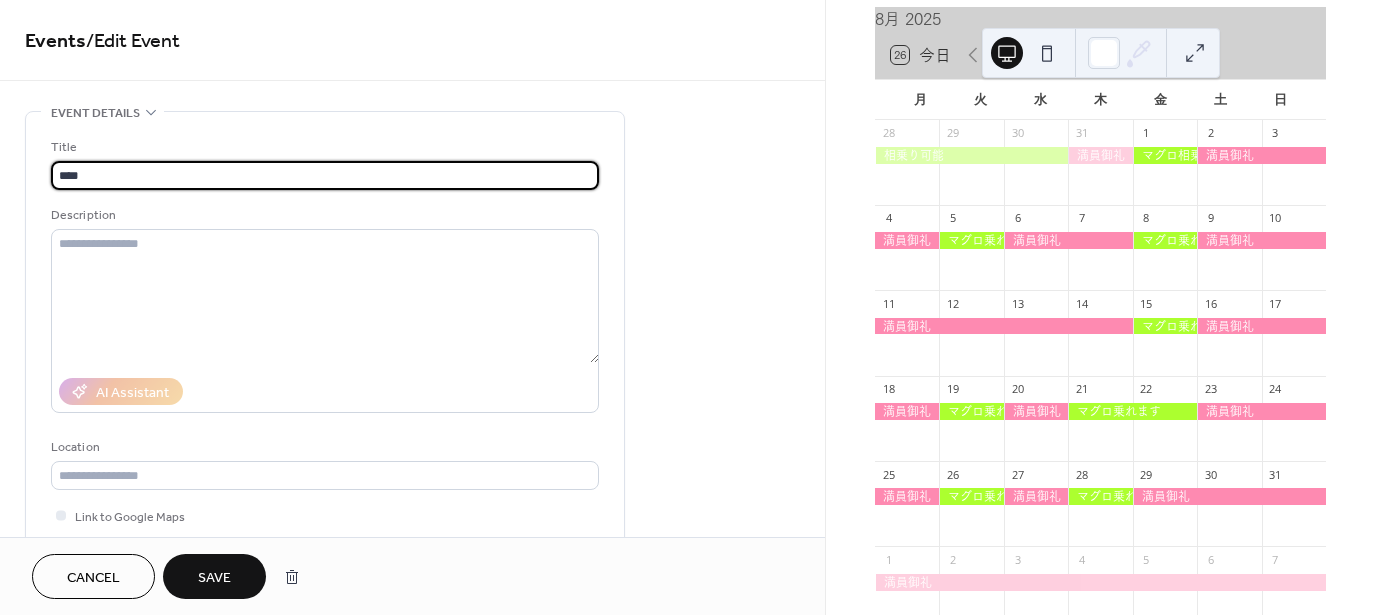 type on "****" 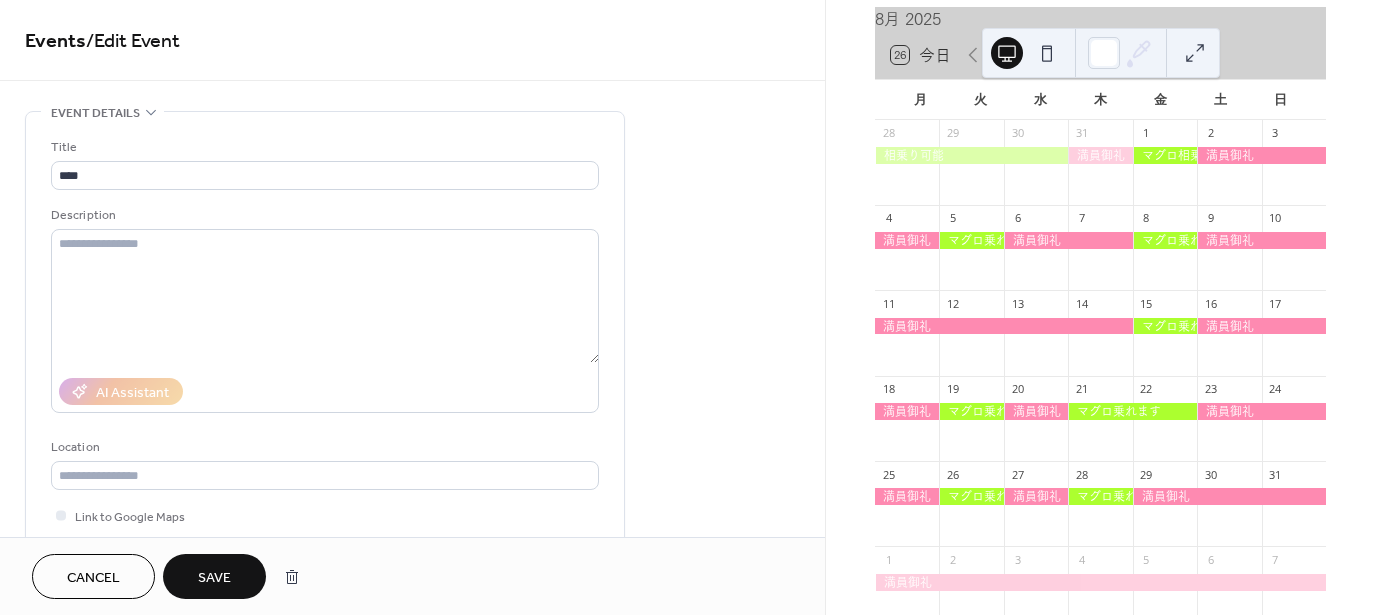 scroll, scrollTop: 300, scrollLeft: 0, axis: vertical 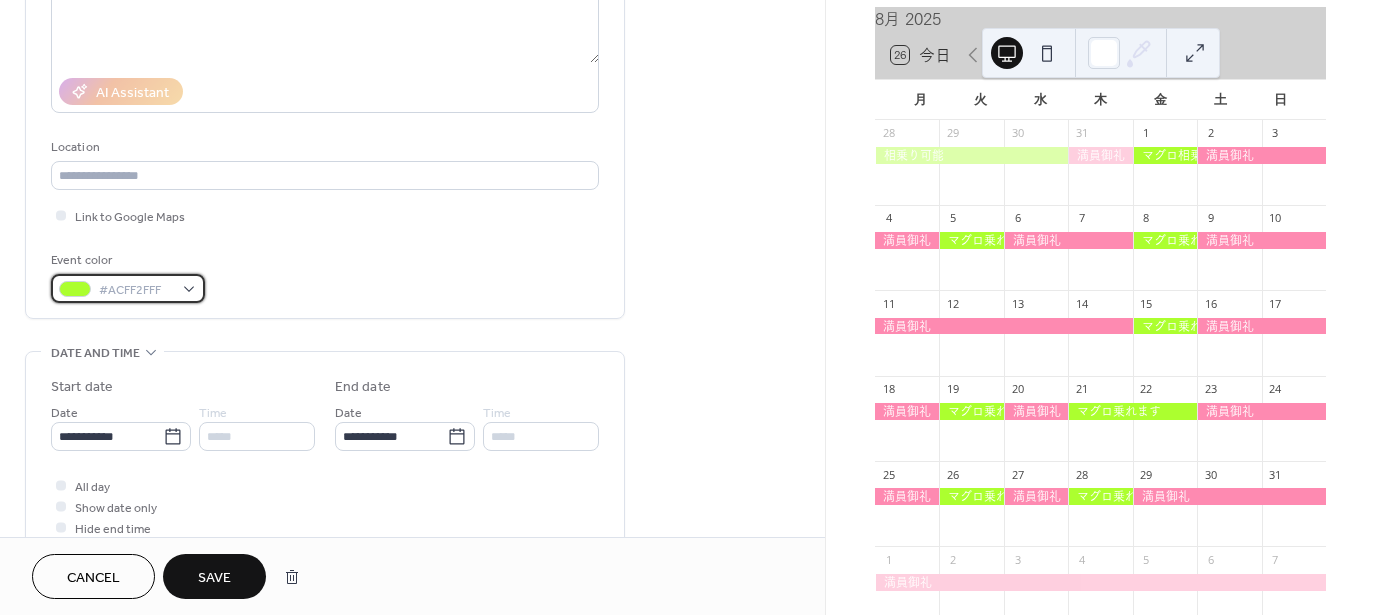 click on "#ACFF2FFF" at bounding box center (128, 288) 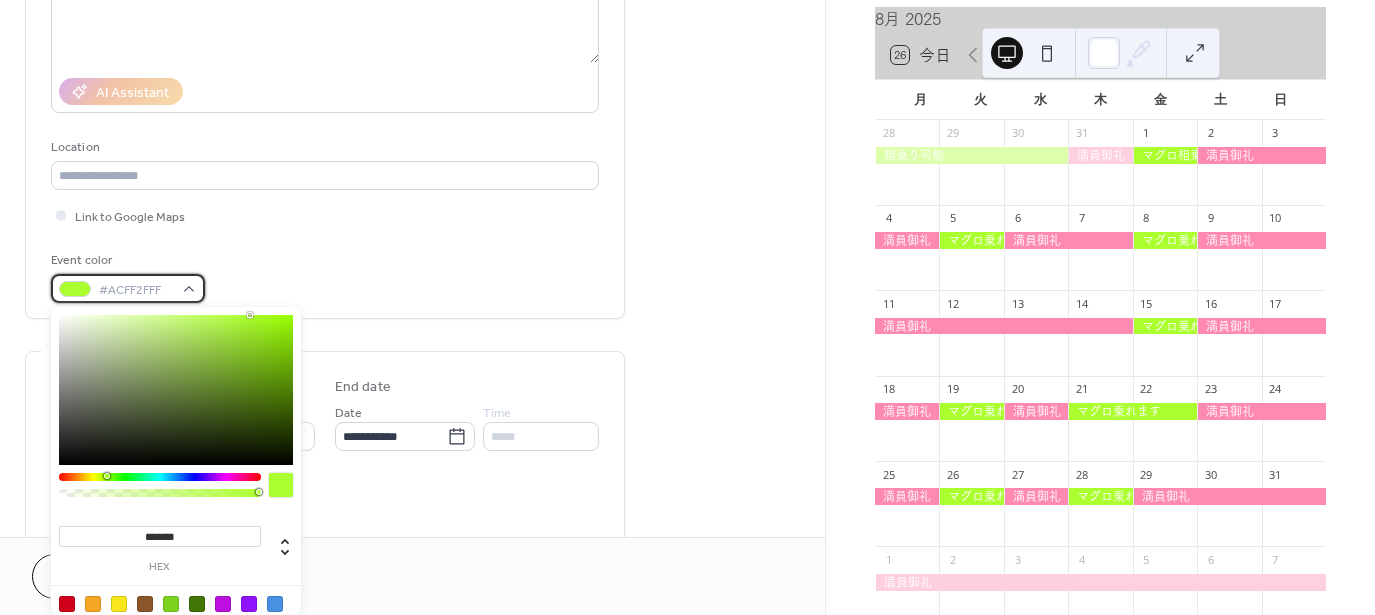 click on "#ACFF2FFF" at bounding box center [136, 290] 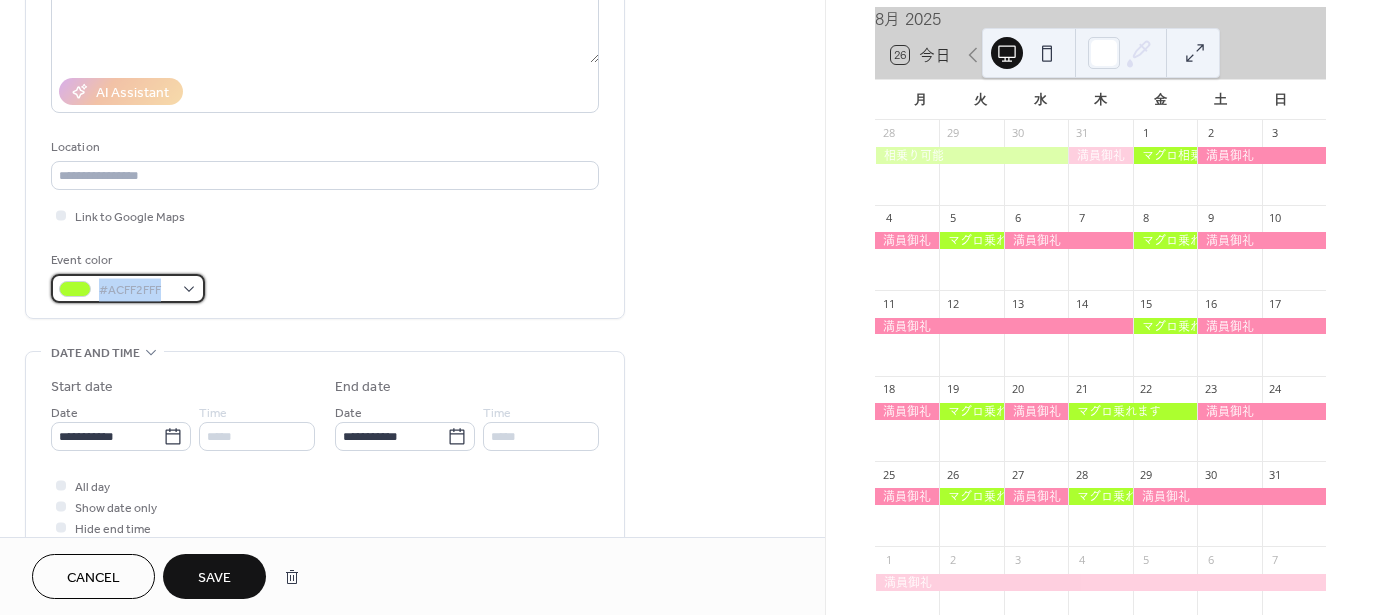 drag, startPoint x: 165, startPoint y: 288, endPoint x: 95, endPoint y: 298, distance: 70.71068 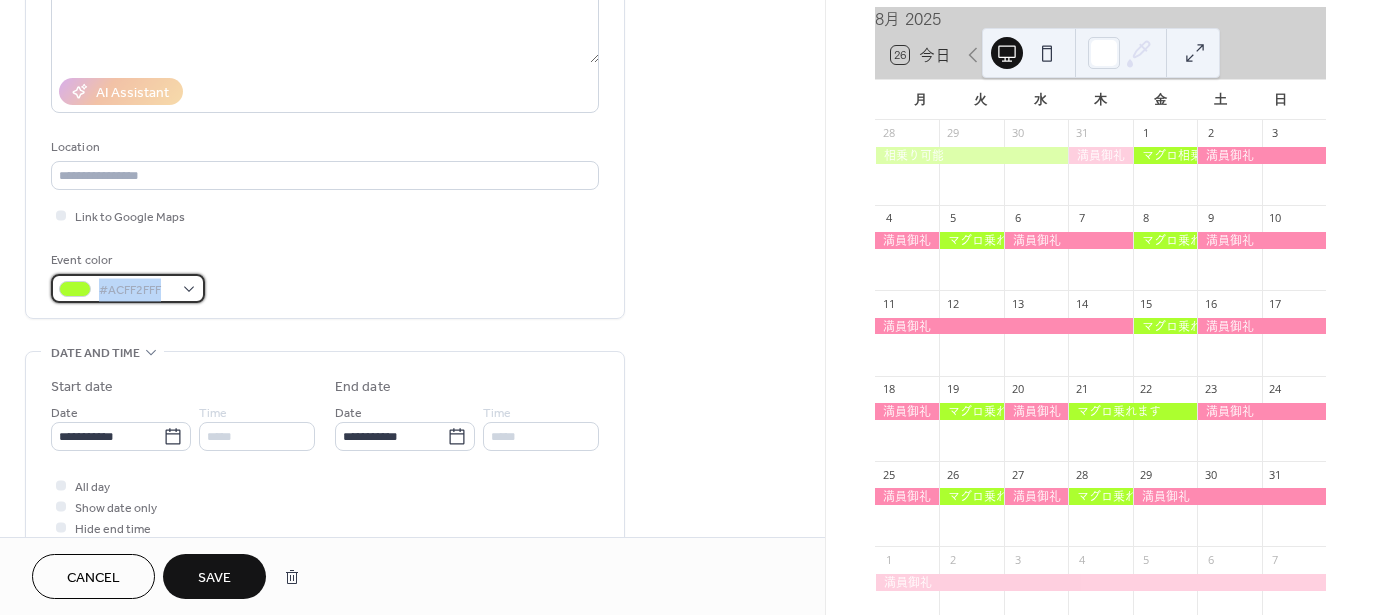 click on "#ACFF2FFF" at bounding box center [128, 288] 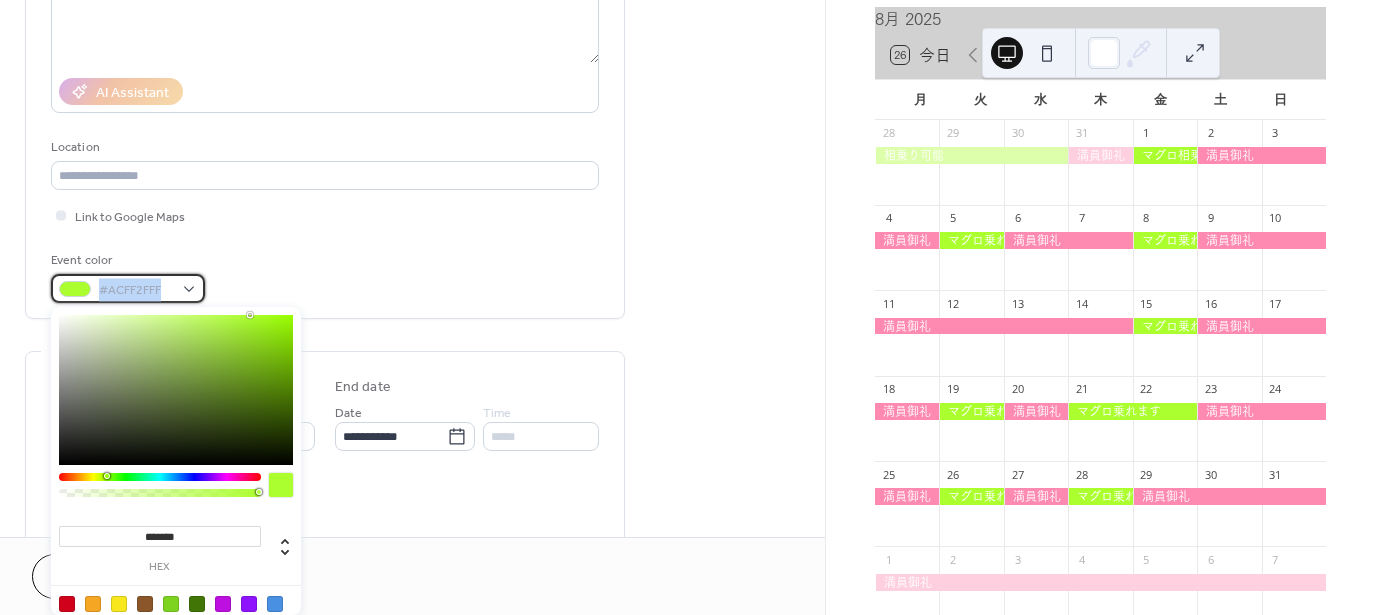 click on "#ACFF2FFF" at bounding box center (136, 290) 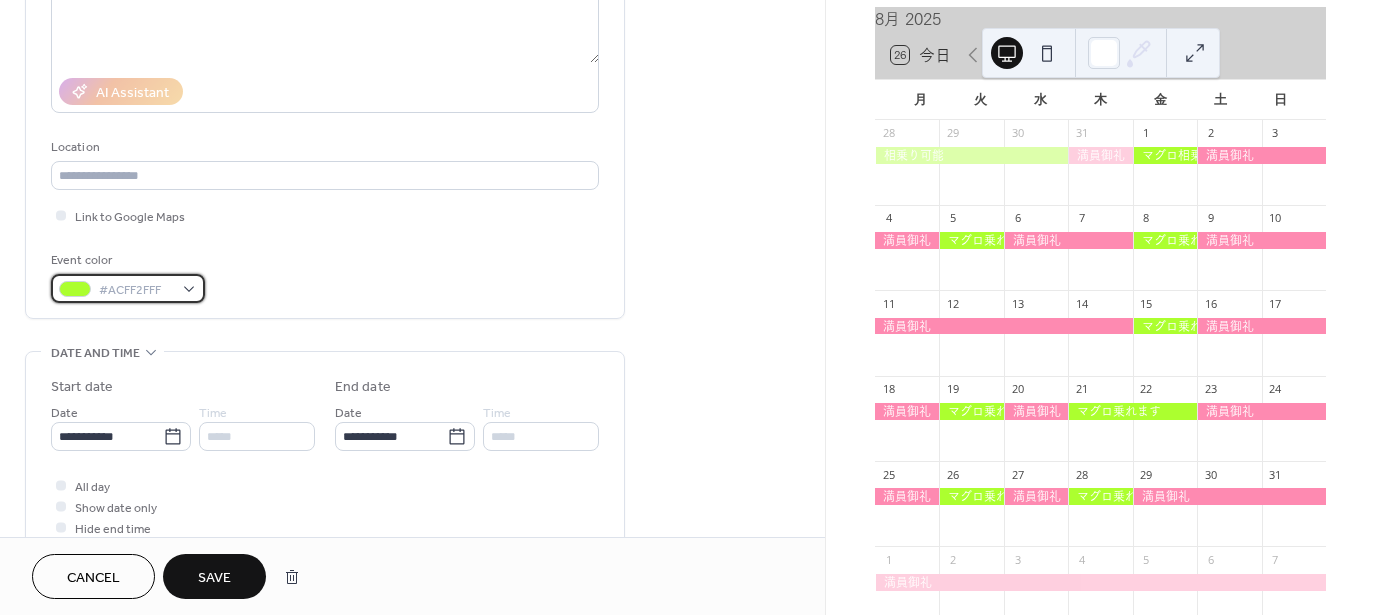 click on "#ACFF2FFF" at bounding box center (136, 290) 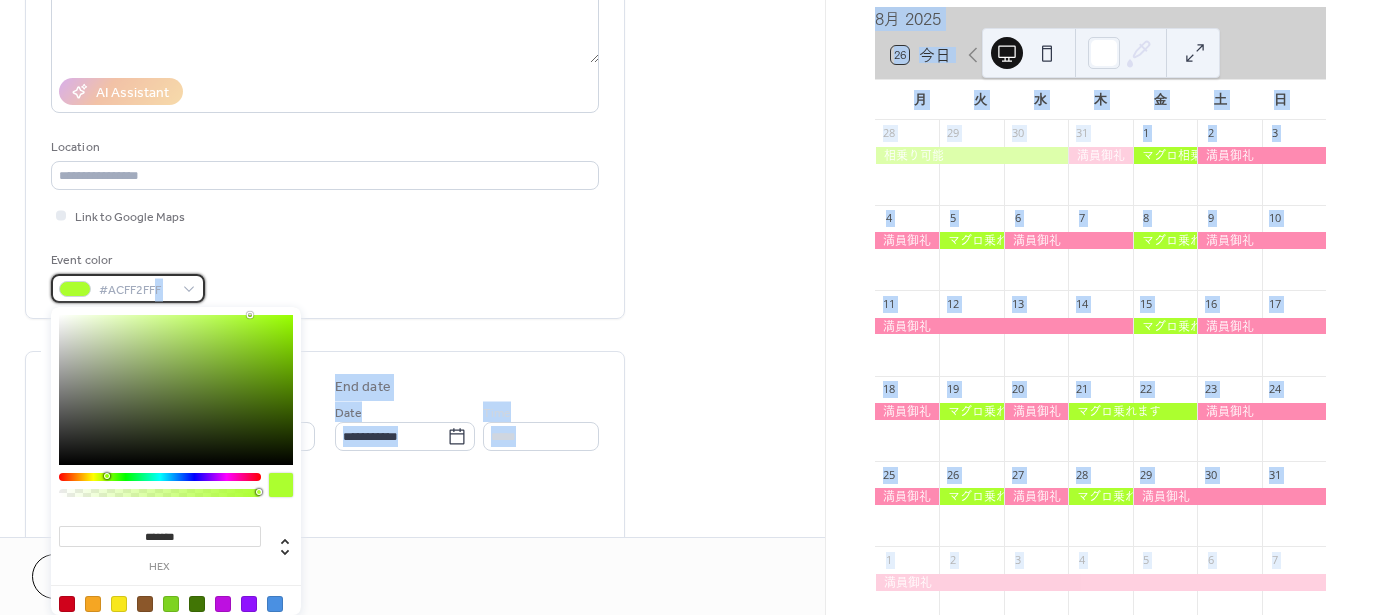 drag, startPoint x: 158, startPoint y: 290, endPoint x: 71, endPoint y: 311, distance: 89.498604 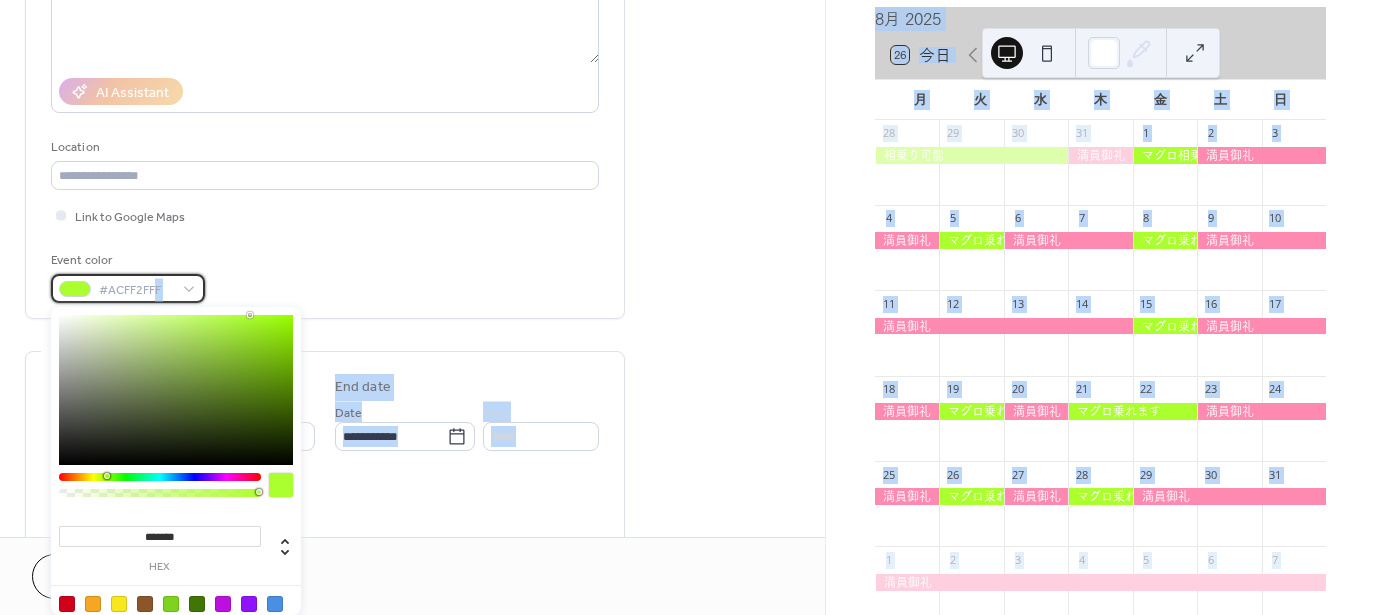 click on "**********" at bounding box center [687, 307] 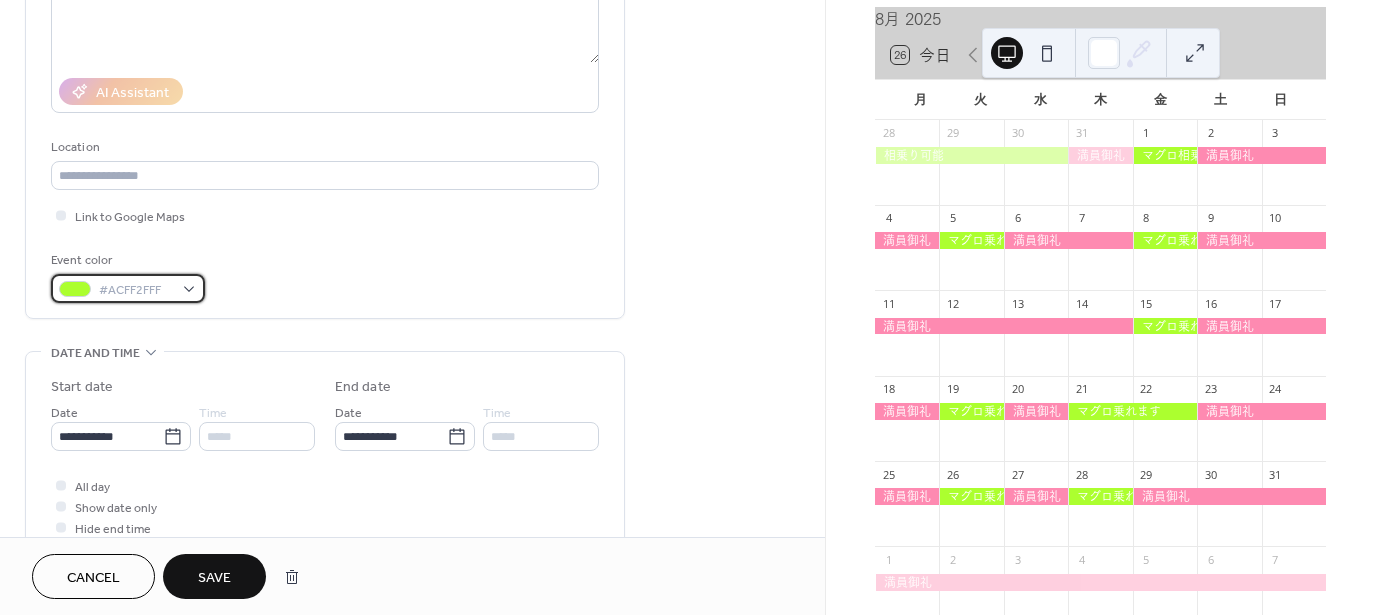 click on "#ACFF2FFF" at bounding box center (136, 290) 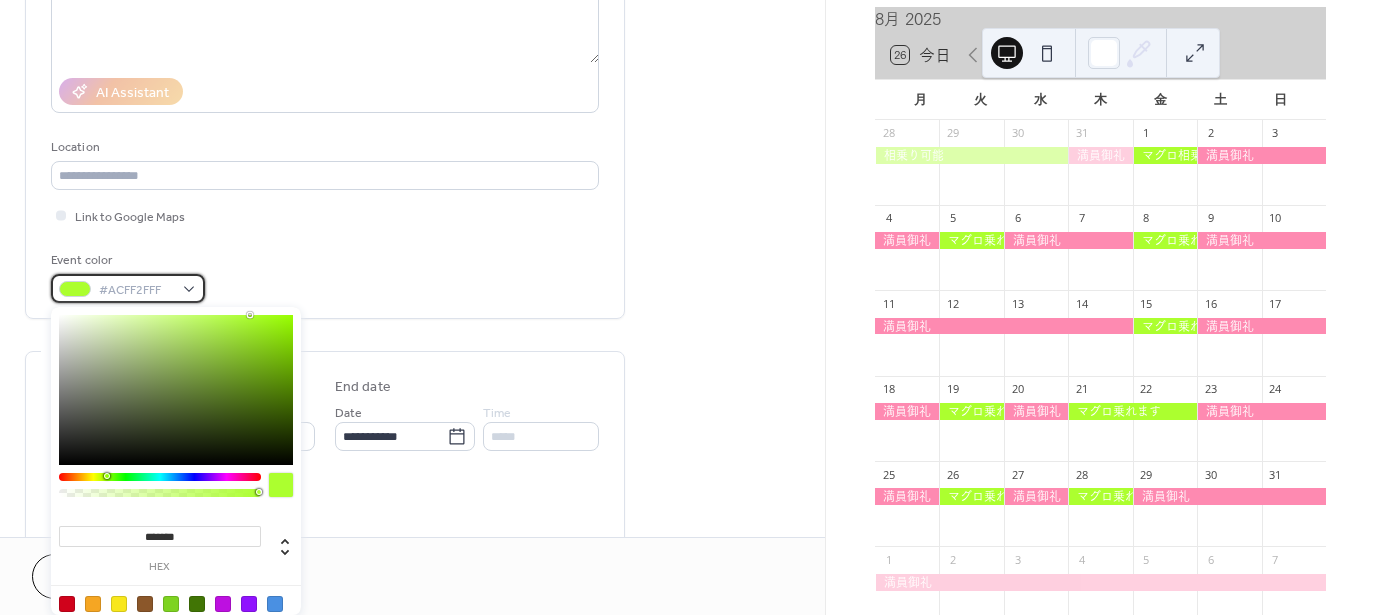 click on "#ACFF2FFF" at bounding box center [136, 290] 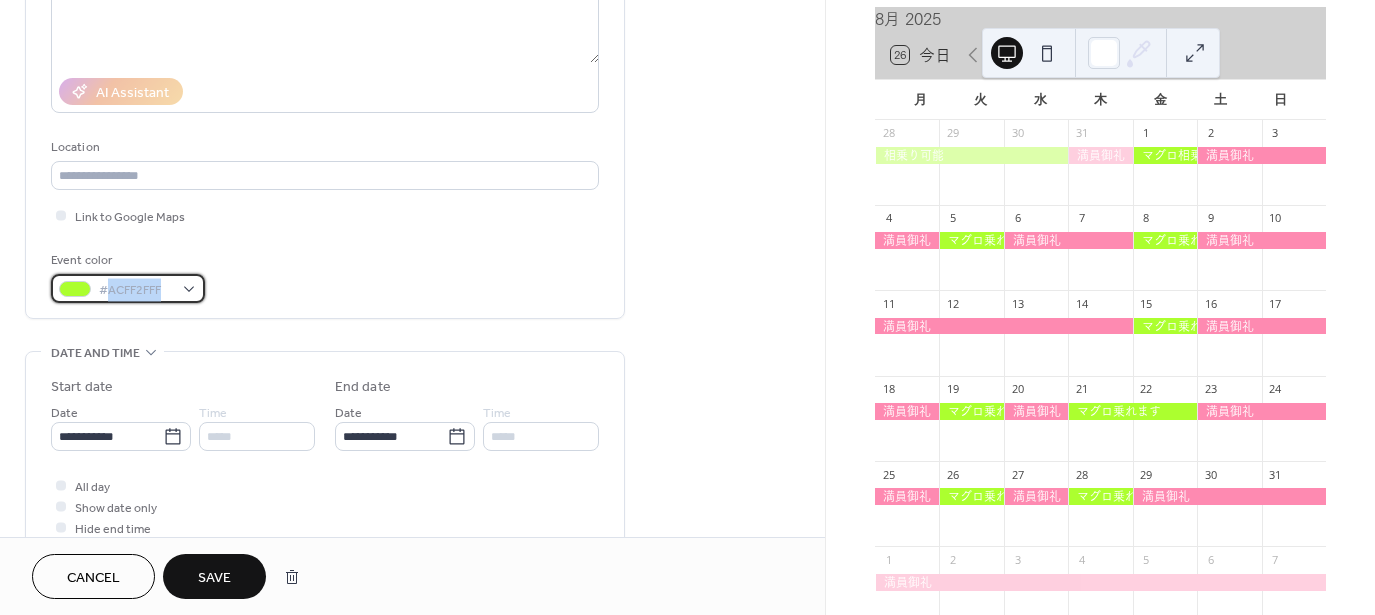 click on "#ACFF2FFF" at bounding box center [136, 290] 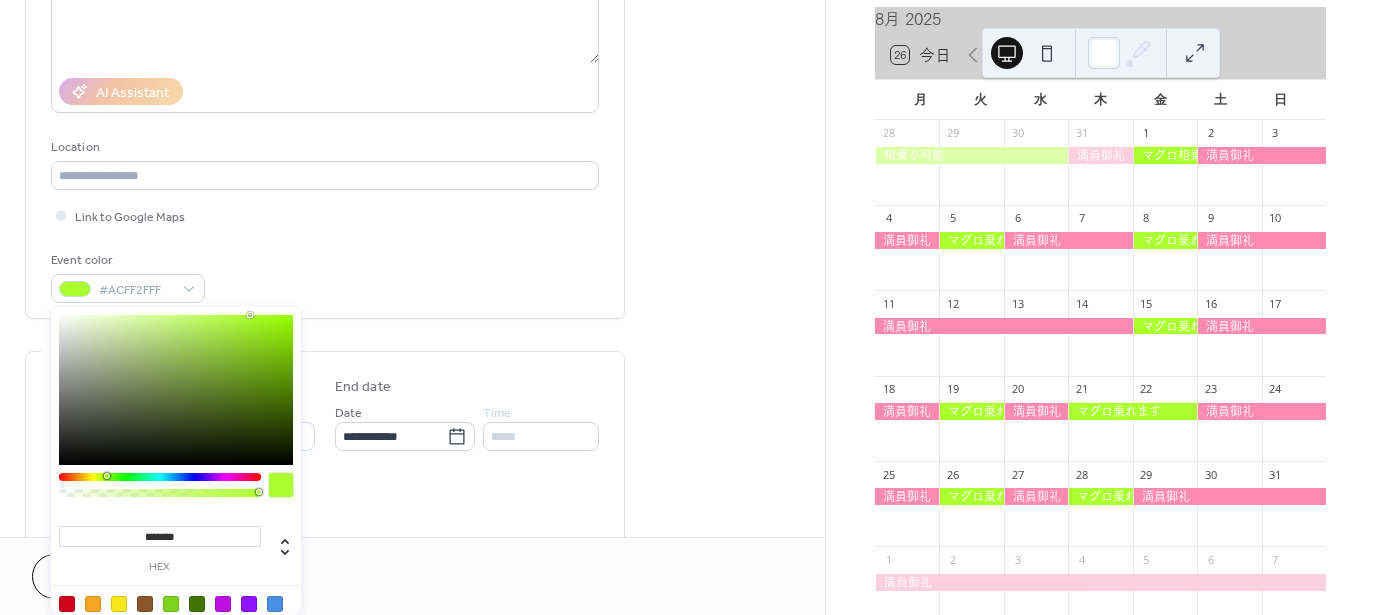 drag, startPoint x: 202, startPoint y: 530, endPoint x: 111, endPoint y: 541, distance: 91.66242 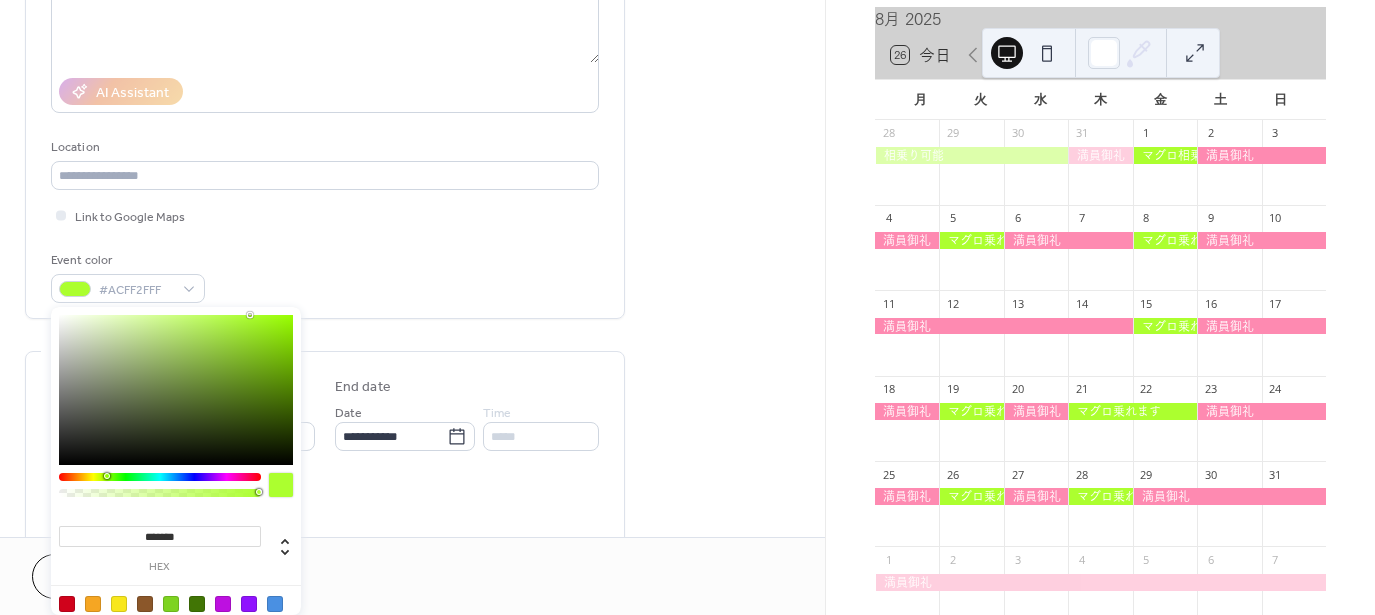 paste on "**" 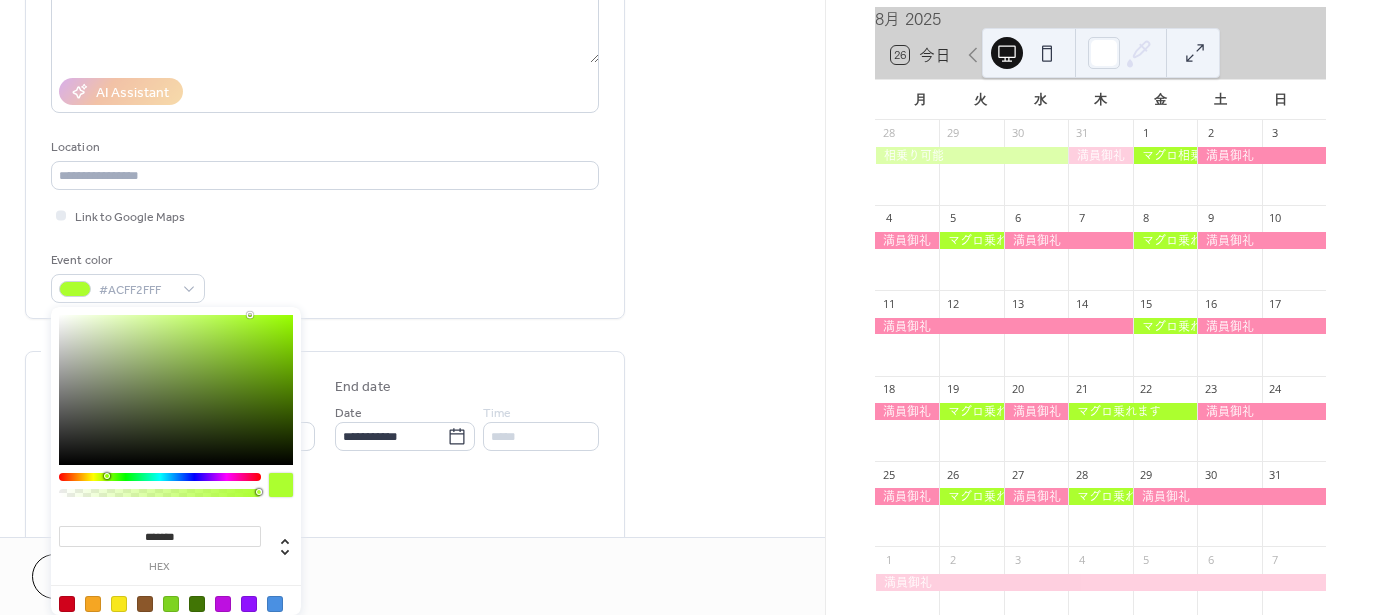 type on "*********" 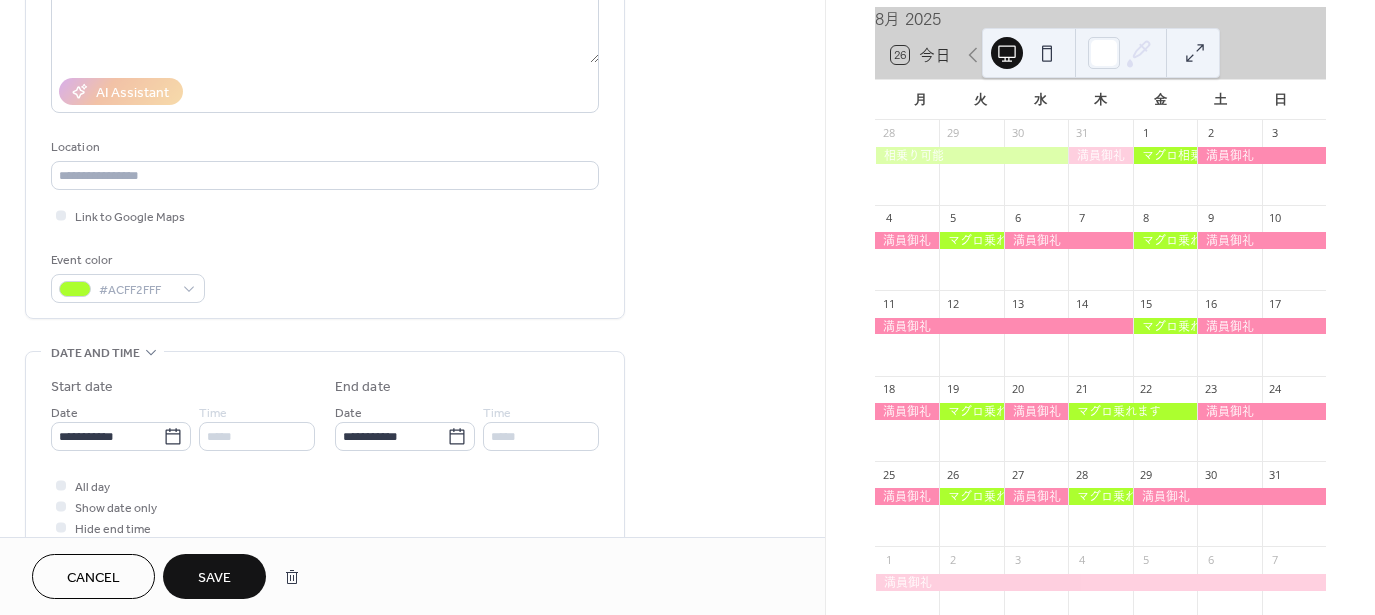 click on "Event color #ACFF2FFF" at bounding box center [325, 276] 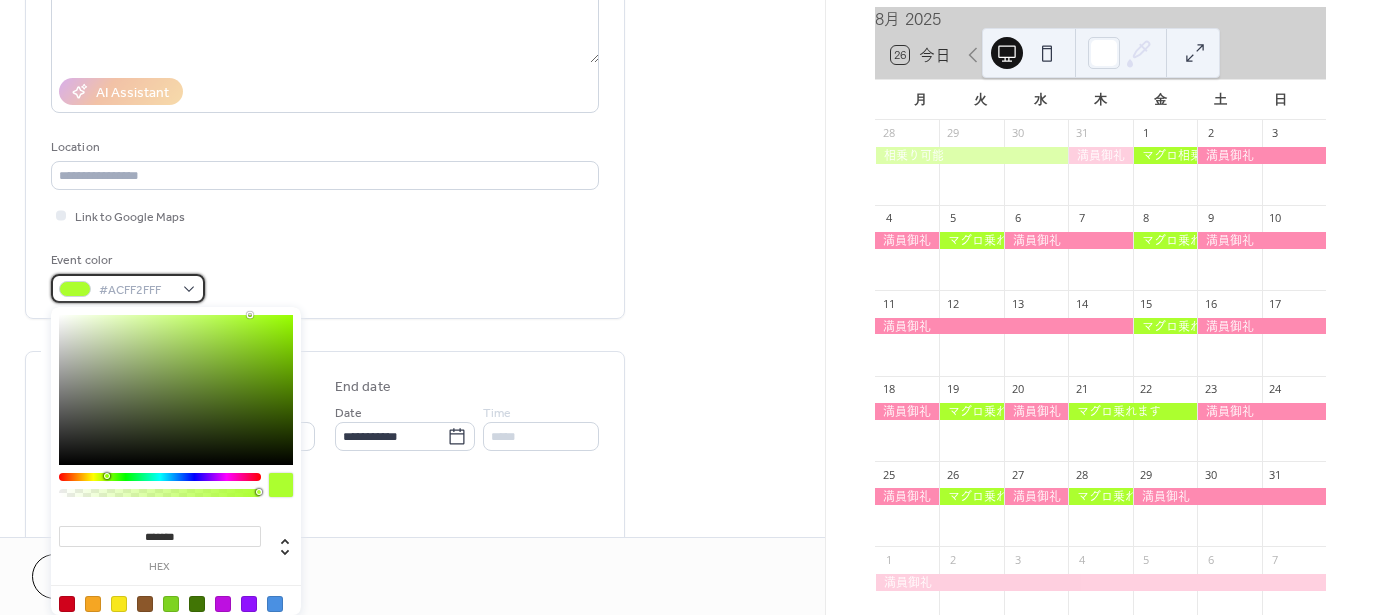 click on "#ACFF2FFF" at bounding box center [136, 290] 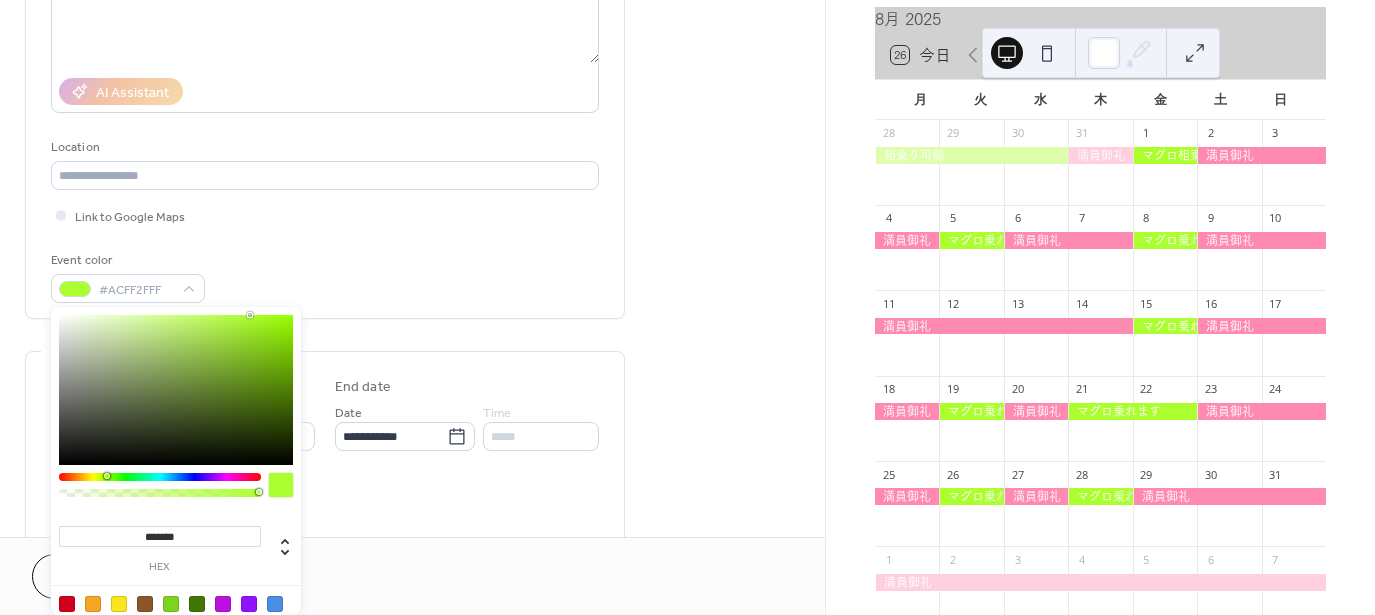 drag, startPoint x: 192, startPoint y: 538, endPoint x: 53, endPoint y: 551, distance: 139.60658 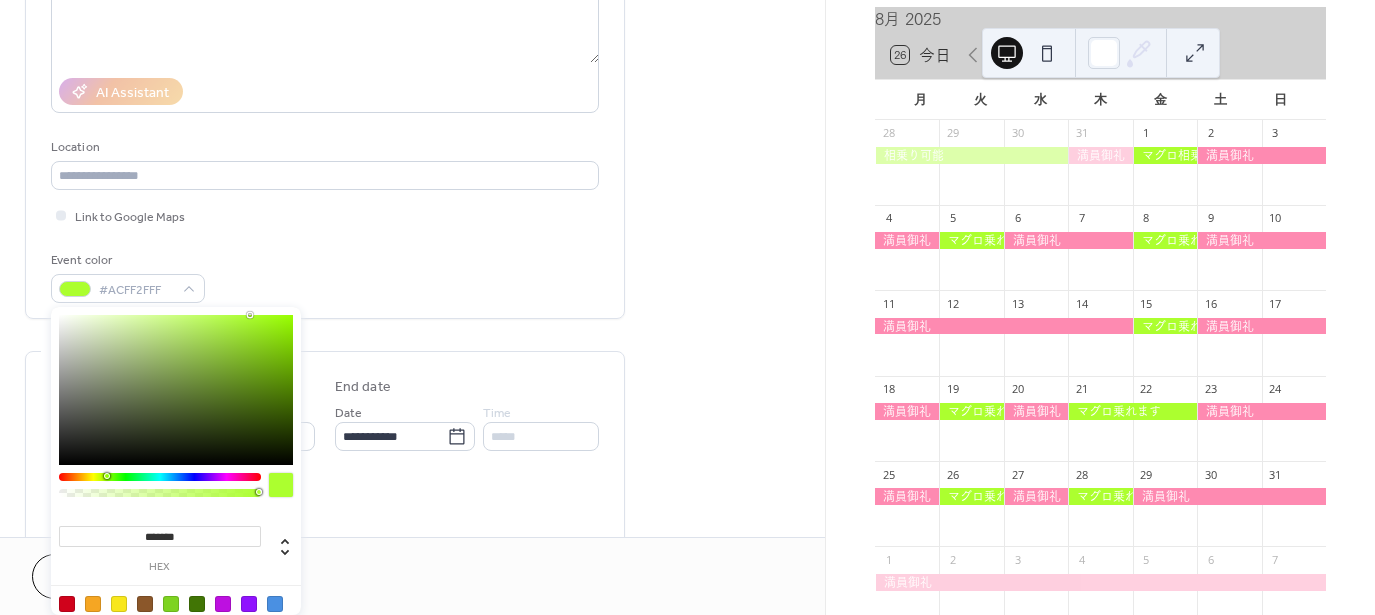 paste on "**" 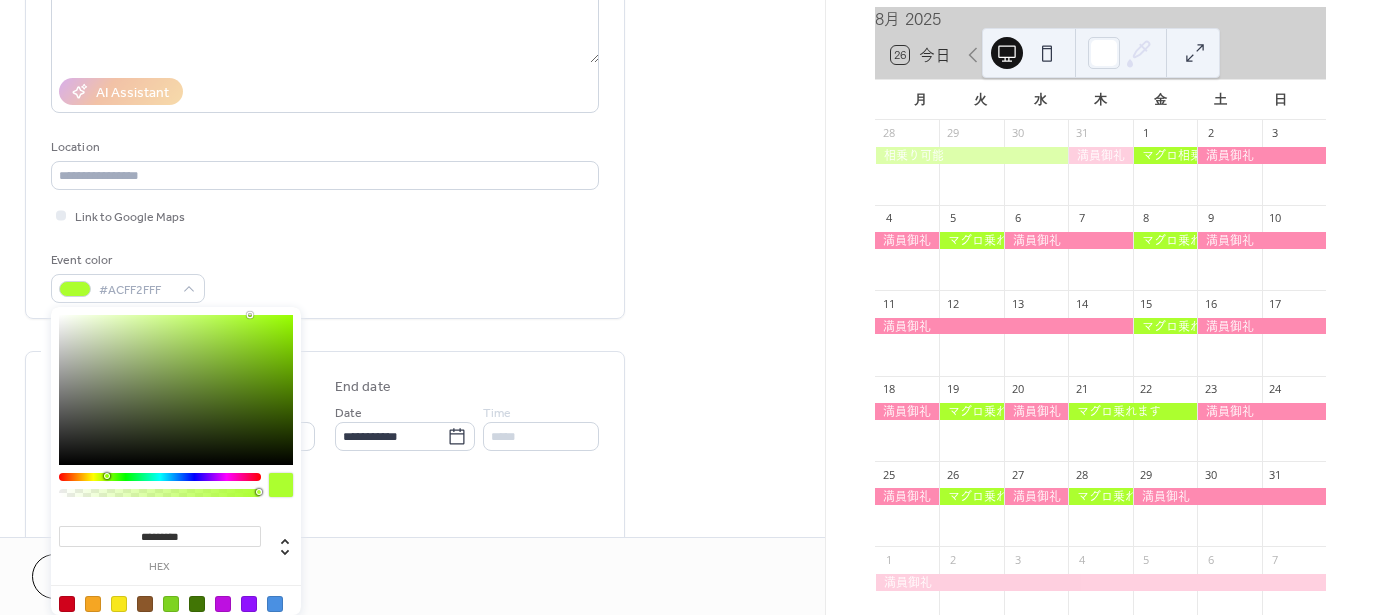 click on "*********" at bounding box center (160, 536) 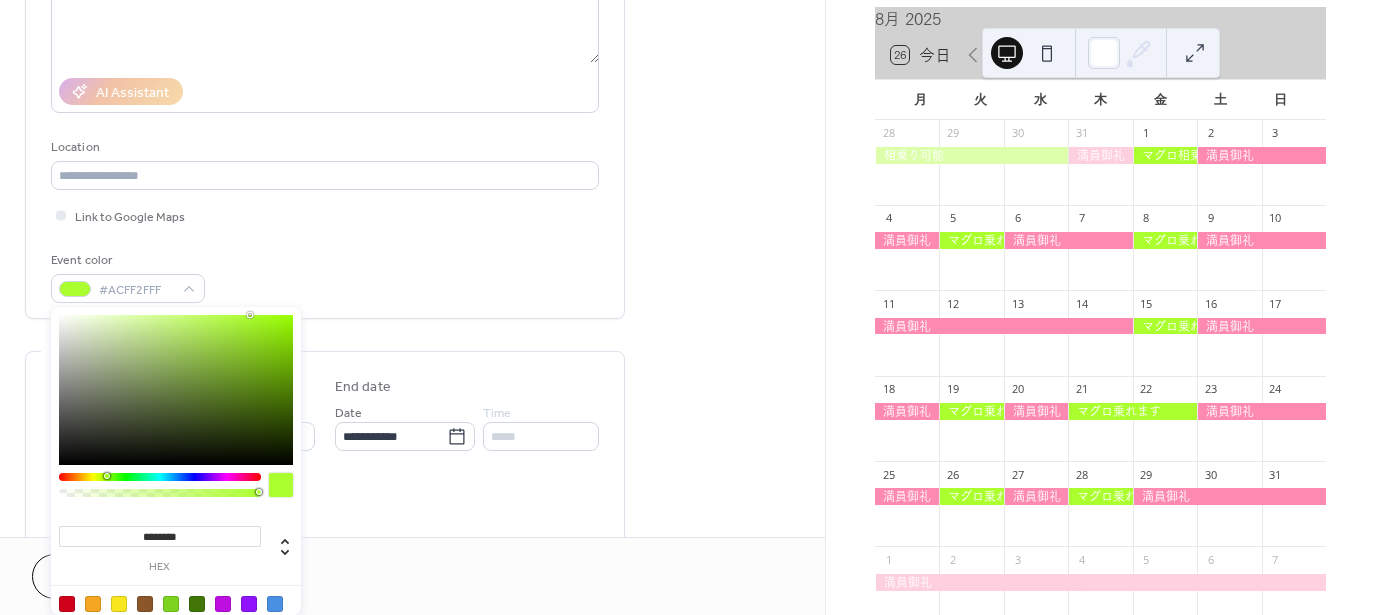 click on "********" at bounding box center (160, 536) 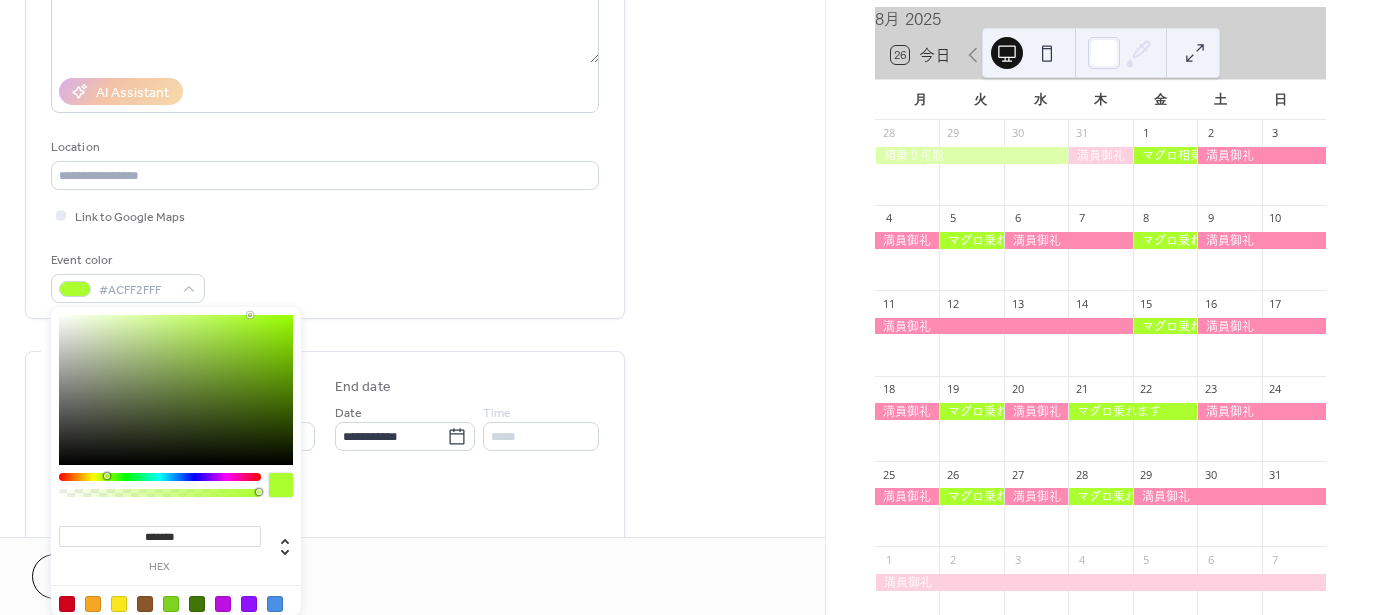 type on "*******" 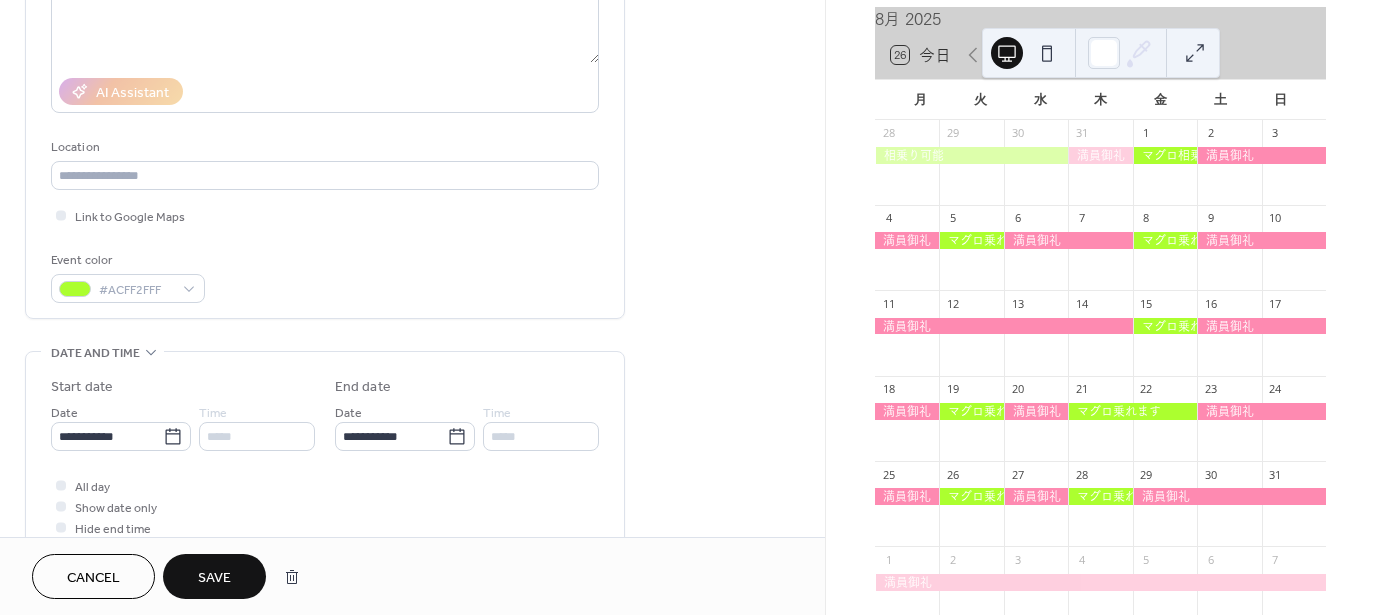 click on "Cancel" at bounding box center [93, 578] 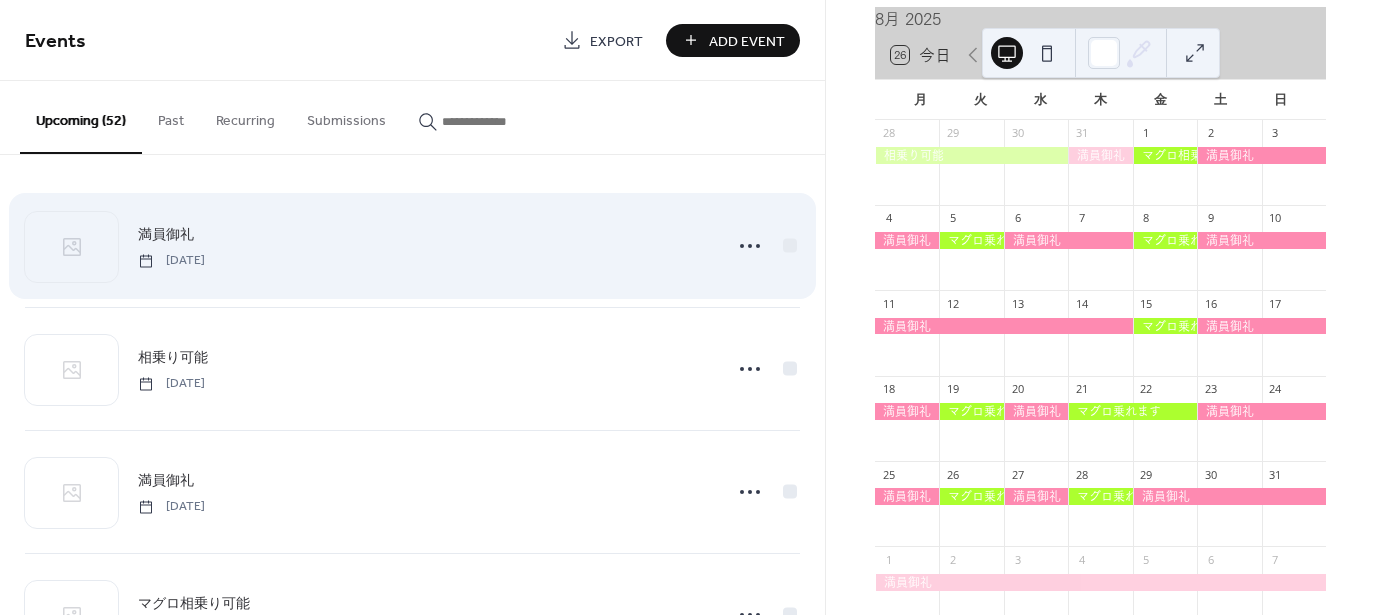 drag, startPoint x: 198, startPoint y: 259, endPoint x: 178, endPoint y: 229, distance: 36.05551 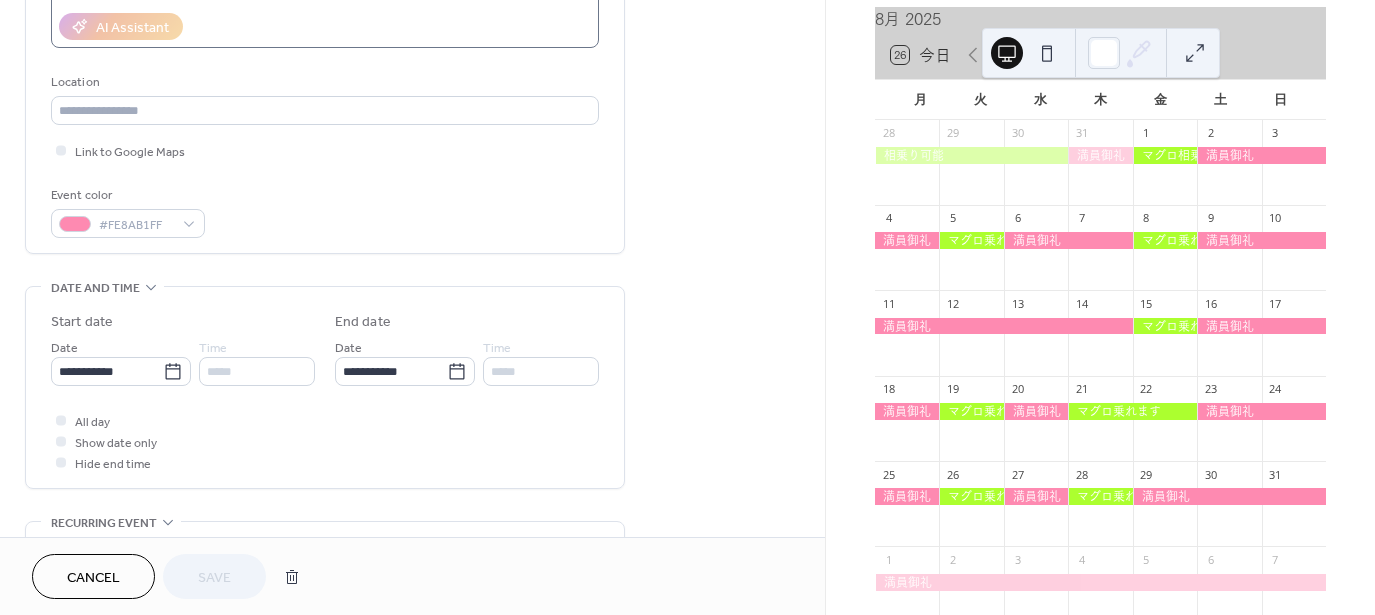 scroll, scrollTop: 400, scrollLeft: 0, axis: vertical 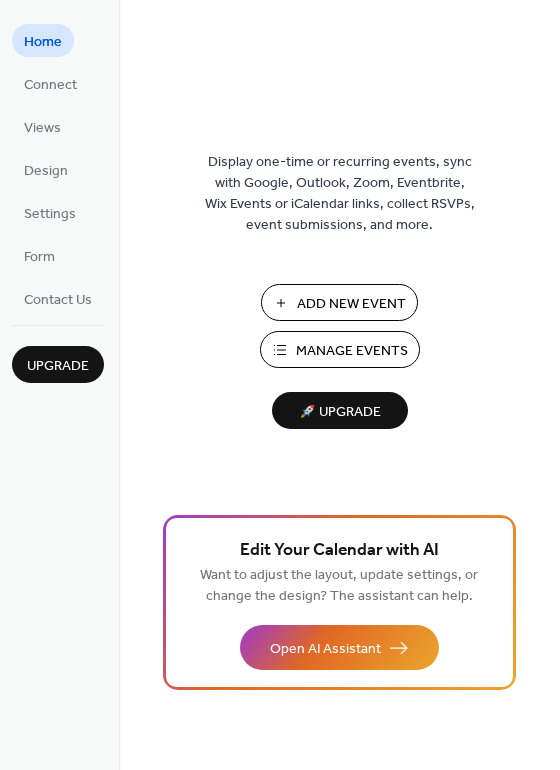 click on "Manage Events" at bounding box center (352, 351) 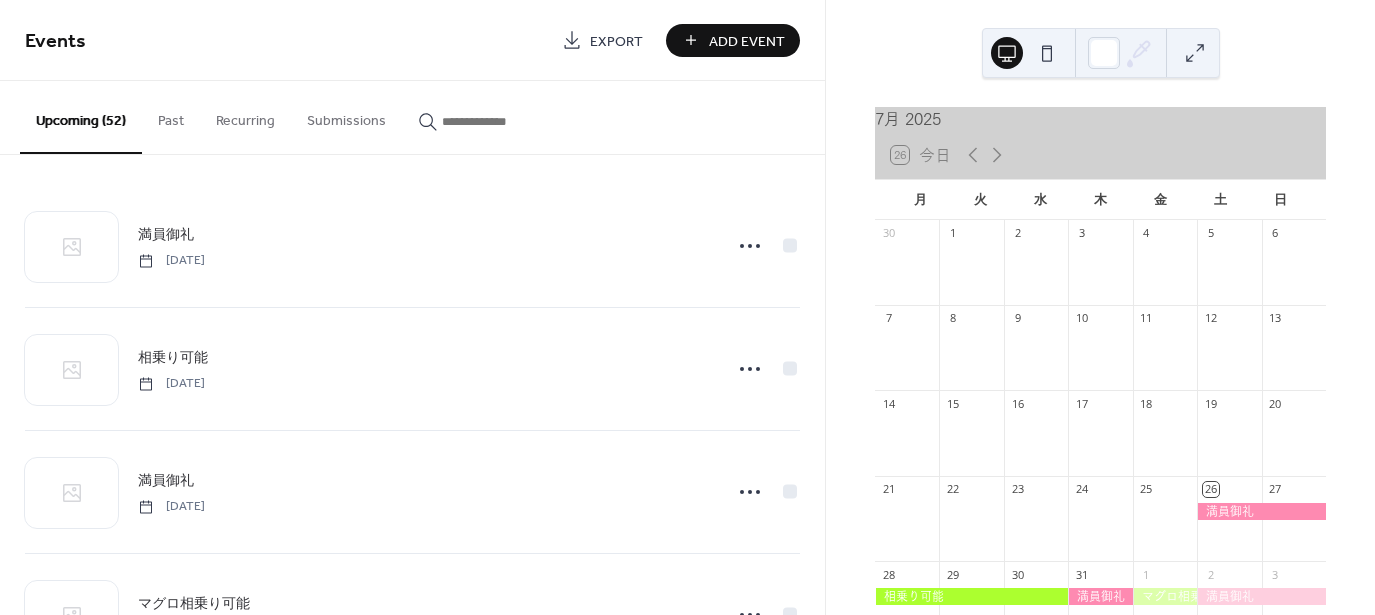 scroll, scrollTop: 0, scrollLeft: 0, axis: both 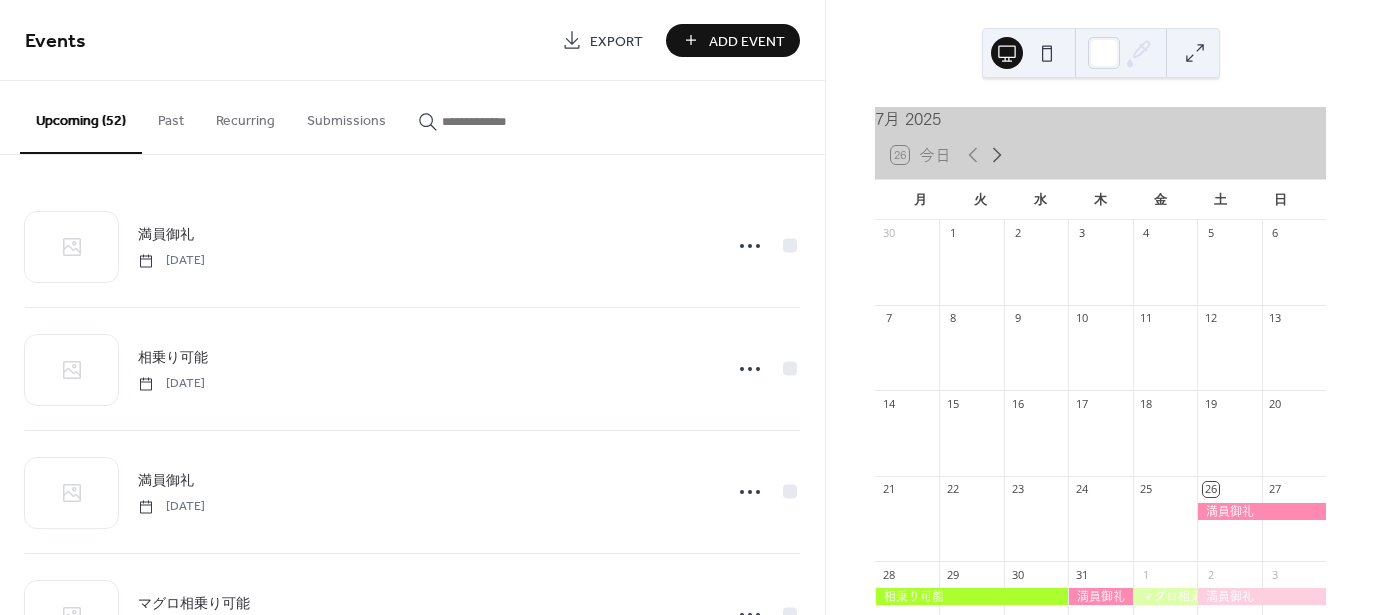 click 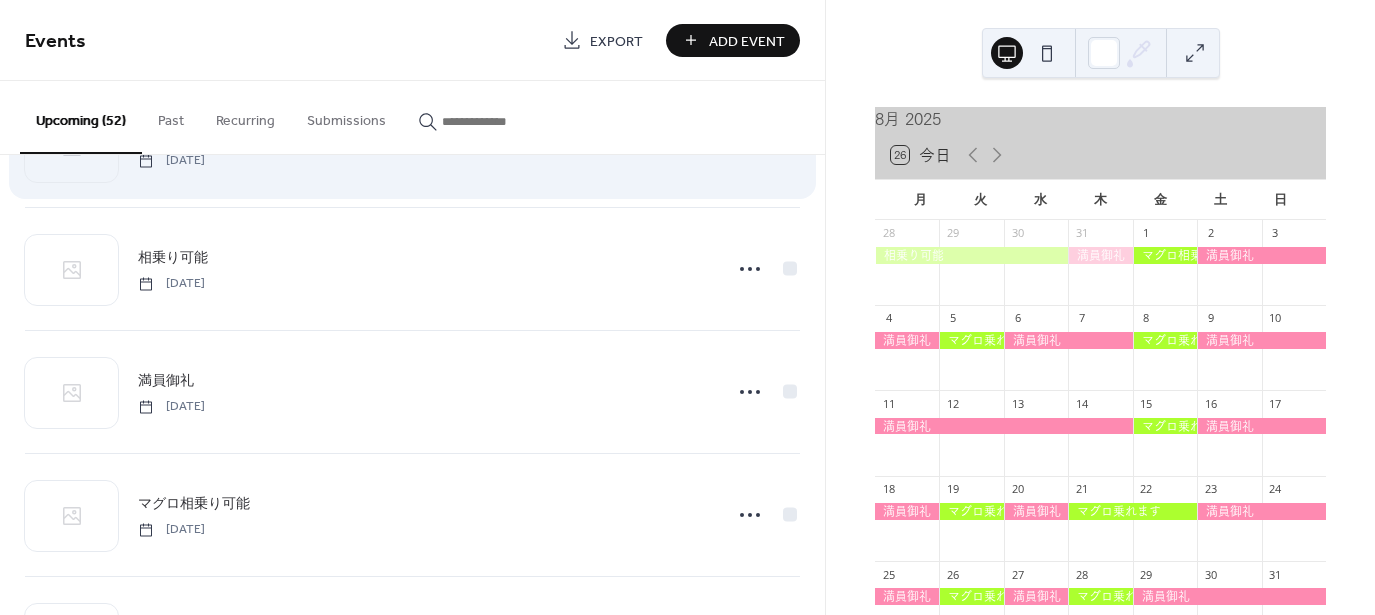 scroll, scrollTop: 200, scrollLeft: 0, axis: vertical 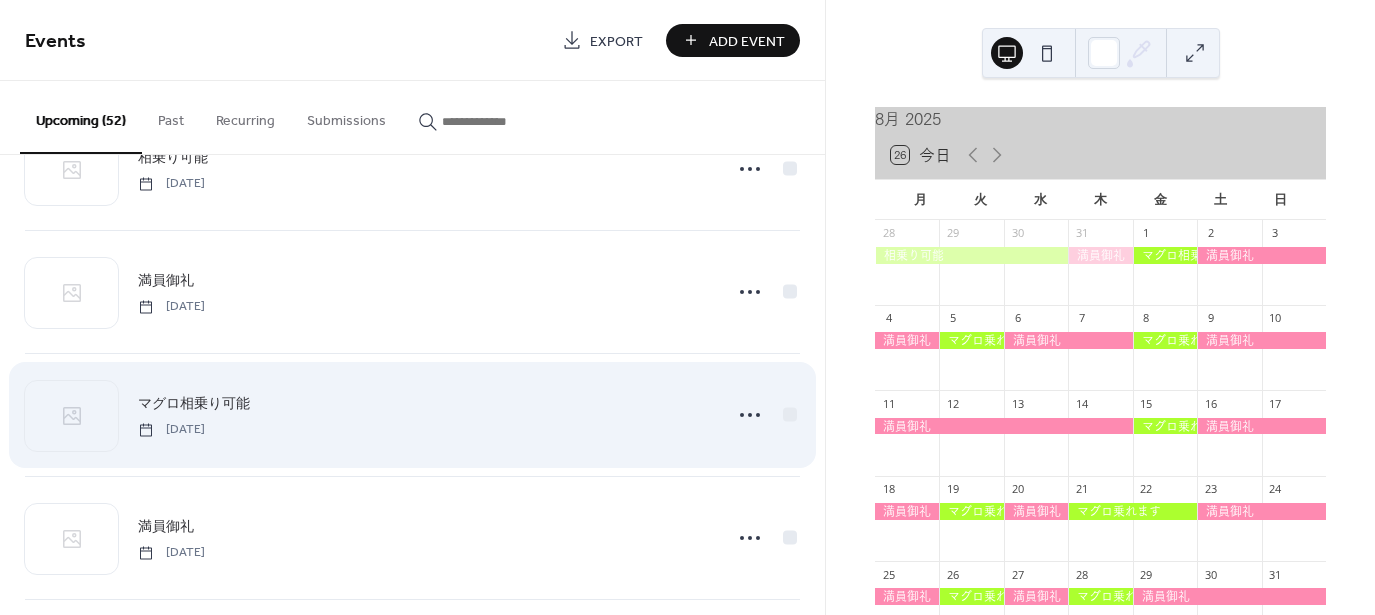 click on "マグロ相乗り可能" at bounding box center (194, 404) 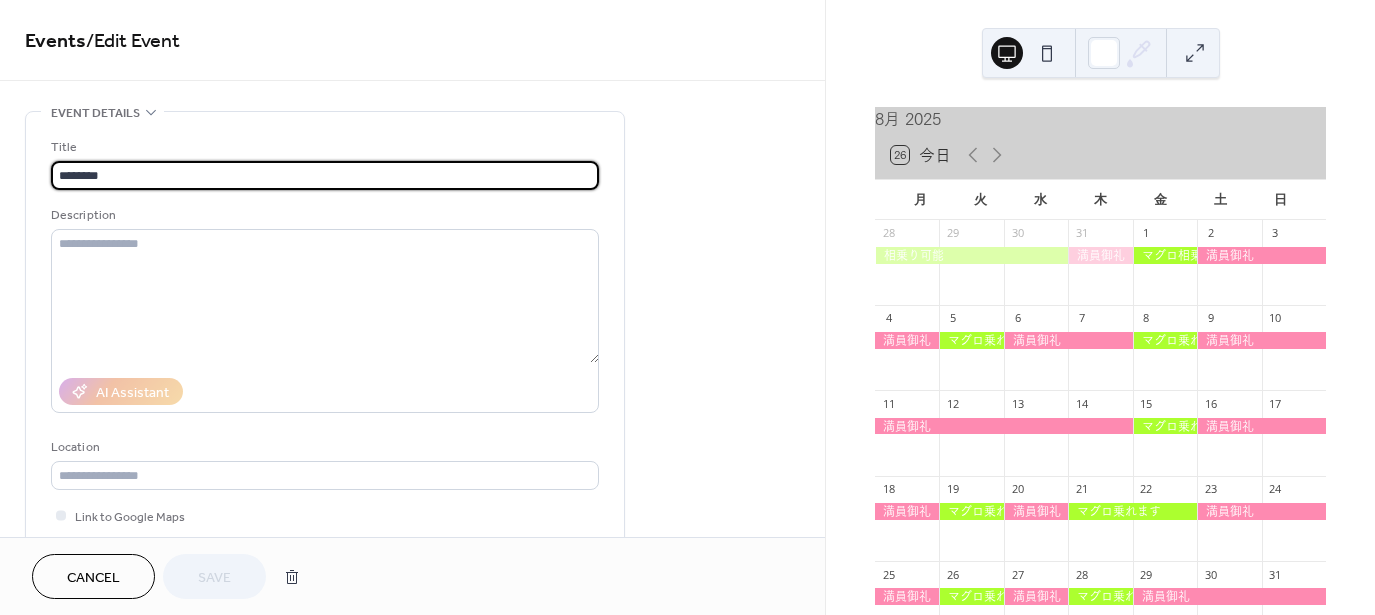 click on "Cancel" at bounding box center [93, 576] 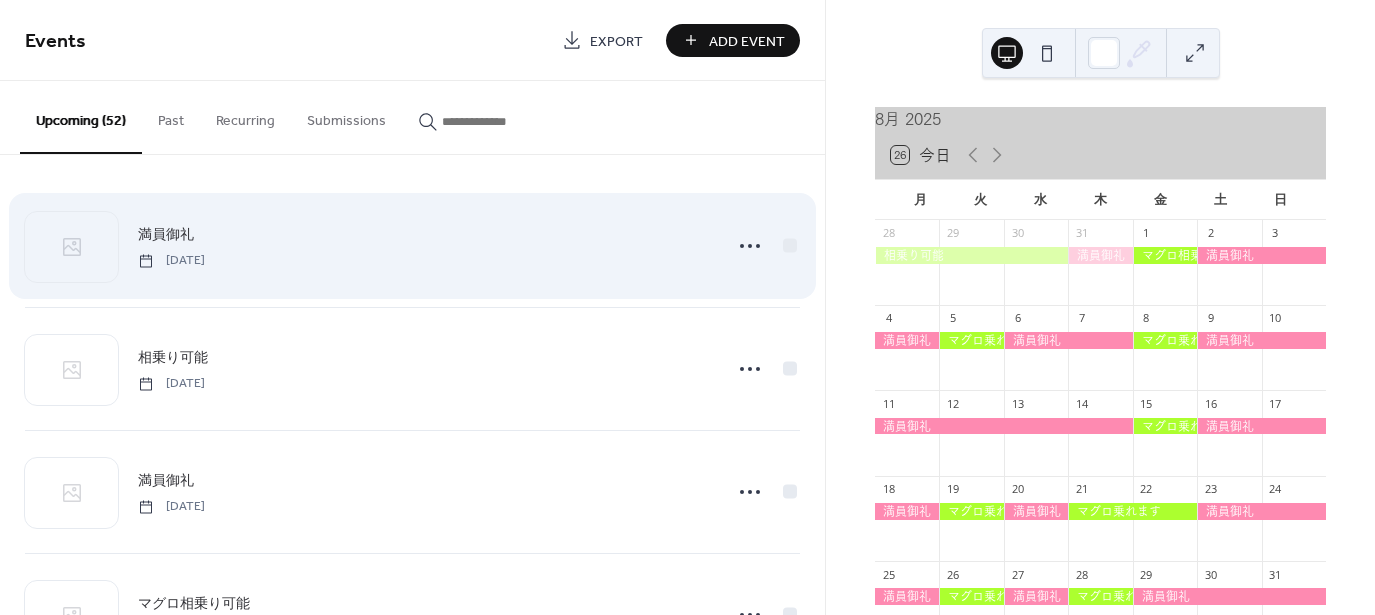 click on "満員御礼 [DATE]" at bounding box center (412, 246) 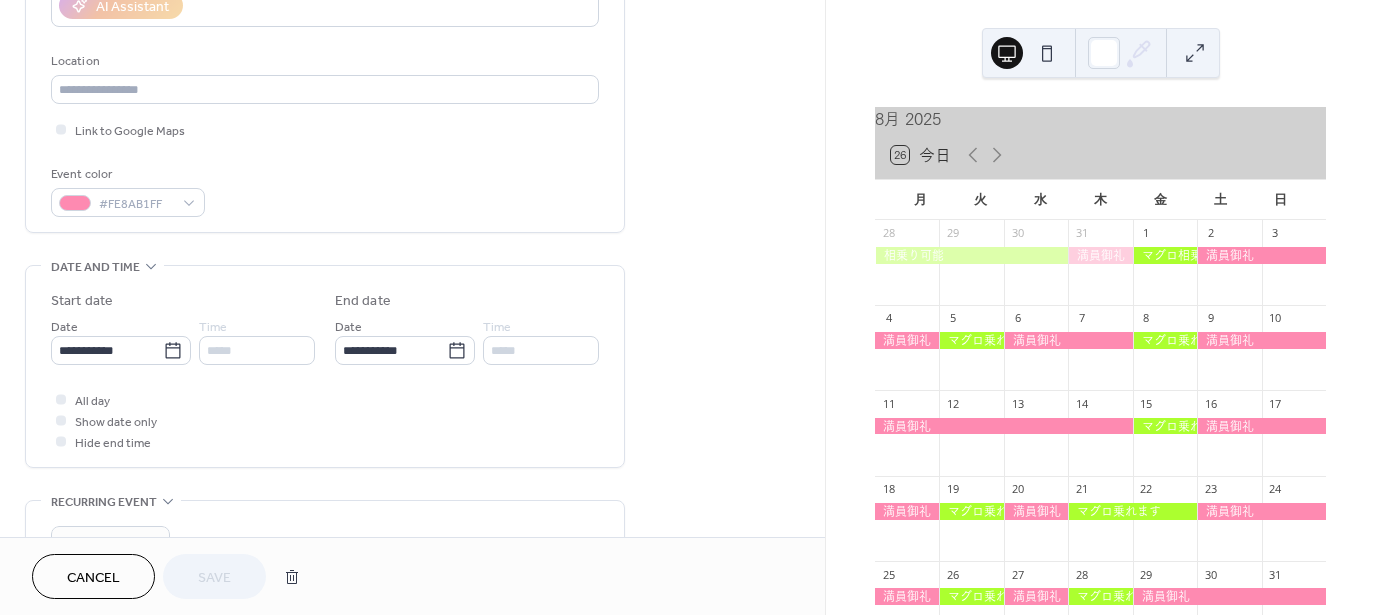 scroll, scrollTop: 400, scrollLeft: 0, axis: vertical 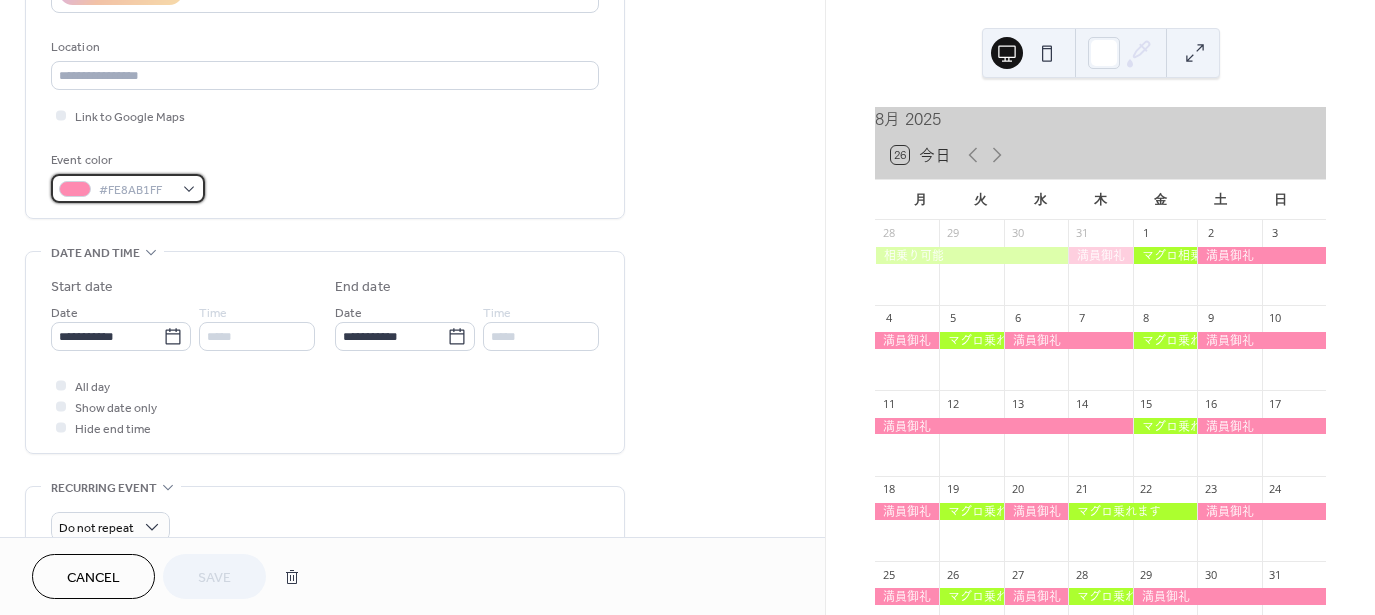 click on "#FE8AB1FF" at bounding box center (136, 190) 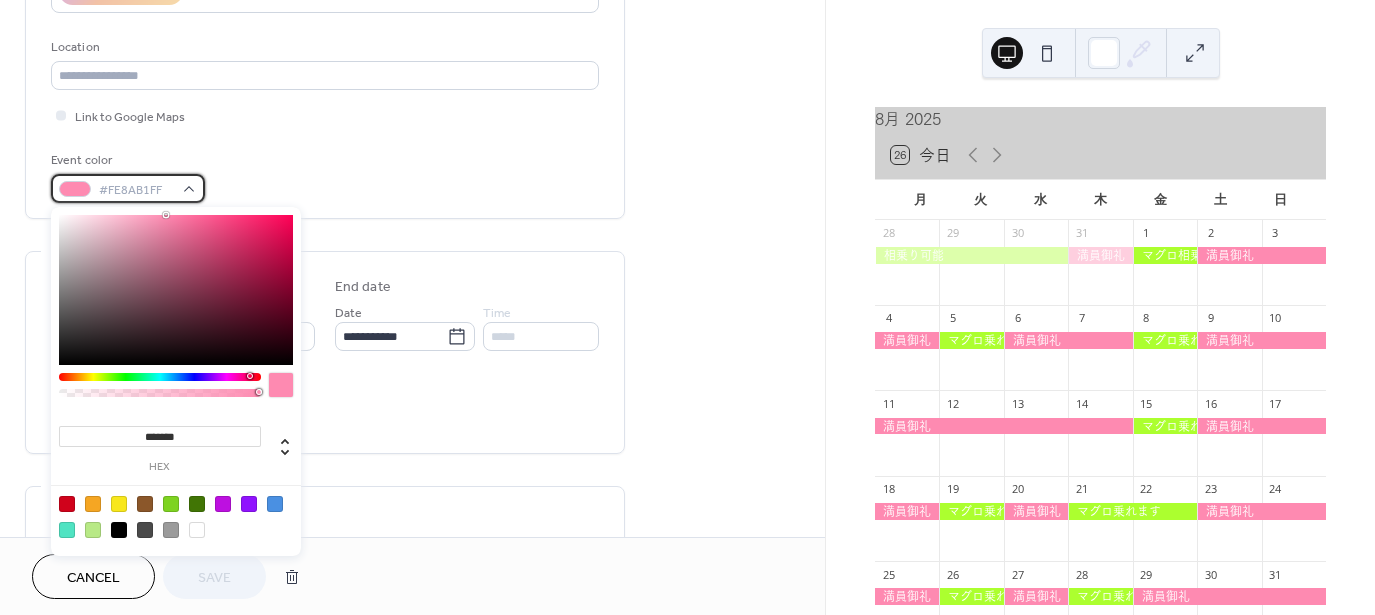 click on "#FE8AB1FF" at bounding box center [128, 188] 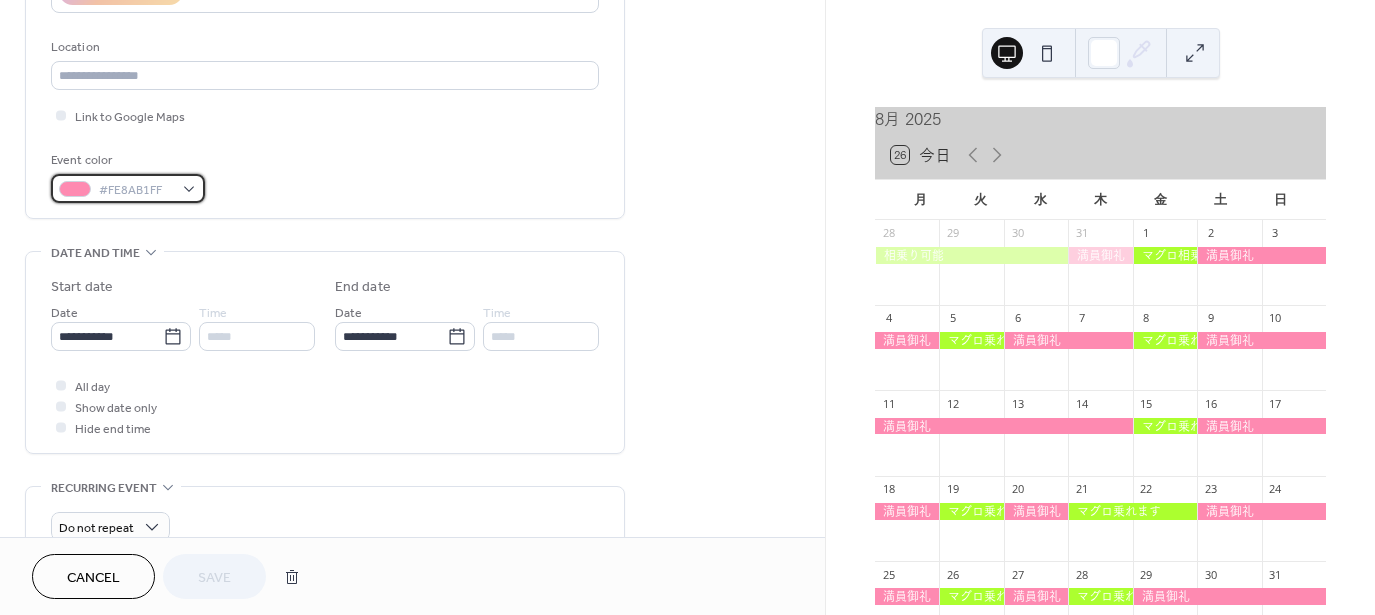 click on "#FE8AB1FF" at bounding box center [128, 188] 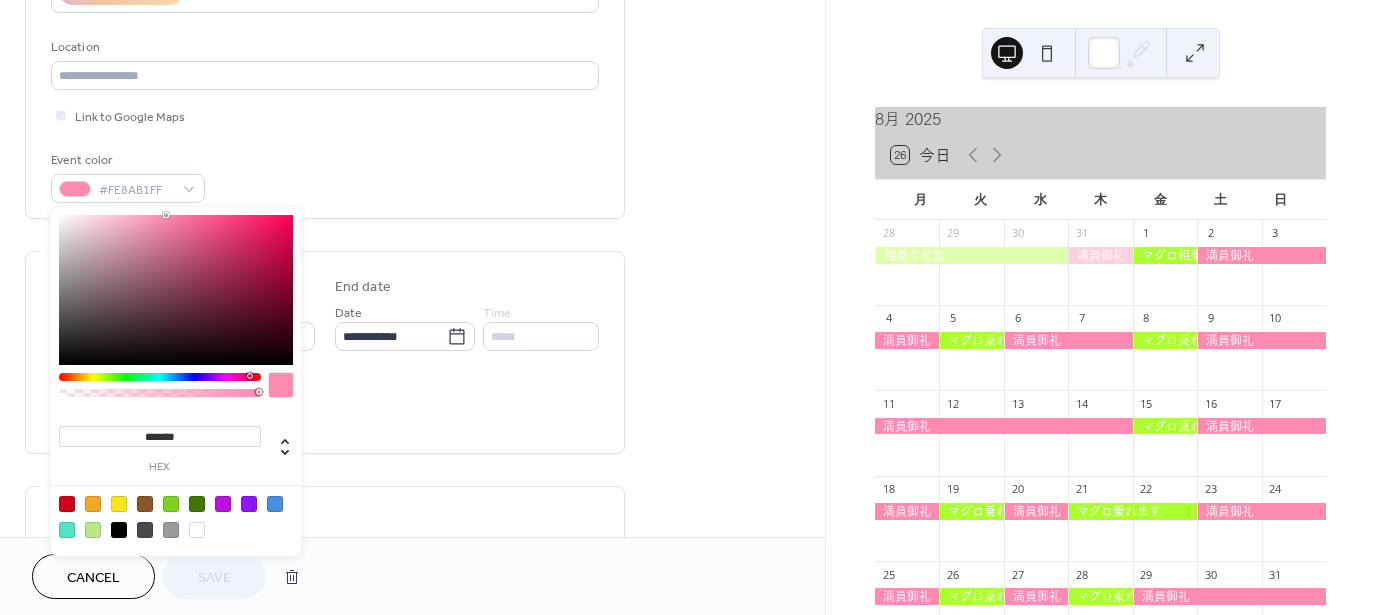 click on "*******" at bounding box center (160, 436) 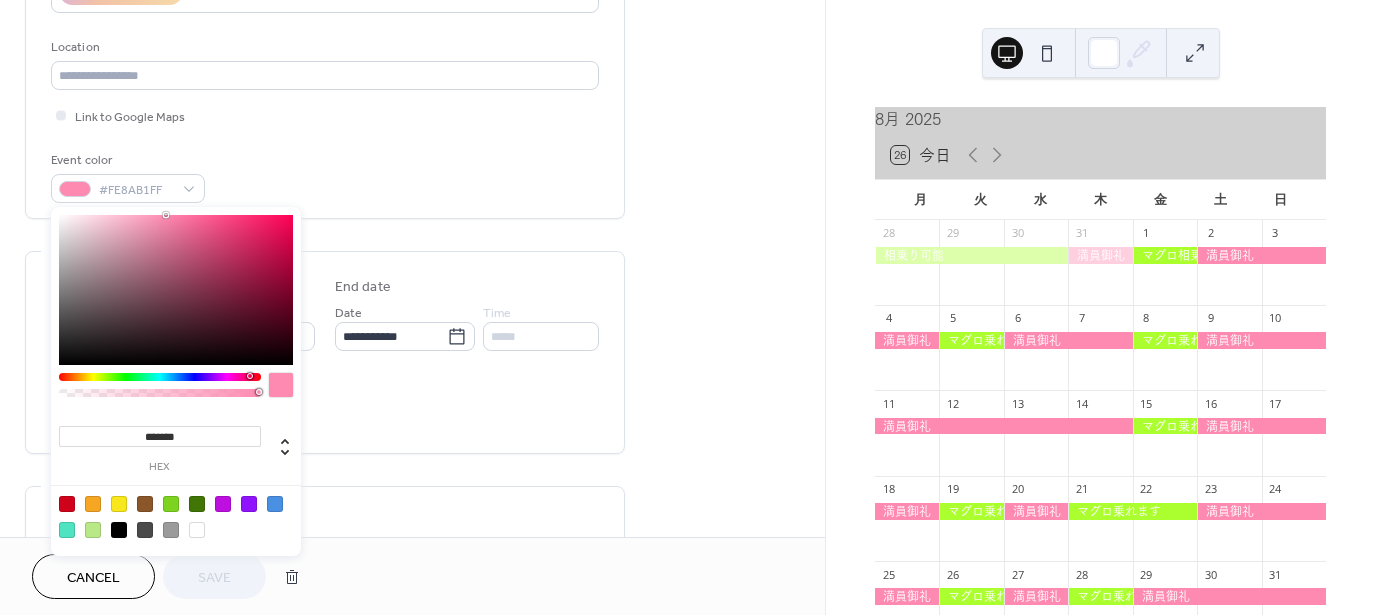 click on "*******" at bounding box center (160, 436) 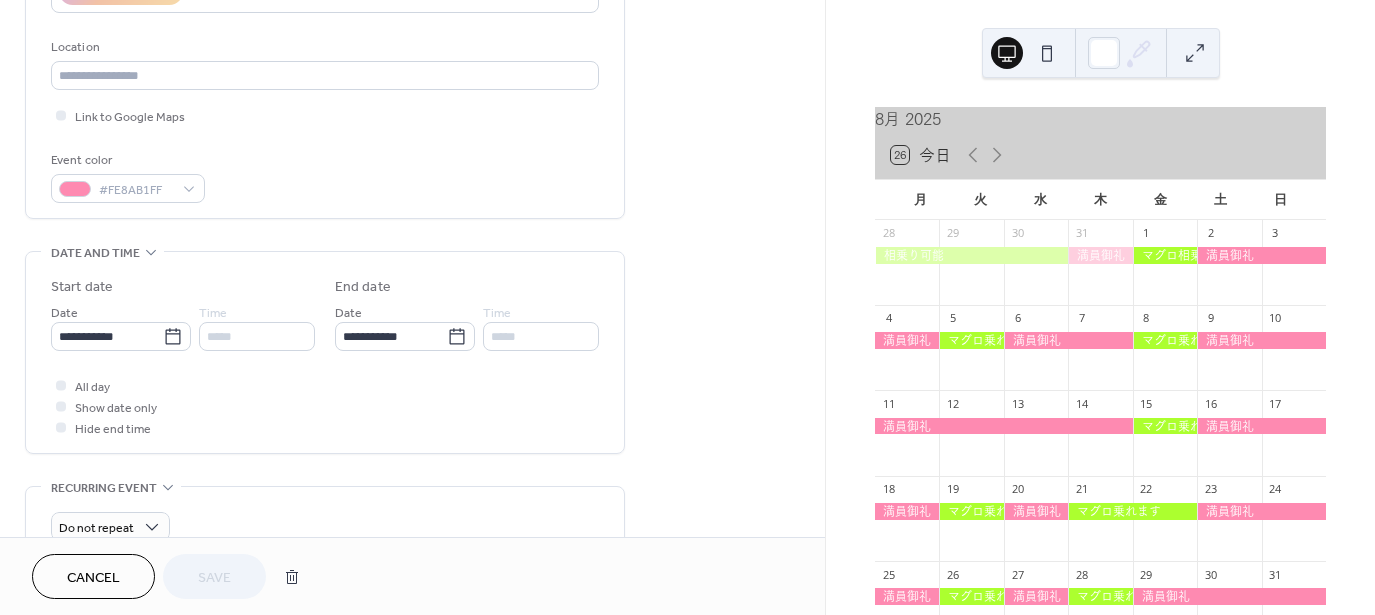 click on "Cancel" at bounding box center [93, 578] 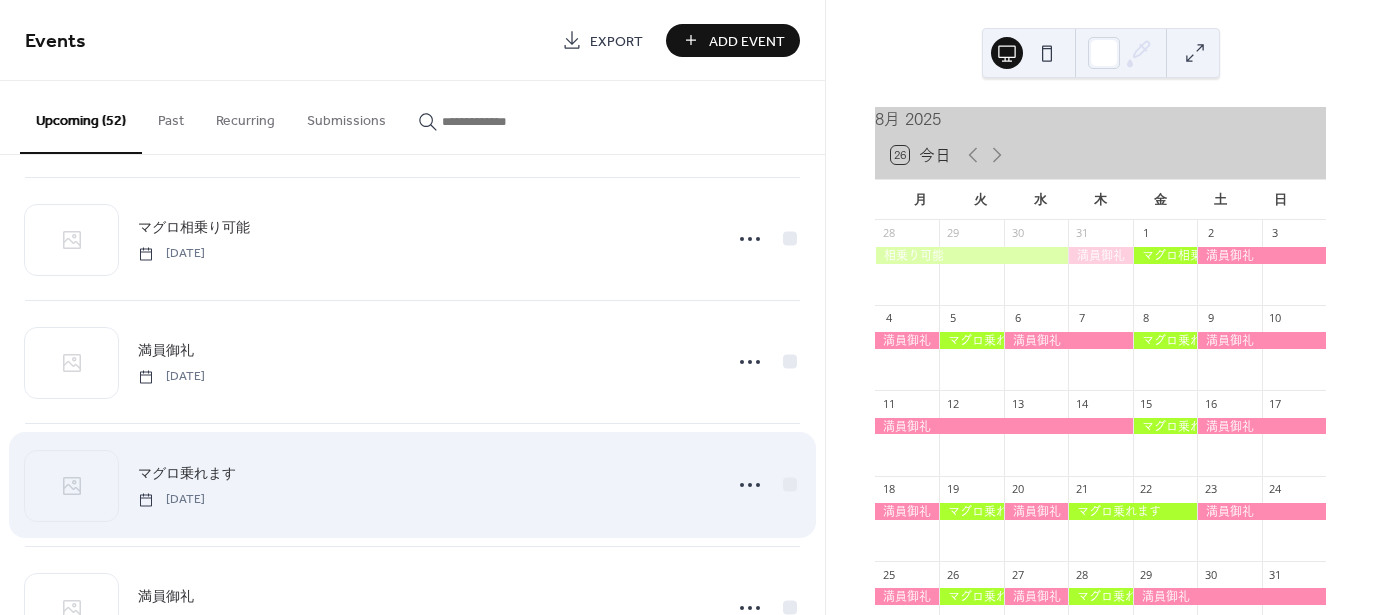 scroll, scrollTop: 400, scrollLeft: 0, axis: vertical 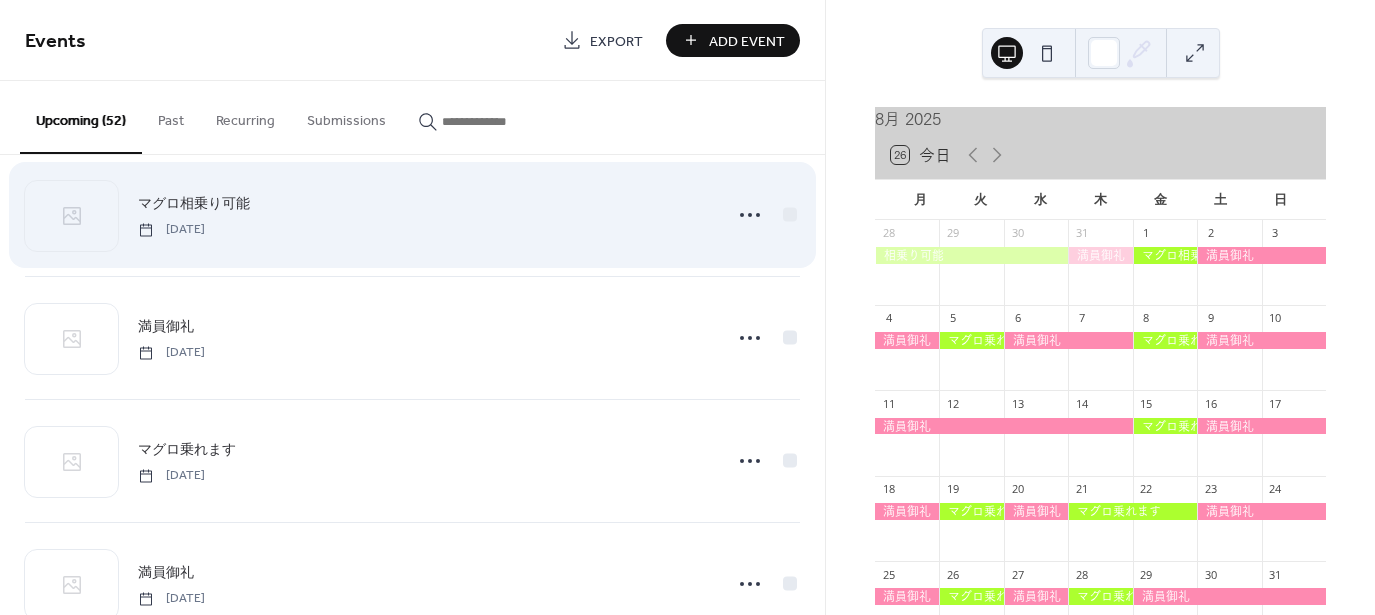 click on "マグロ相乗り可能" at bounding box center [194, 204] 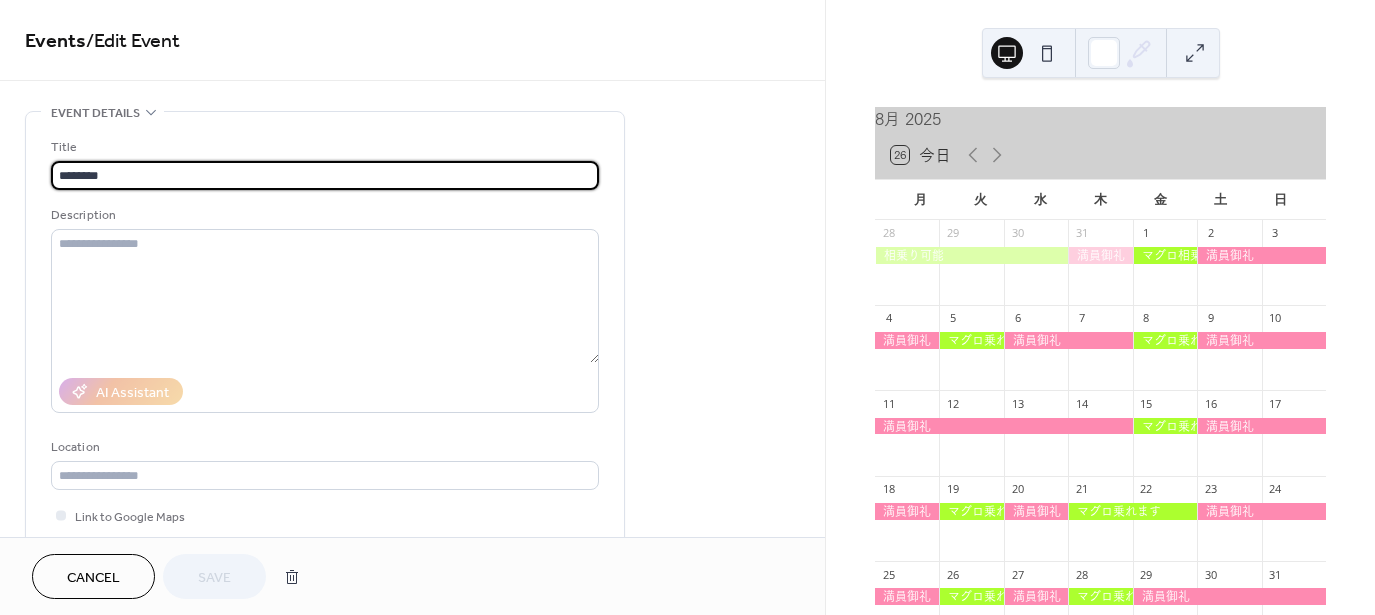 drag, startPoint x: 214, startPoint y: 177, endPoint x: 40, endPoint y: 163, distance: 174.56232 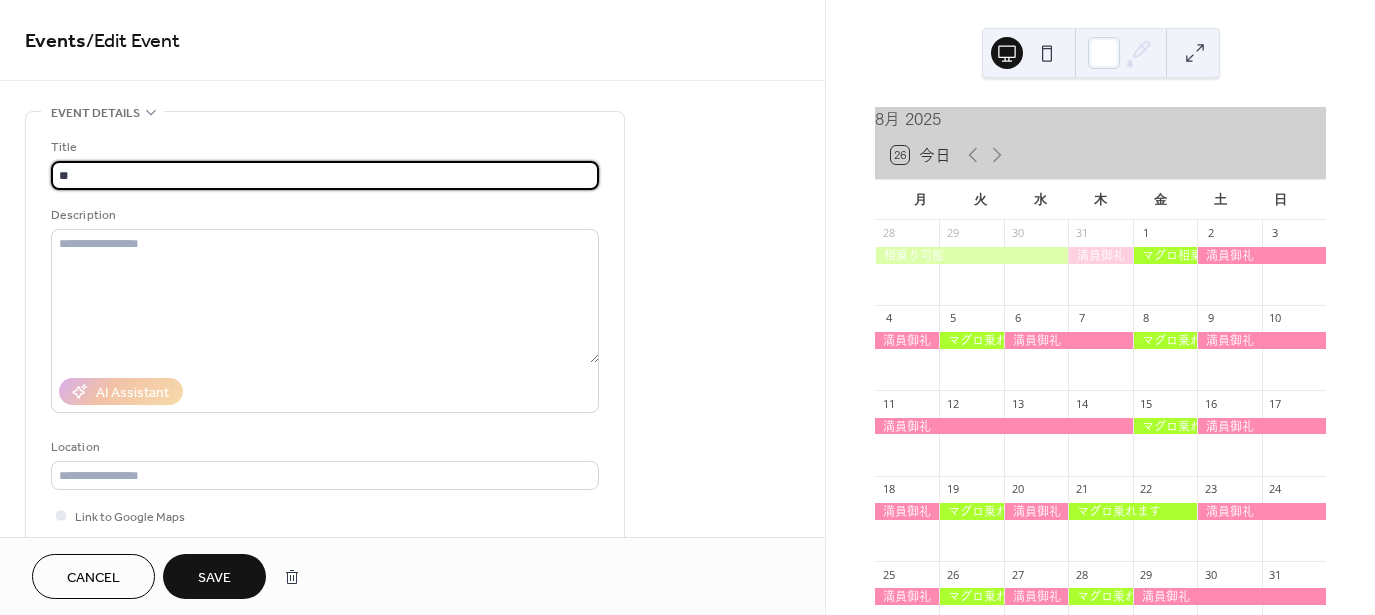type on "*" 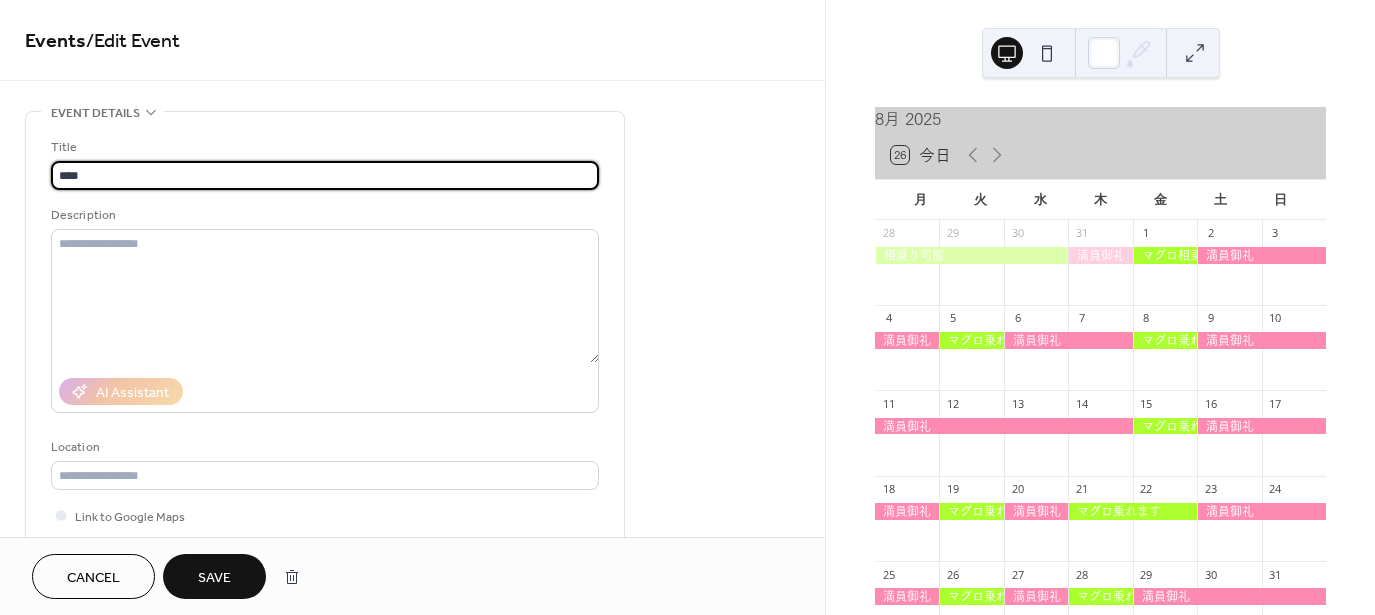 scroll, scrollTop: 1, scrollLeft: 0, axis: vertical 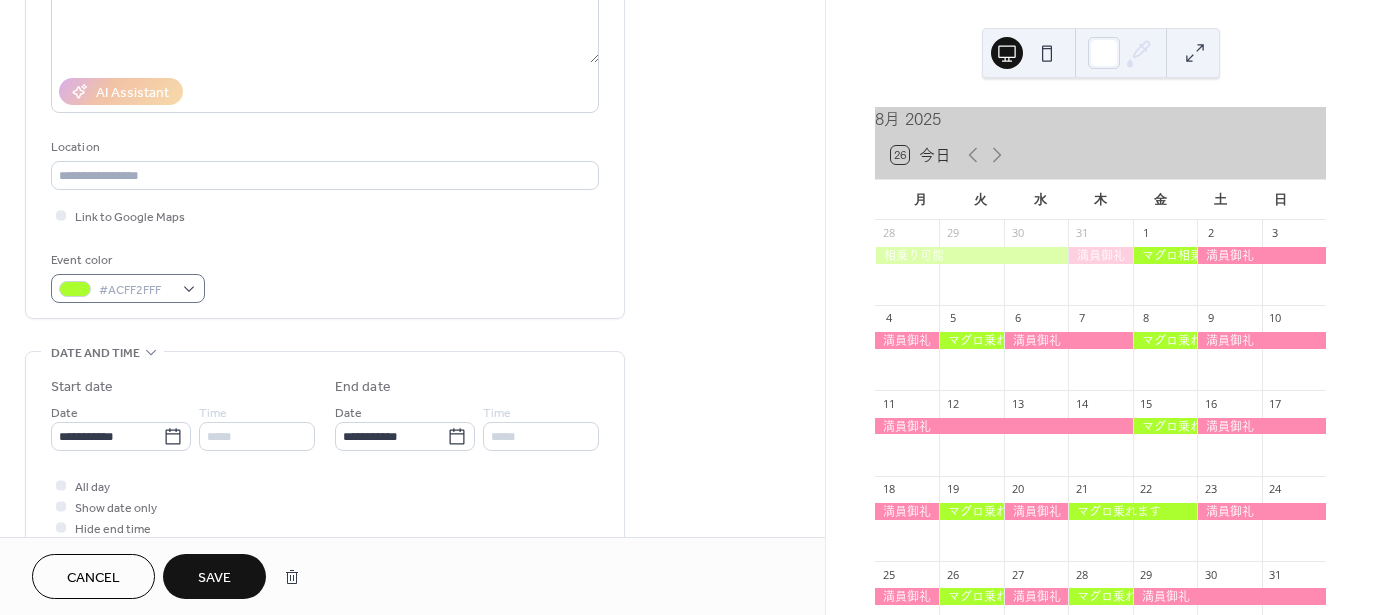 type on "****" 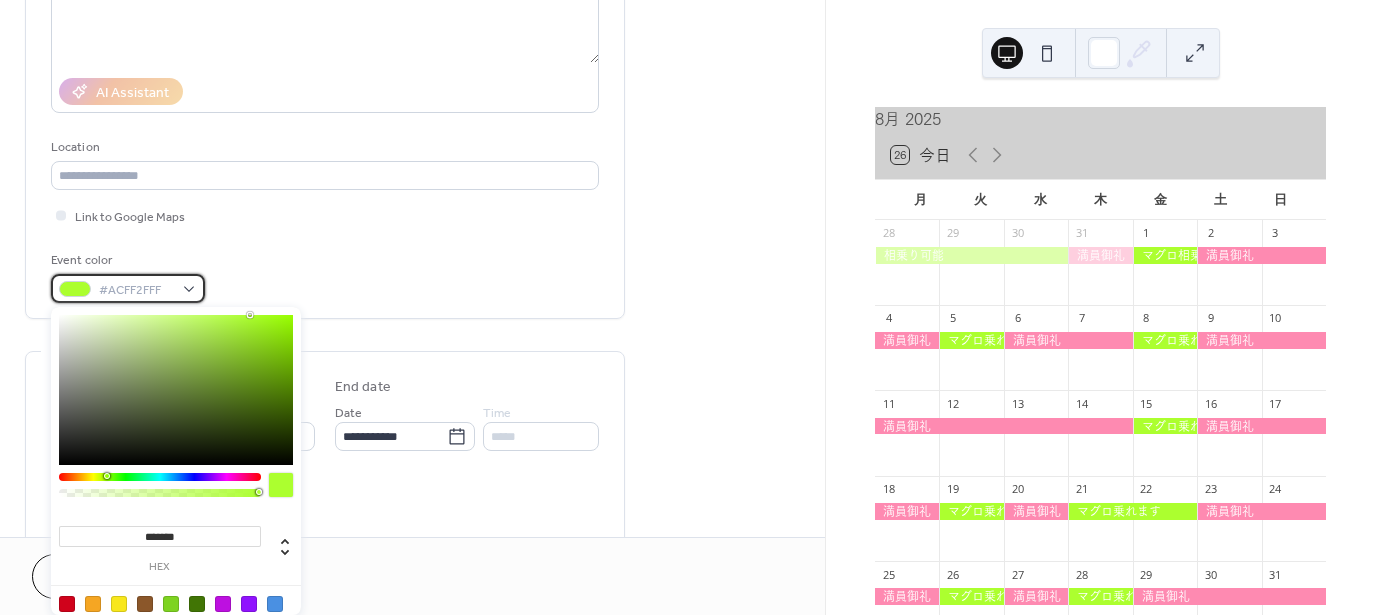 click on "#ACFF2FFF" at bounding box center [128, 288] 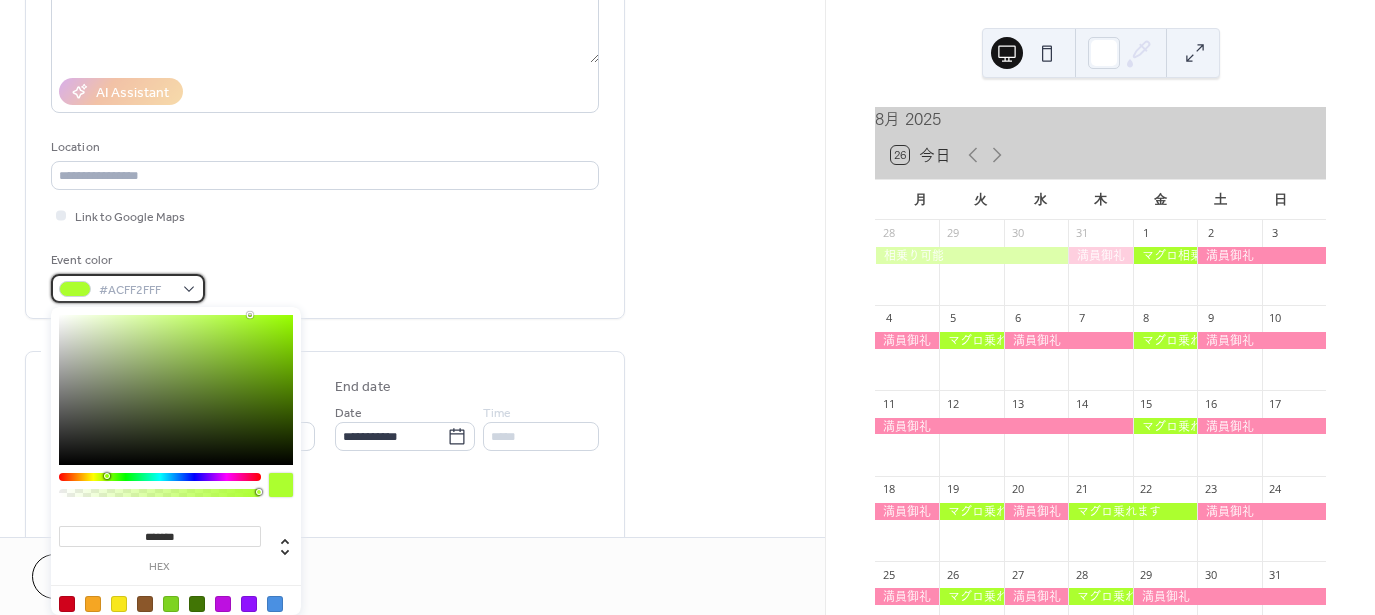 scroll, scrollTop: 0, scrollLeft: 0, axis: both 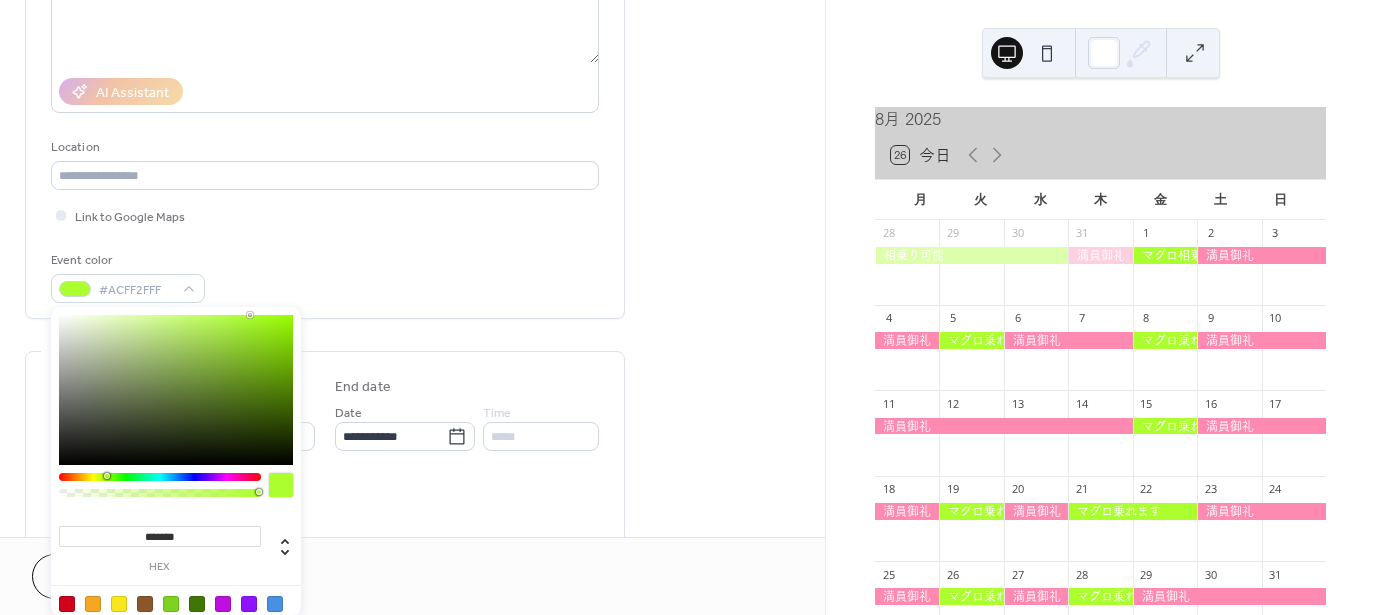 drag, startPoint x: 209, startPoint y: 534, endPoint x: 74, endPoint y: 552, distance: 136.19472 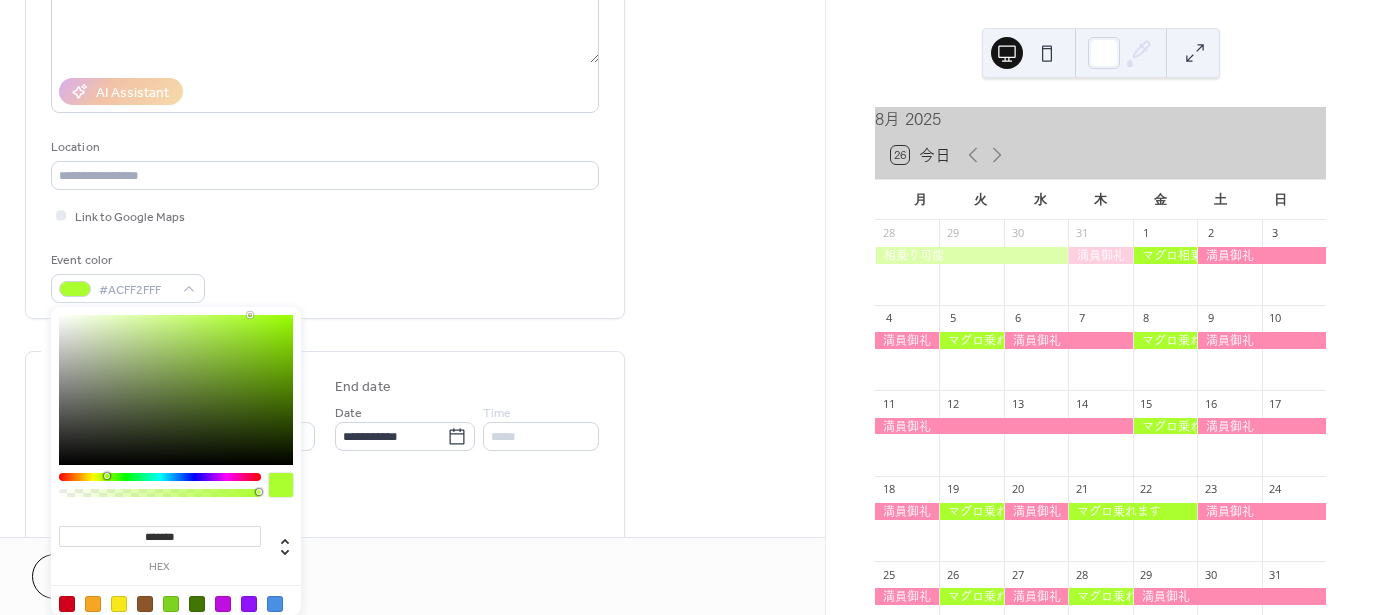 paste 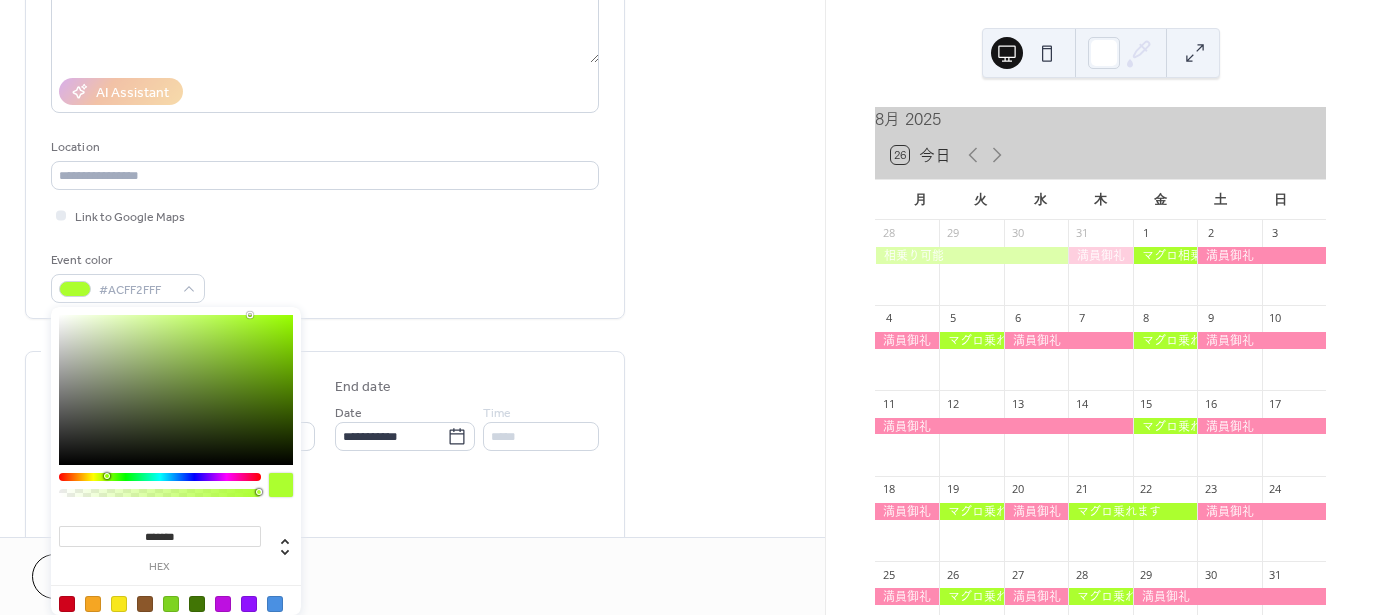 type on "*******" 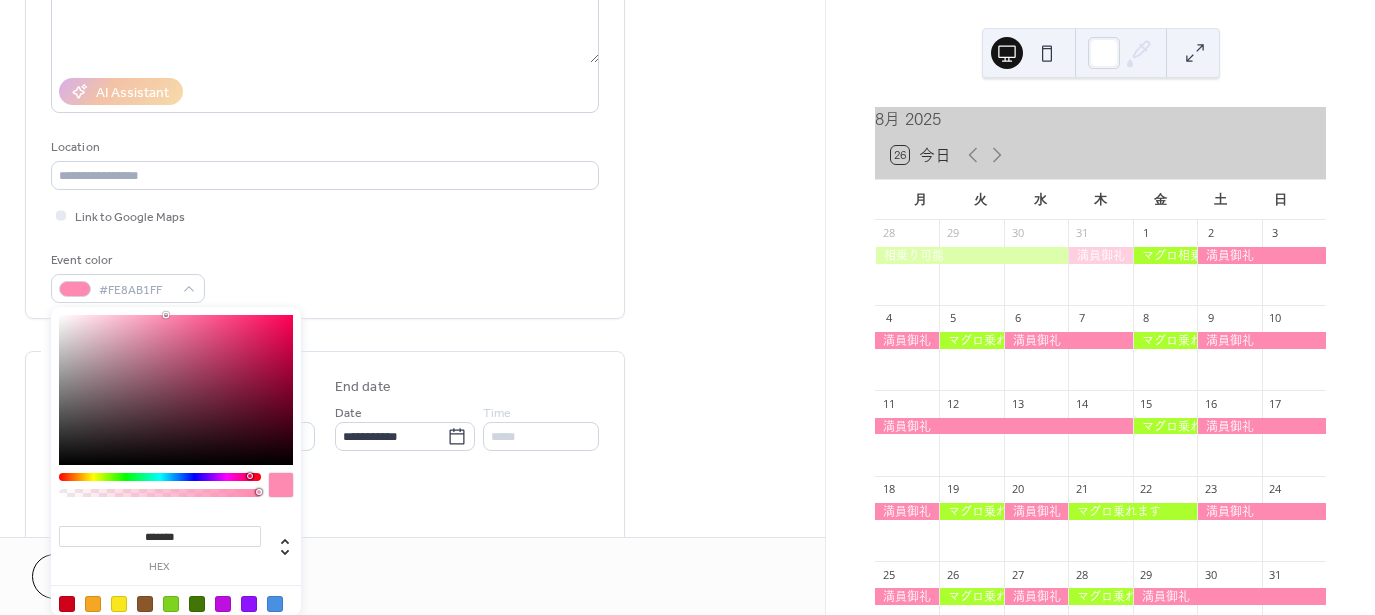 click on "**********" at bounding box center (412, 420) 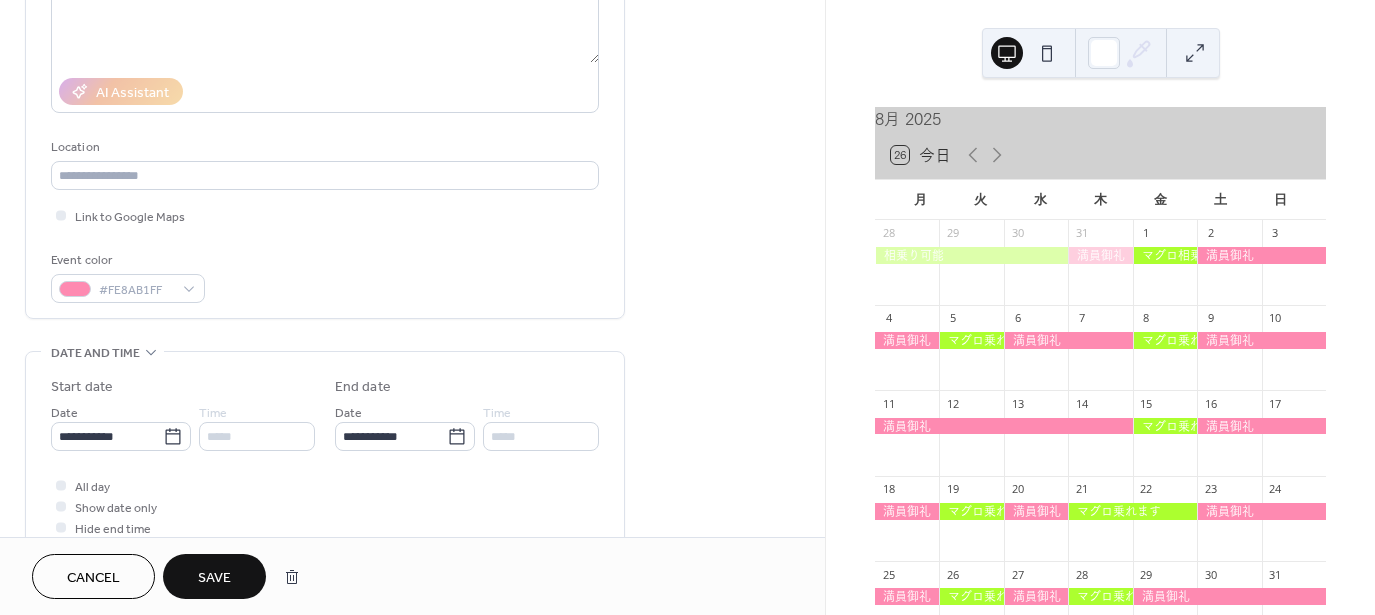 click on "Save" at bounding box center [214, 576] 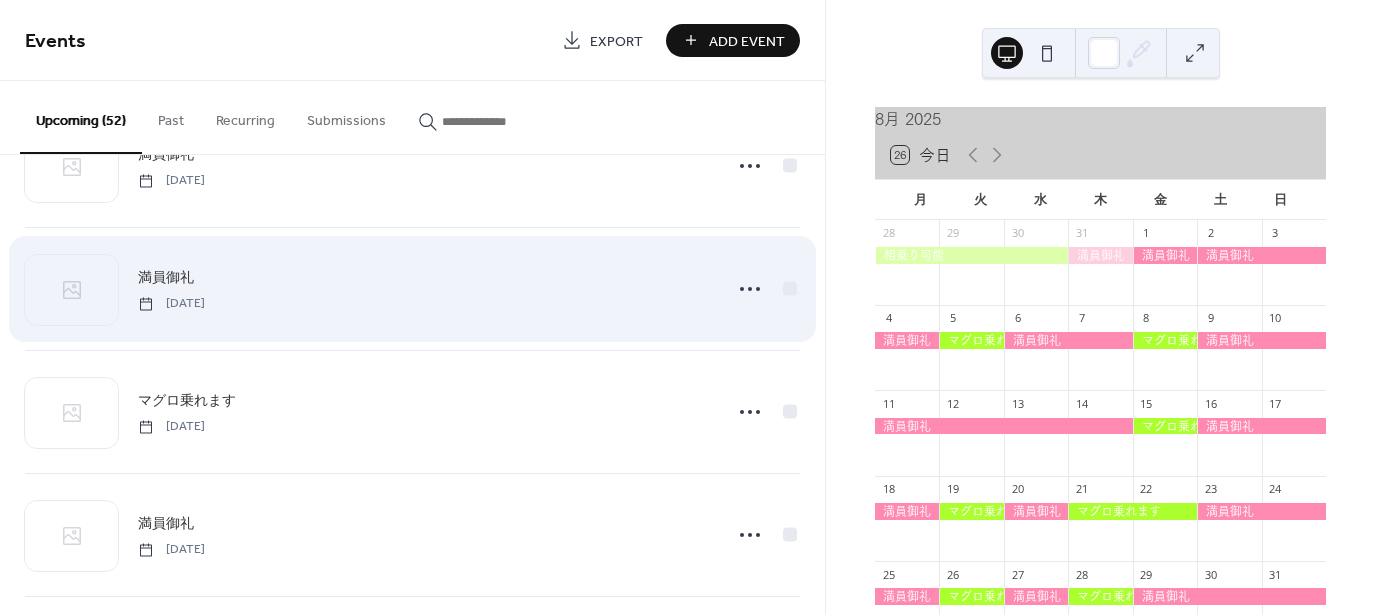 scroll, scrollTop: 500, scrollLeft: 0, axis: vertical 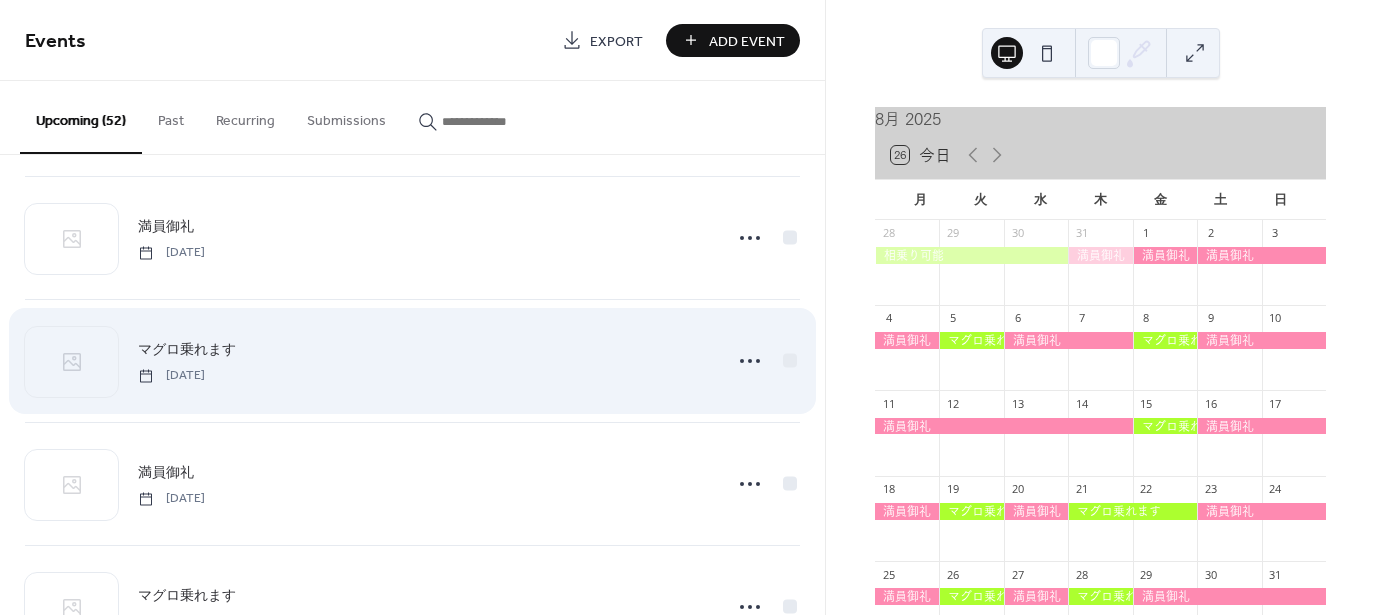 click on "マグロ乗れます" at bounding box center (187, 350) 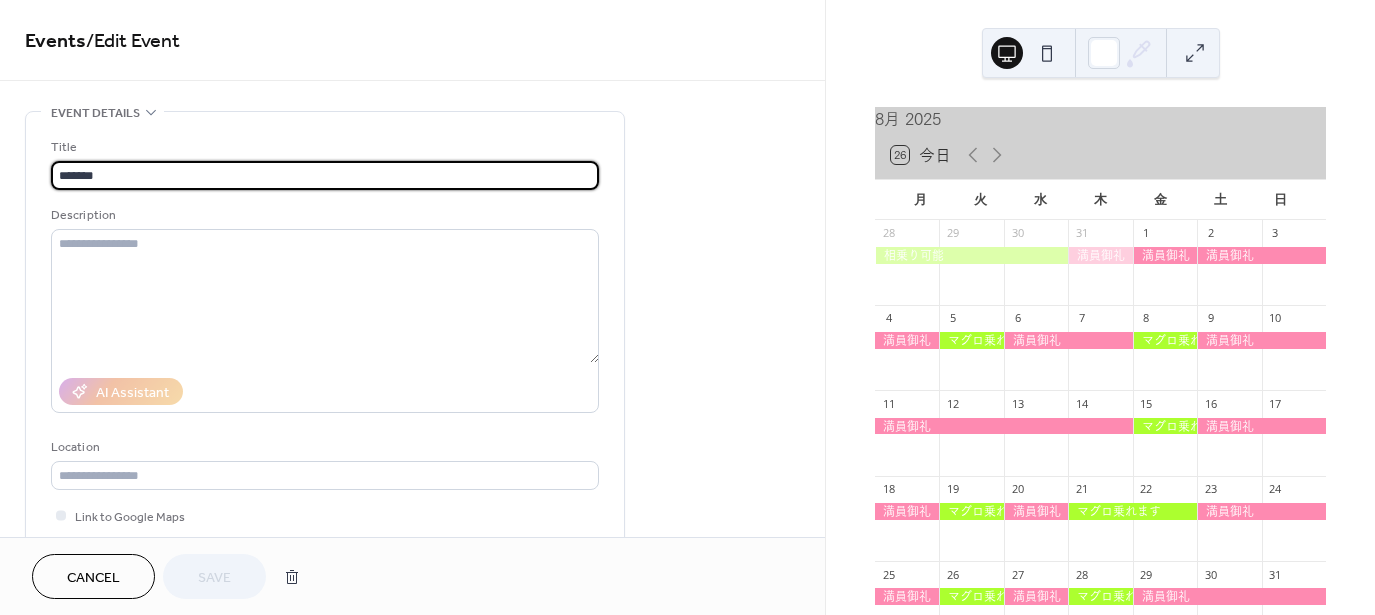 drag, startPoint x: 206, startPoint y: 170, endPoint x: 12, endPoint y: 173, distance: 194.0232 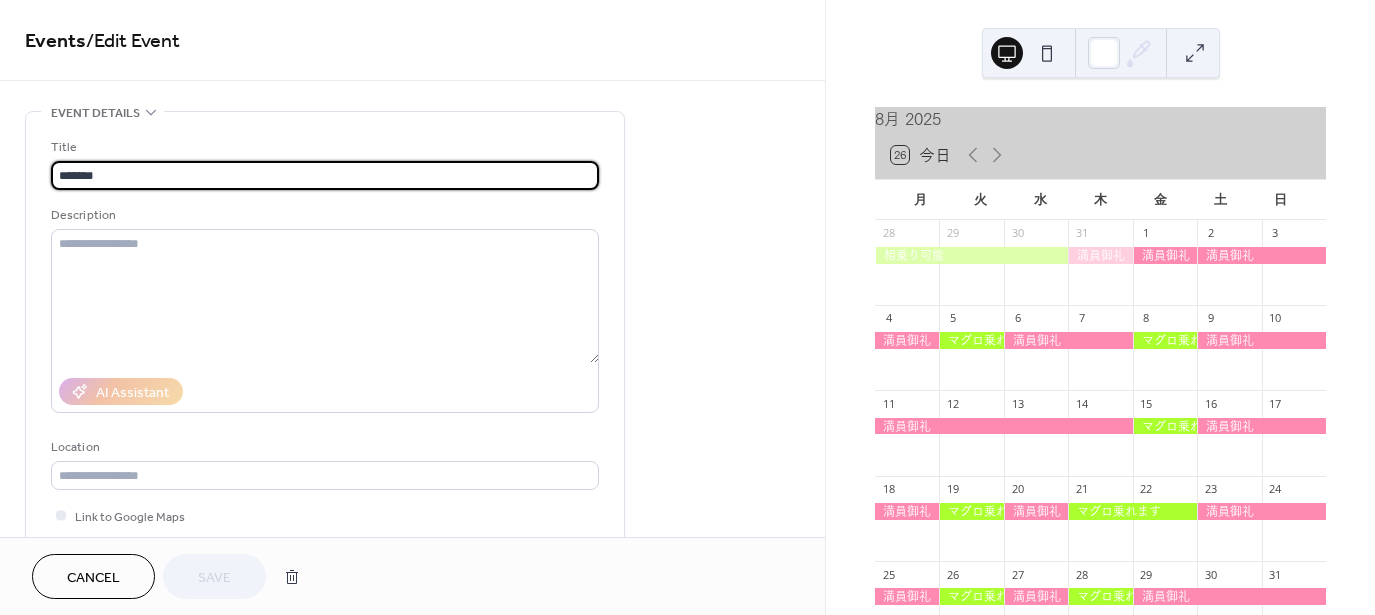 click on "**********" at bounding box center [412, 720] 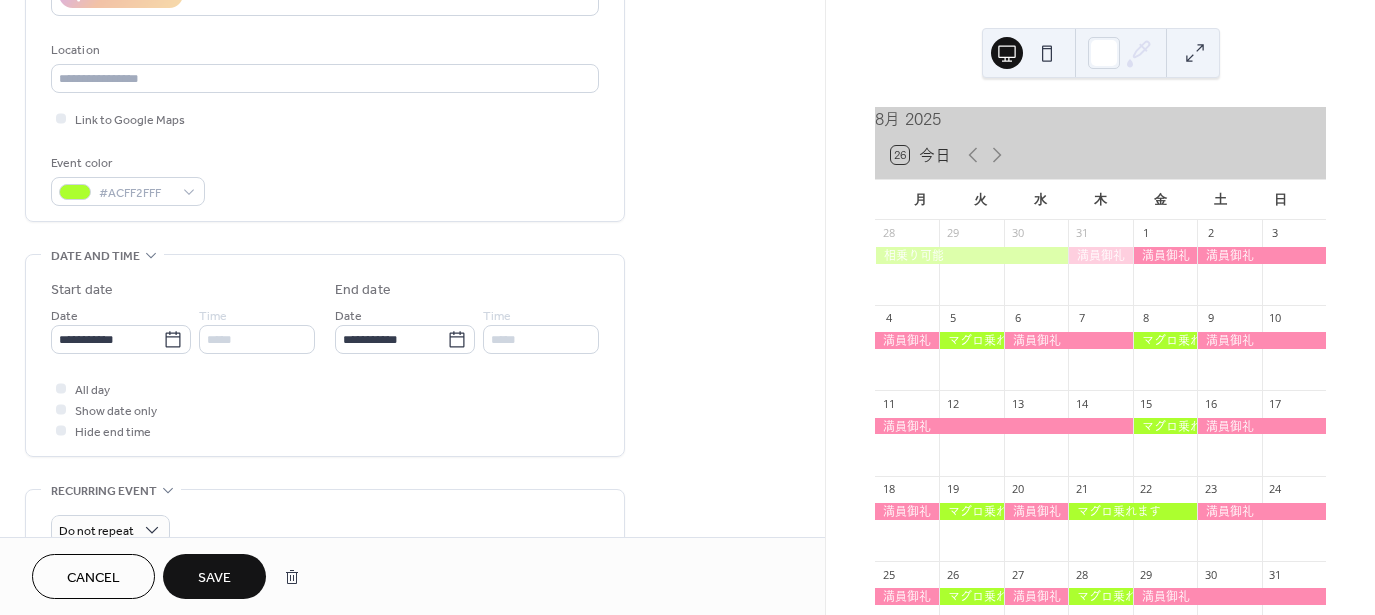 scroll, scrollTop: 400, scrollLeft: 0, axis: vertical 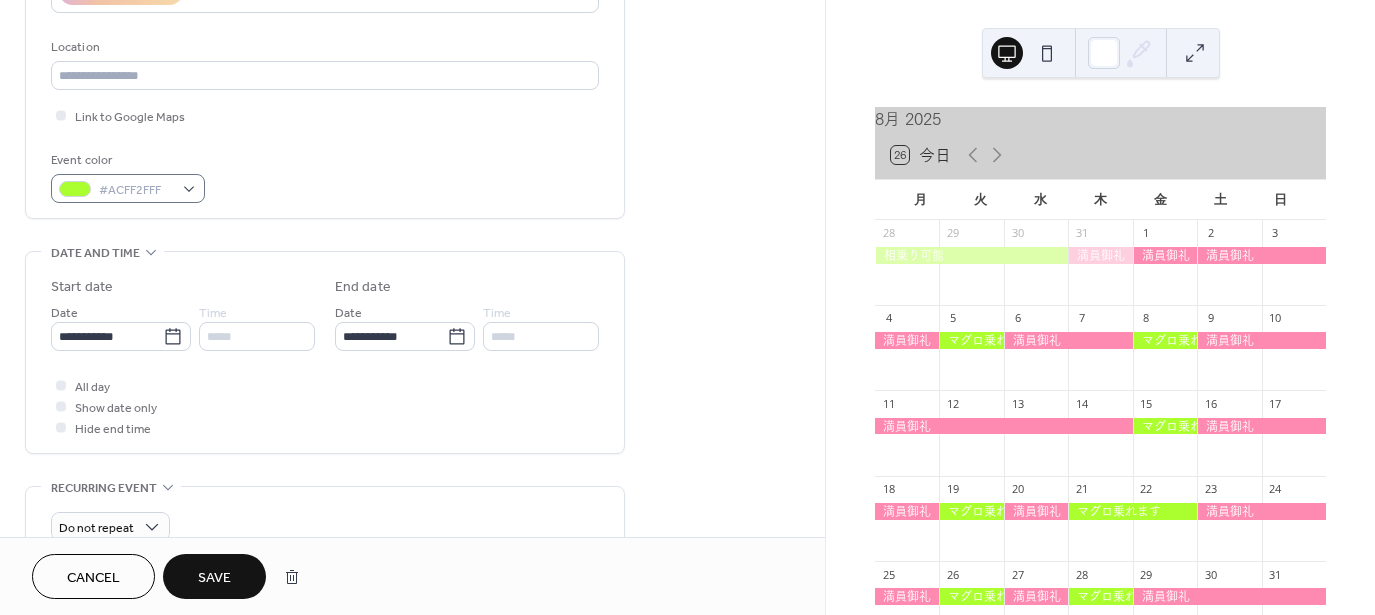 type on "****" 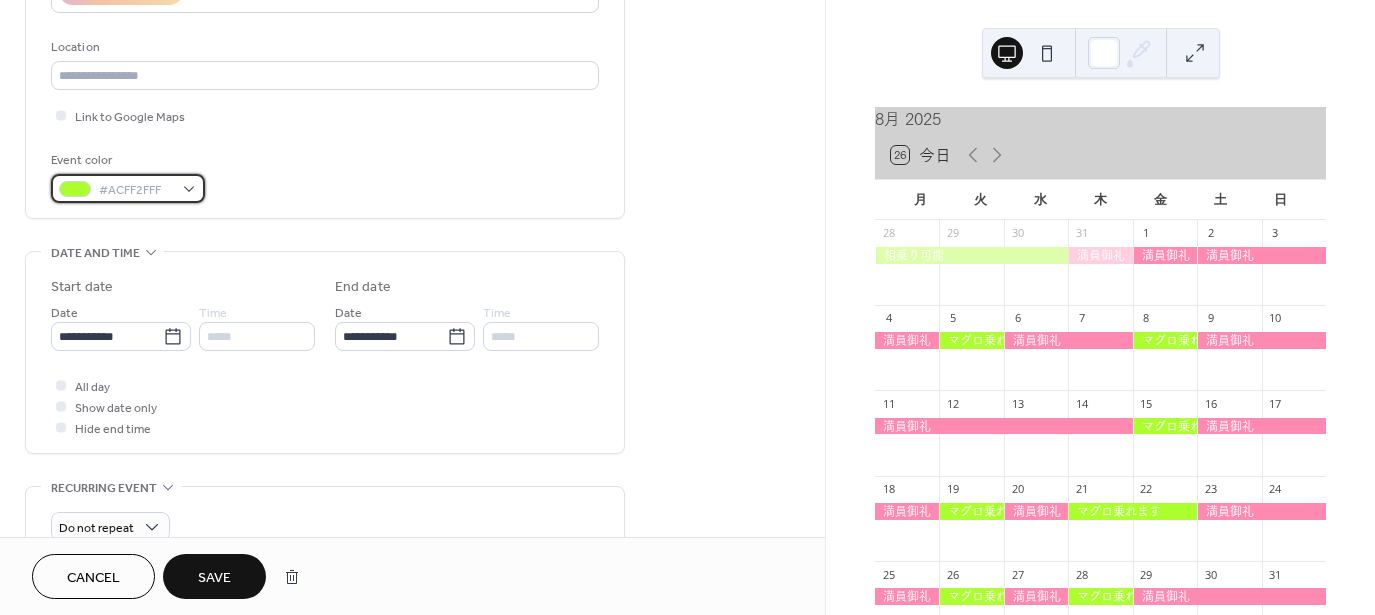 click on "#ACFF2FFF" at bounding box center (128, 188) 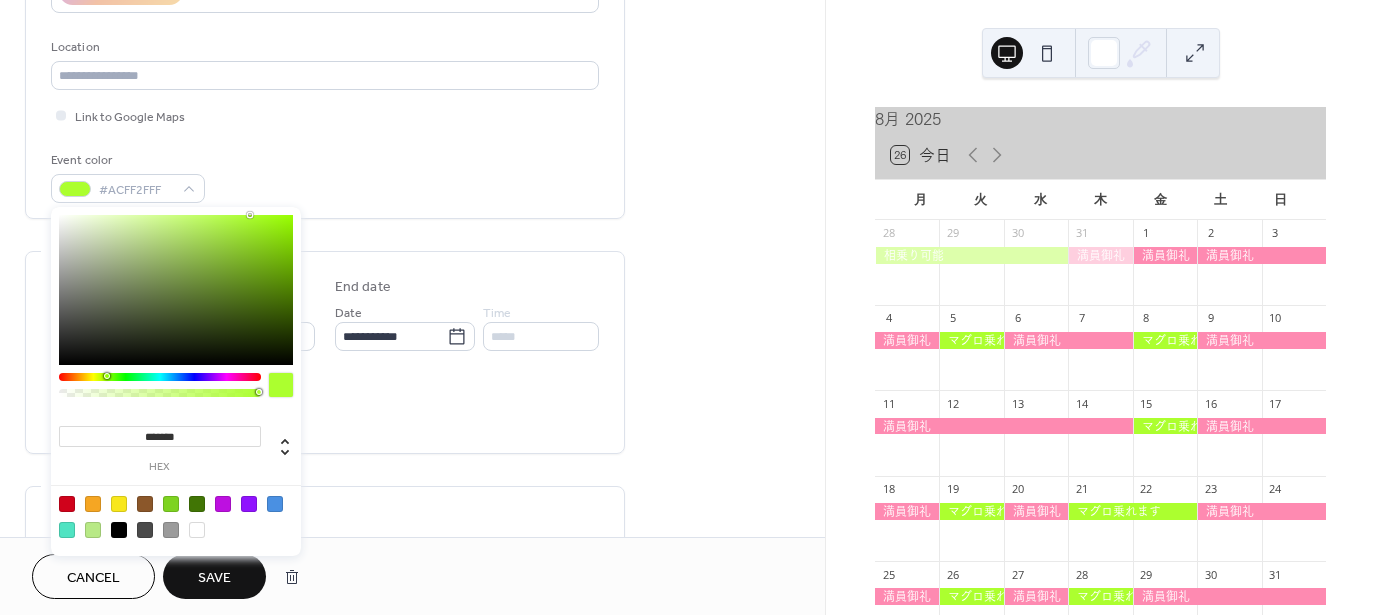 drag, startPoint x: 193, startPoint y: 429, endPoint x: 63, endPoint y: 435, distance: 130.13838 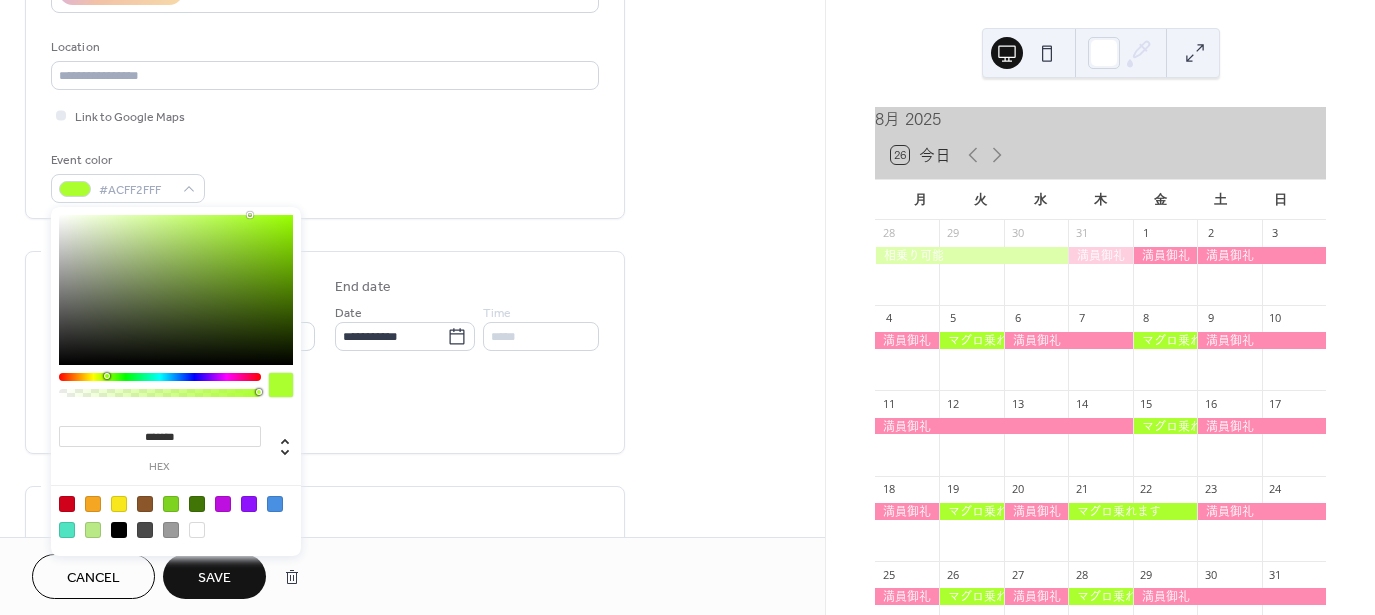 paste 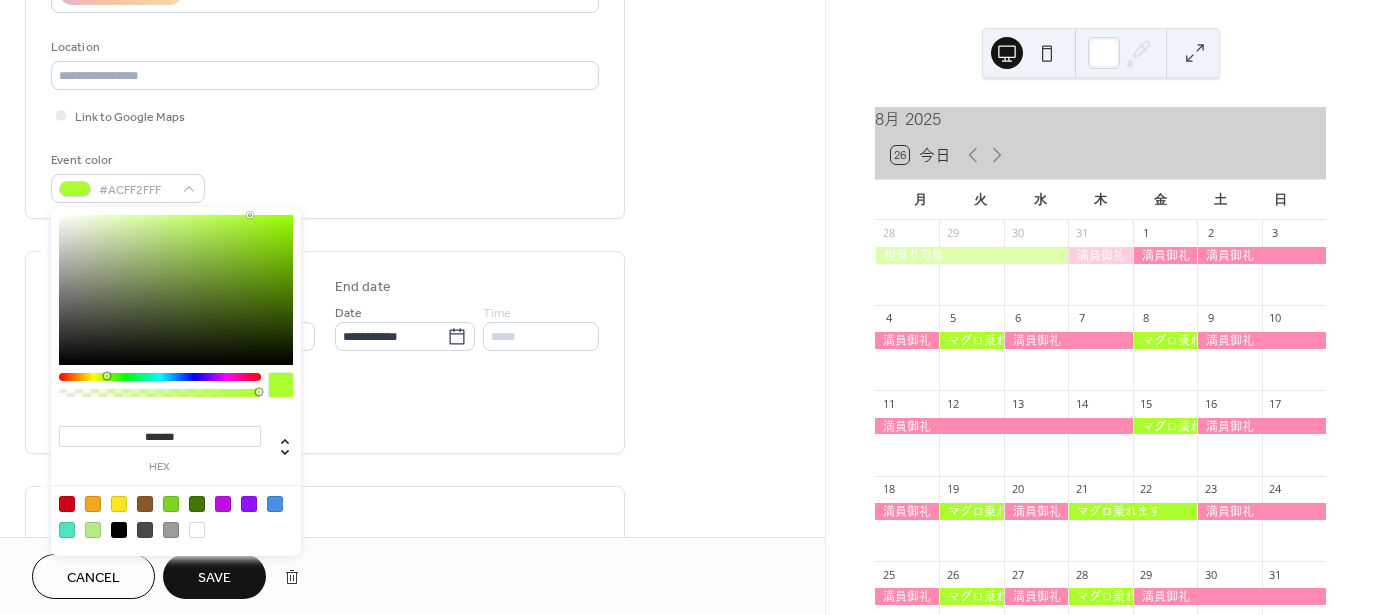 type on "*******" 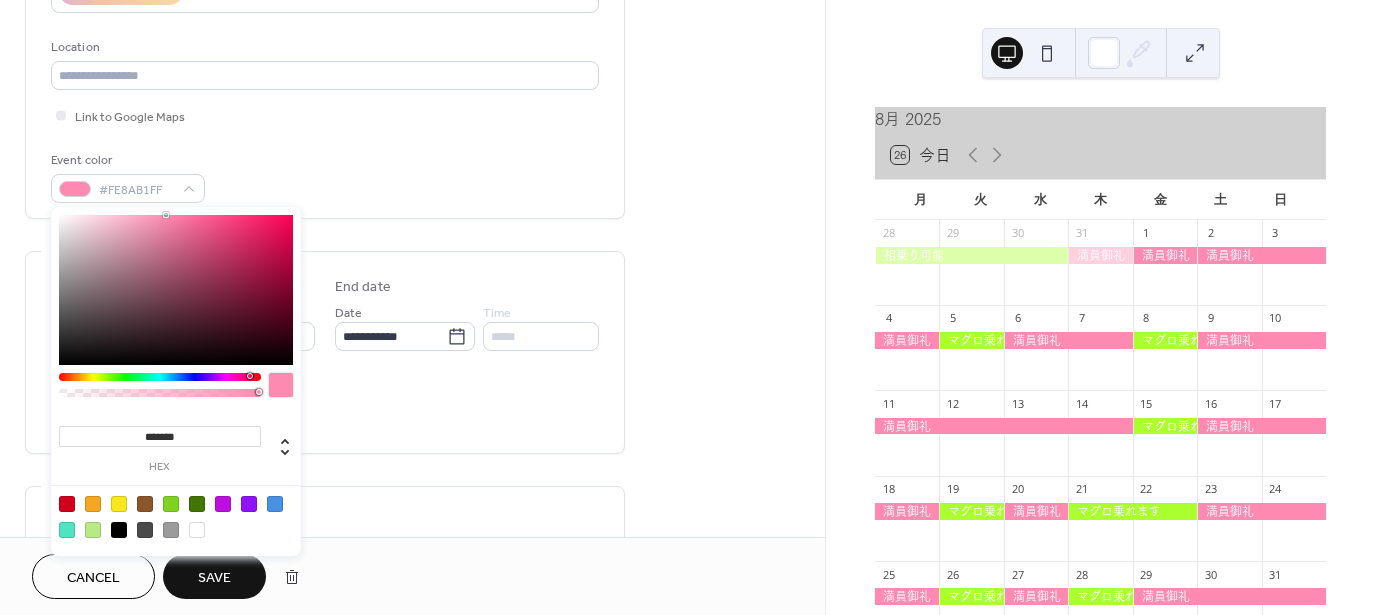 click on "All day Show date only Hide end time" at bounding box center [325, 406] 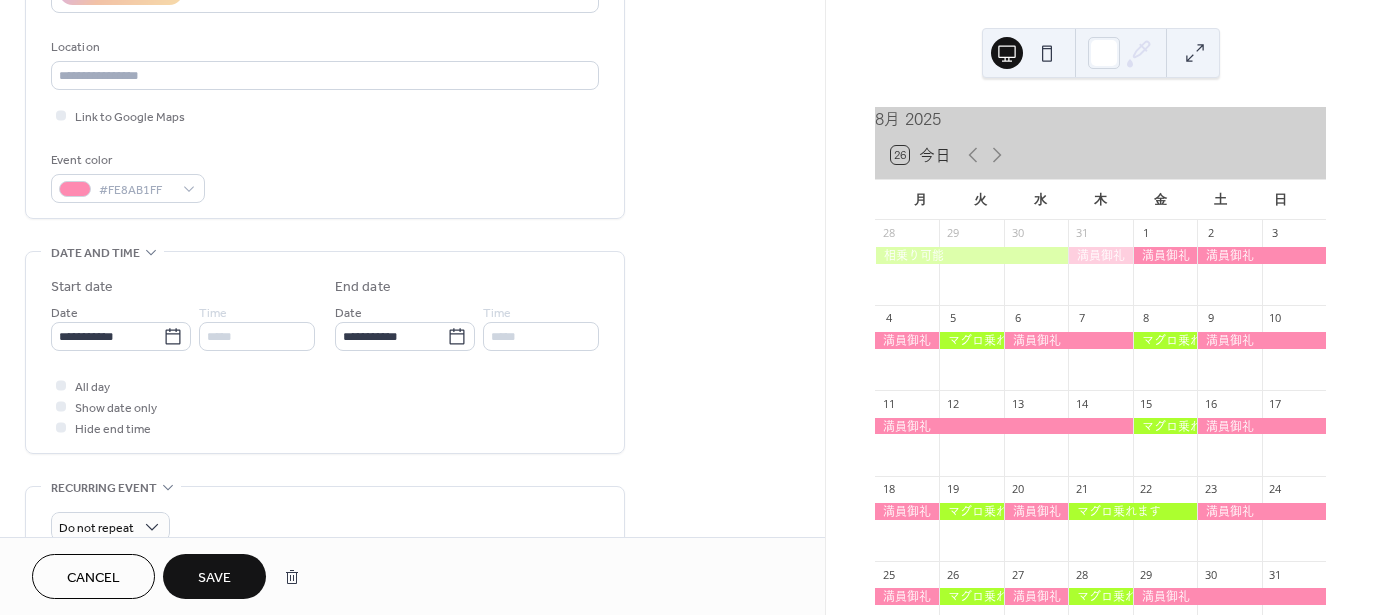 click on "Save" at bounding box center [214, 576] 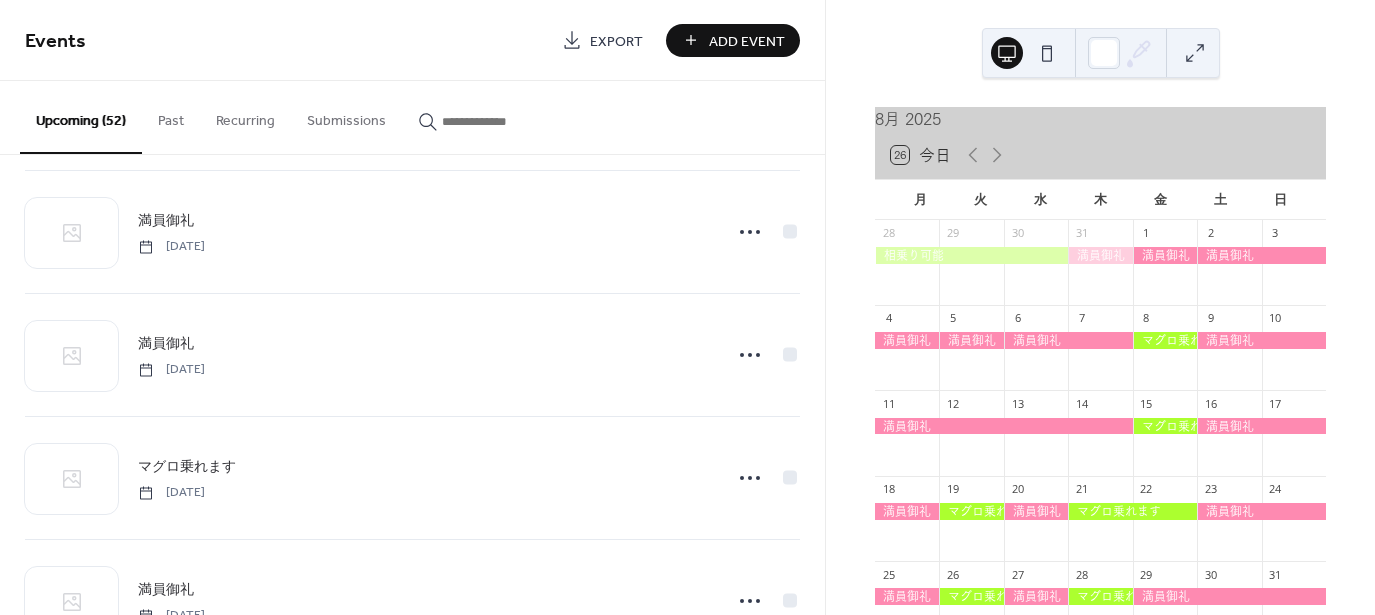 scroll, scrollTop: 600, scrollLeft: 0, axis: vertical 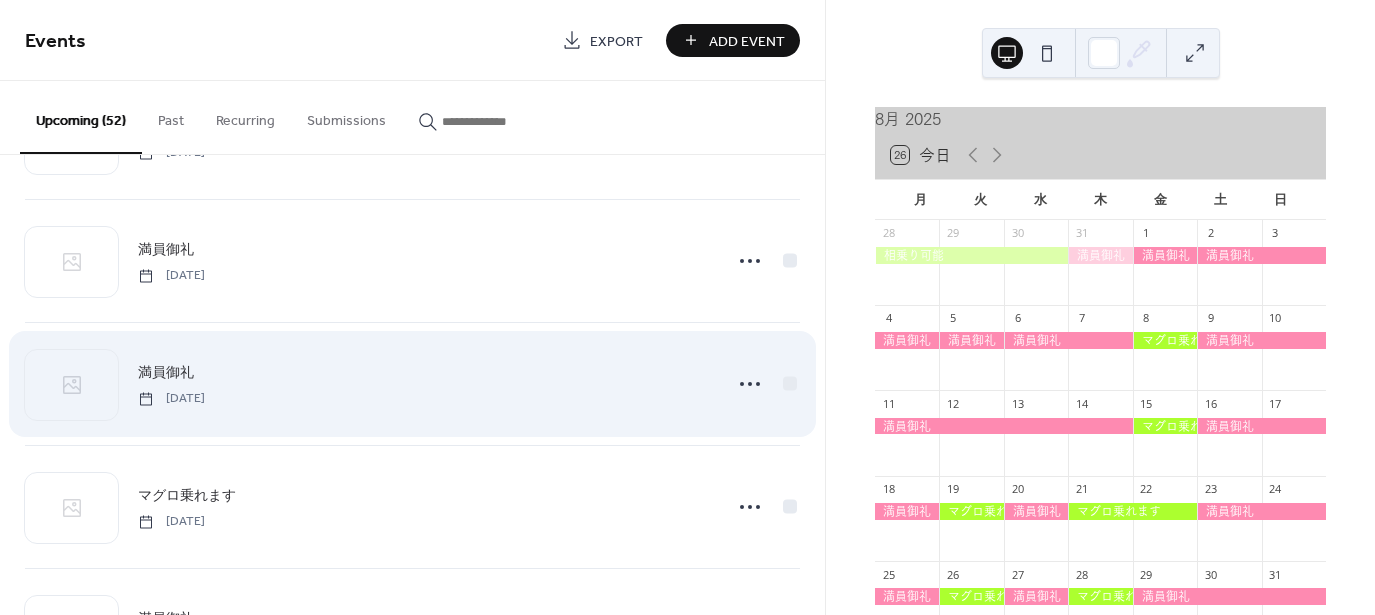click on "満員御礼" at bounding box center [166, 373] 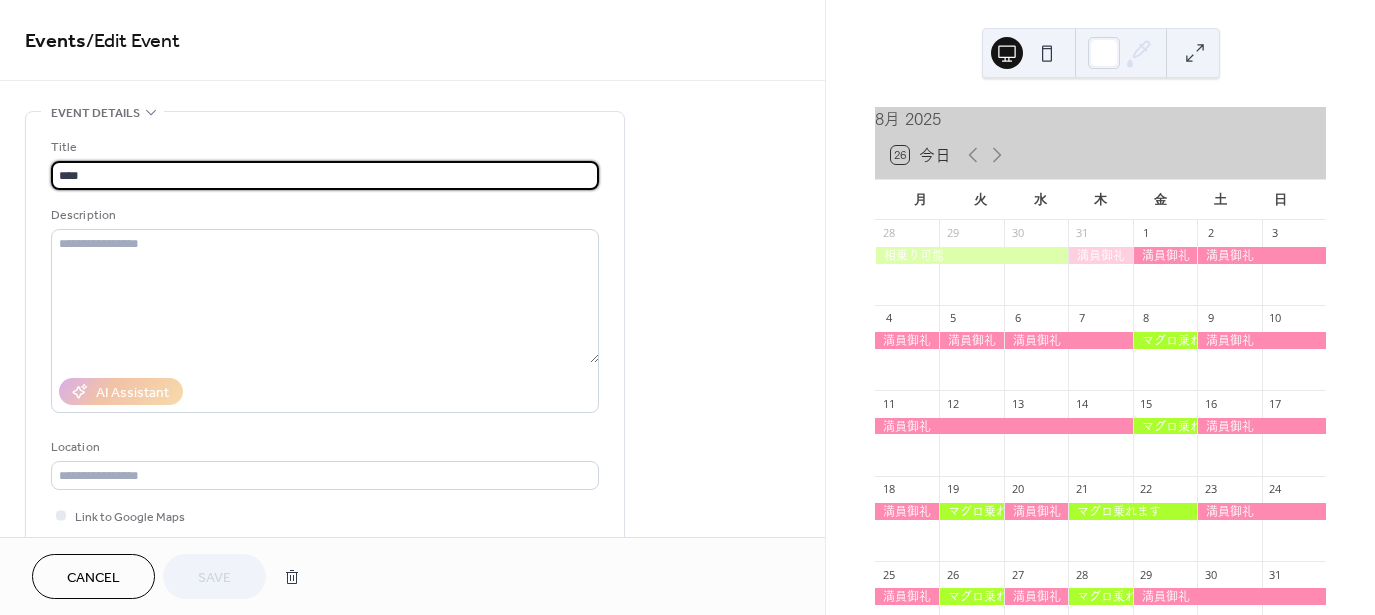 drag, startPoint x: 216, startPoint y: 170, endPoint x: 7, endPoint y: 170, distance: 209 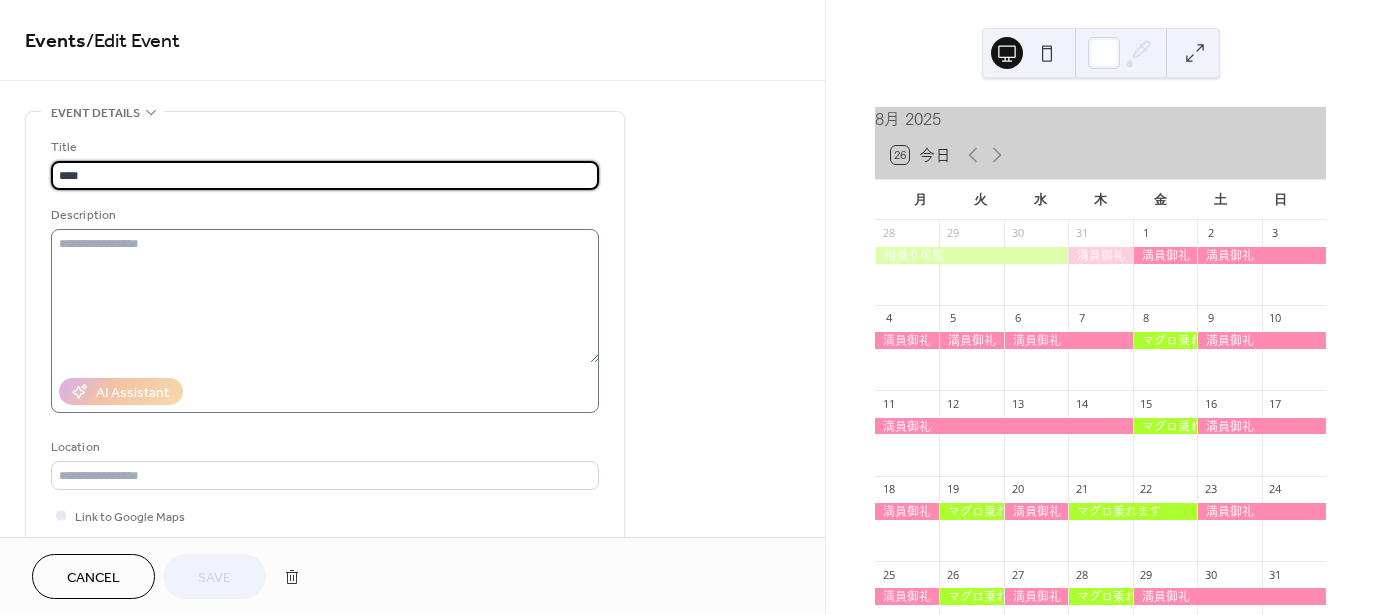 type on "*" 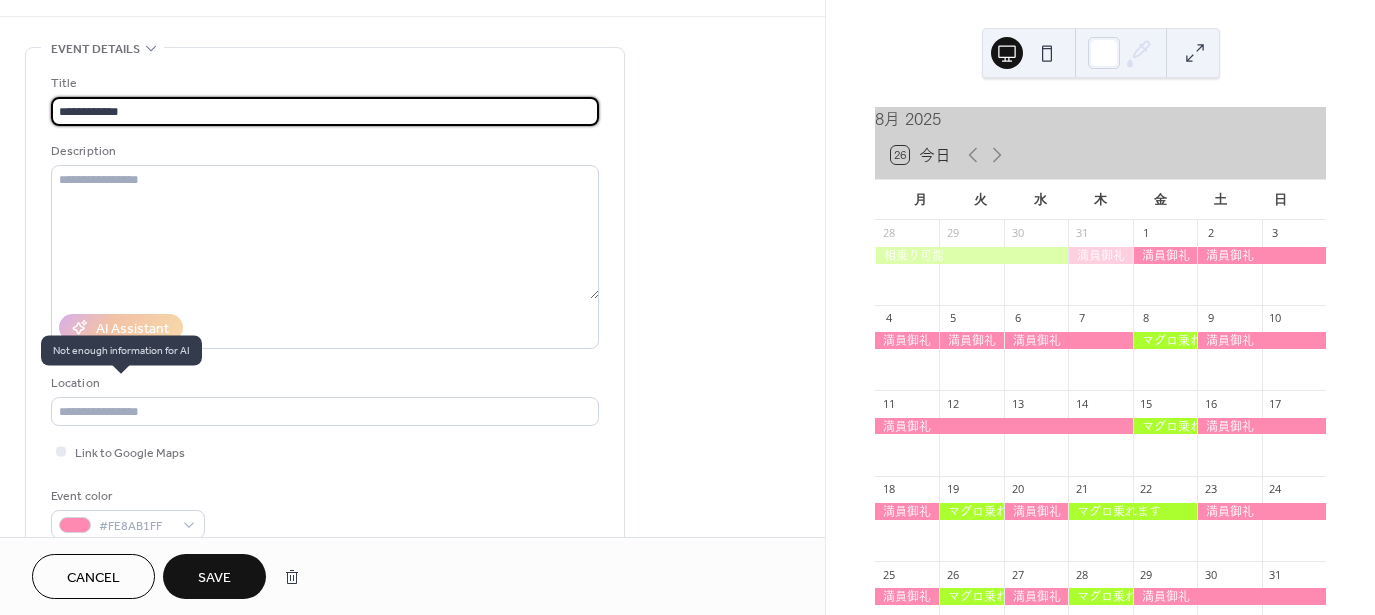 scroll, scrollTop: 300, scrollLeft: 0, axis: vertical 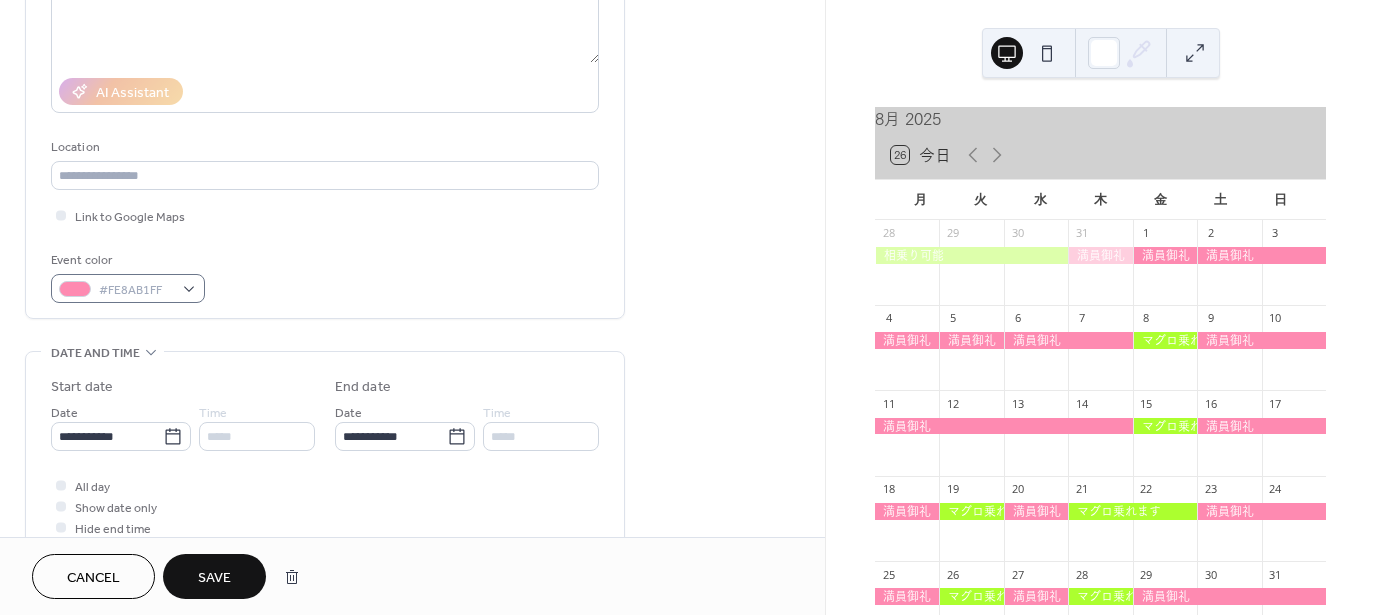 type on "**********" 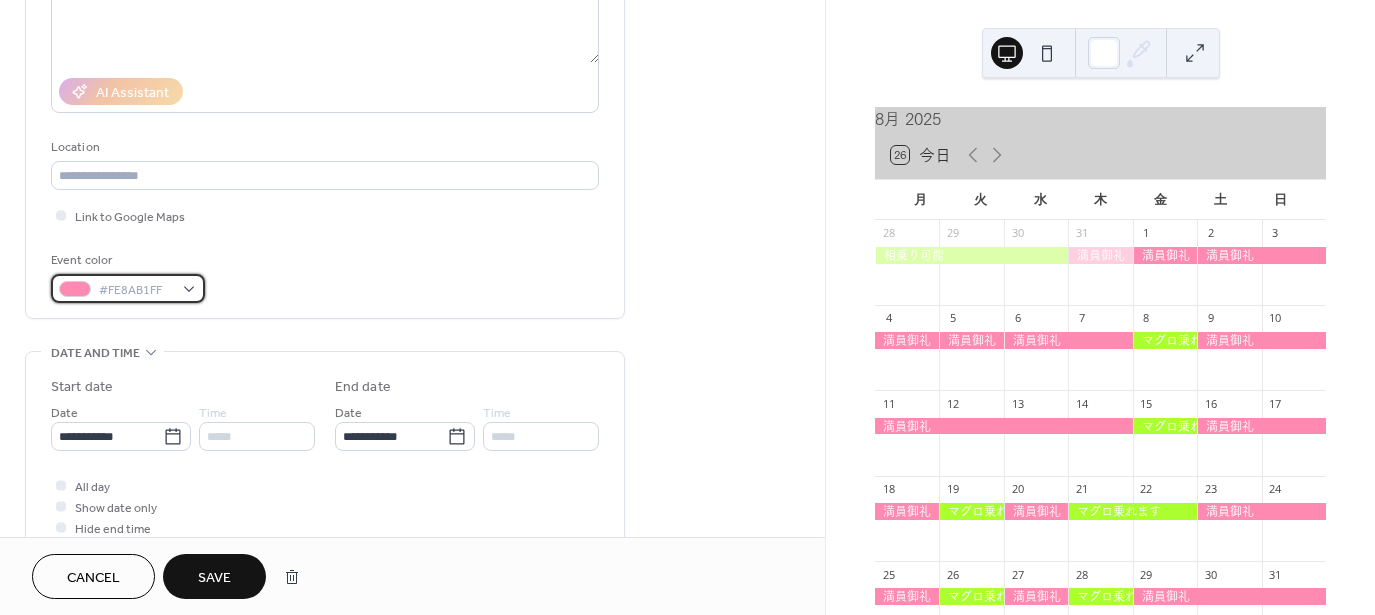 click on "#FE8AB1FF" at bounding box center (136, 290) 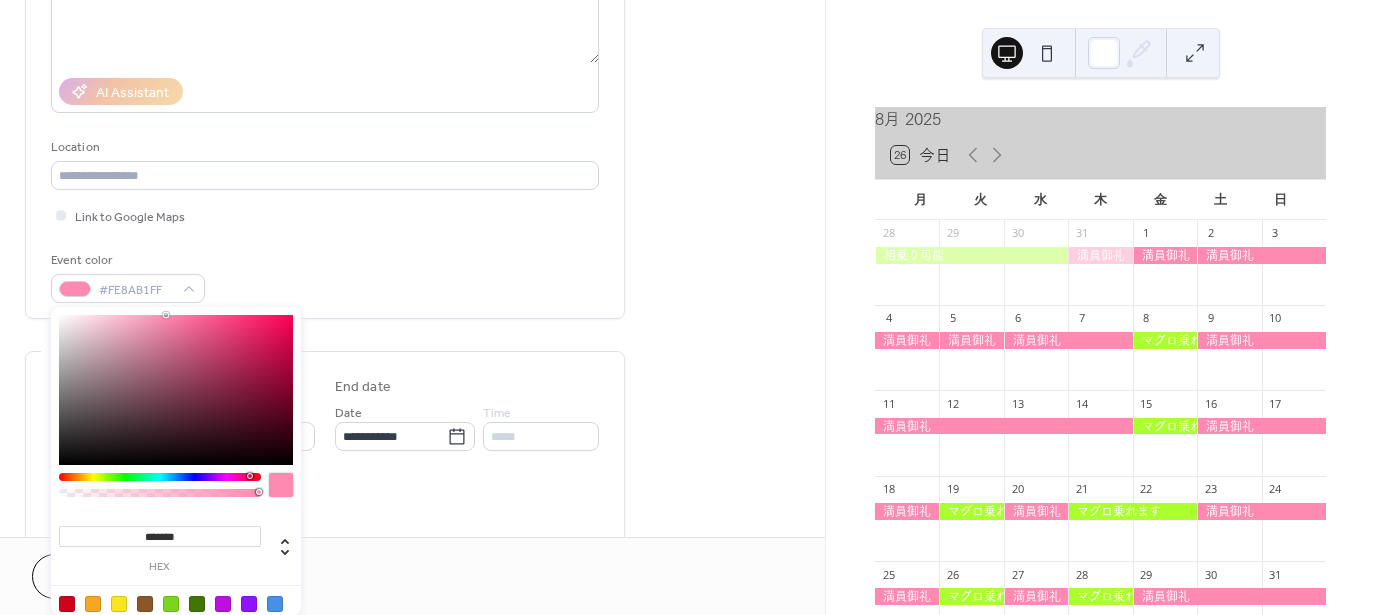drag, startPoint x: 203, startPoint y: 535, endPoint x: 116, endPoint y: 525, distance: 87.57283 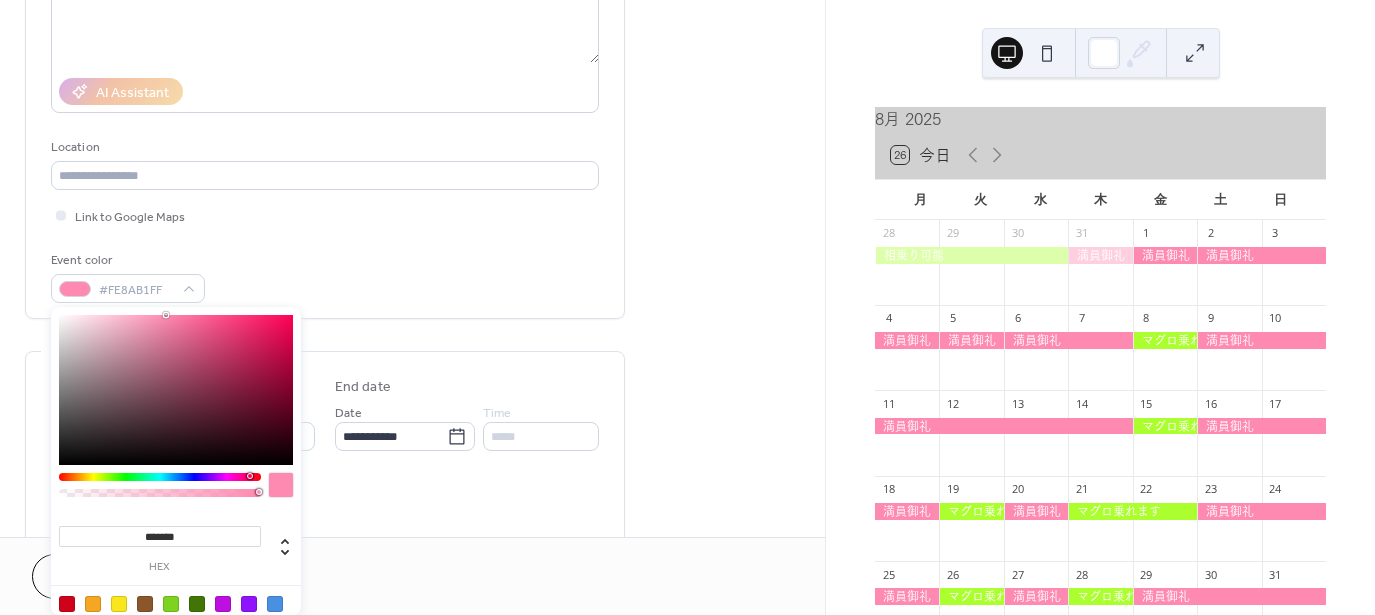 paste 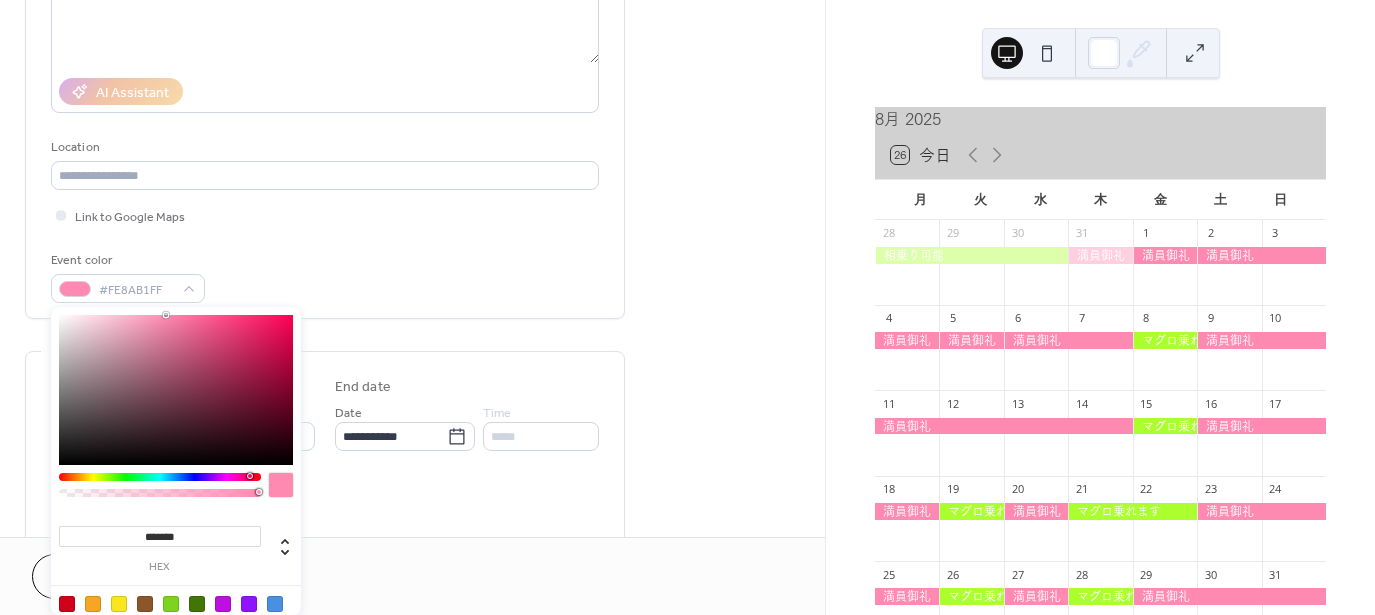 type on "******" 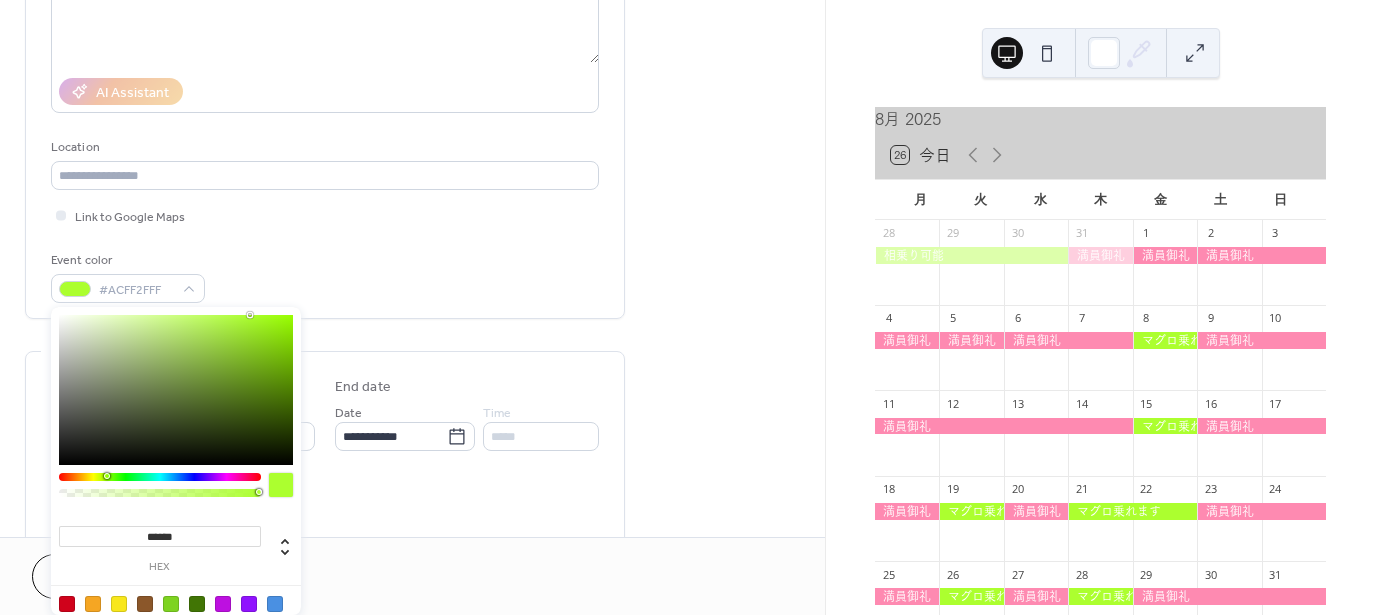 click on "Event color #ACFF2FFF" at bounding box center [325, 276] 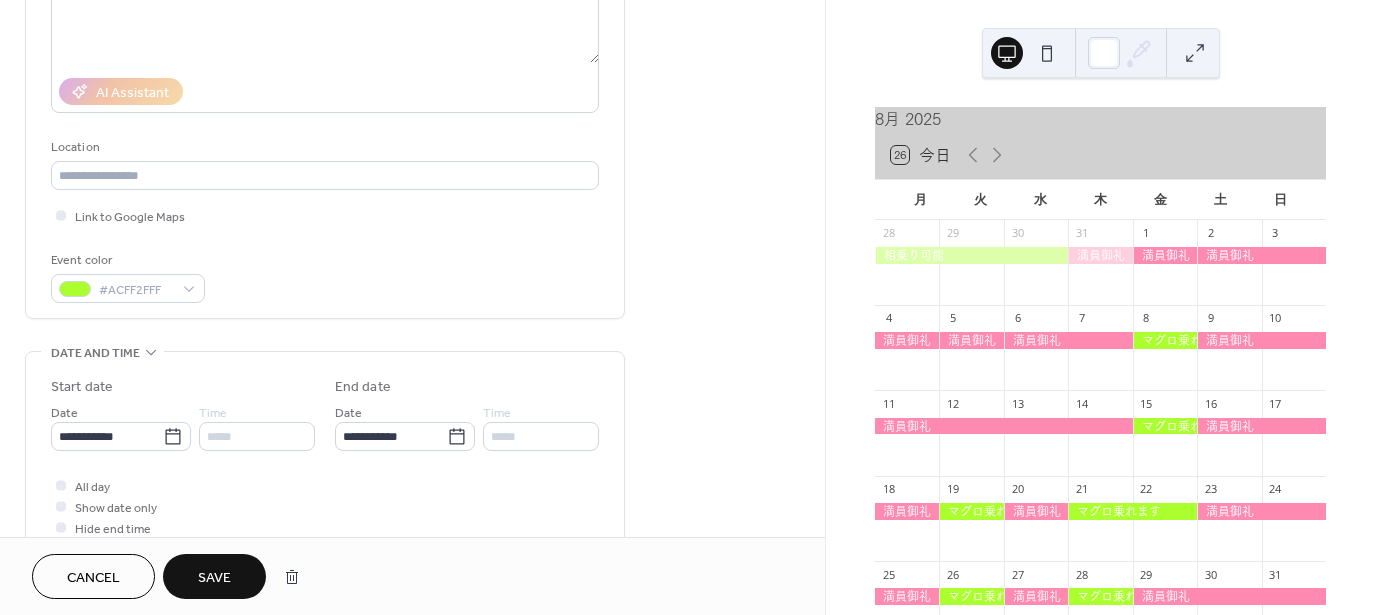 click on "Save" at bounding box center [214, 576] 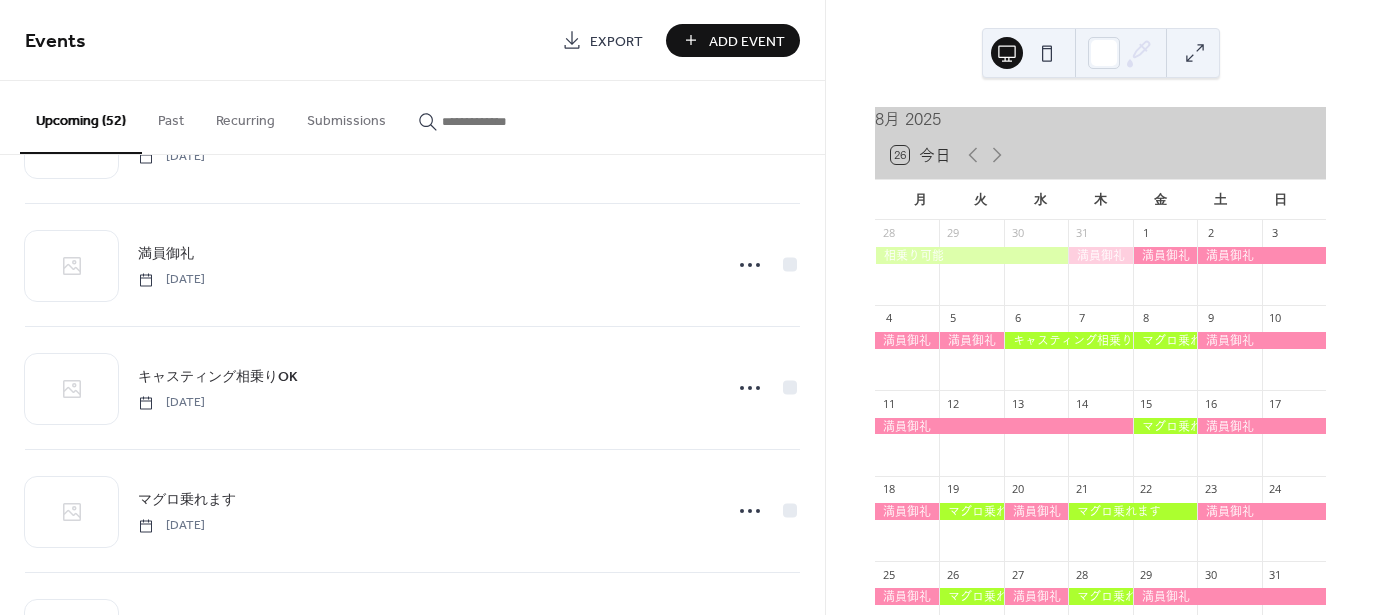 scroll, scrollTop: 600, scrollLeft: 0, axis: vertical 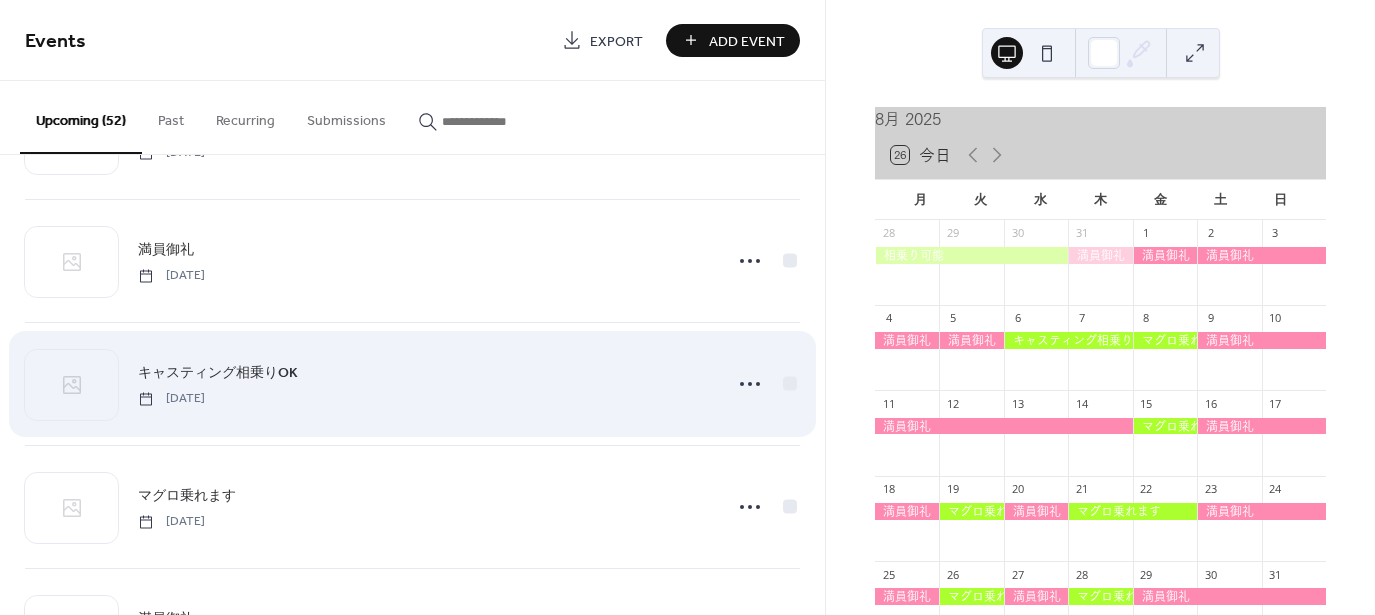 click on "キャスティング相乗りOK" at bounding box center (218, 373) 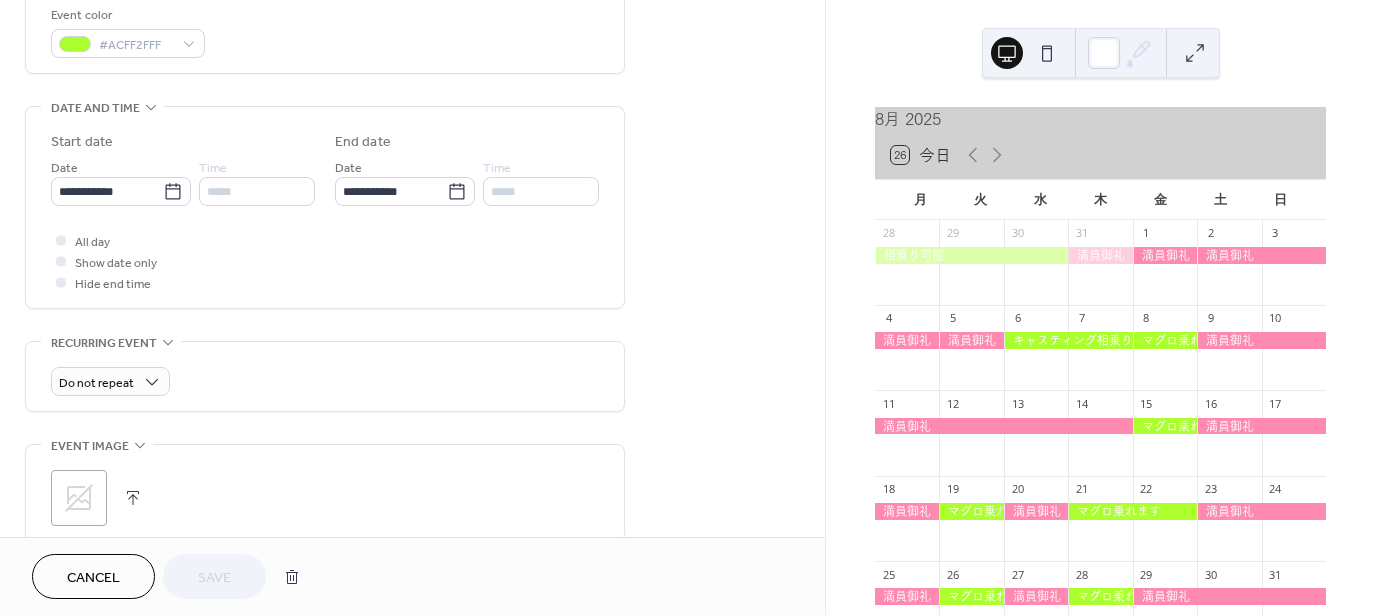 scroll, scrollTop: 500, scrollLeft: 0, axis: vertical 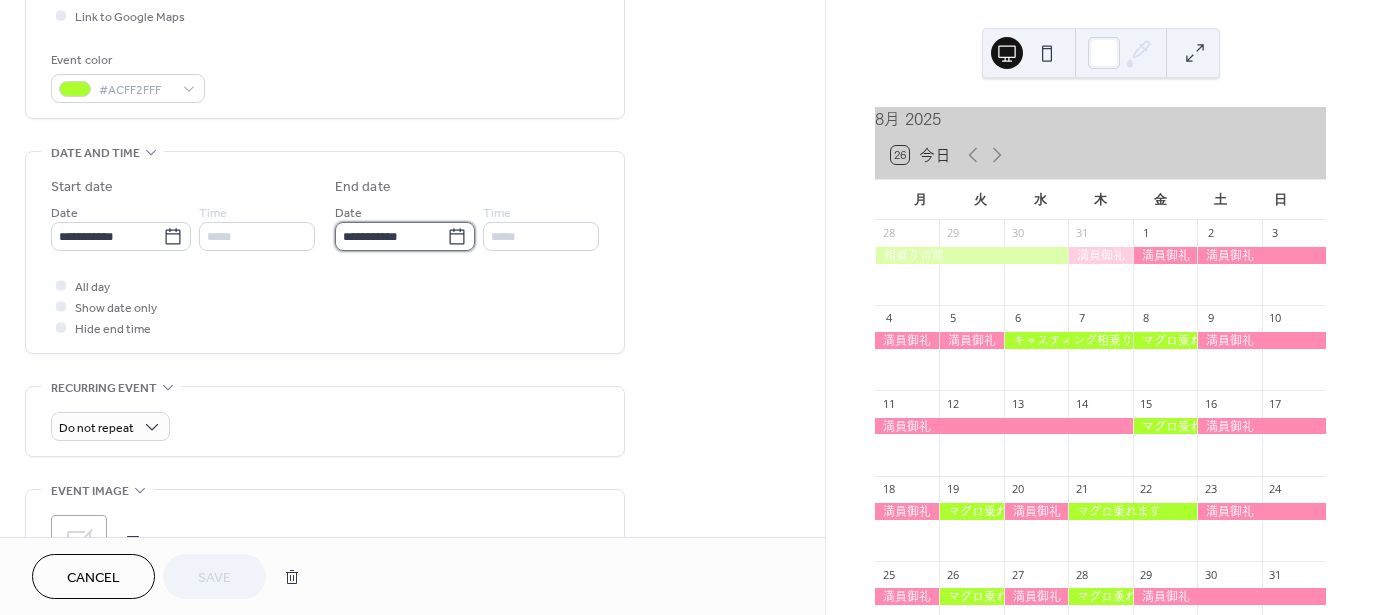 click on "**********" at bounding box center (391, 236) 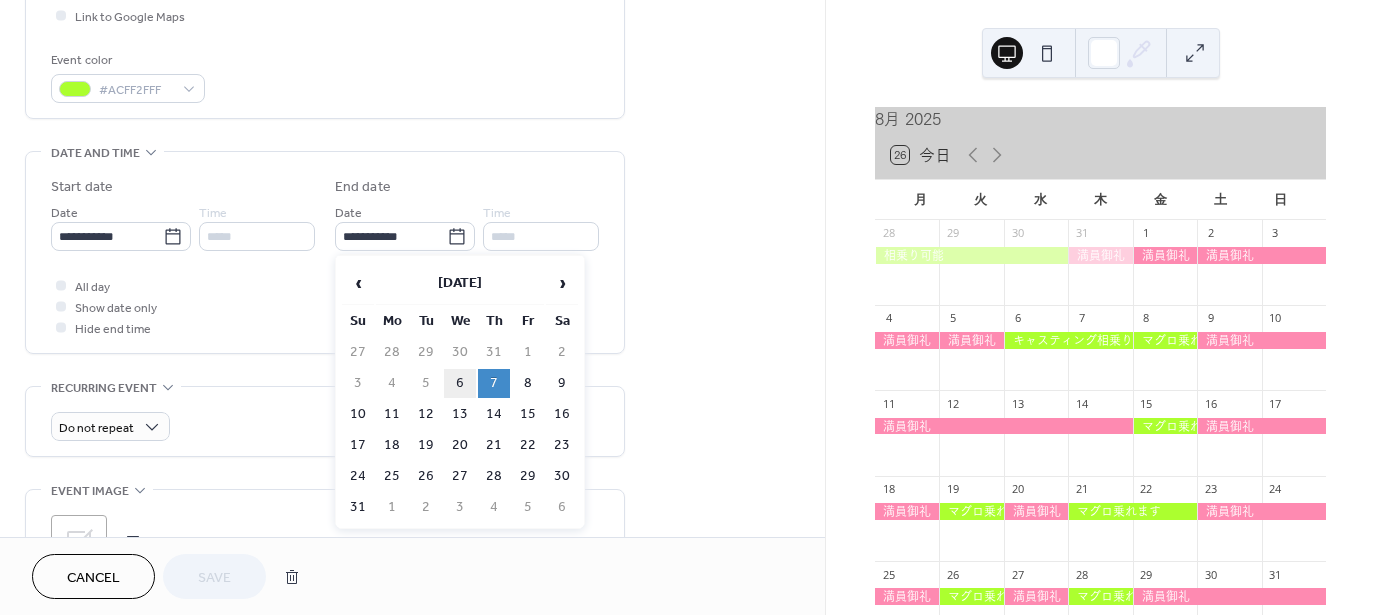 click on "6" at bounding box center (460, 383) 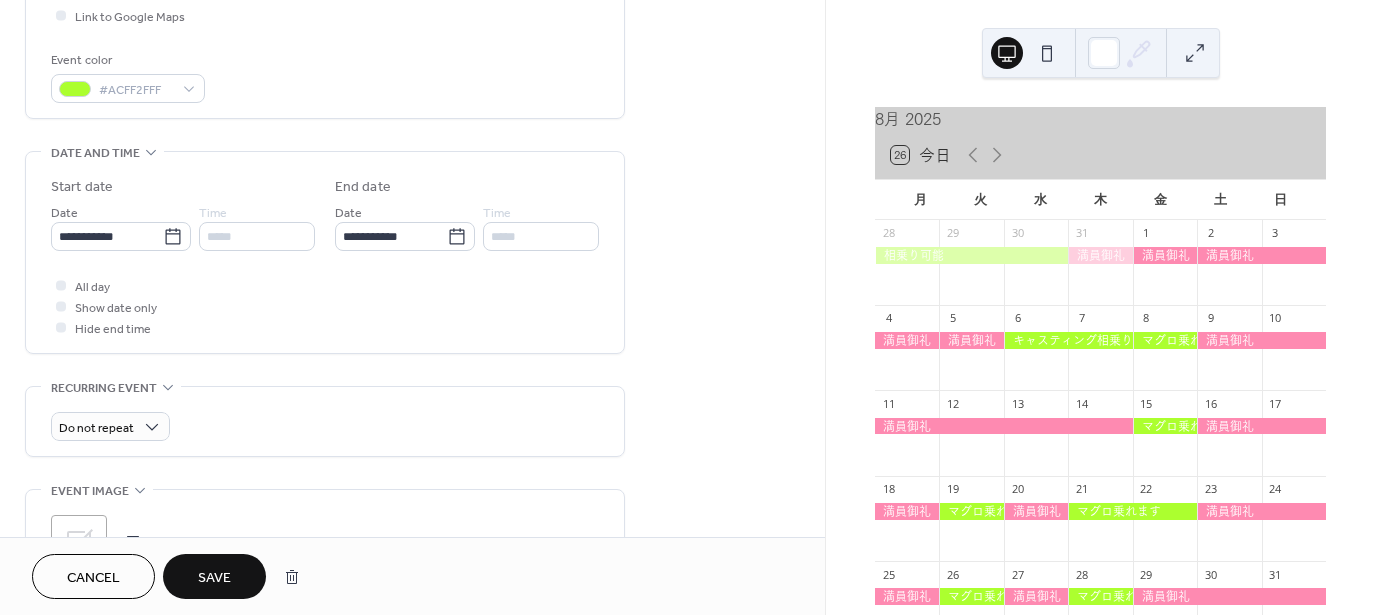 click on "Save" at bounding box center [214, 576] 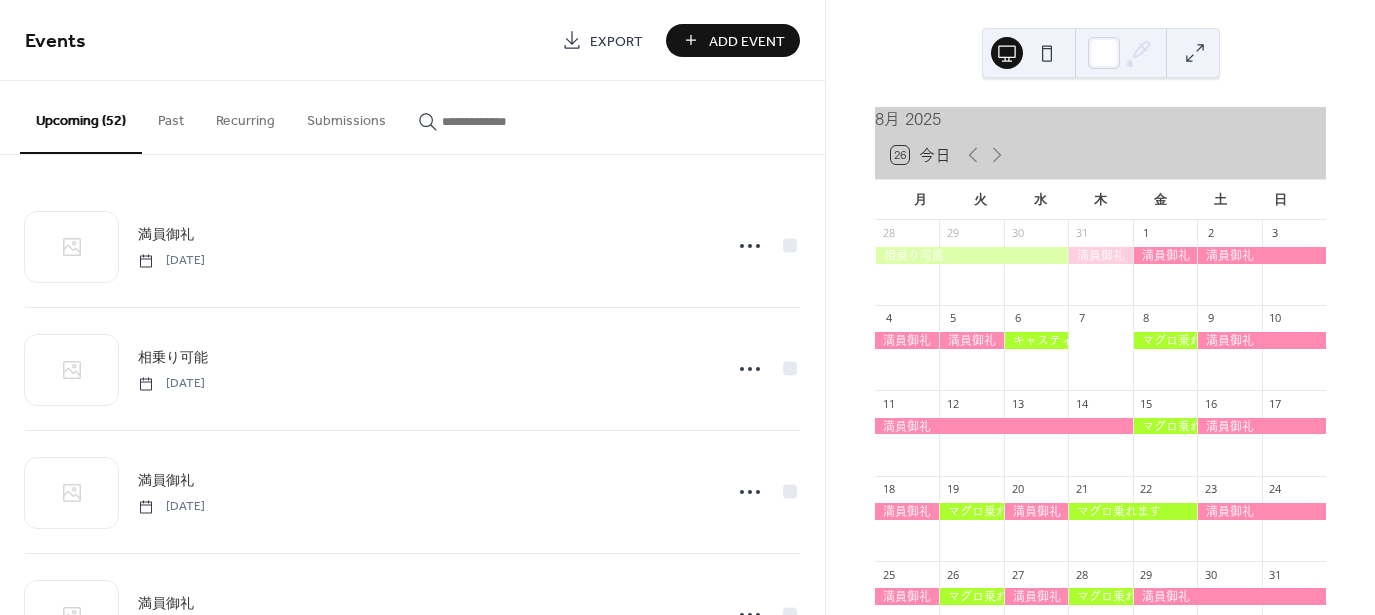click on "Add Event" at bounding box center (747, 41) 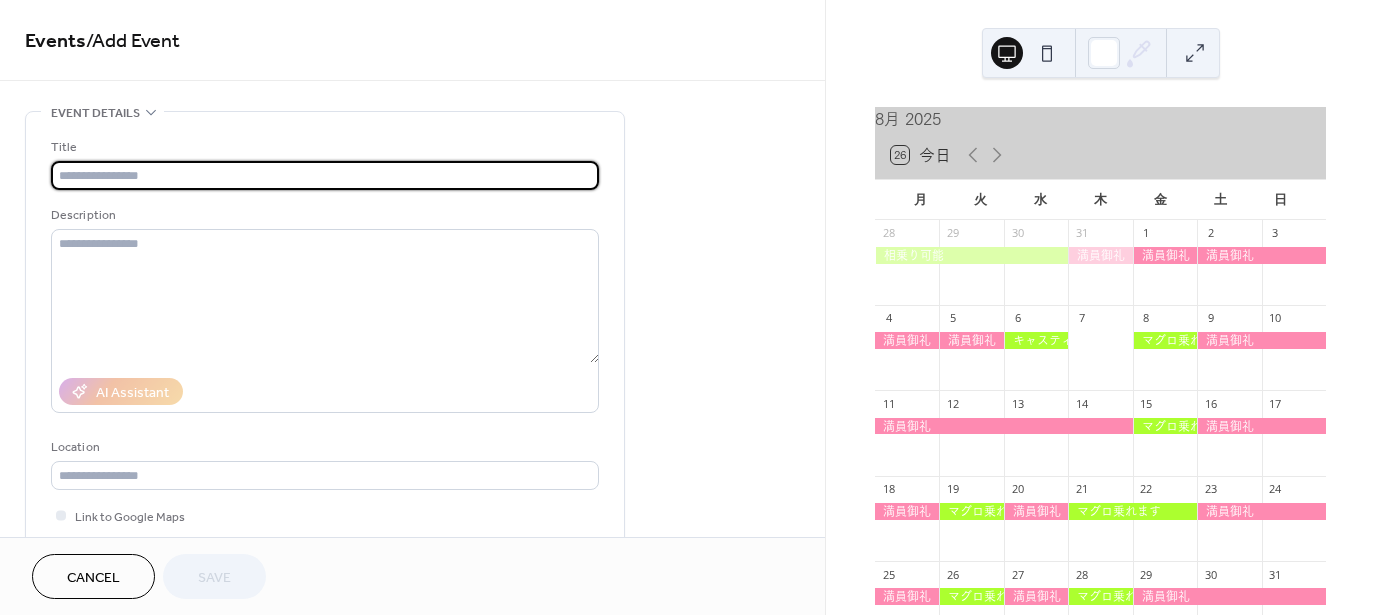 click on "Cancel" at bounding box center (93, 578) 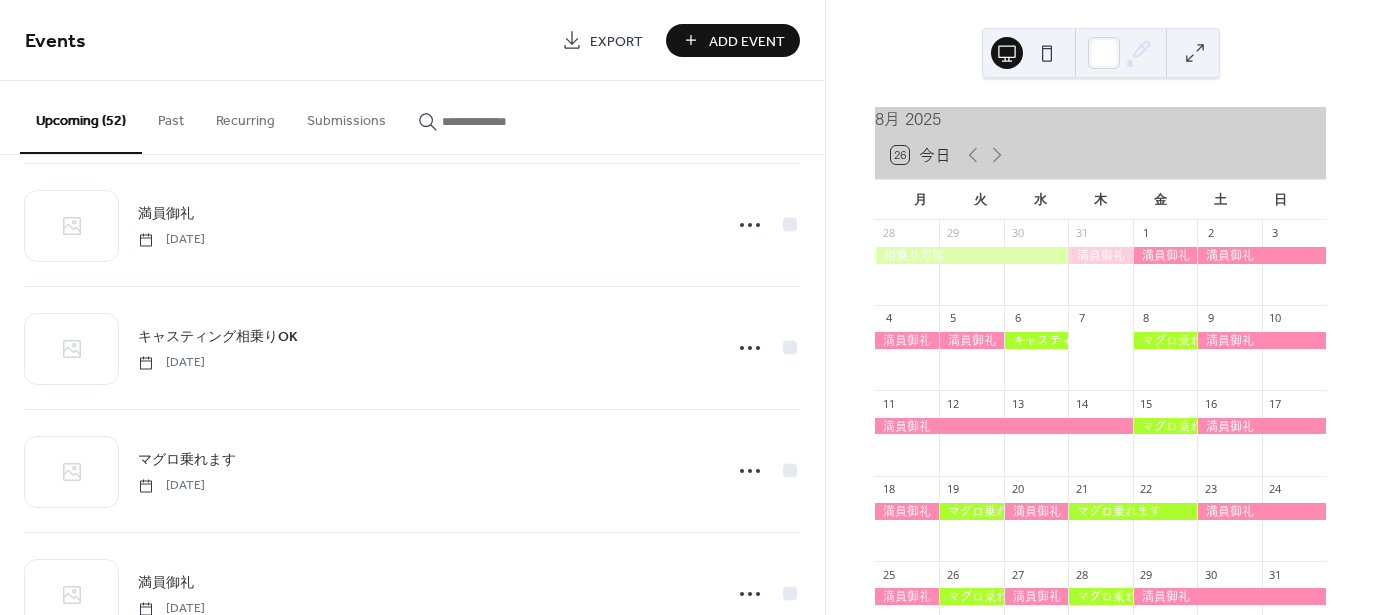 scroll, scrollTop: 700, scrollLeft: 0, axis: vertical 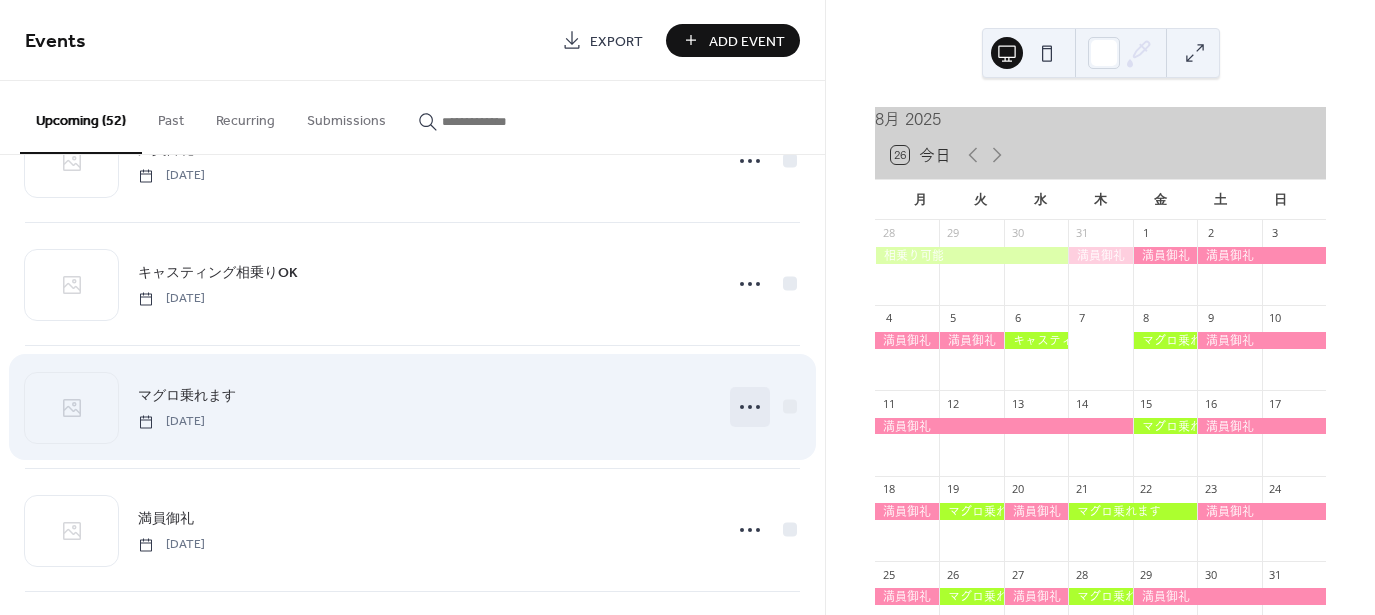 click 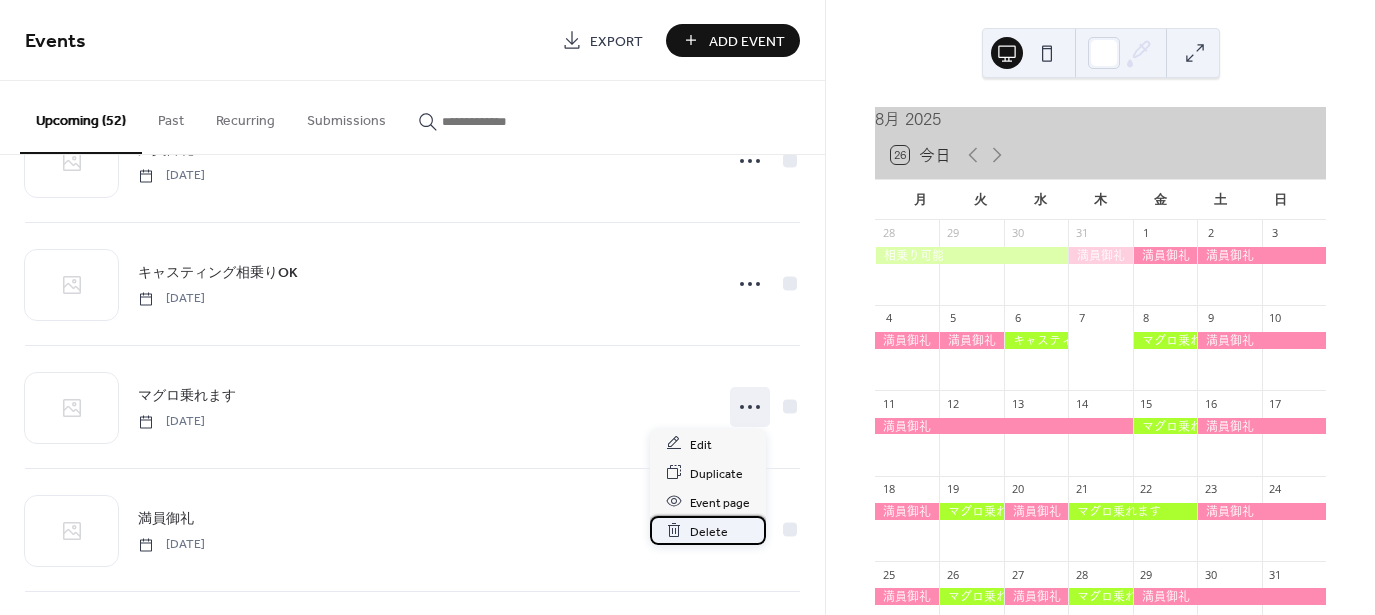 click on "Delete" at bounding box center (708, 530) 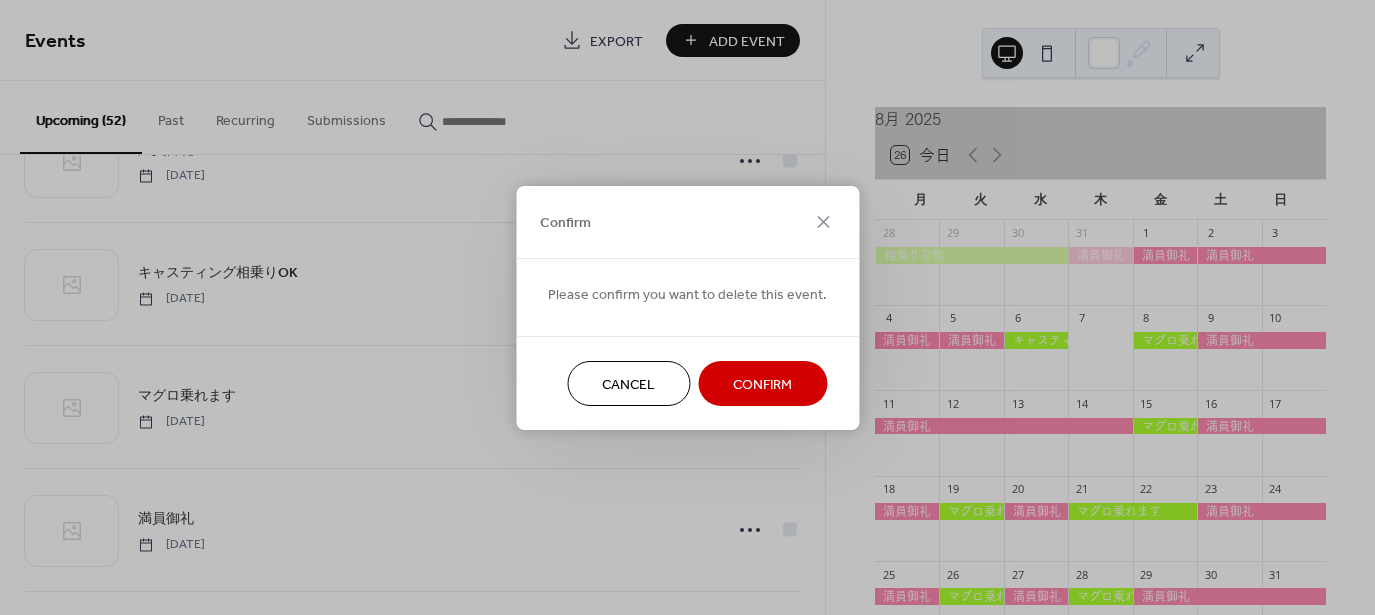 click on "Confirm" at bounding box center (762, 383) 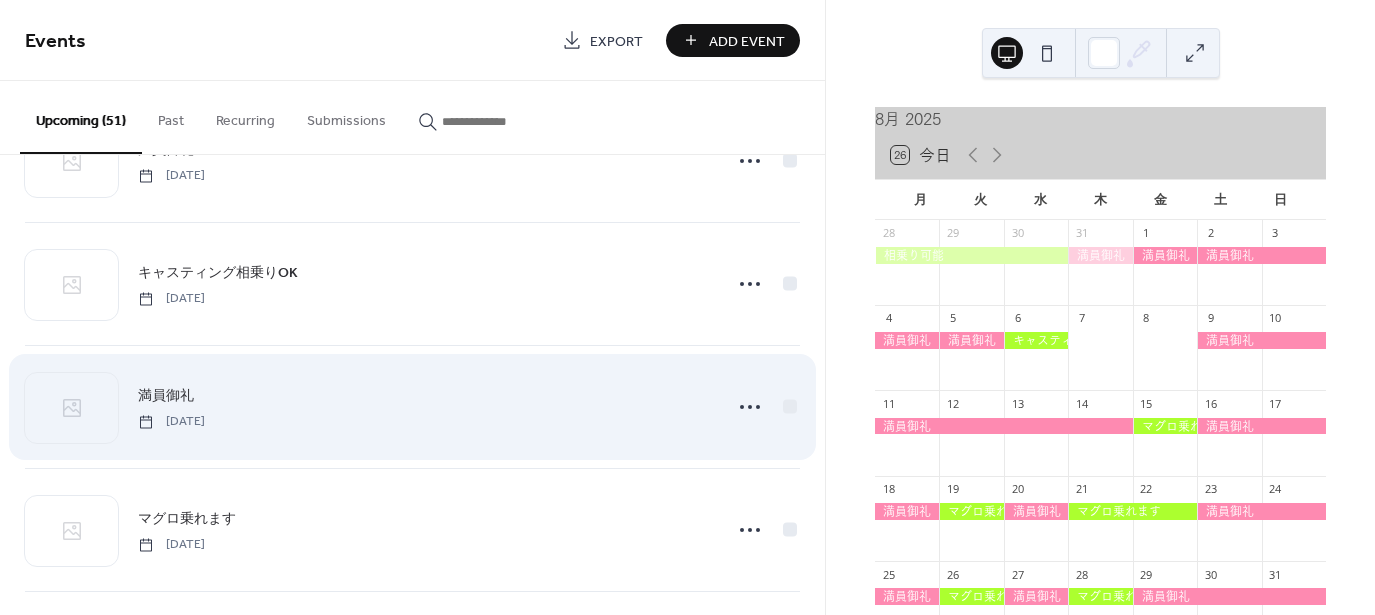 click on "満員御礼" at bounding box center [166, 396] 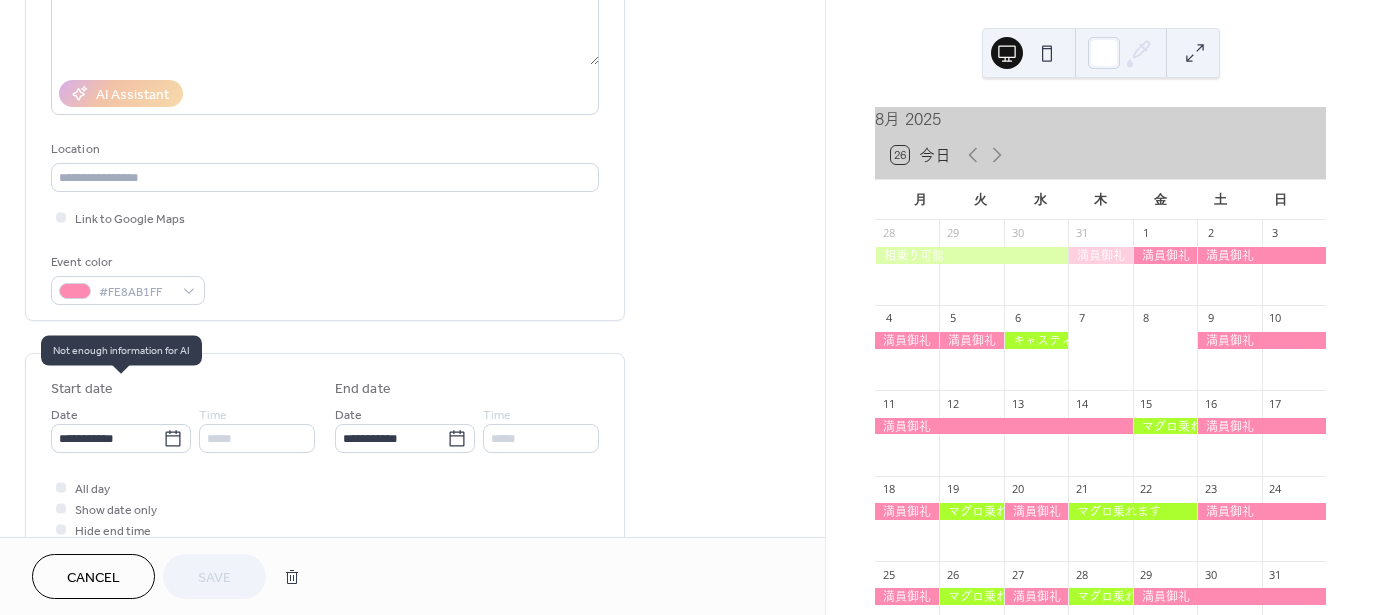 scroll, scrollTop: 300, scrollLeft: 0, axis: vertical 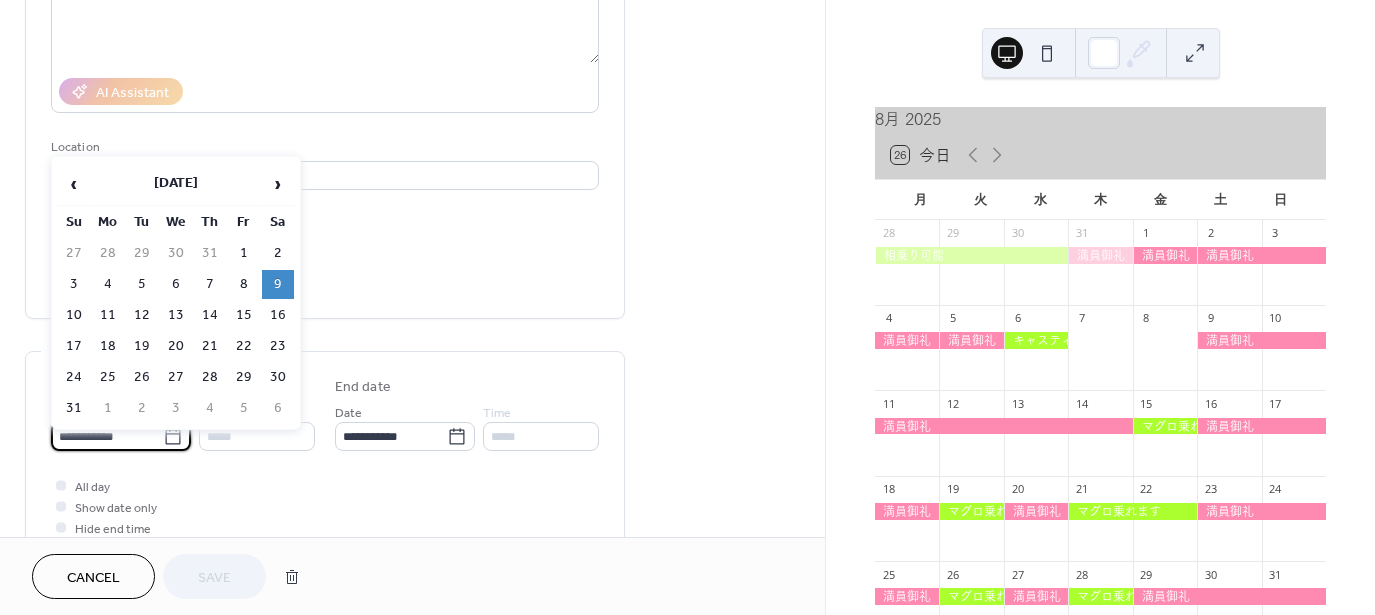 click on "**********" at bounding box center (107, 436) 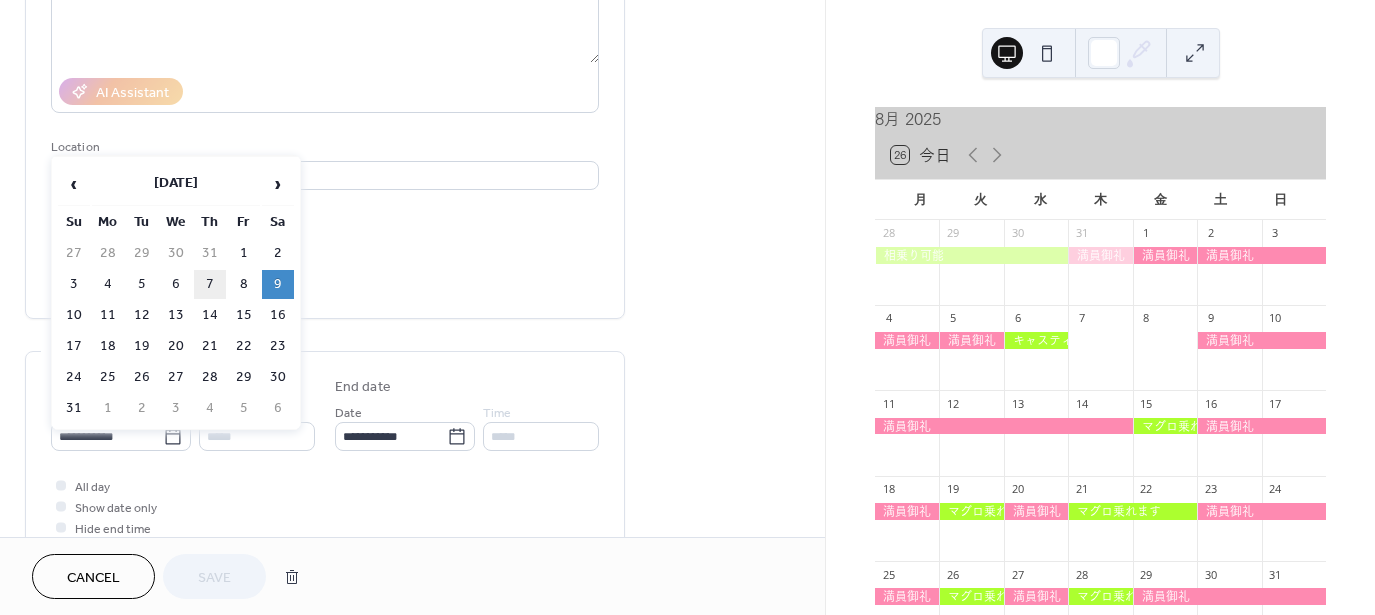 click on "7" at bounding box center (210, 284) 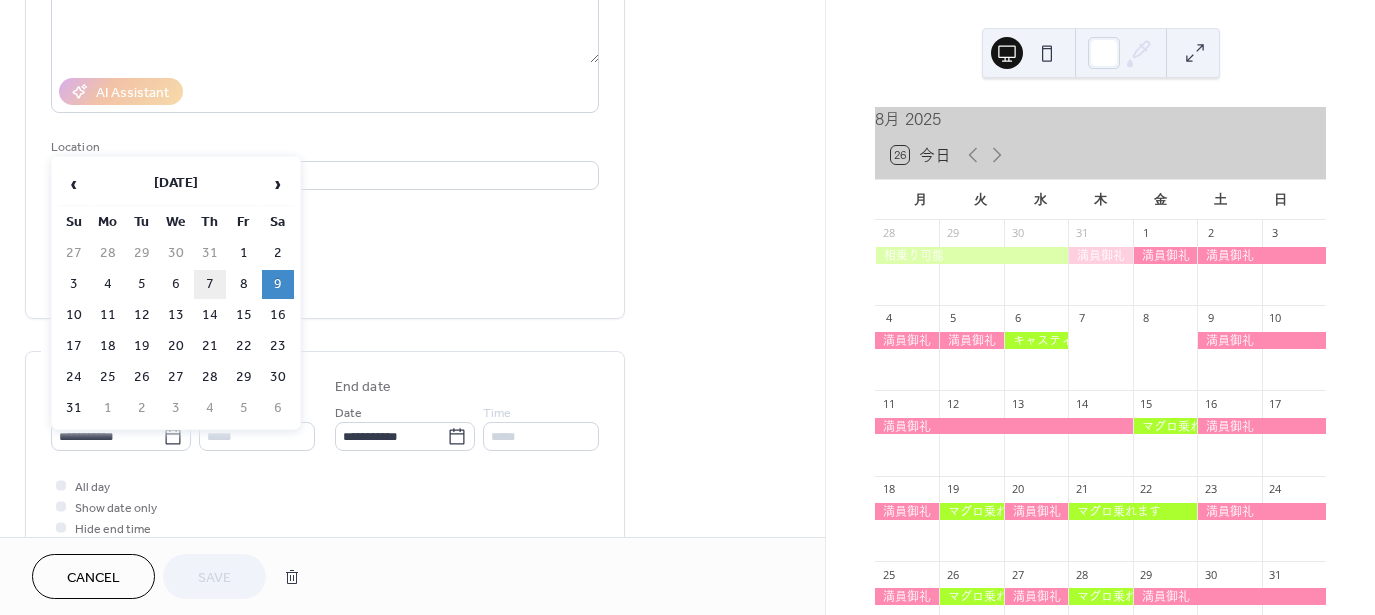 type on "**********" 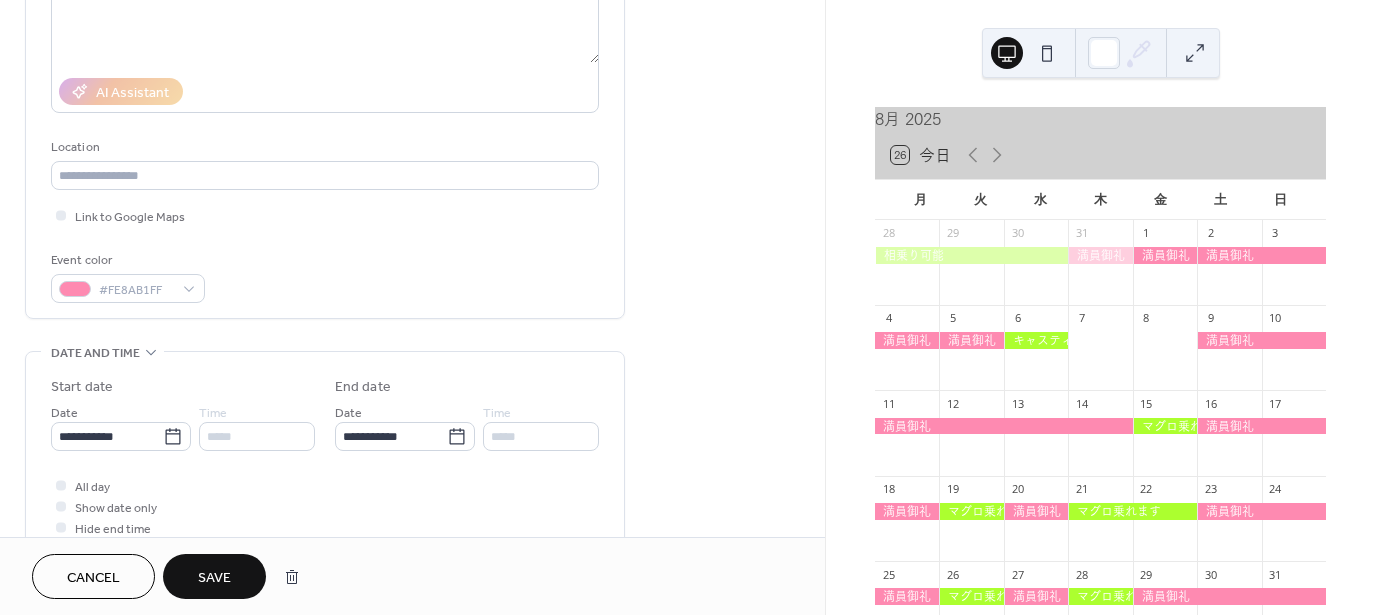 click on "Save" at bounding box center (214, 578) 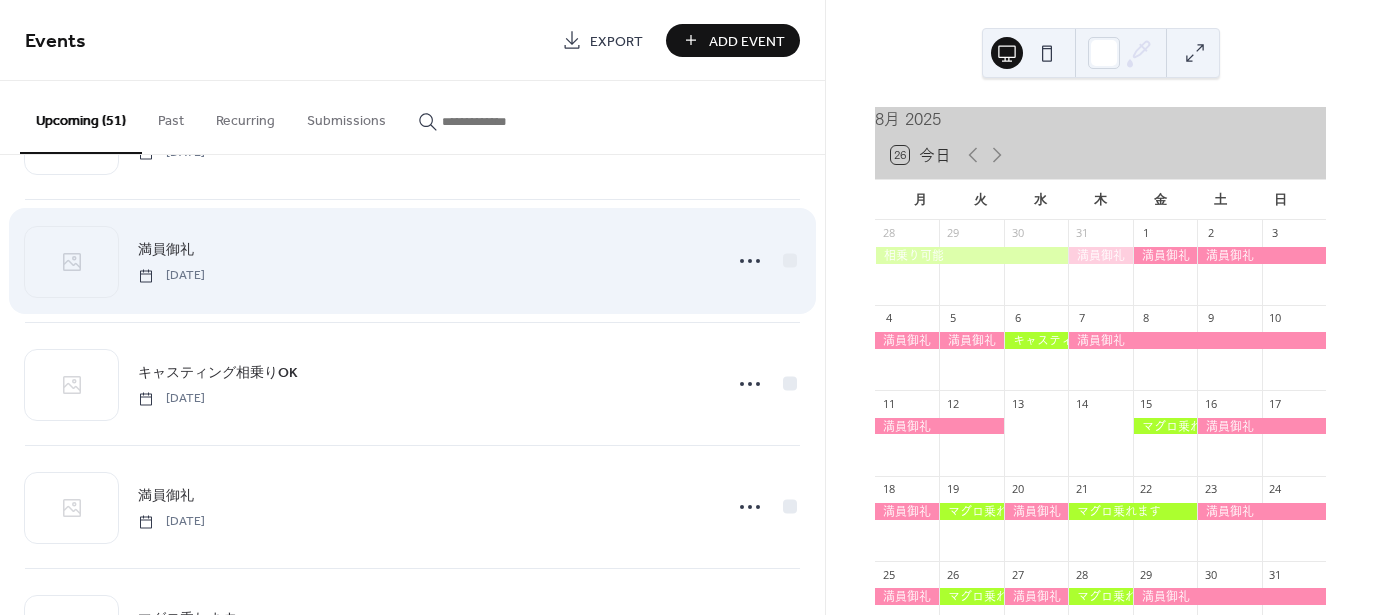 scroll, scrollTop: 800, scrollLeft: 0, axis: vertical 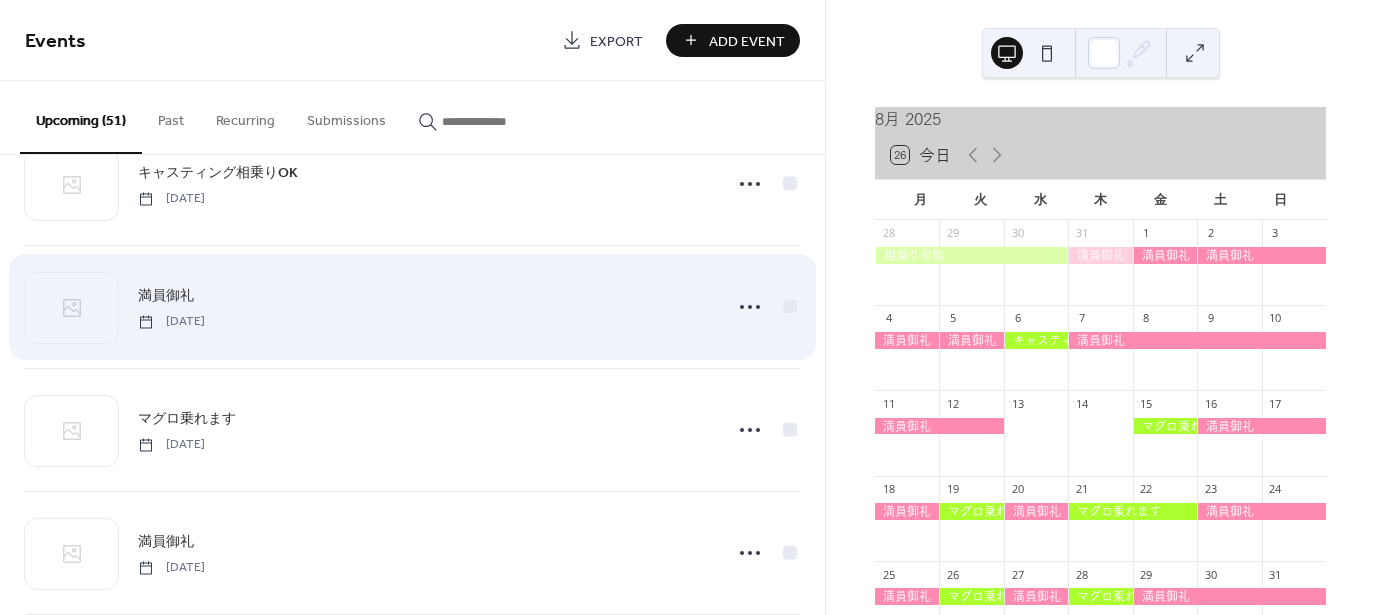 click on "満員御礼" at bounding box center [166, 296] 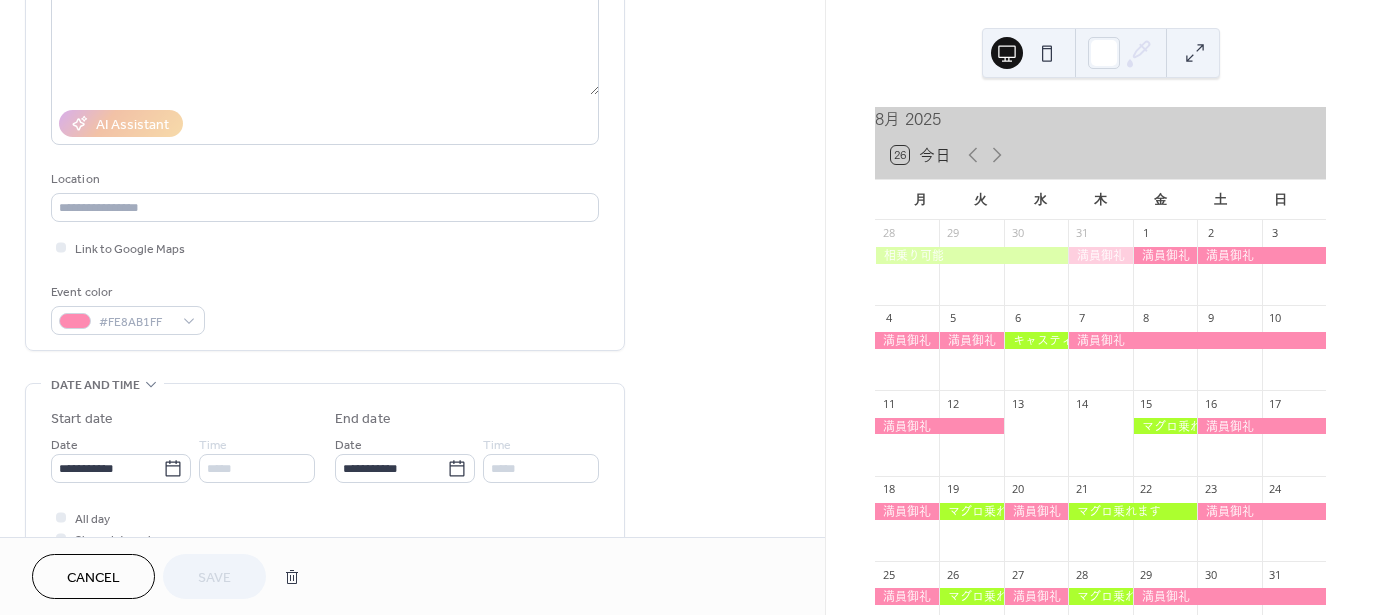 scroll, scrollTop: 300, scrollLeft: 0, axis: vertical 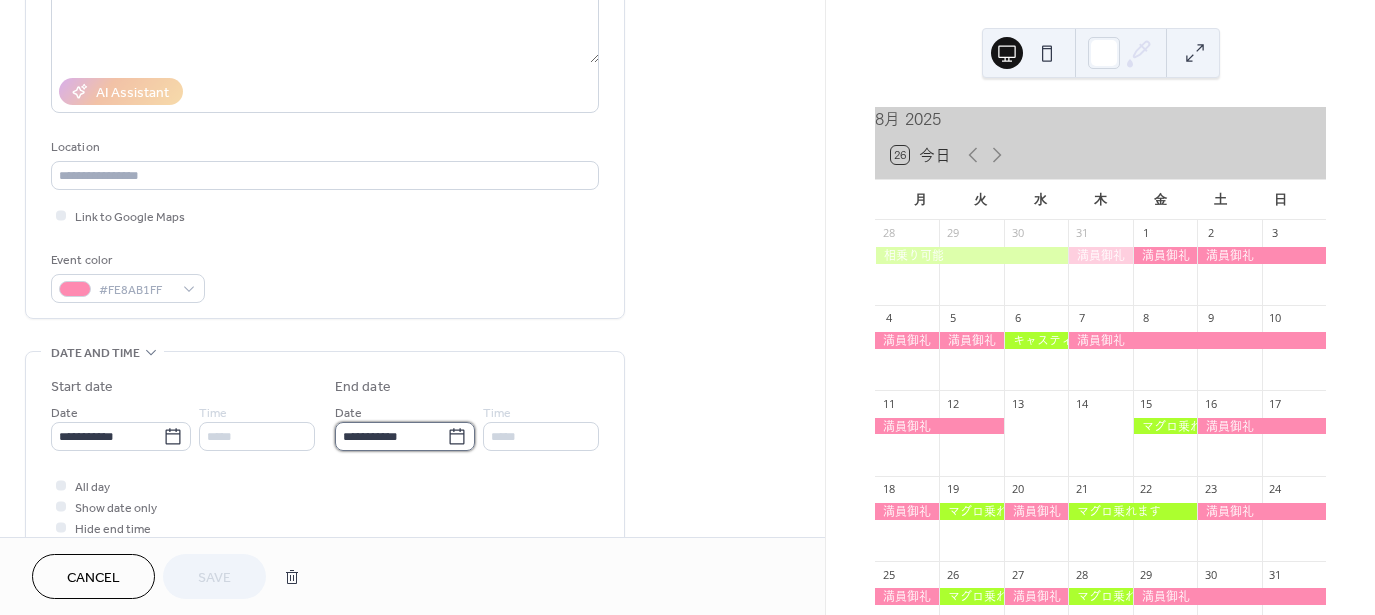 click on "**********" at bounding box center [391, 436] 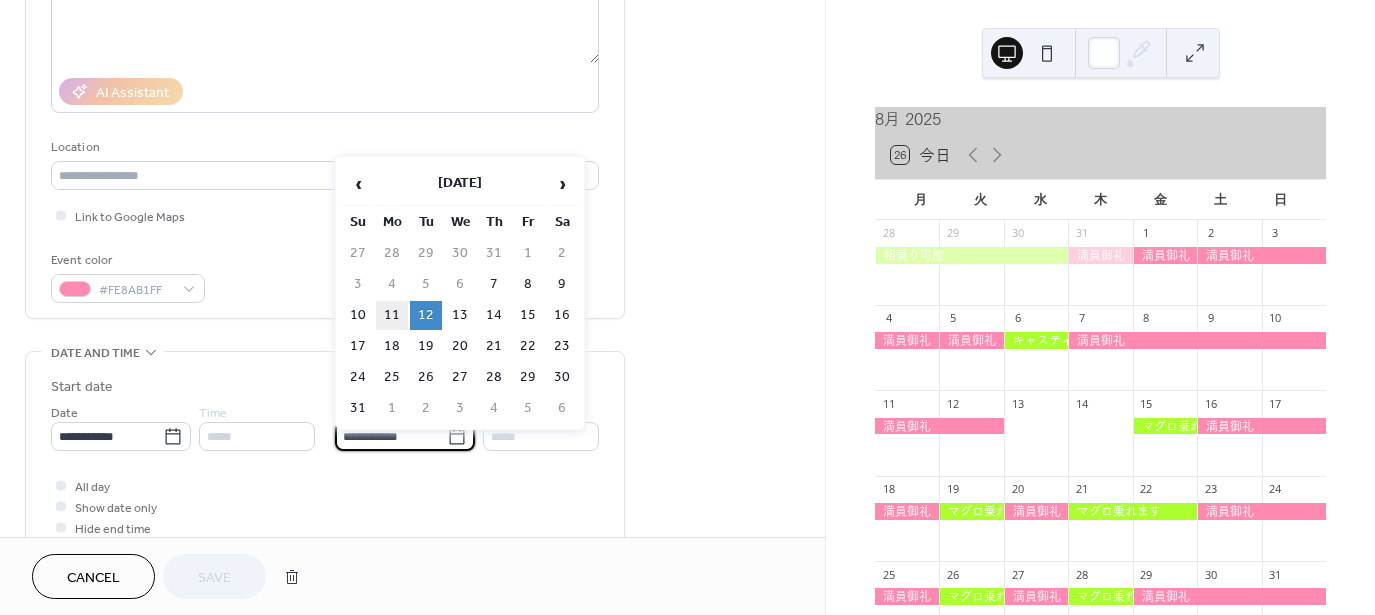 click on "11" at bounding box center [392, 315] 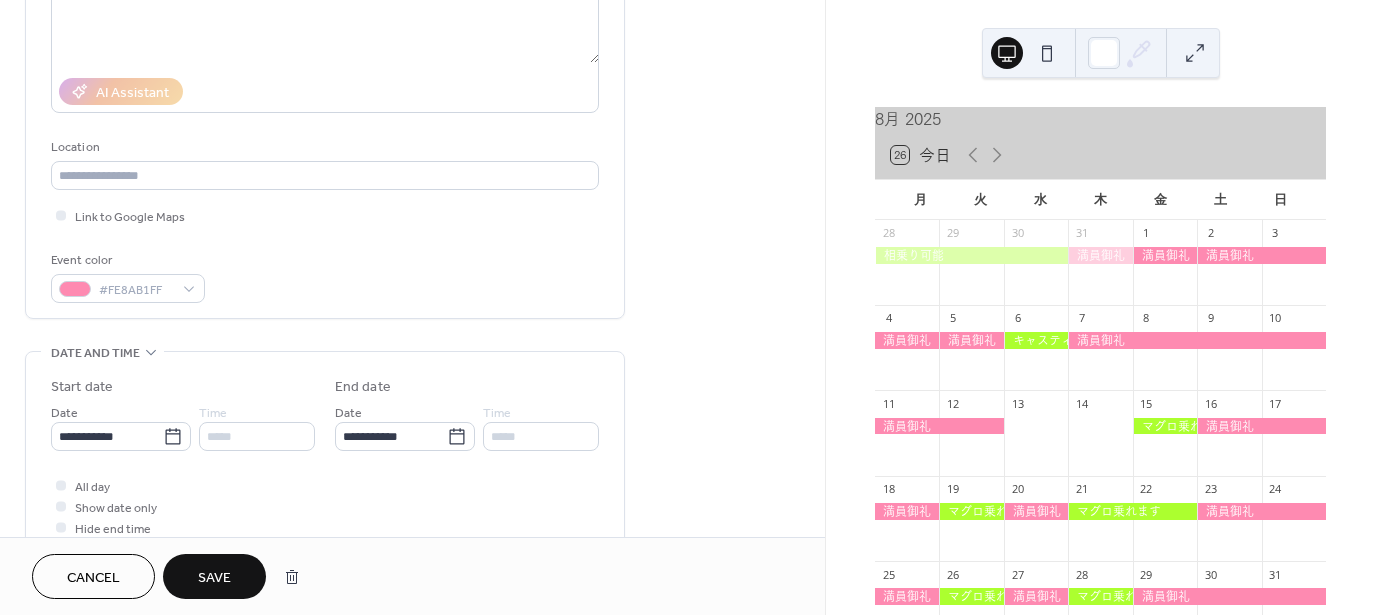 click on "Save" at bounding box center (214, 576) 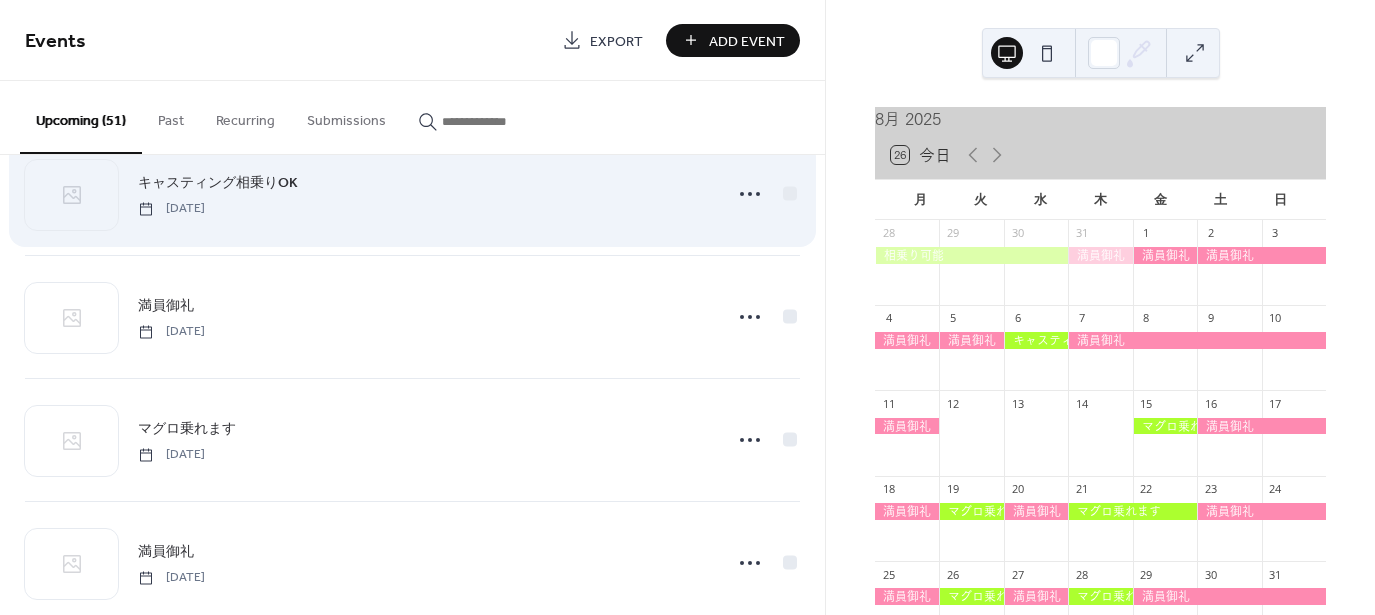 scroll, scrollTop: 900, scrollLeft: 0, axis: vertical 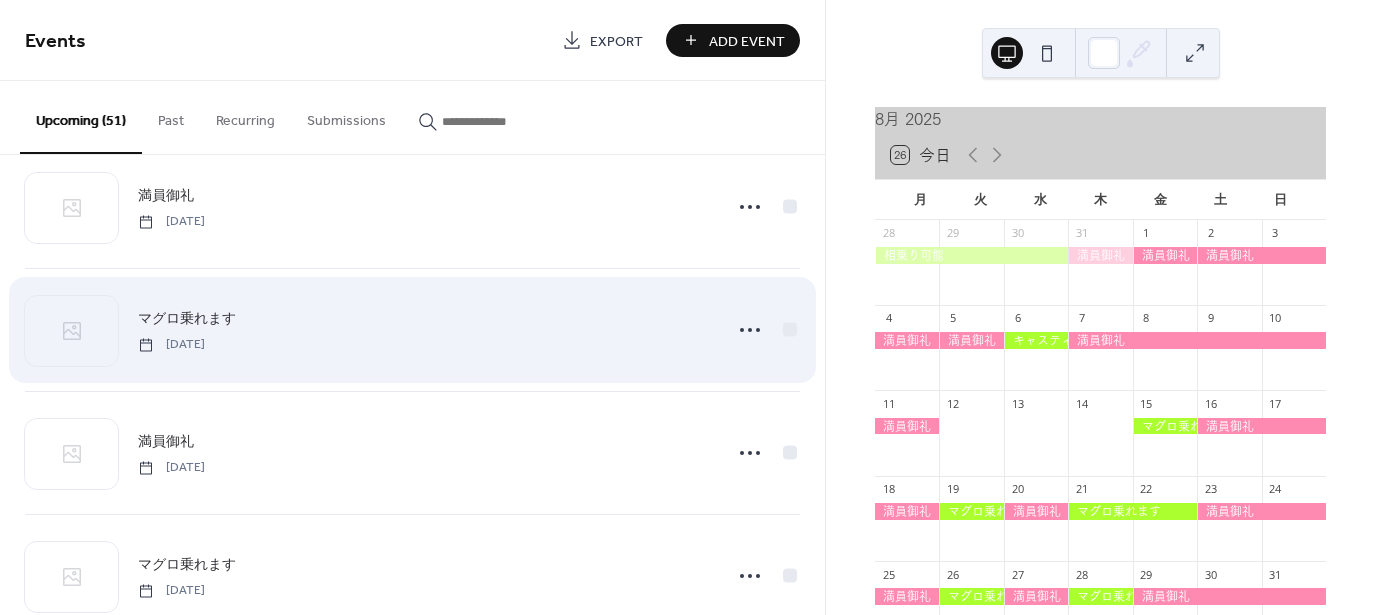 click on "マグロ乗れます" at bounding box center [187, 319] 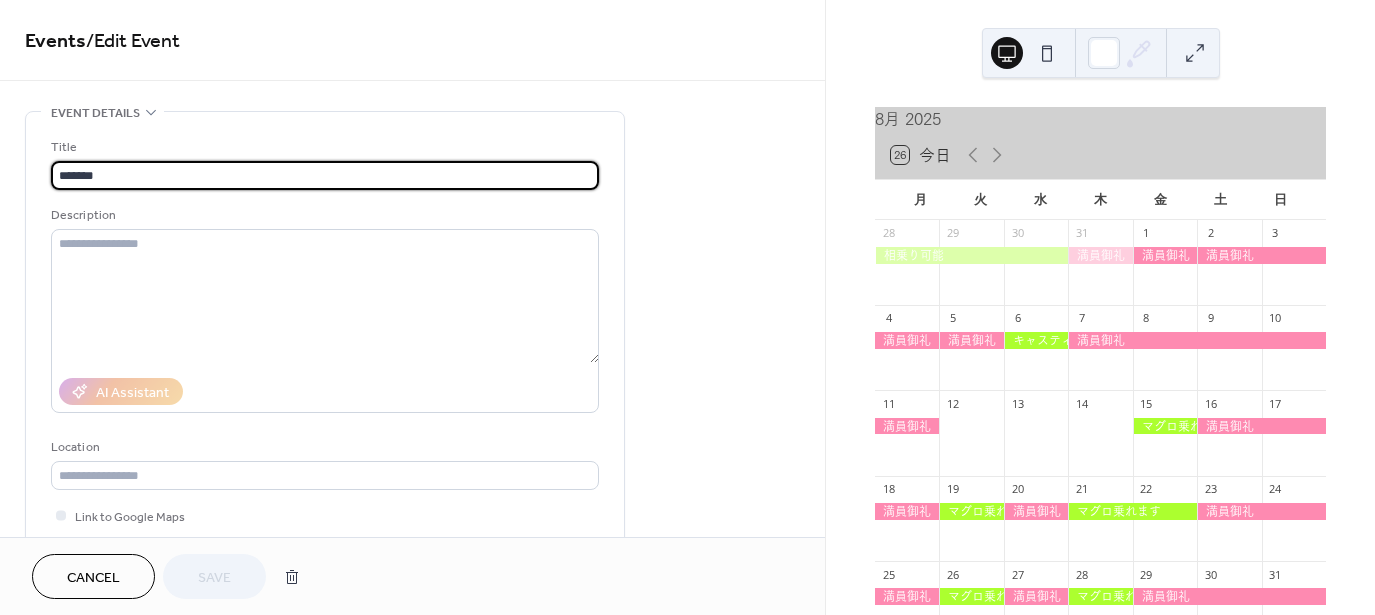scroll, scrollTop: 1, scrollLeft: 0, axis: vertical 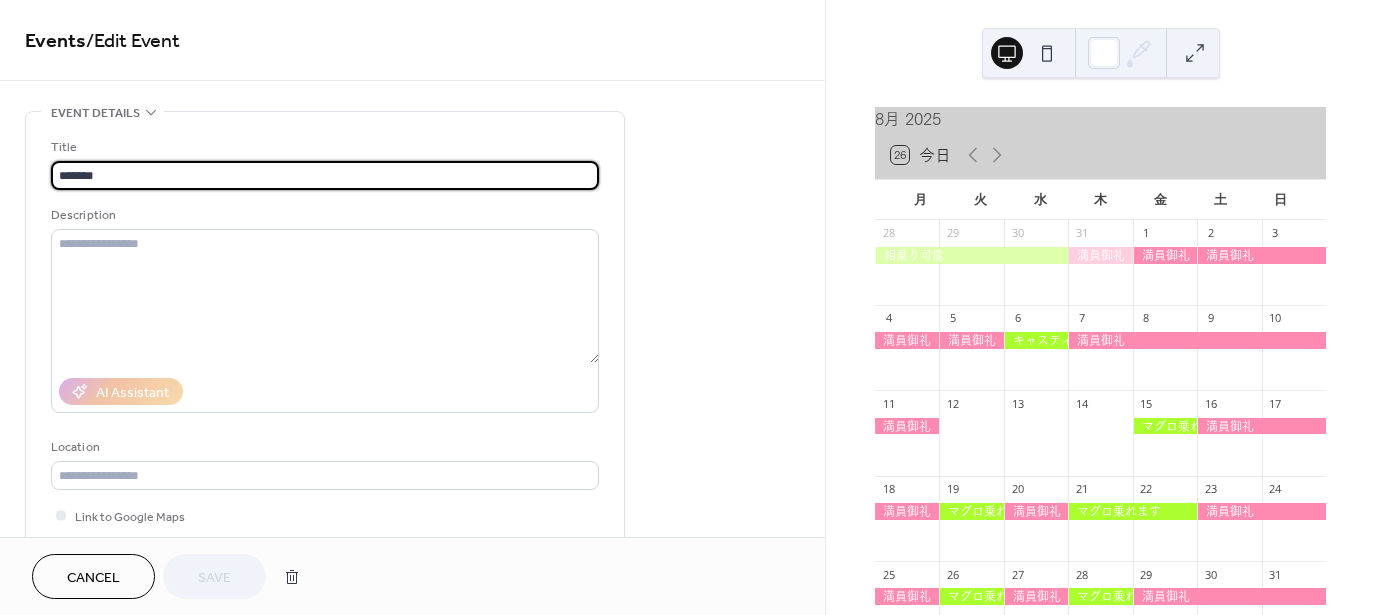 drag, startPoint x: 168, startPoint y: 179, endPoint x: -7, endPoint y: 180, distance: 175.00285 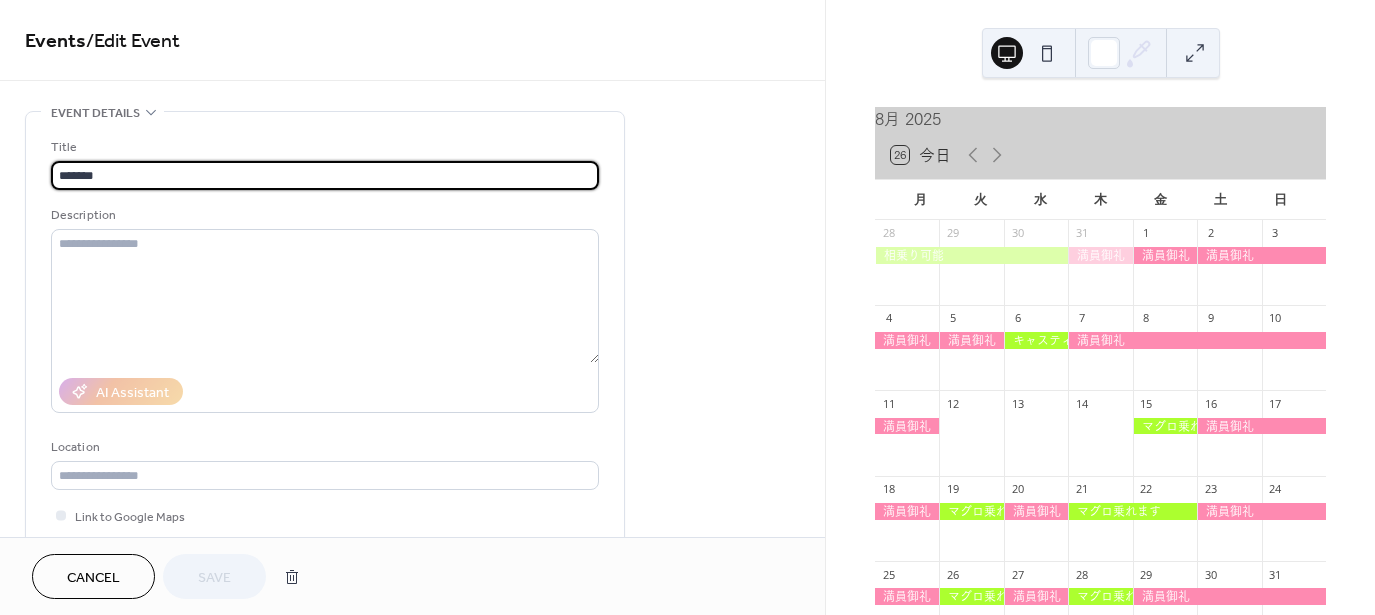 click on "**********" at bounding box center [687, 307] 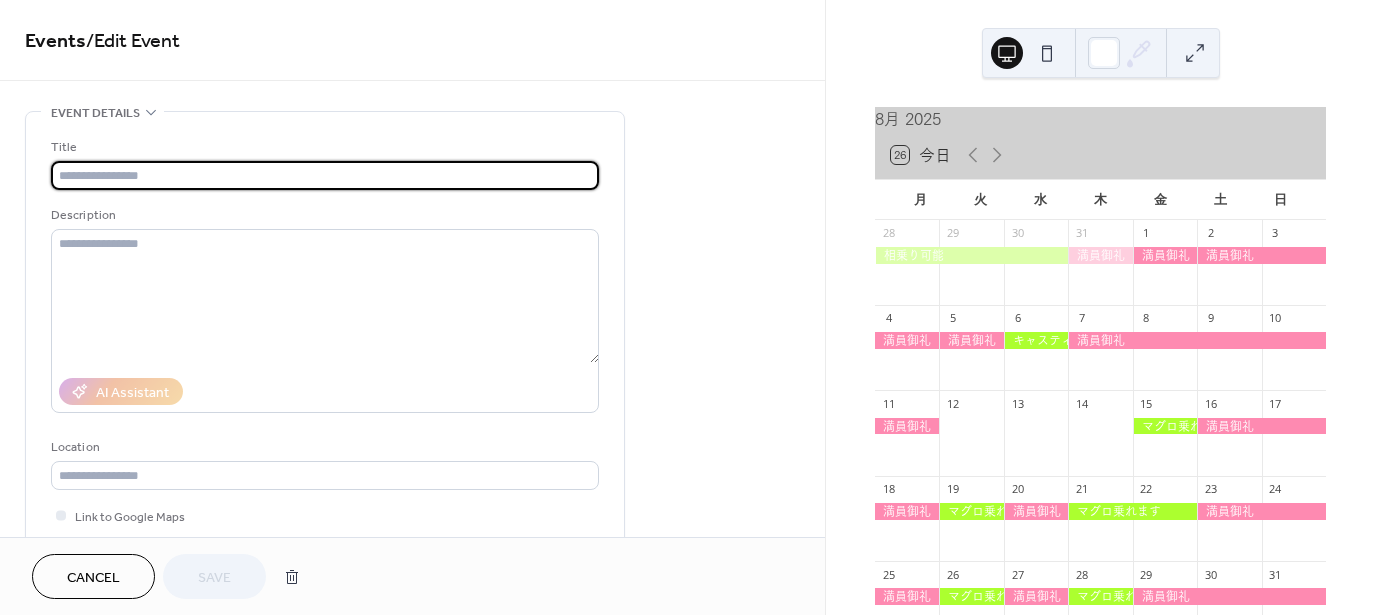 scroll, scrollTop: 0, scrollLeft: 0, axis: both 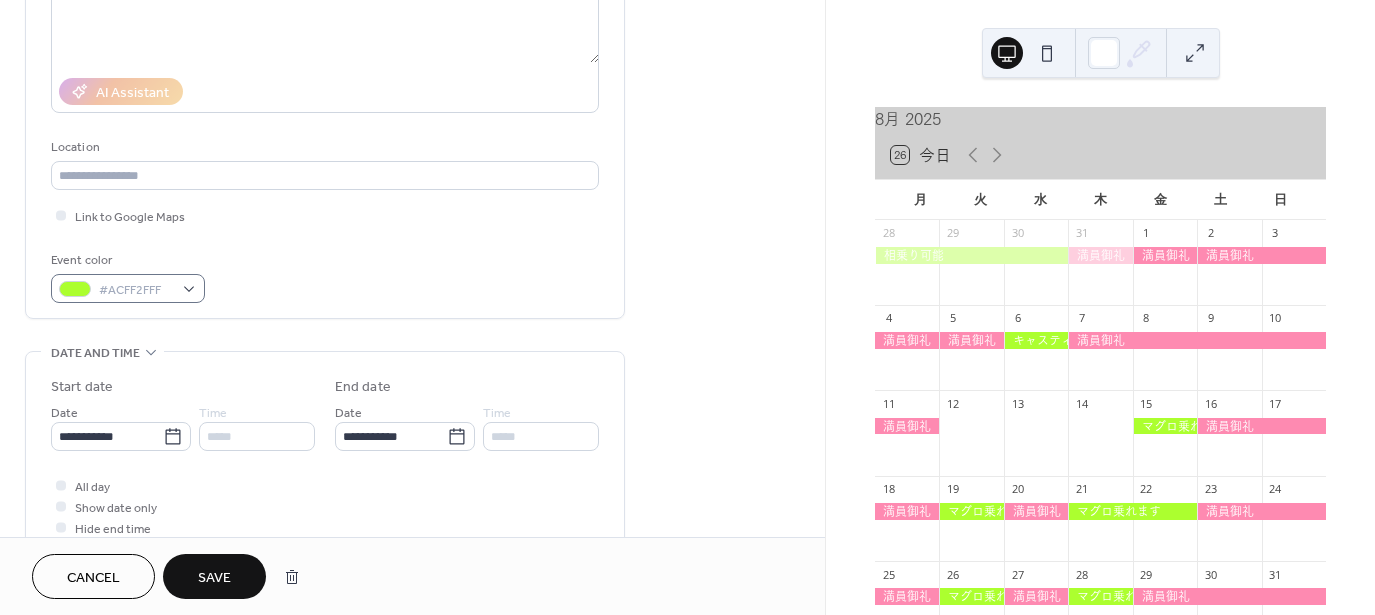 type on "**********" 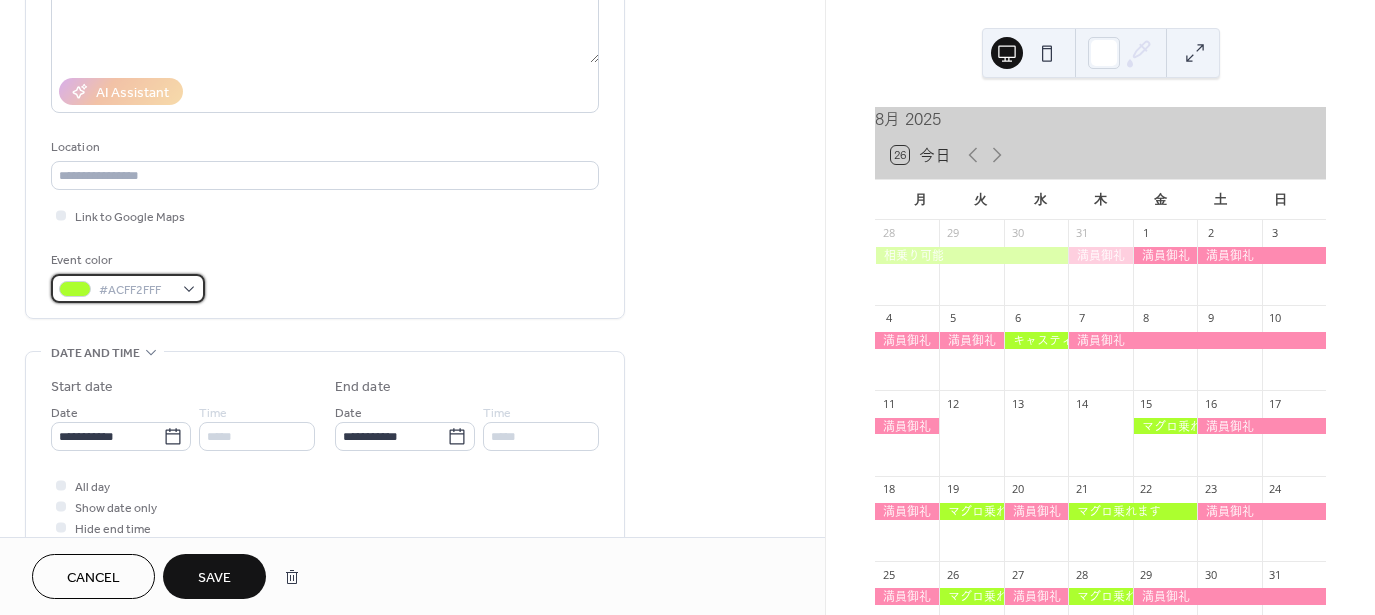 click on "#ACFF2FFF" at bounding box center (136, 290) 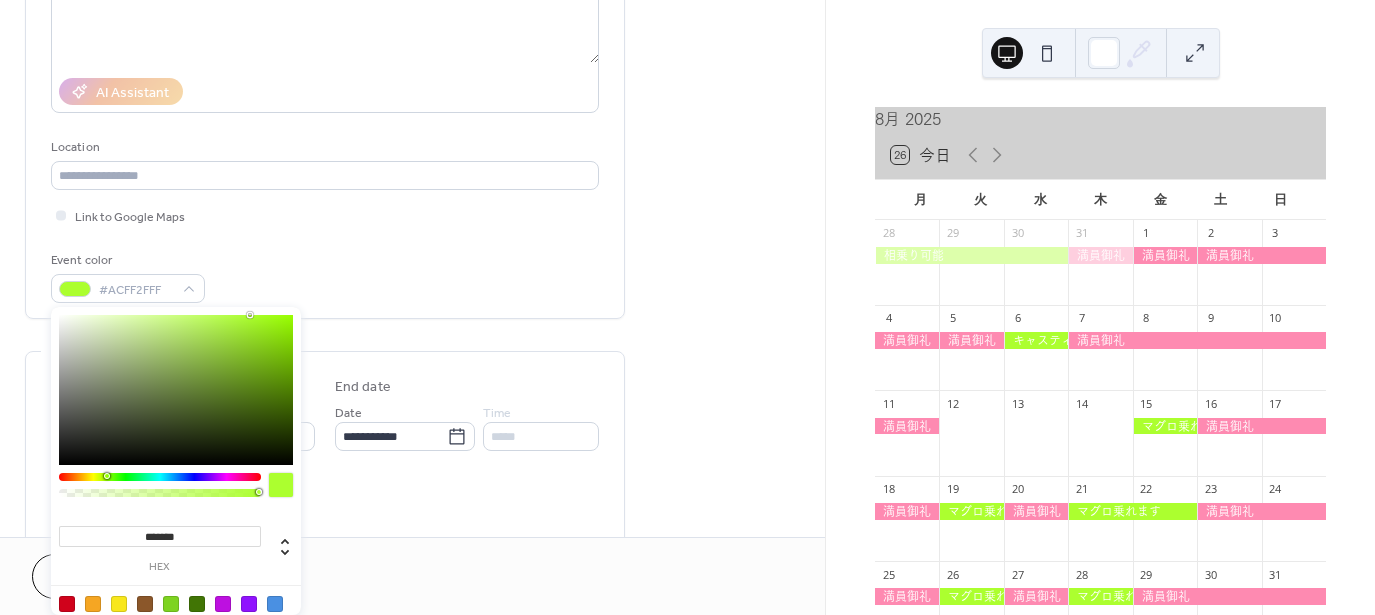 drag, startPoint x: 210, startPoint y: 531, endPoint x: 80, endPoint y: 540, distance: 130.31117 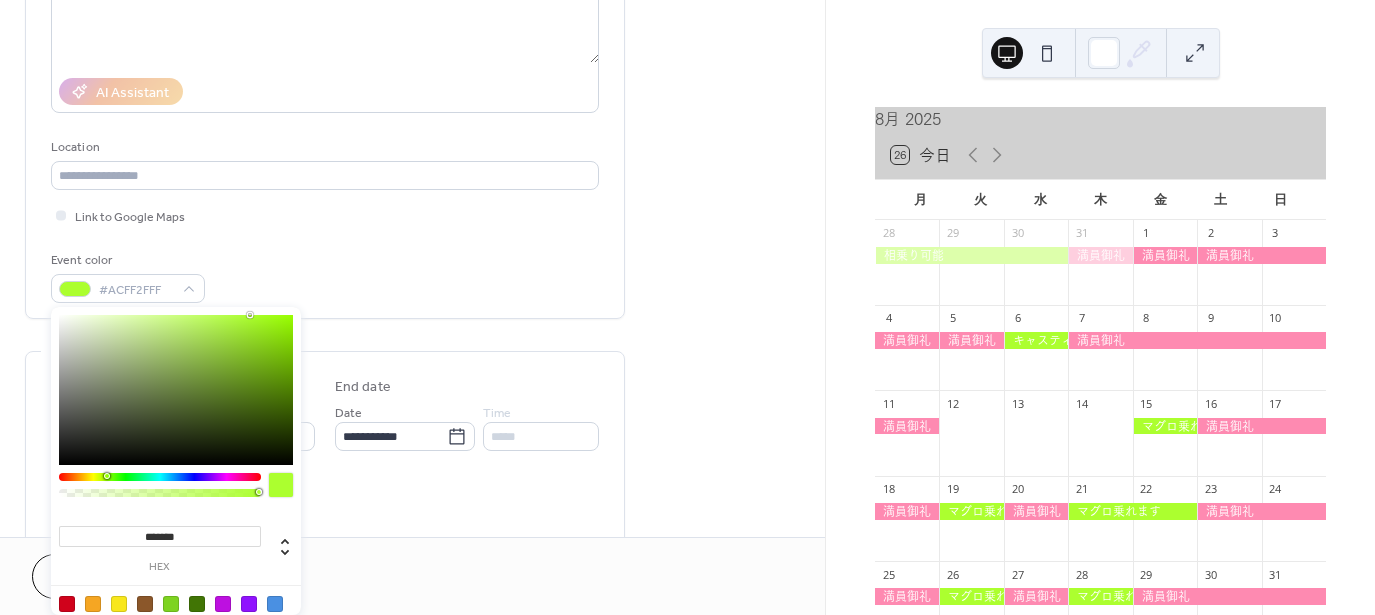 paste 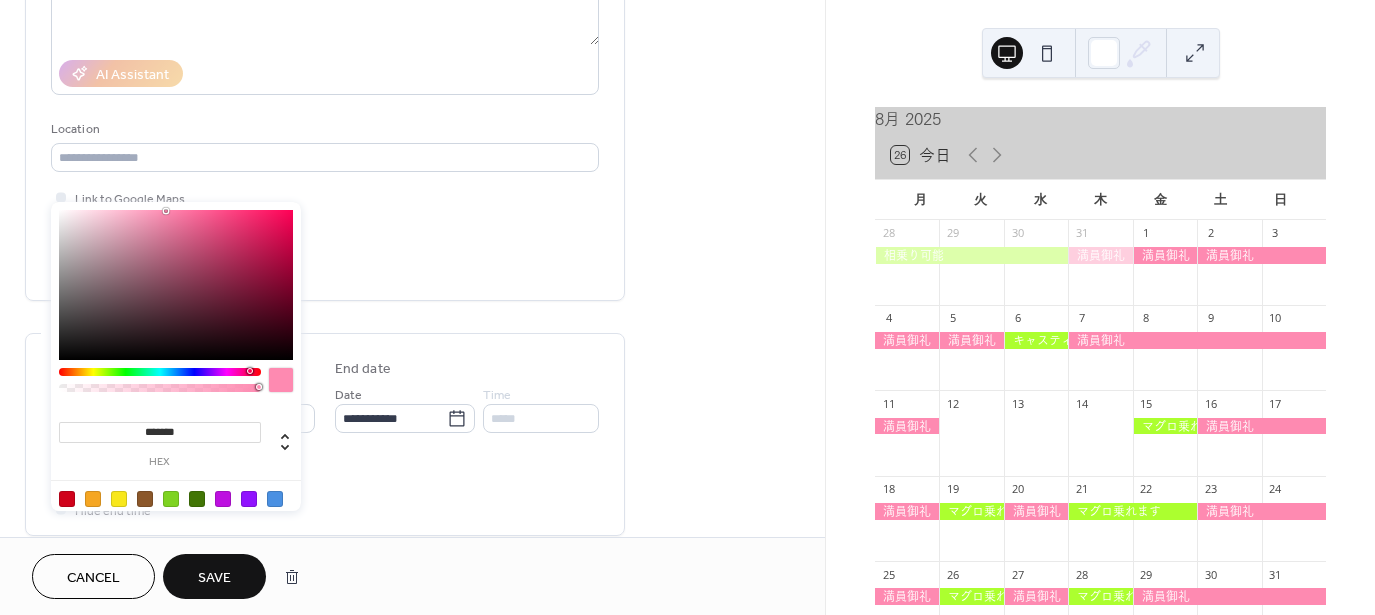 scroll, scrollTop: 400, scrollLeft: 0, axis: vertical 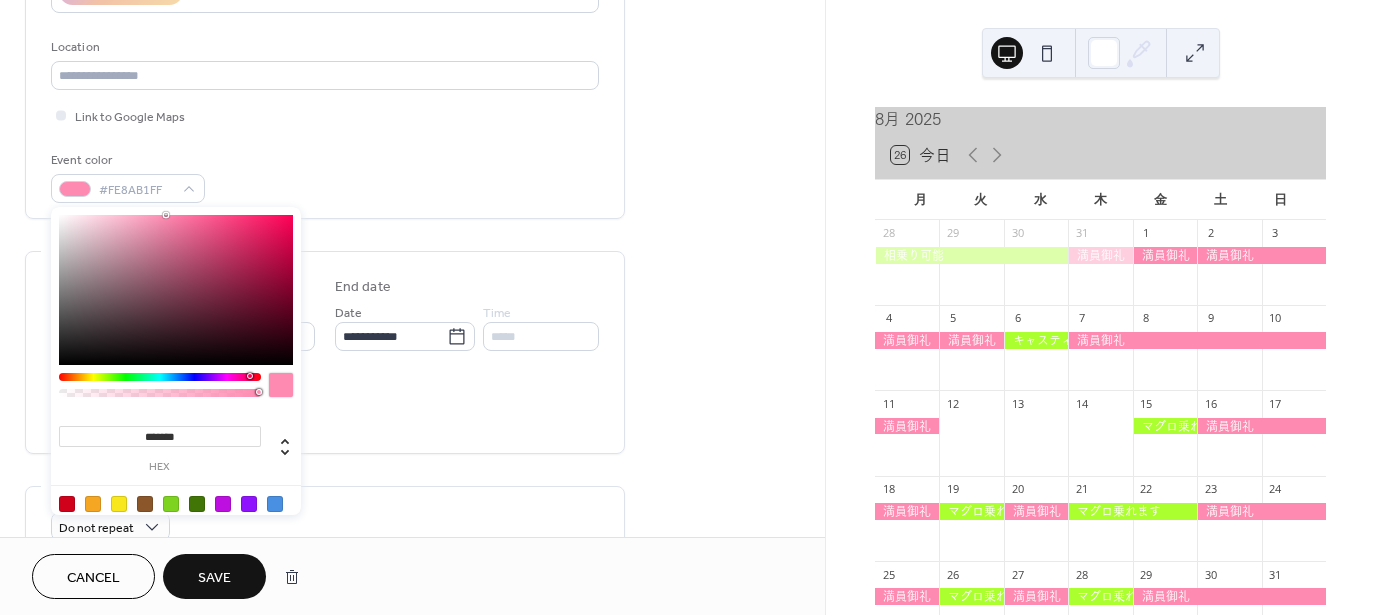 drag, startPoint x: 212, startPoint y: 430, endPoint x: 80, endPoint y: 437, distance: 132.18547 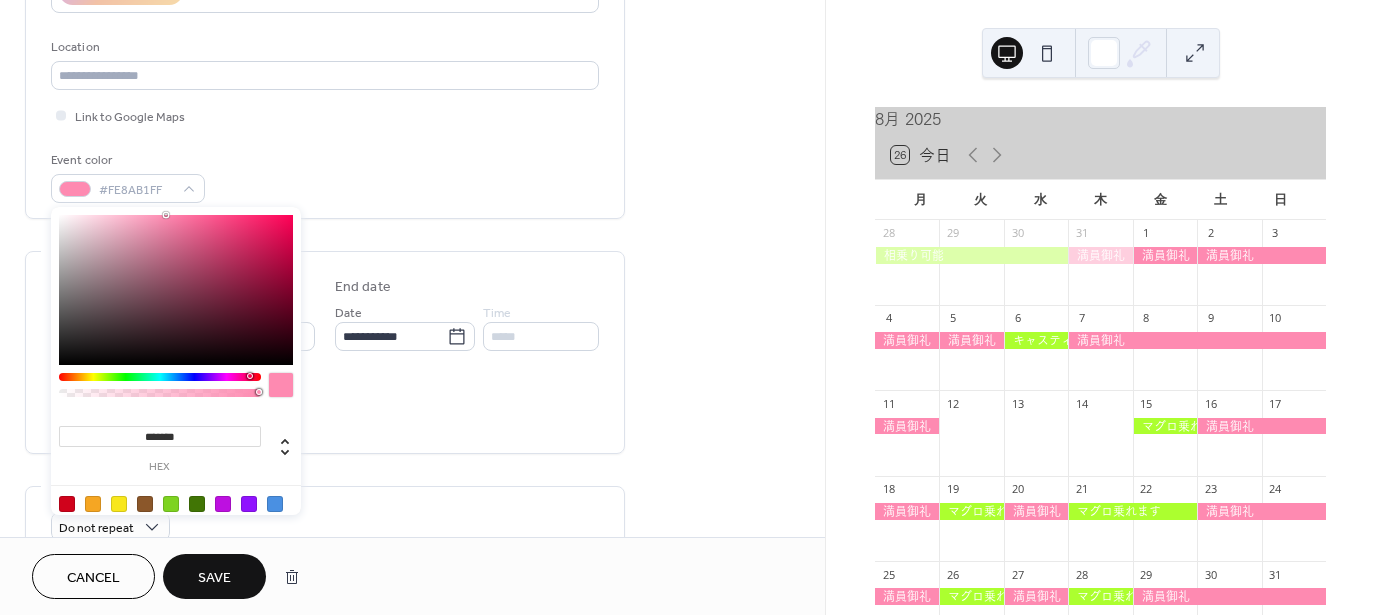 paste 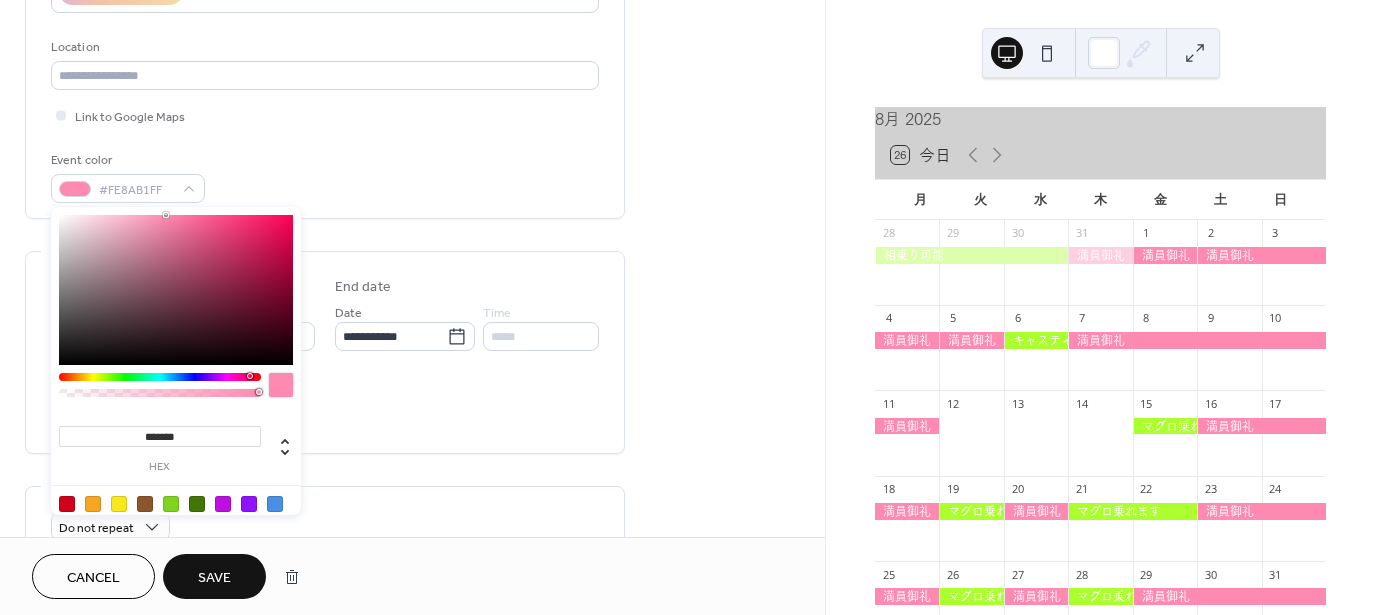 type on "******" 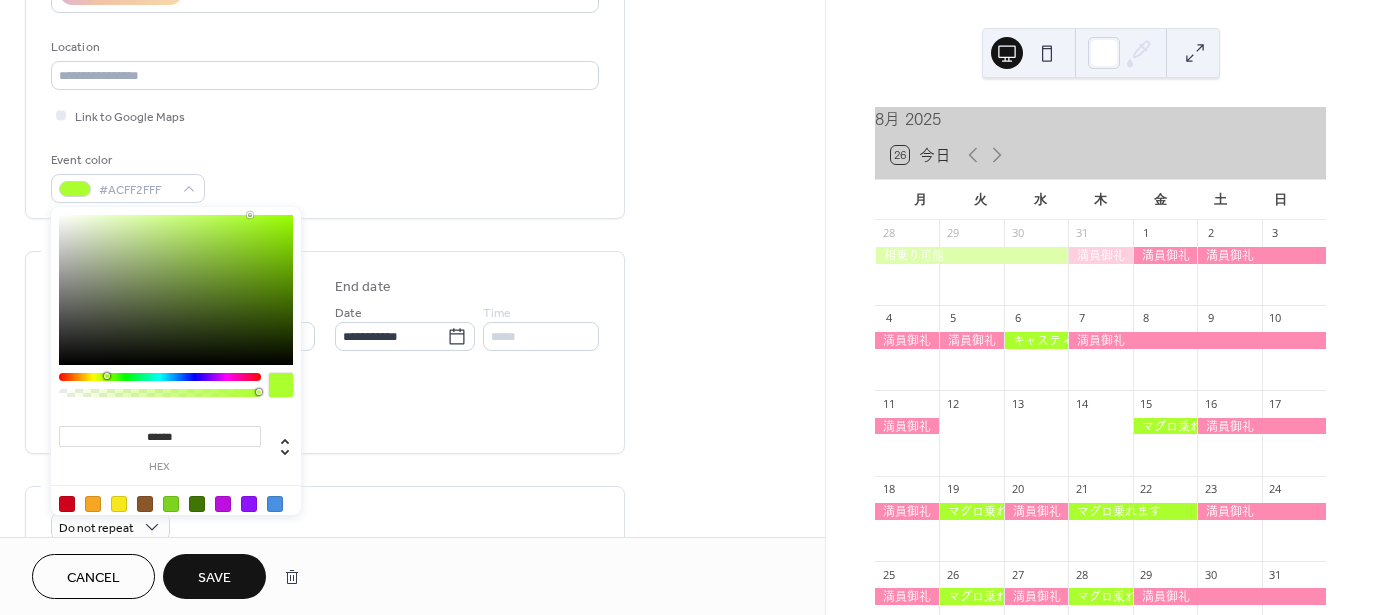 click on "**********" at bounding box center (412, 320) 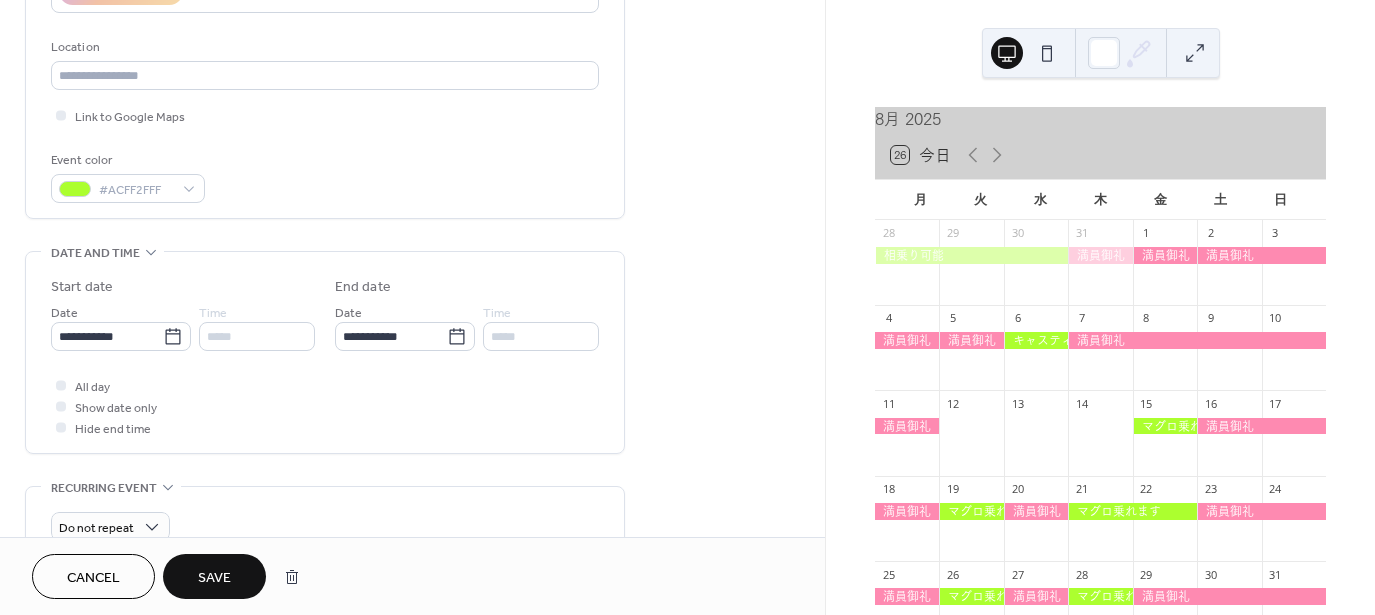 click on "Save" at bounding box center [214, 576] 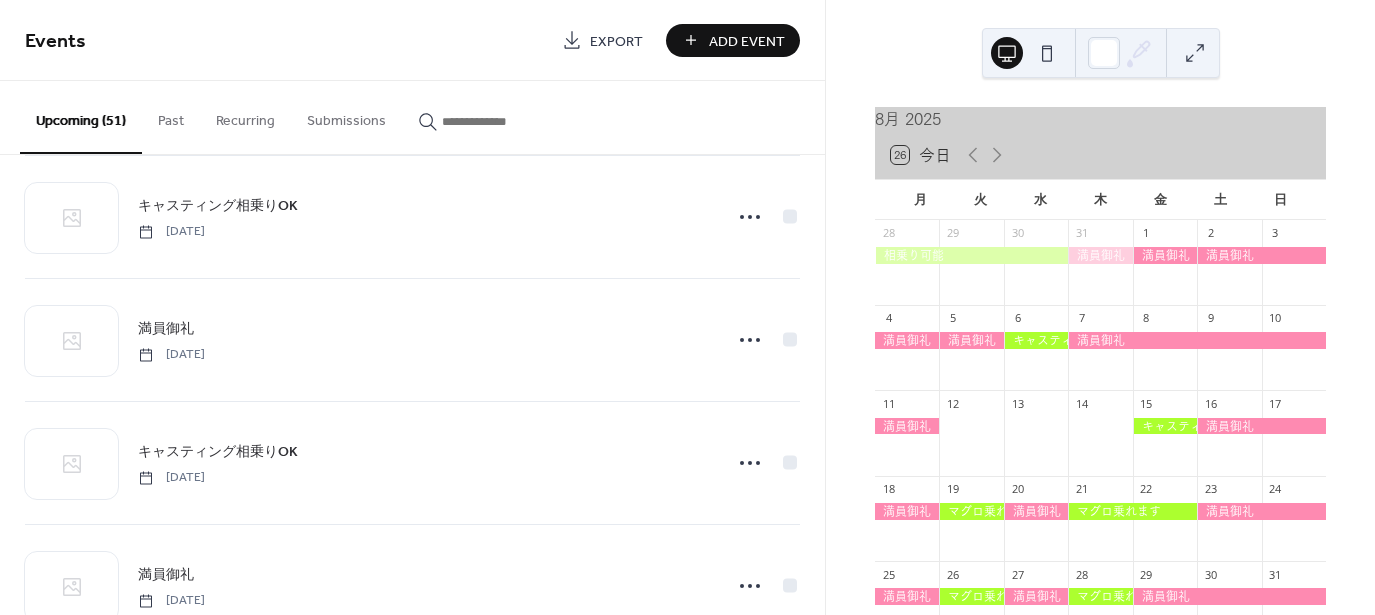 scroll, scrollTop: 800, scrollLeft: 0, axis: vertical 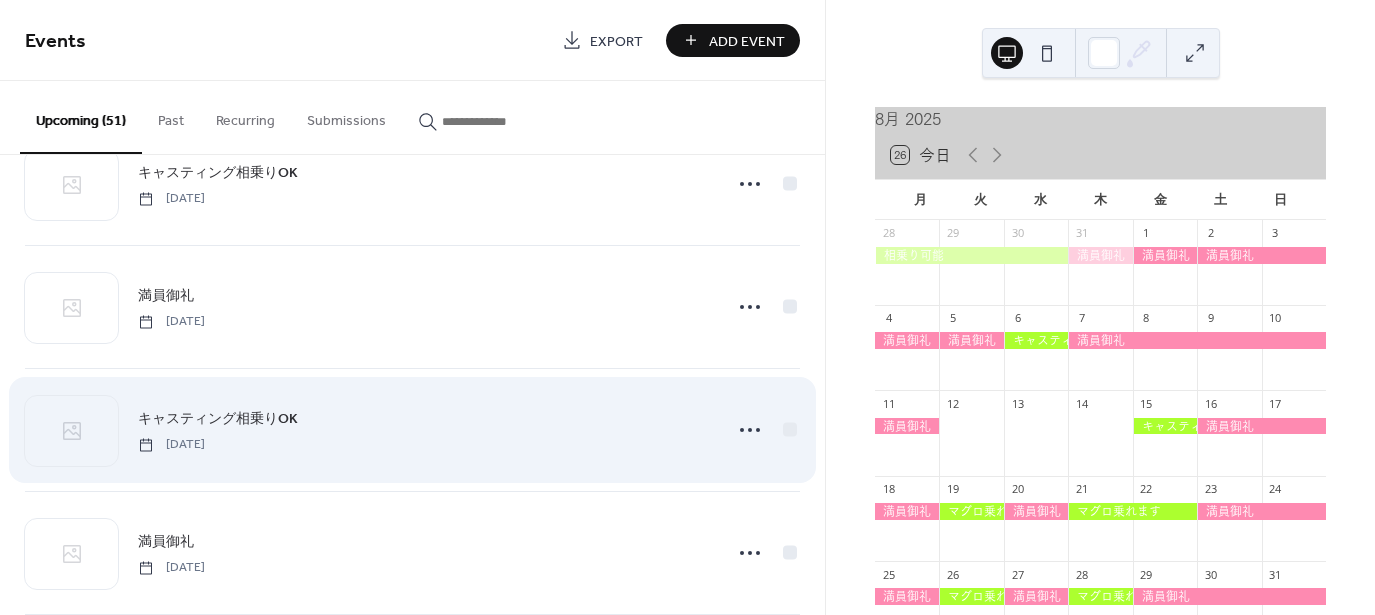 click on "キャスティング相乗りOK" at bounding box center [218, 419] 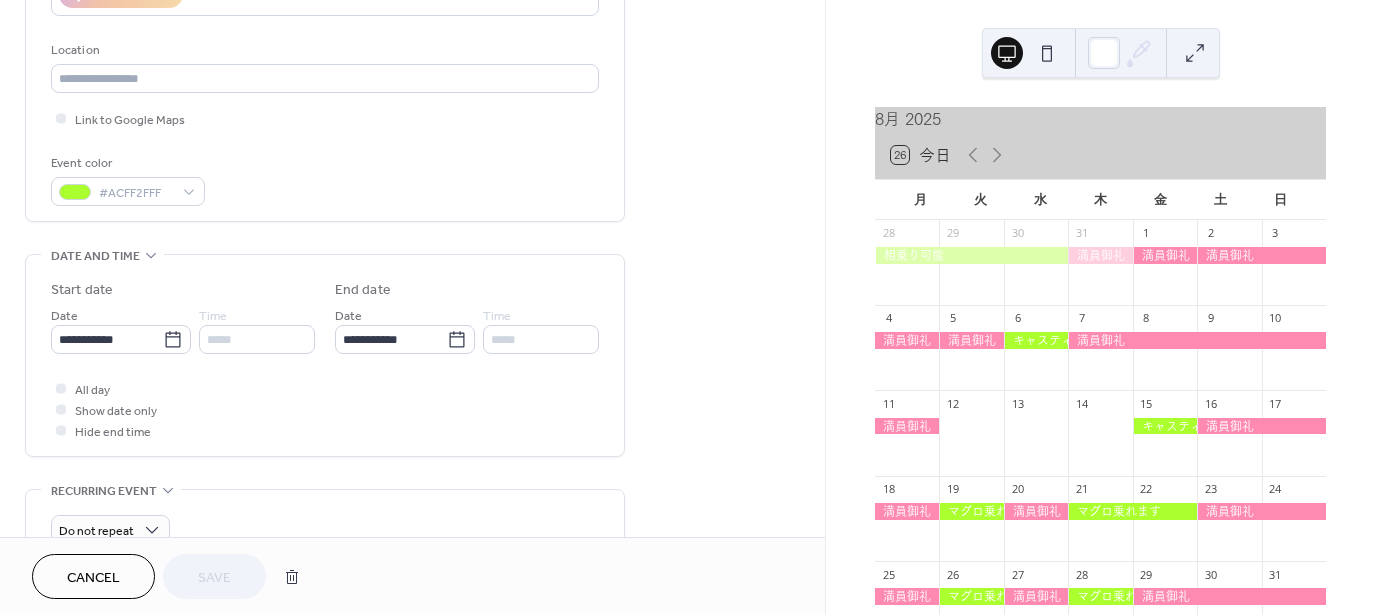 scroll, scrollTop: 400, scrollLeft: 0, axis: vertical 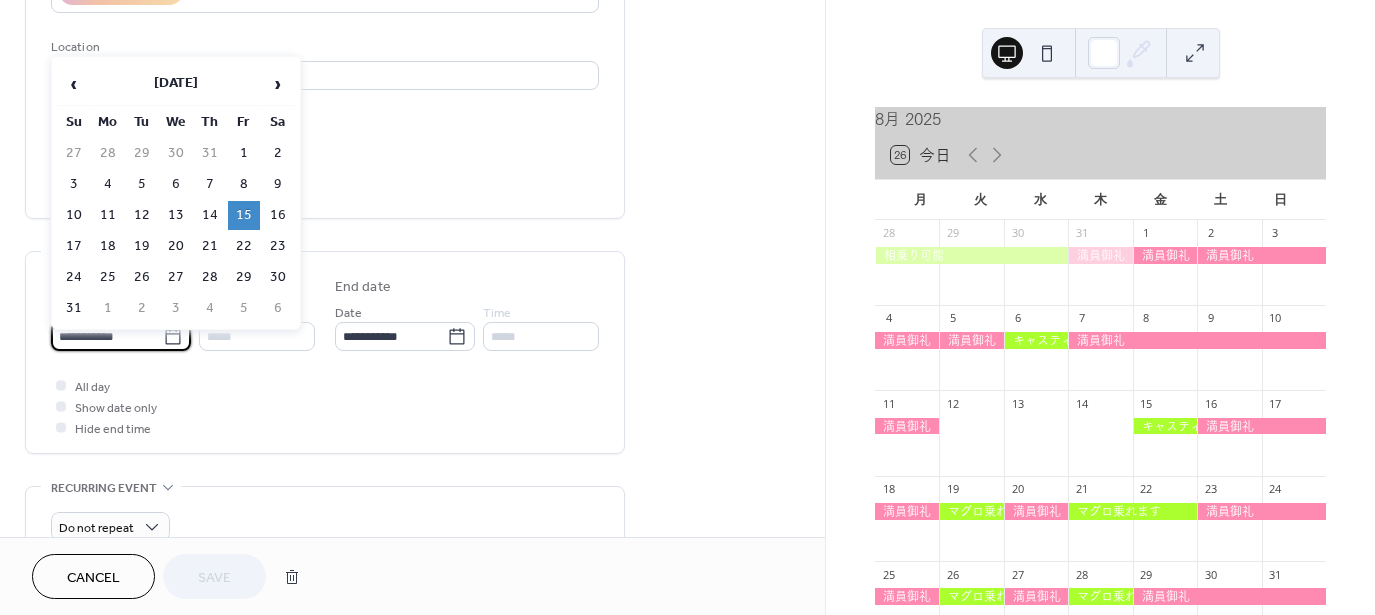click on "**********" at bounding box center (107, 336) 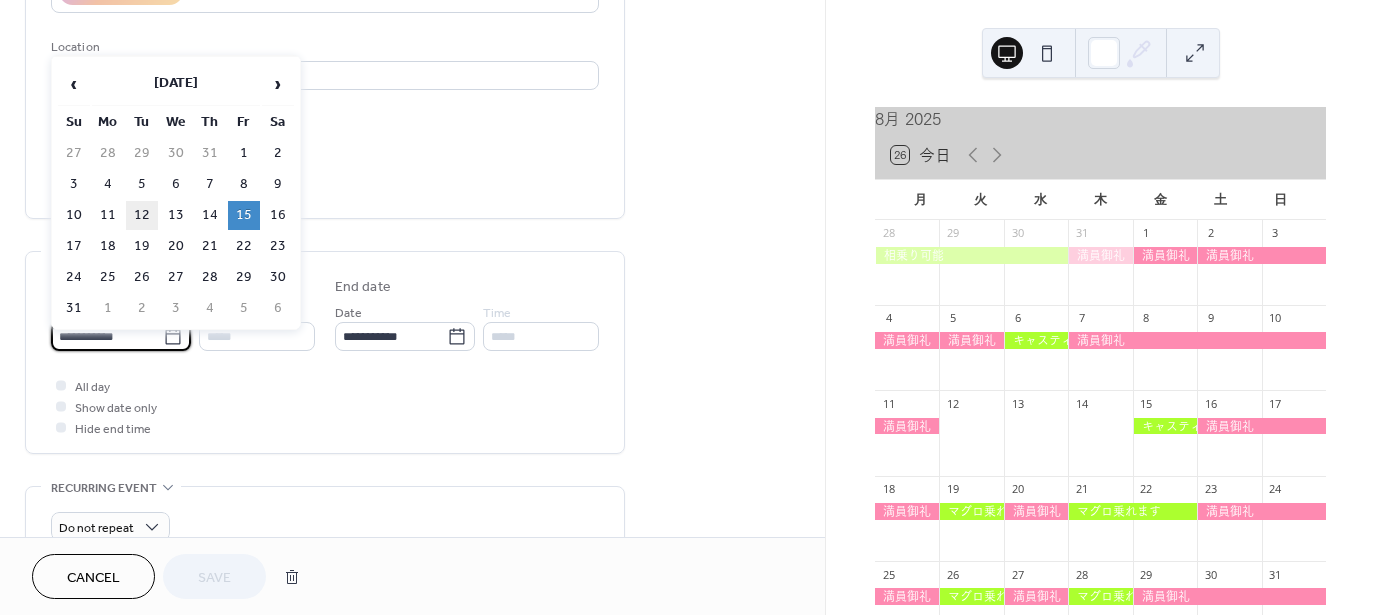 click on "12" at bounding box center (142, 215) 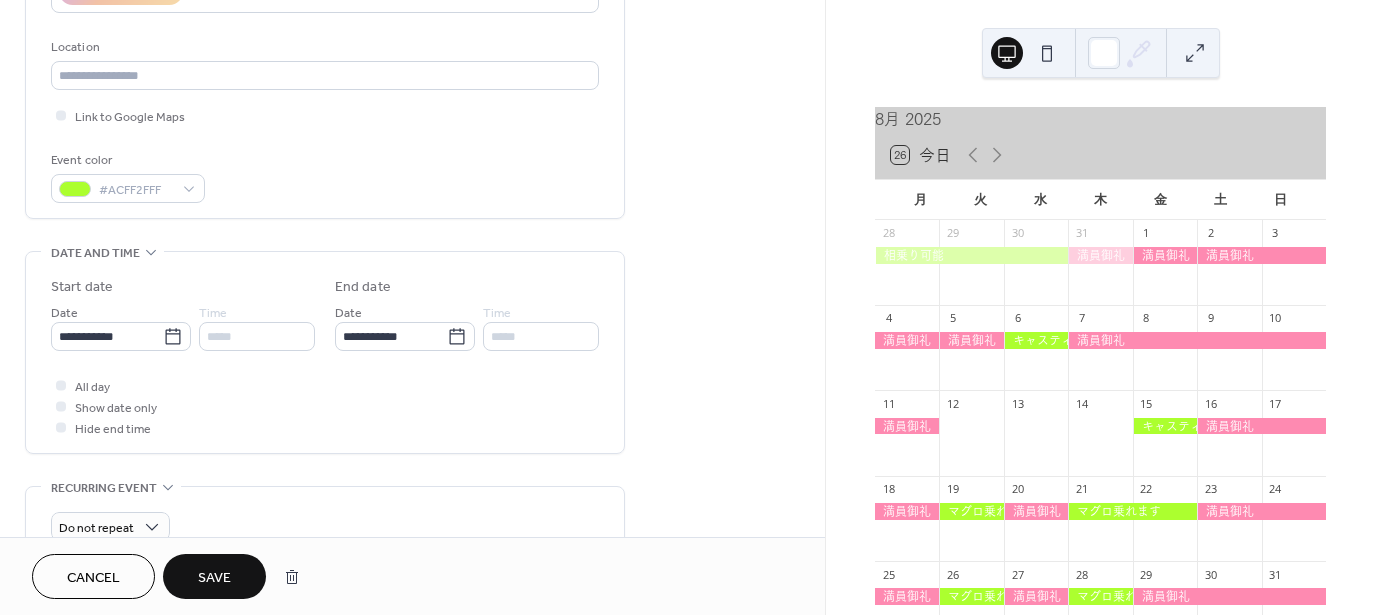 click on "Save" at bounding box center (214, 578) 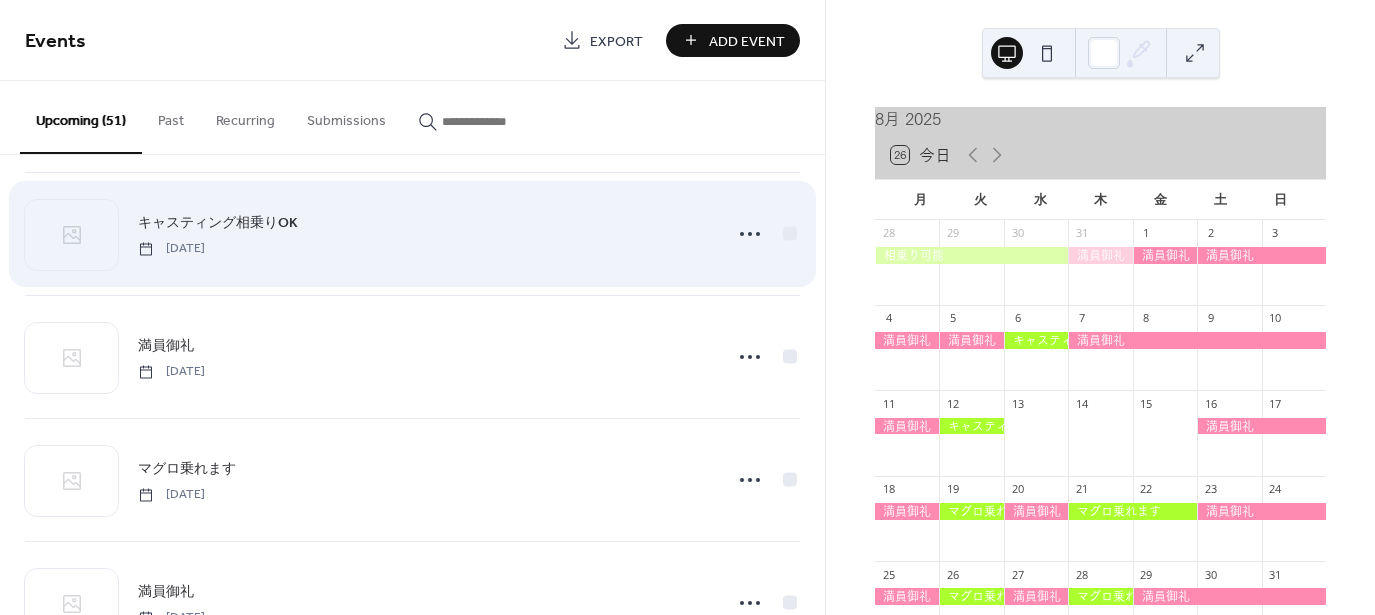 scroll, scrollTop: 1000, scrollLeft: 0, axis: vertical 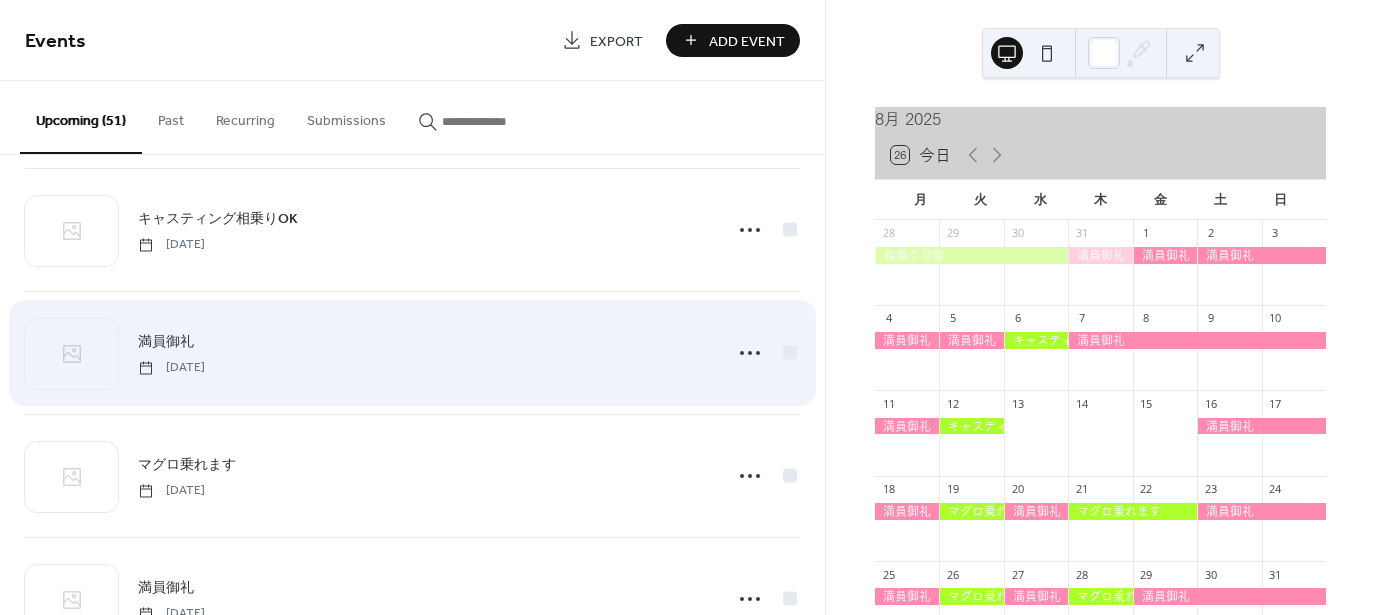 click on "満員御礼" at bounding box center [166, 342] 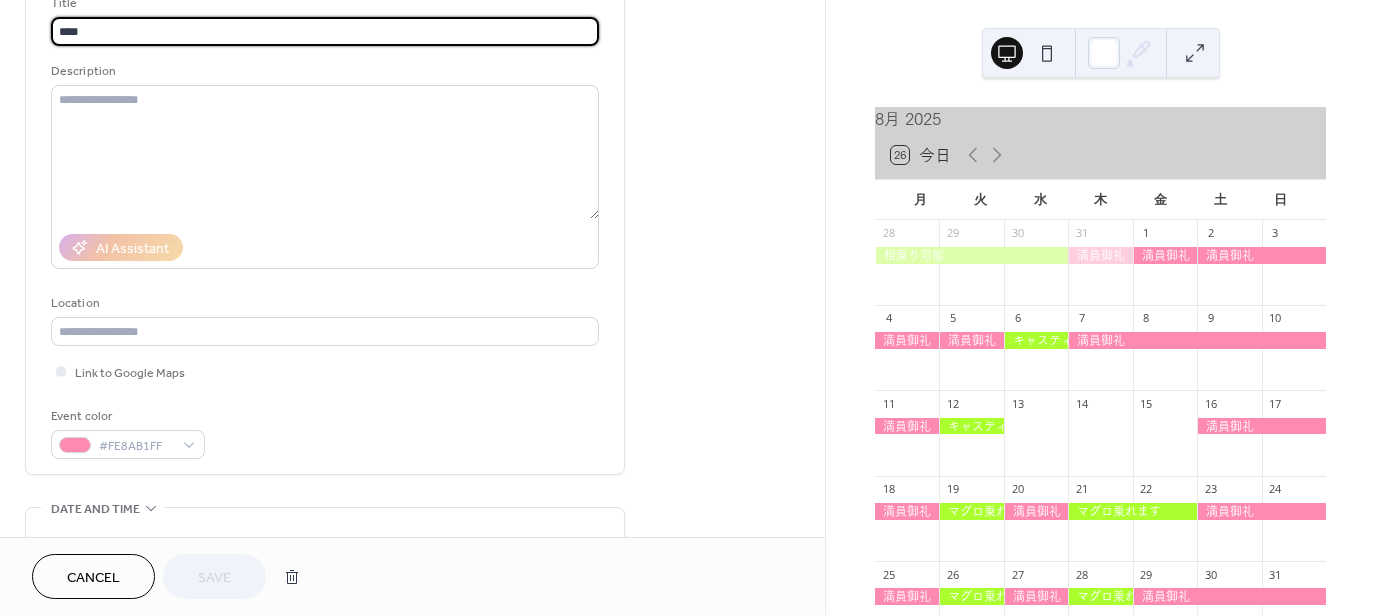 scroll, scrollTop: 400, scrollLeft: 0, axis: vertical 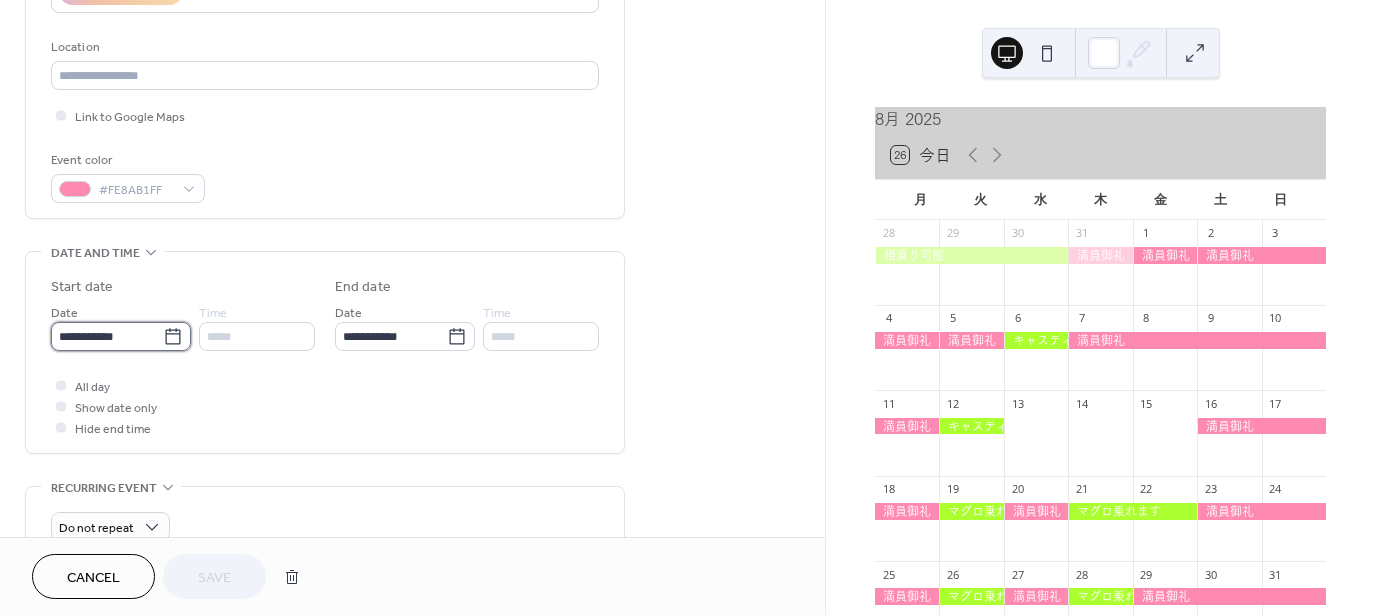 click on "**********" at bounding box center [107, 336] 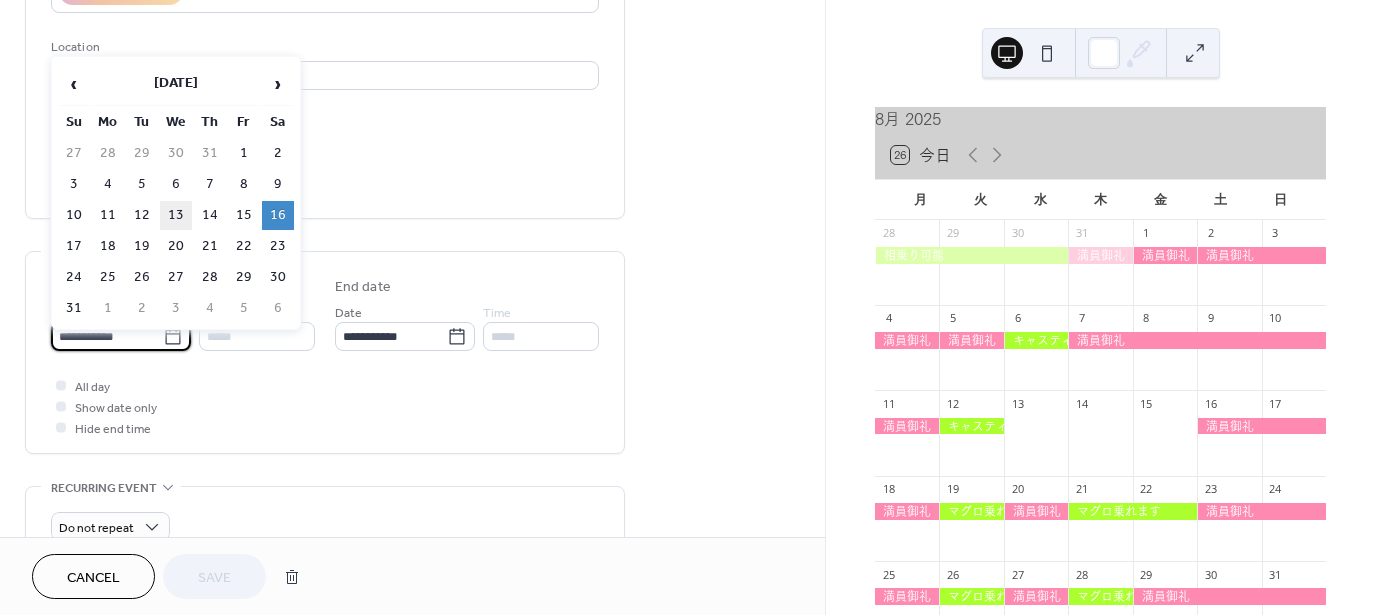 click on "13" at bounding box center (176, 215) 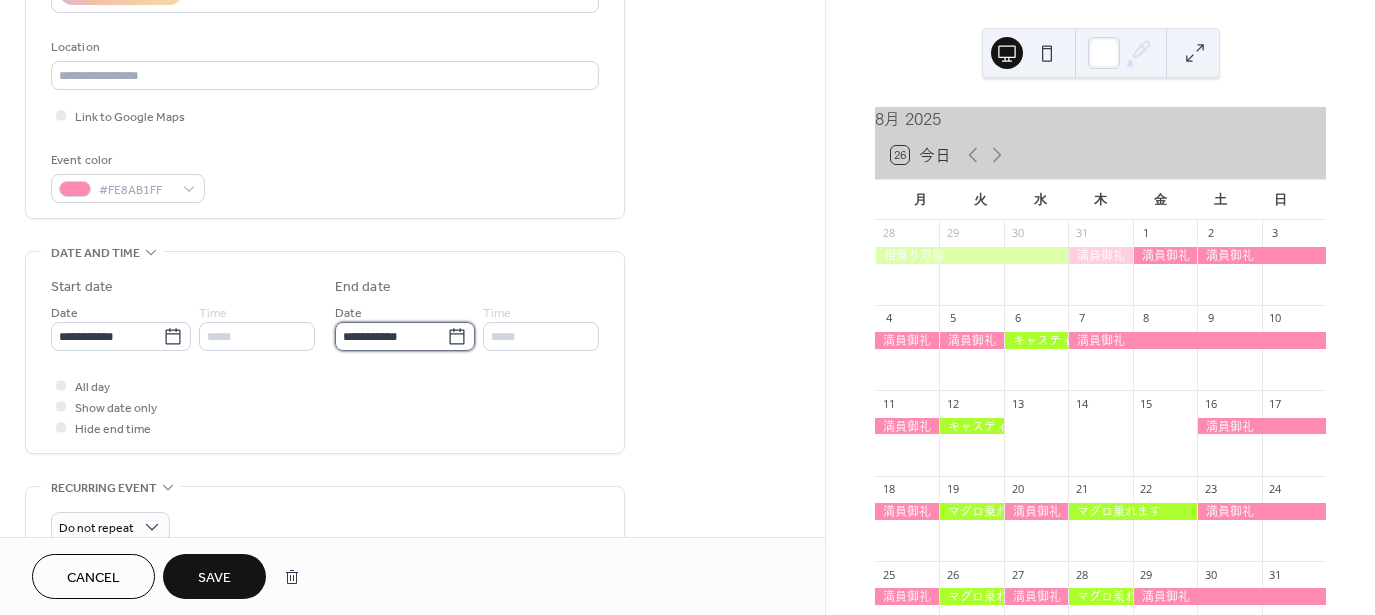 click on "**********" at bounding box center [391, 336] 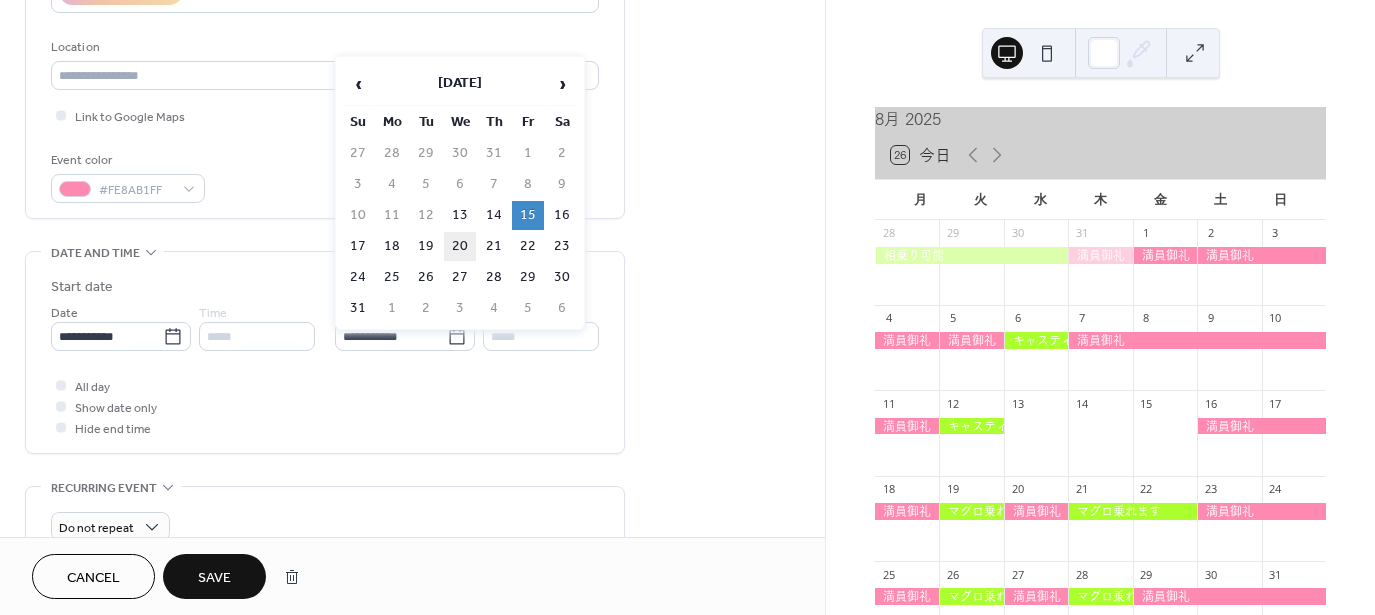 click on "20" at bounding box center [460, 246] 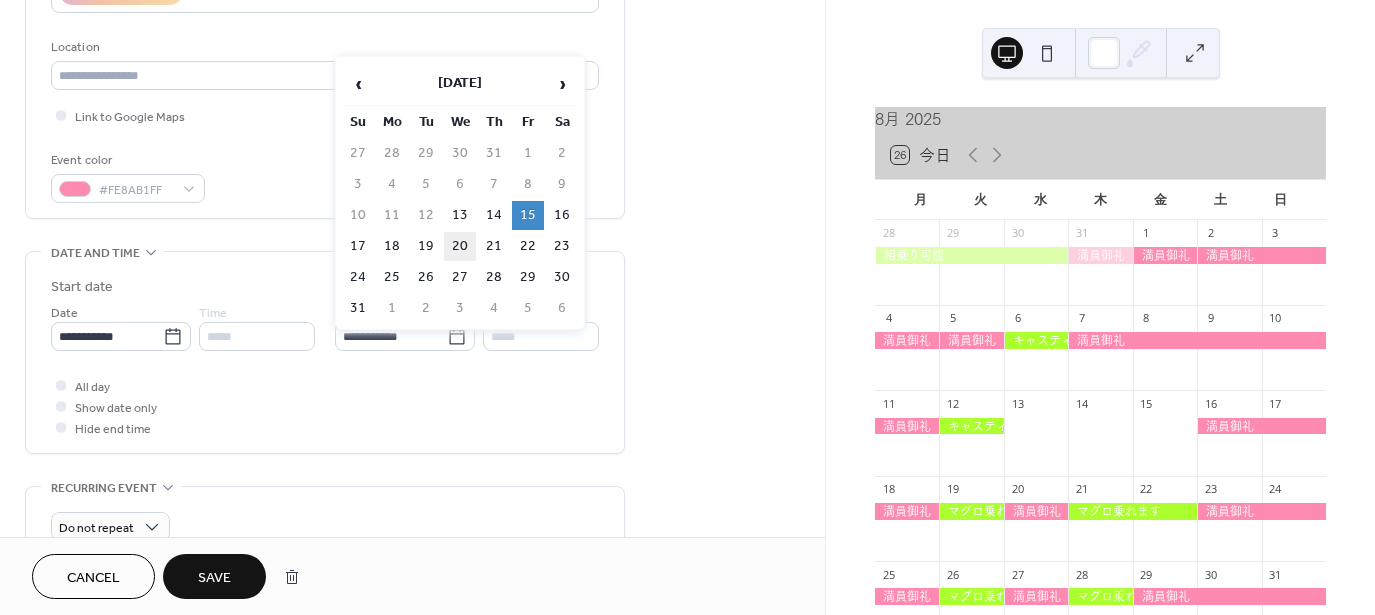 type on "**********" 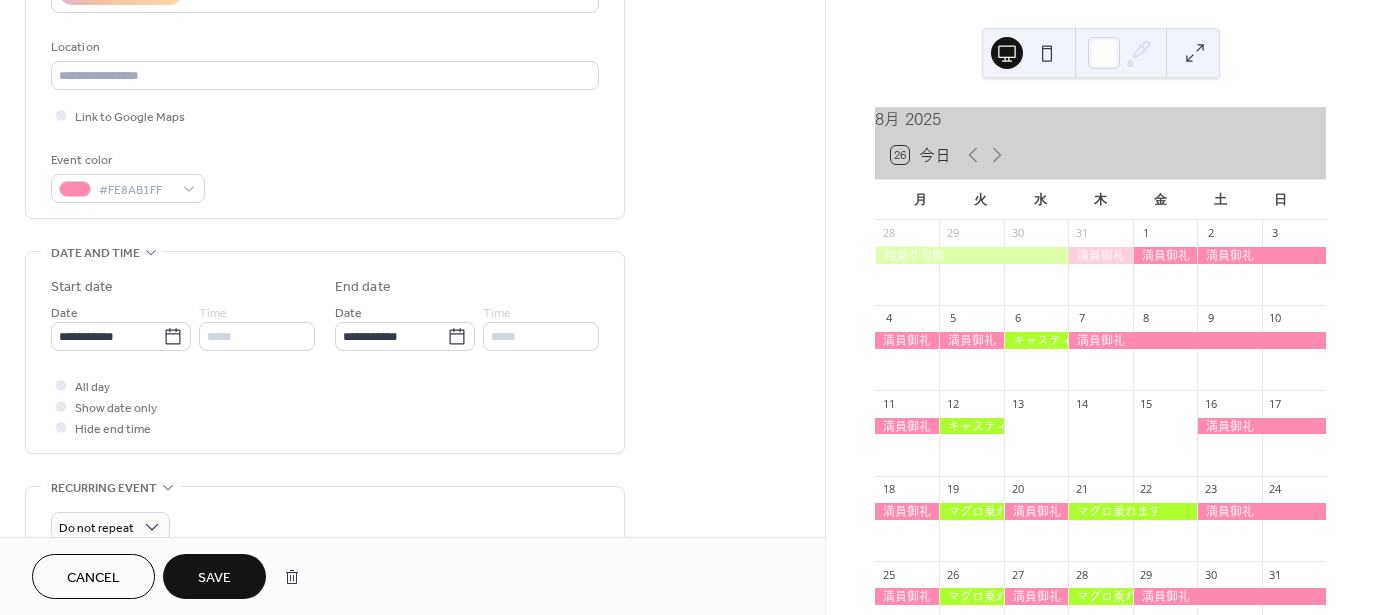 click on "Save" at bounding box center [214, 578] 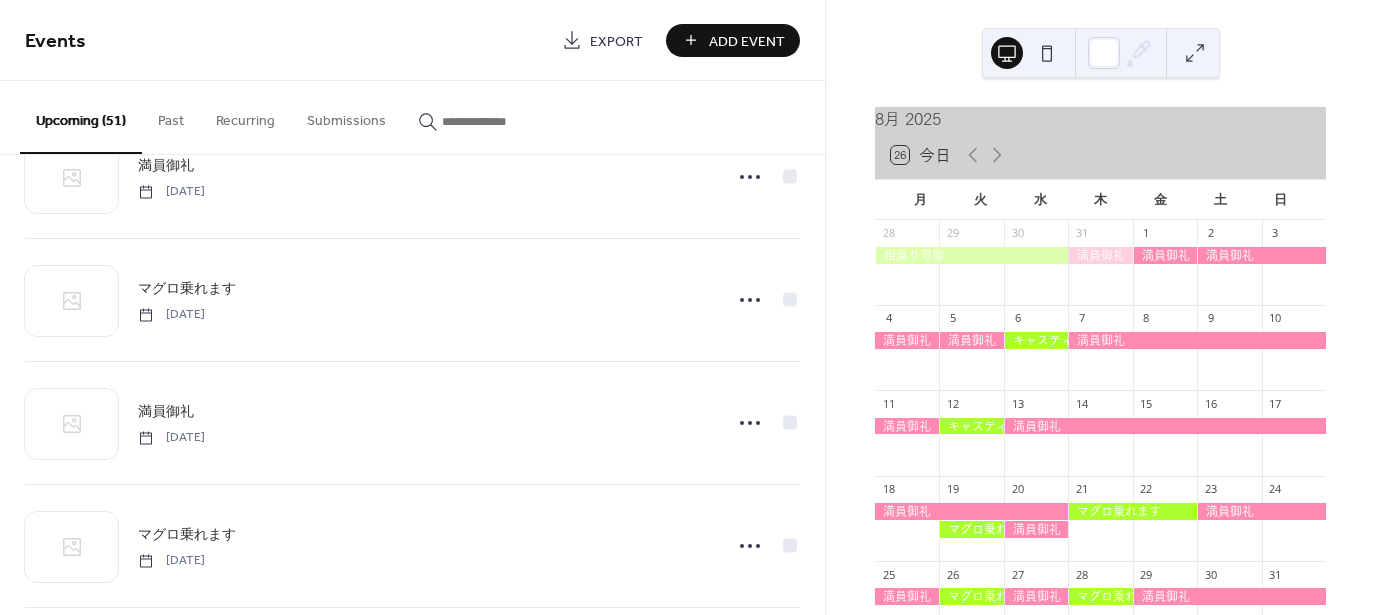 scroll, scrollTop: 1200, scrollLeft: 0, axis: vertical 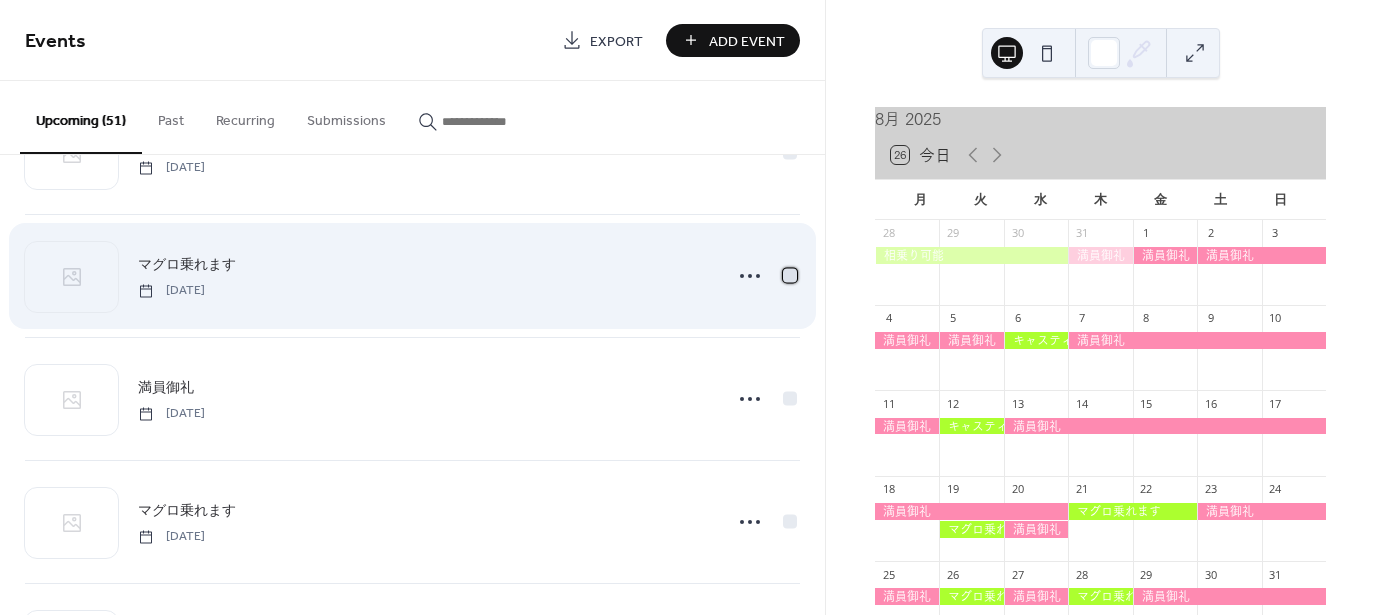 click at bounding box center (790, 275) 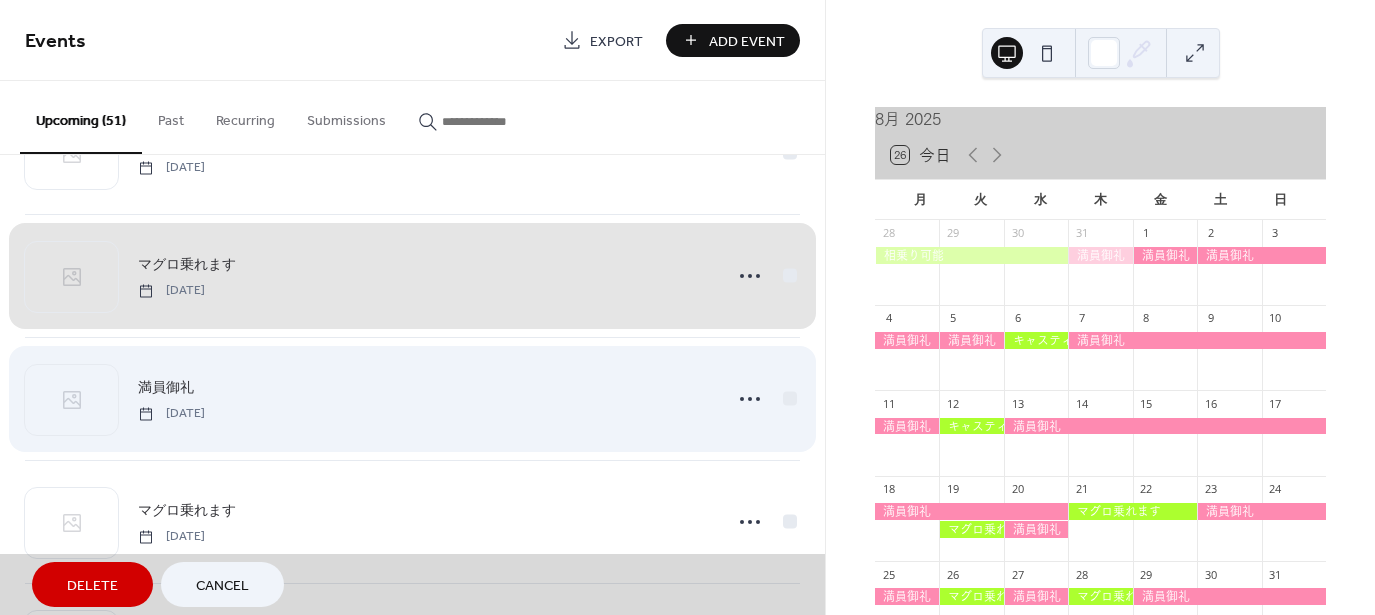click on "満員御礼 [DATE]" at bounding box center (412, 398) 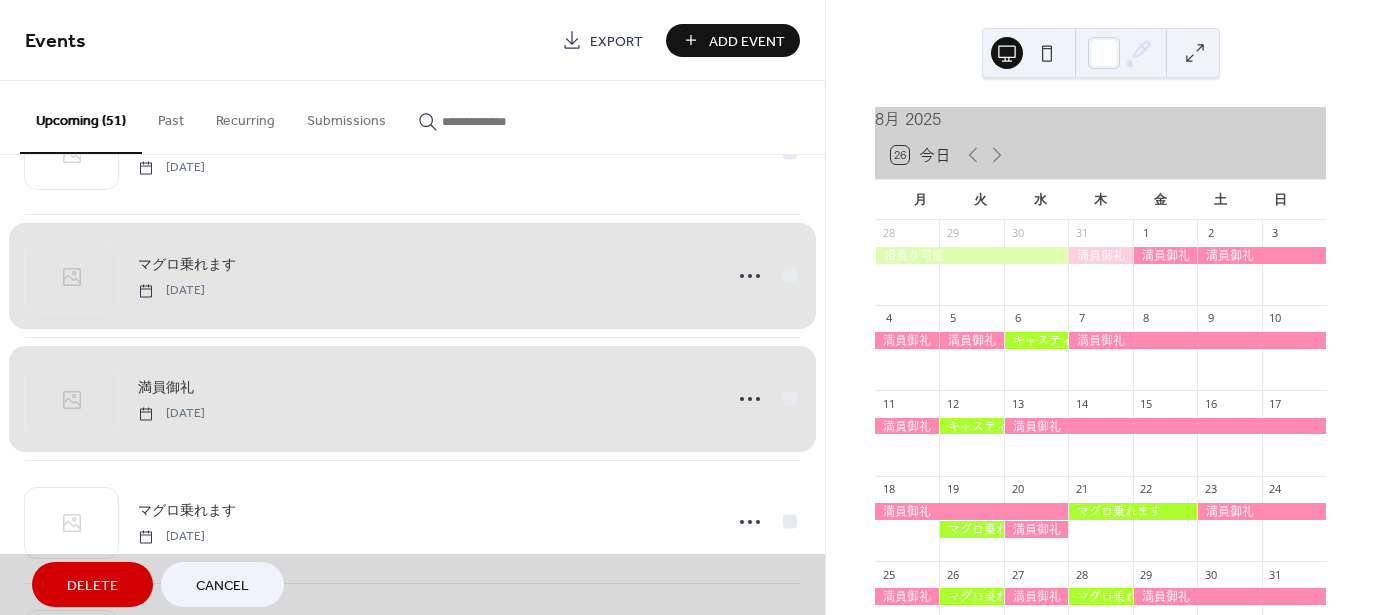 click on "Delete" at bounding box center (92, 584) 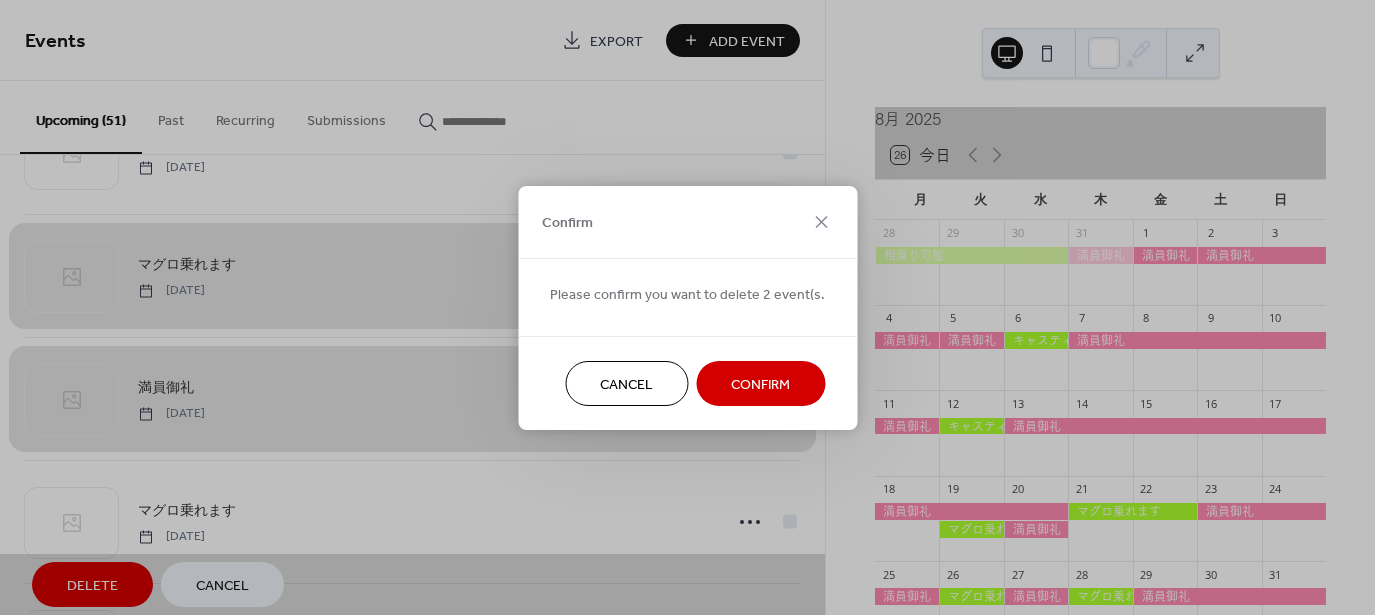 click on "Confirm" at bounding box center [760, 383] 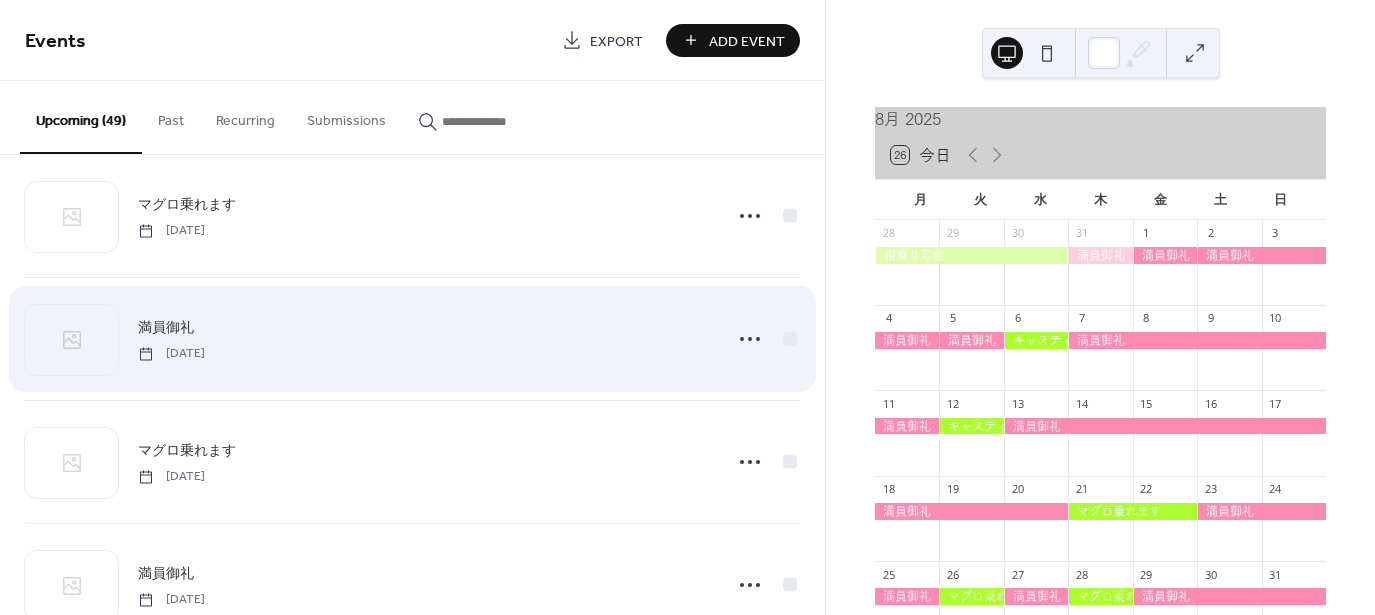 scroll, scrollTop: 1200, scrollLeft: 0, axis: vertical 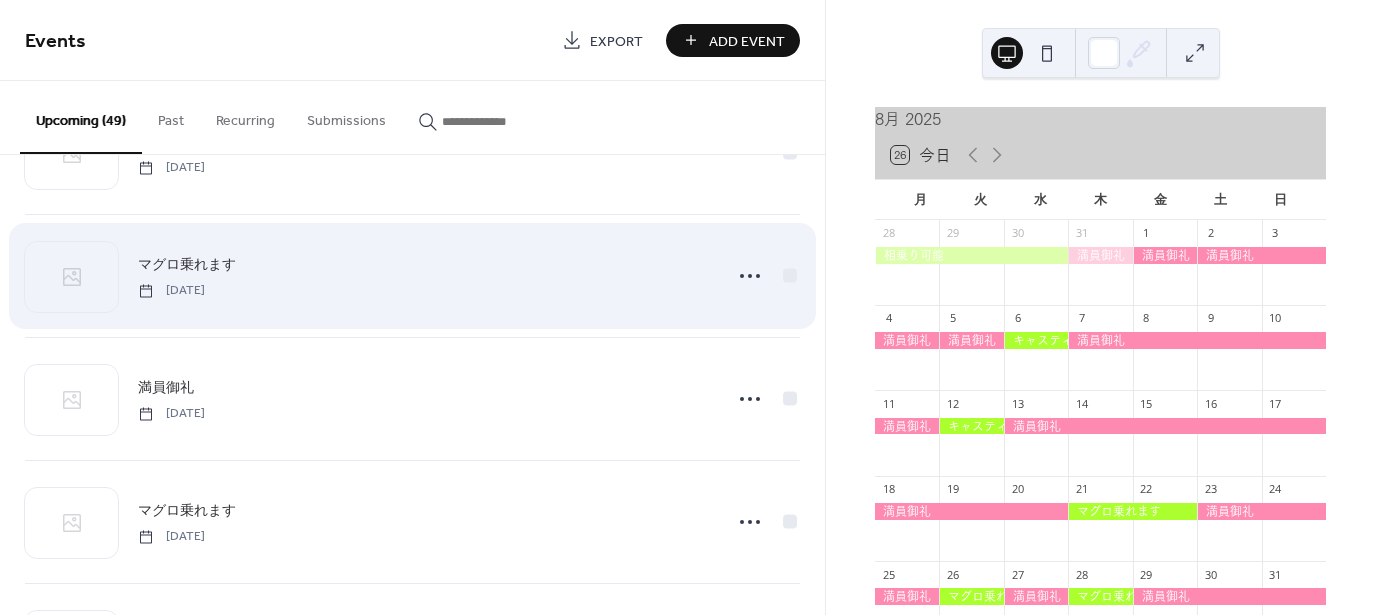 click on "マグロ乗れます" at bounding box center (187, 265) 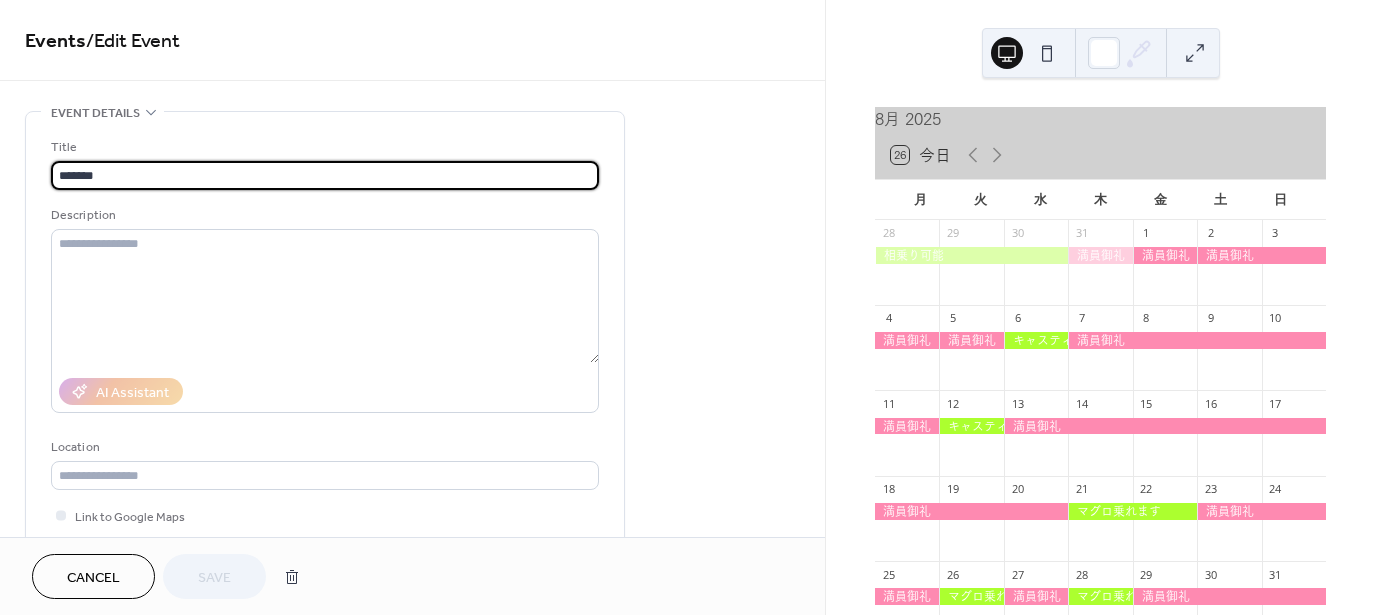 drag, startPoint x: 146, startPoint y: 169, endPoint x: -32, endPoint y: 176, distance: 178.13759 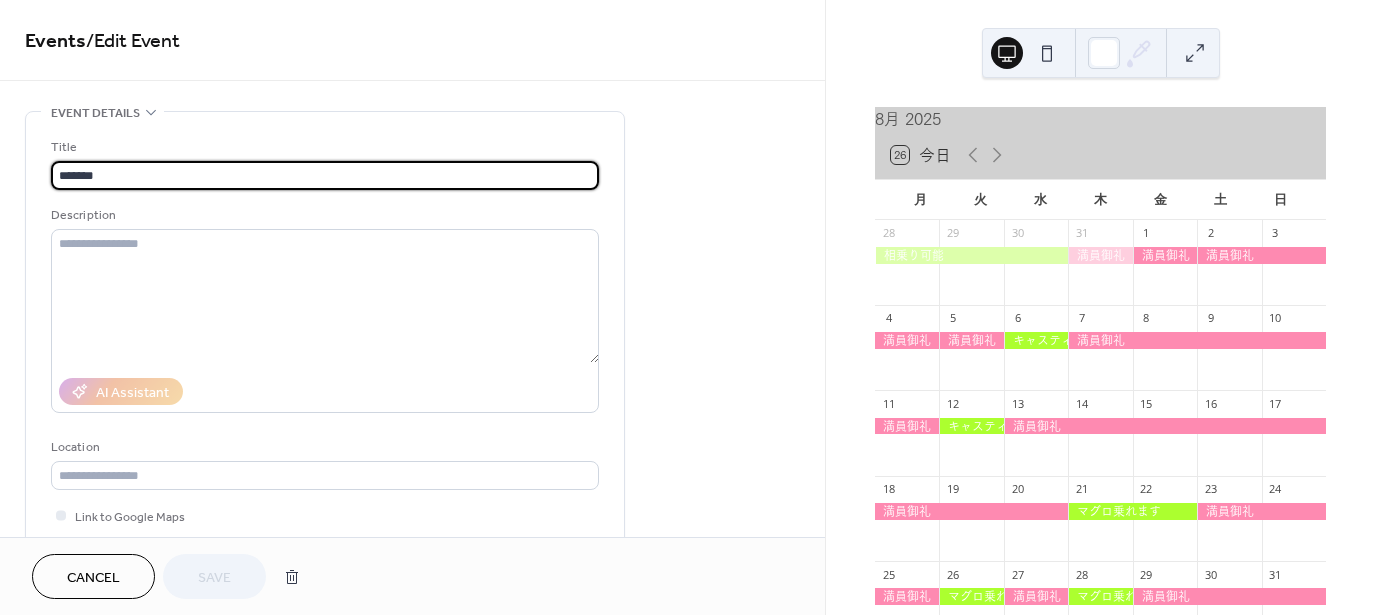 click on "**********" at bounding box center [687, 307] 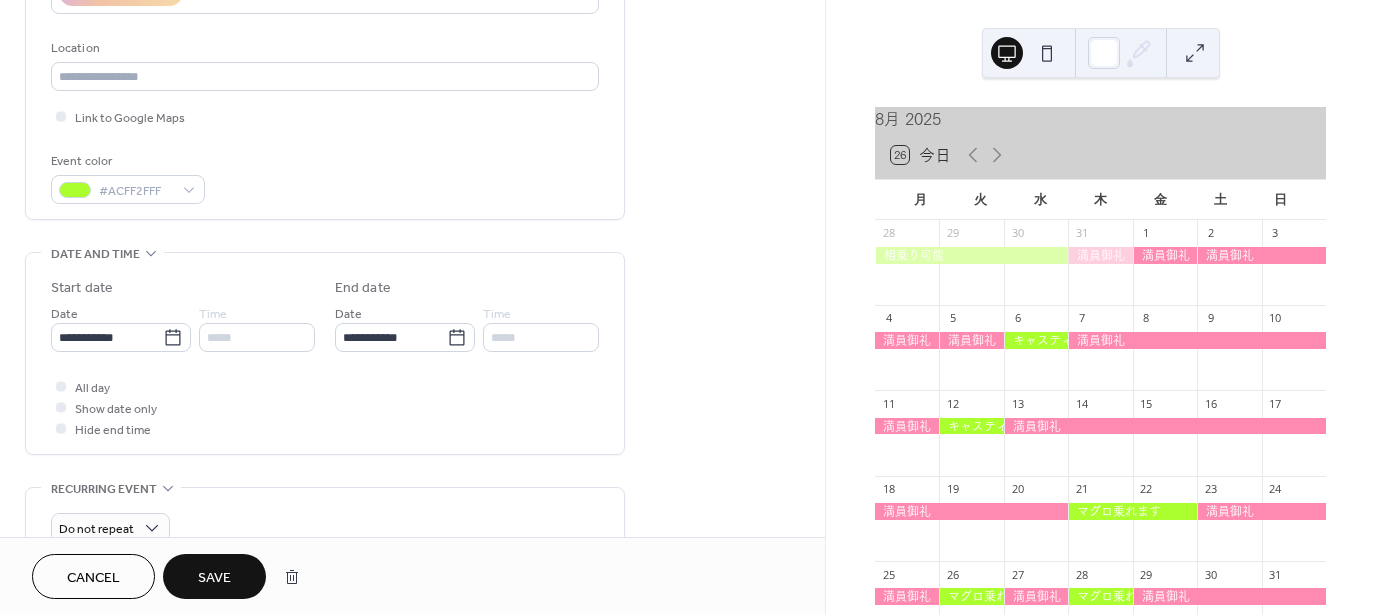 scroll, scrollTop: 400, scrollLeft: 0, axis: vertical 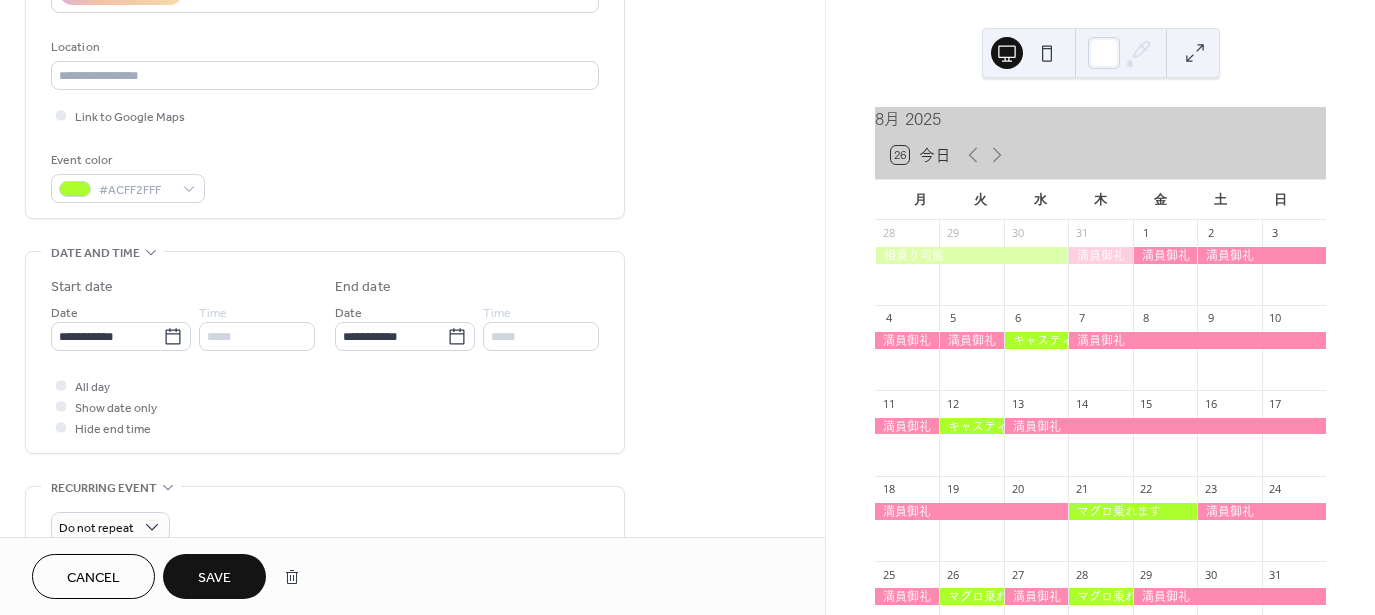 type on "**********" 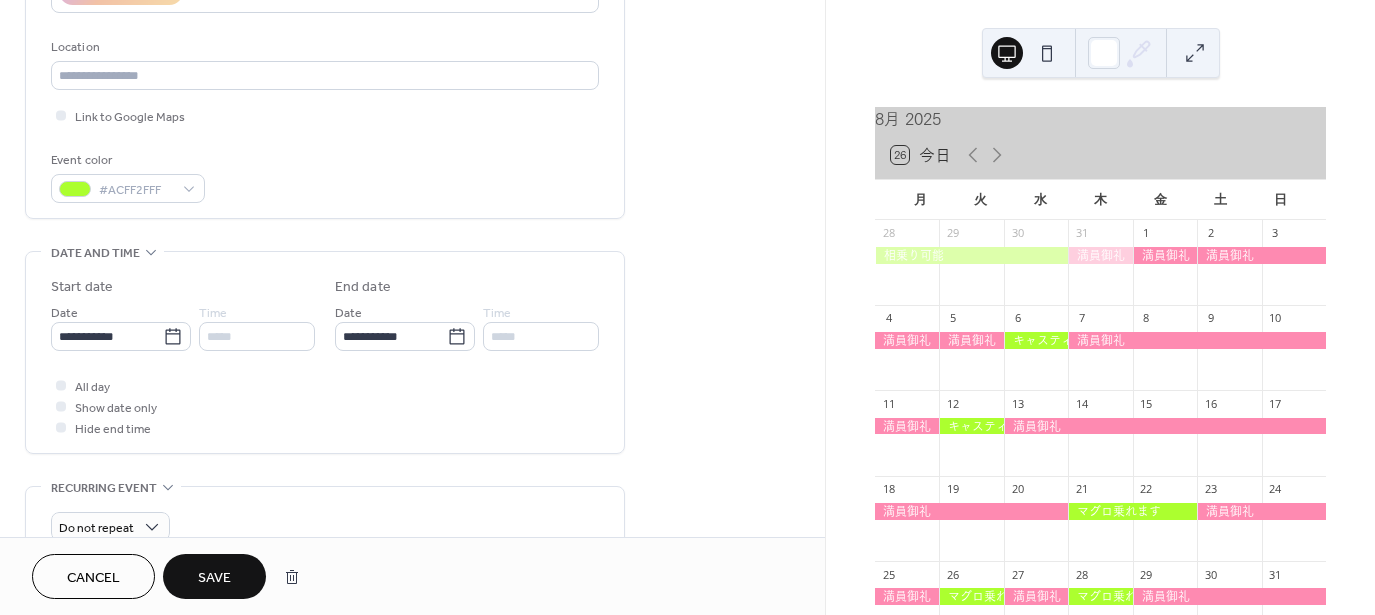 click on "Save" at bounding box center [214, 576] 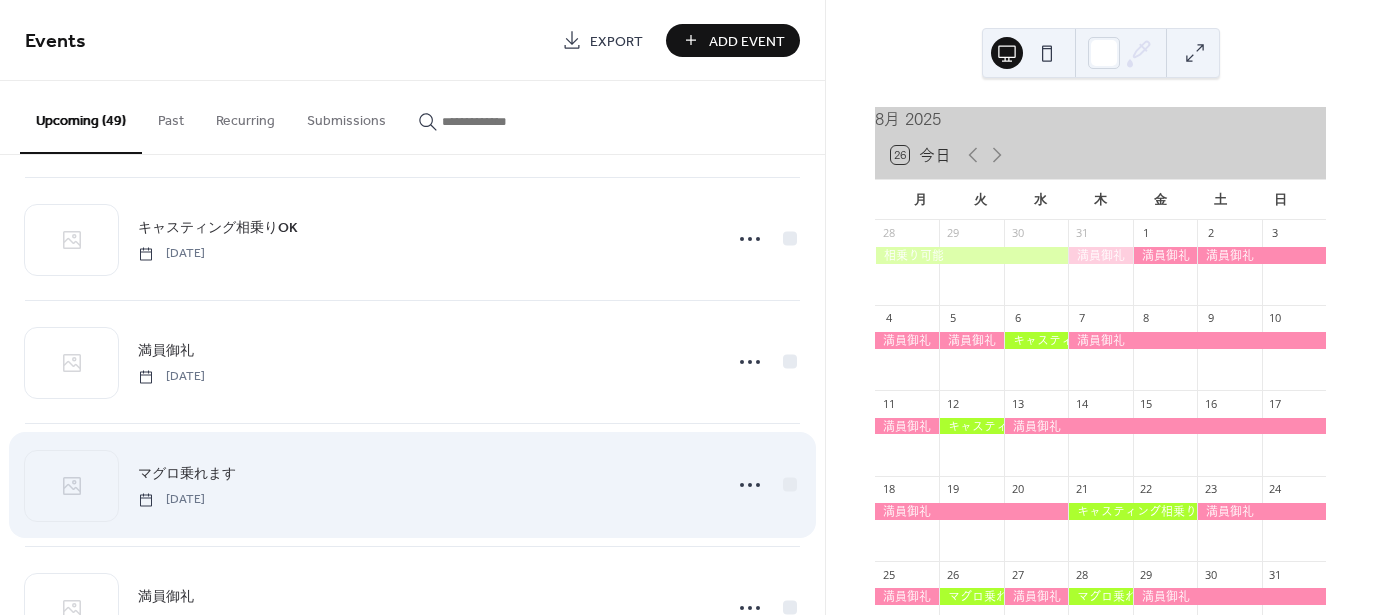 scroll, scrollTop: 1300, scrollLeft: 0, axis: vertical 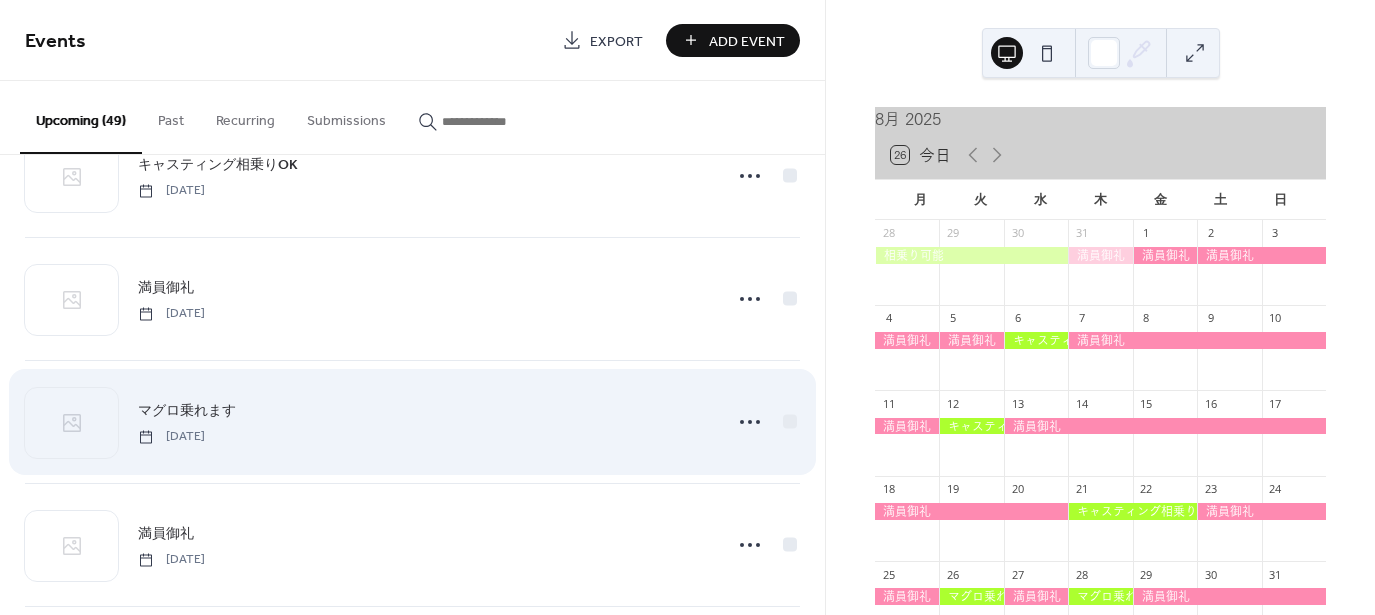 click on "マグロ乗れます" at bounding box center (187, 411) 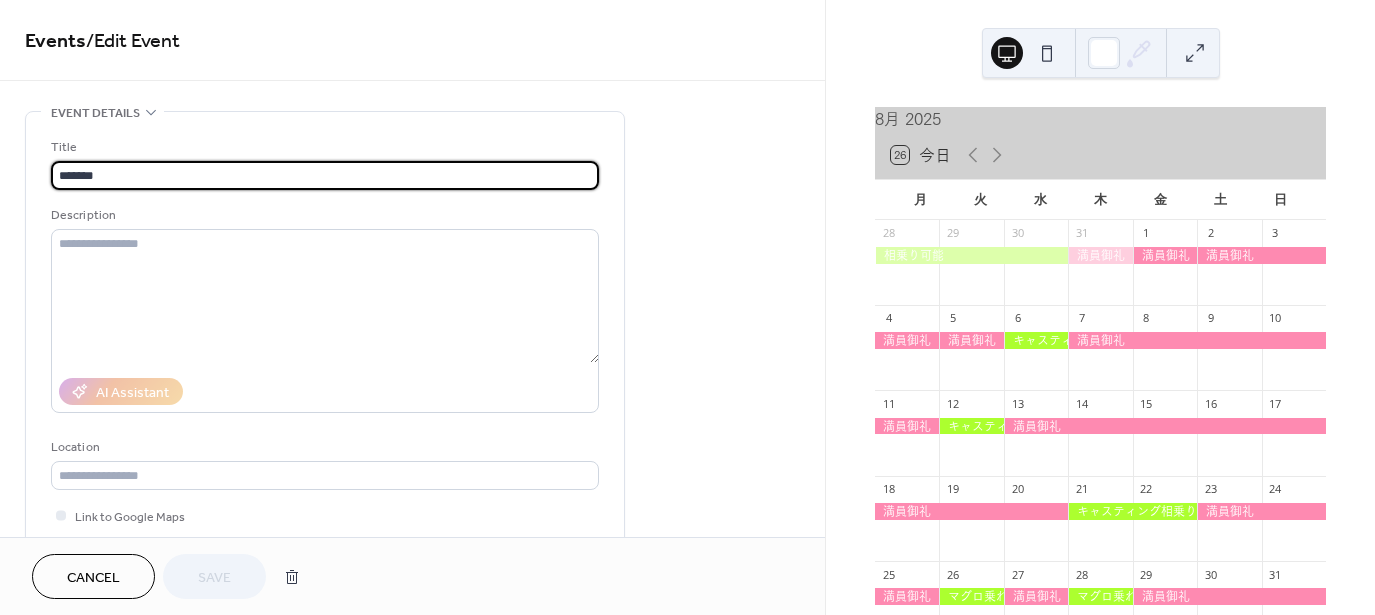 drag, startPoint x: 217, startPoint y: 184, endPoint x: -81, endPoint y: 218, distance: 299.93332 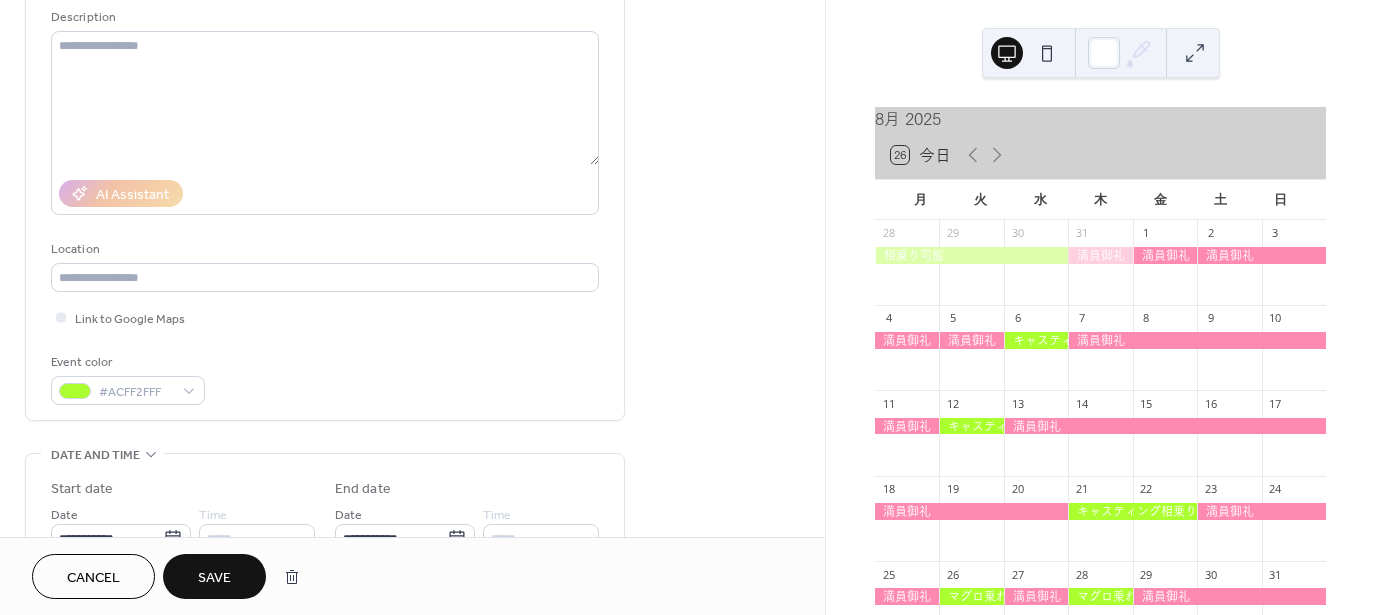 scroll, scrollTop: 500, scrollLeft: 0, axis: vertical 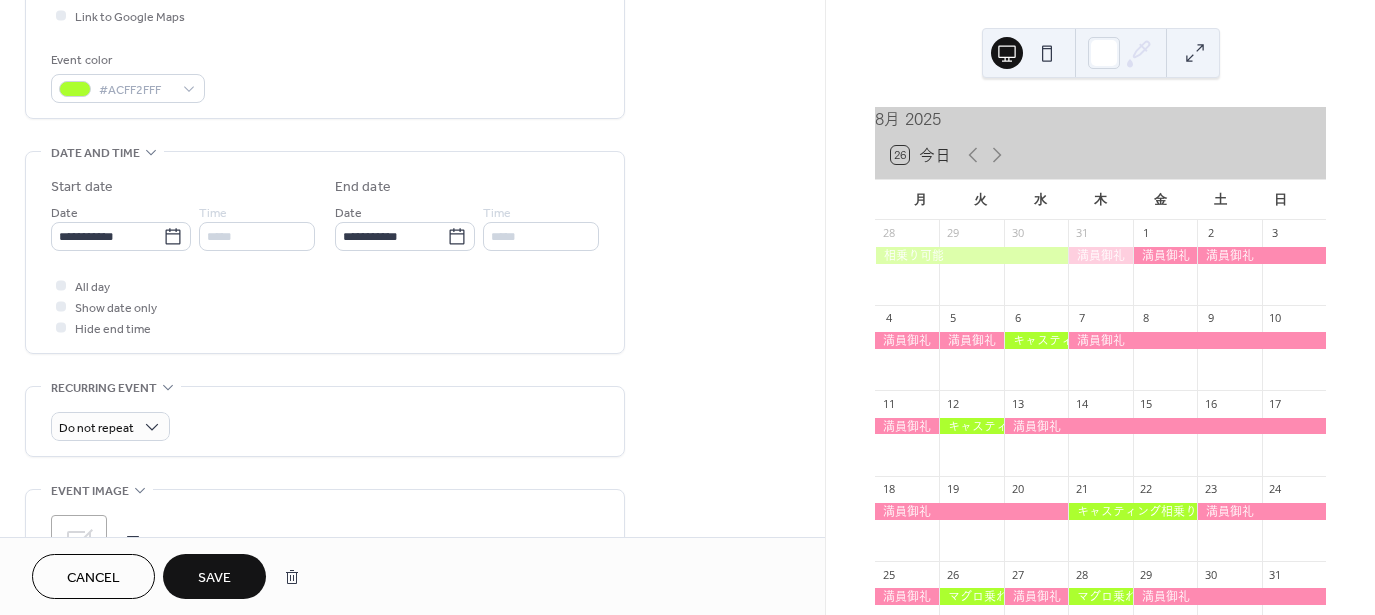 type on "**********" 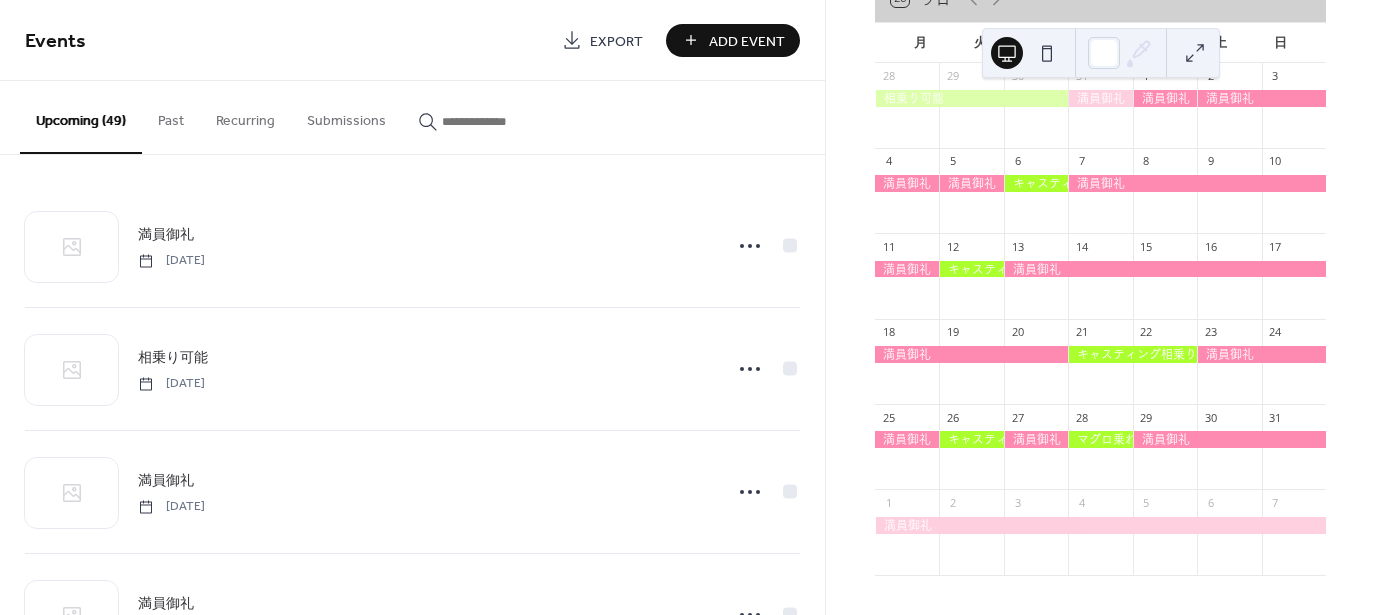 scroll, scrollTop: 176, scrollLeft: 0, axis: vertical 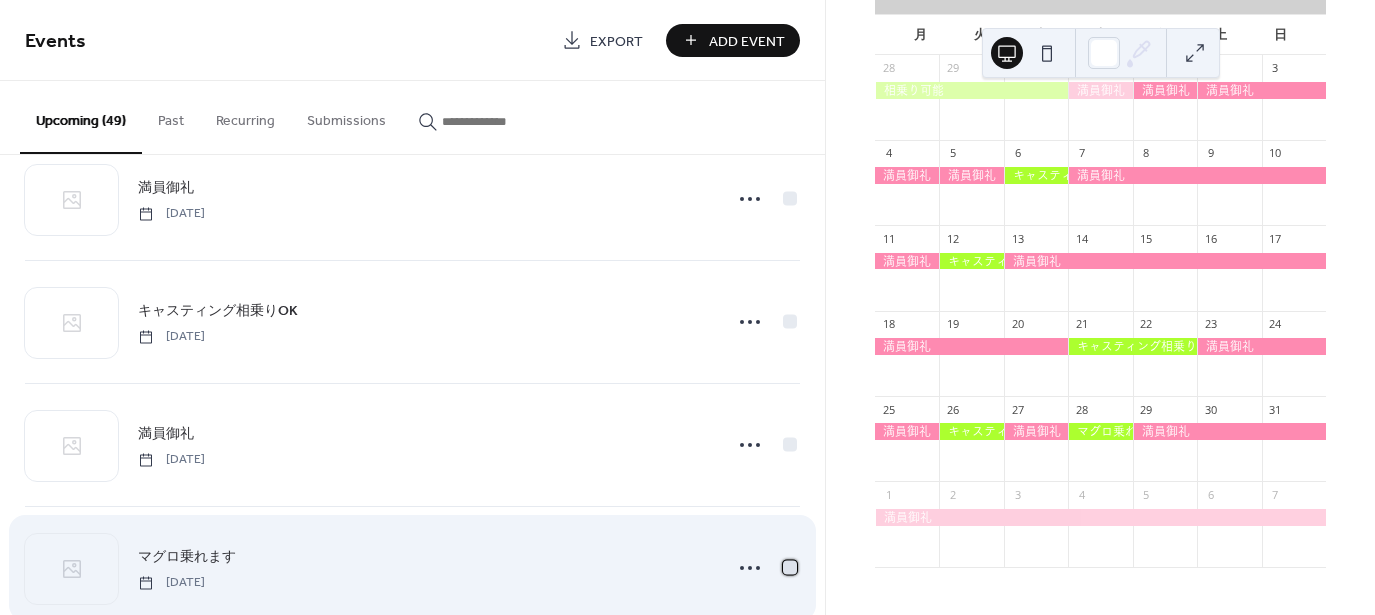 click at bounding box center [790, 567] 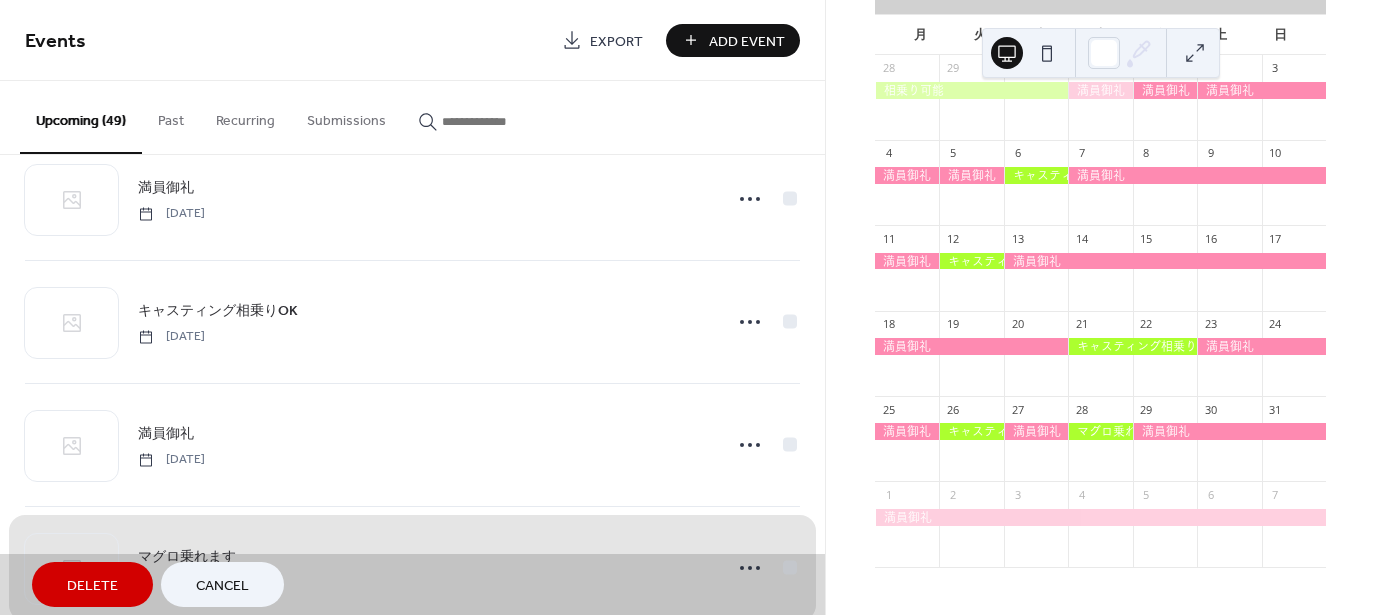 click on "Delete" at bounding box center (92, 586) 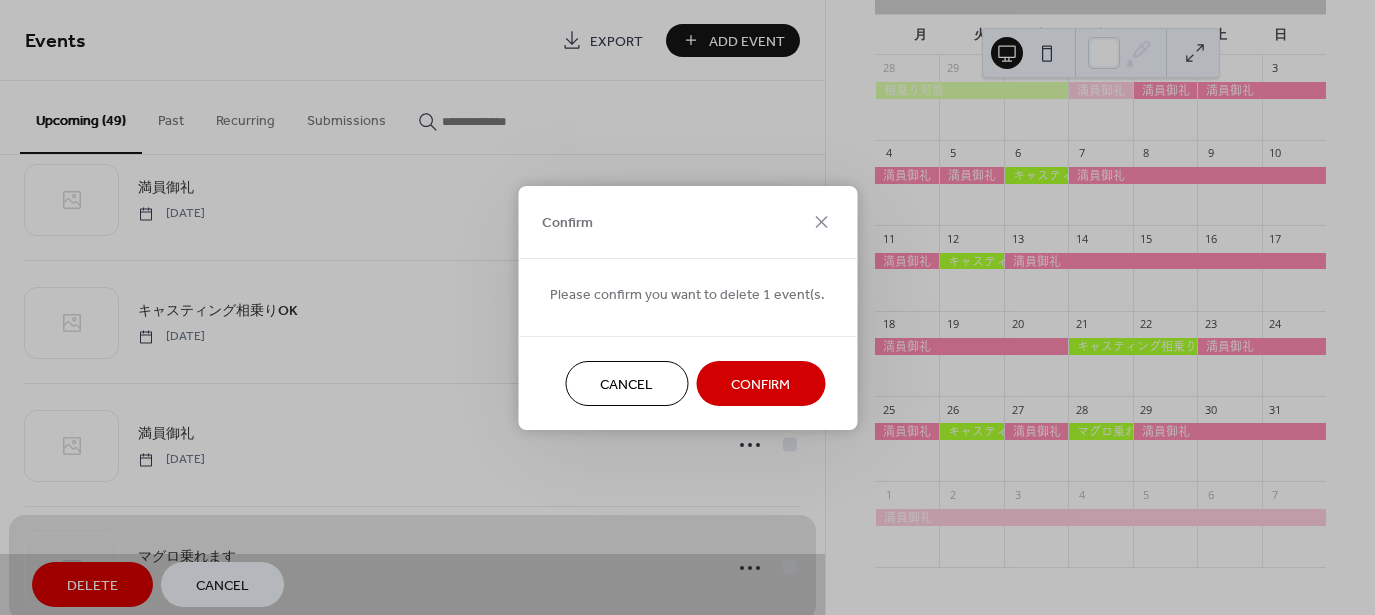 click on "Confirm" at bounding box center (760, 383) 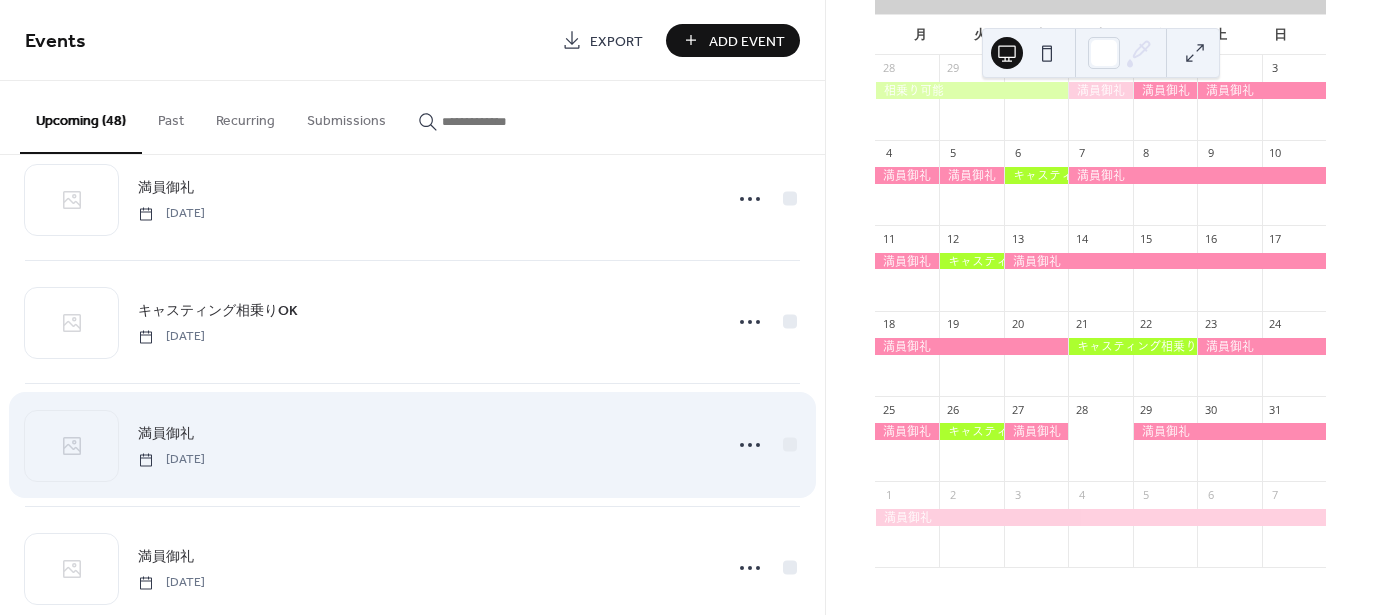 click on "満員御礼" at bounding box center (166, 434) 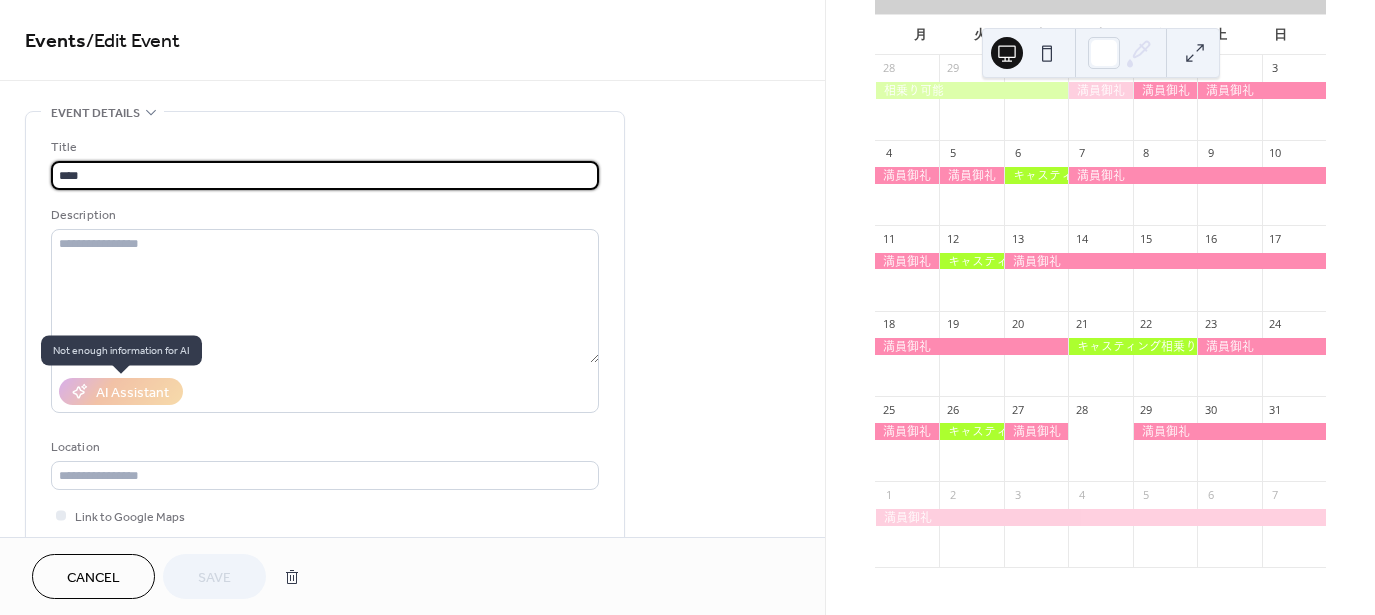 scroll, scrollTop: 400, scrollLeft: 0, axis: vertical 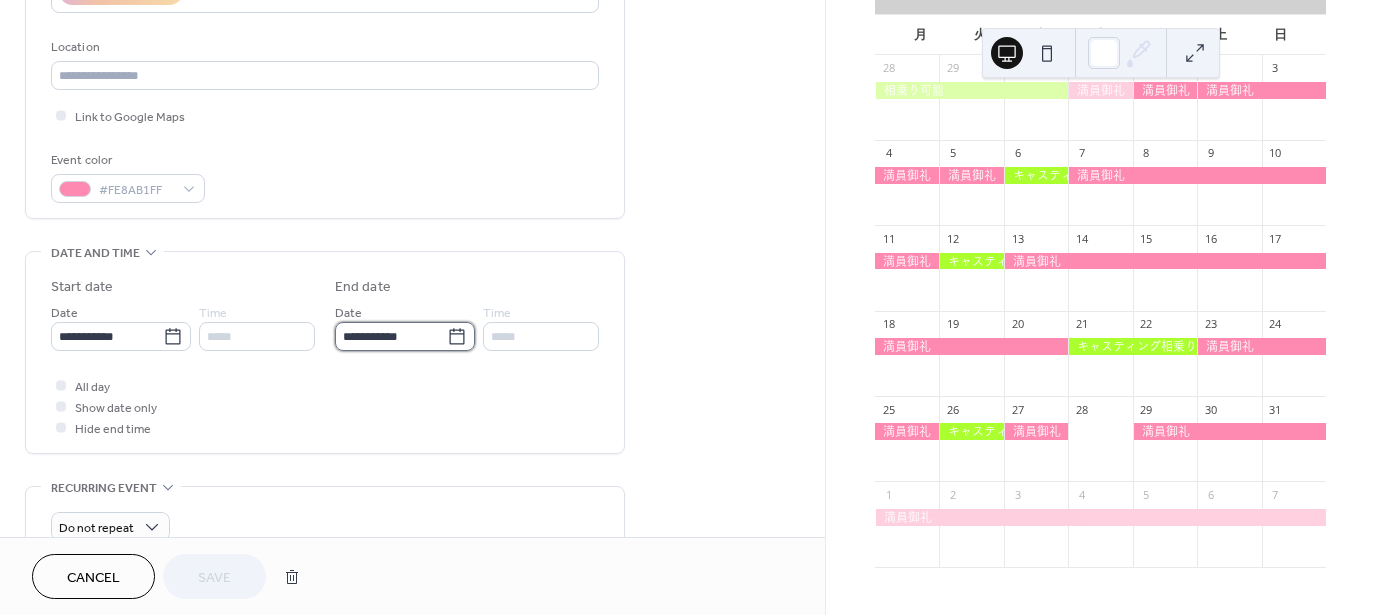 click on "**********" at bounding box center (391, 336) 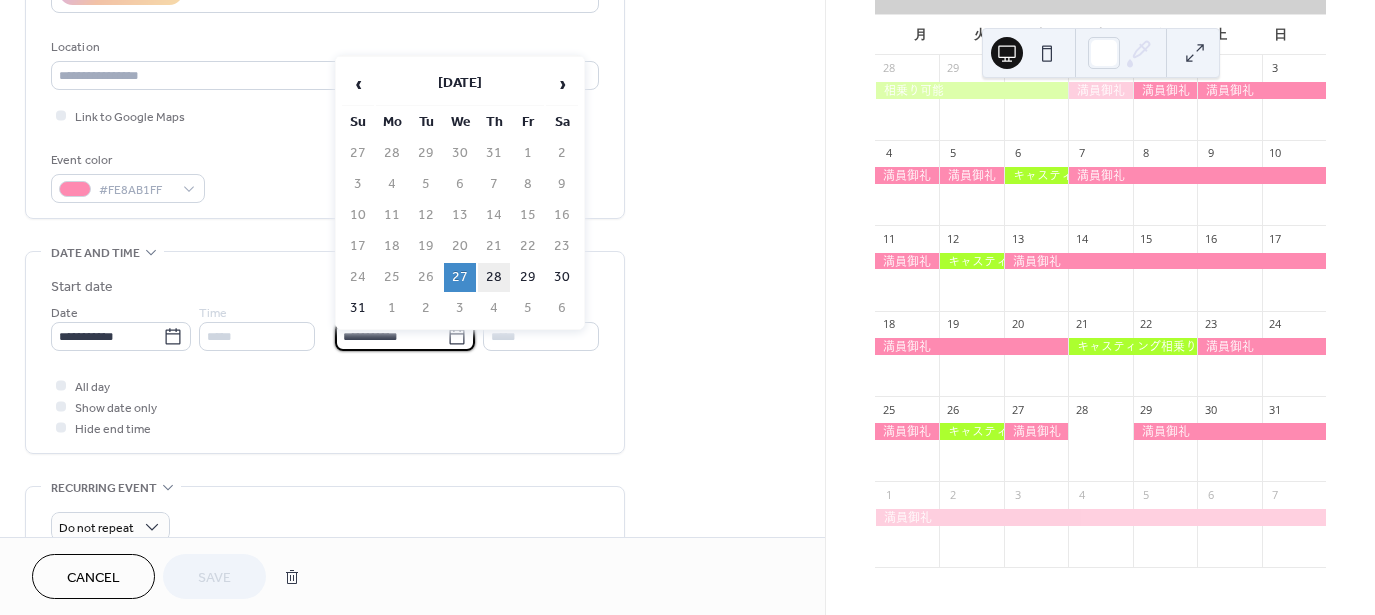 click on "28" at bounding box center [494, 277] 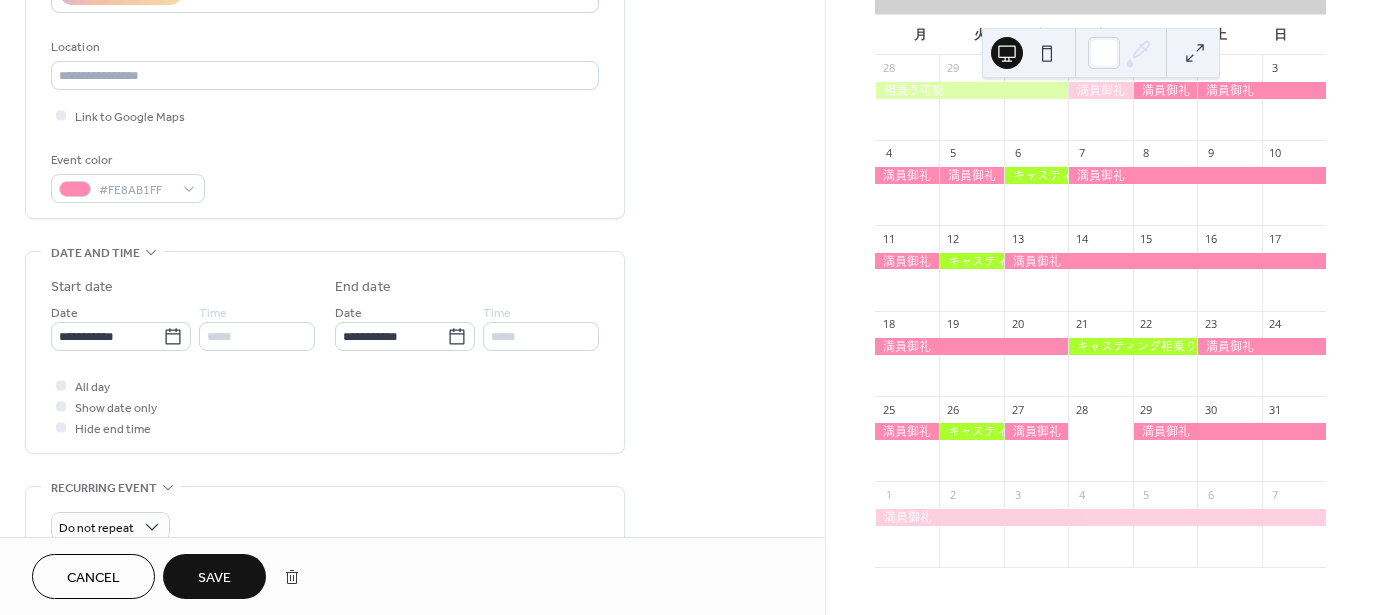 click on "Save" at bounding box center (214, 578) 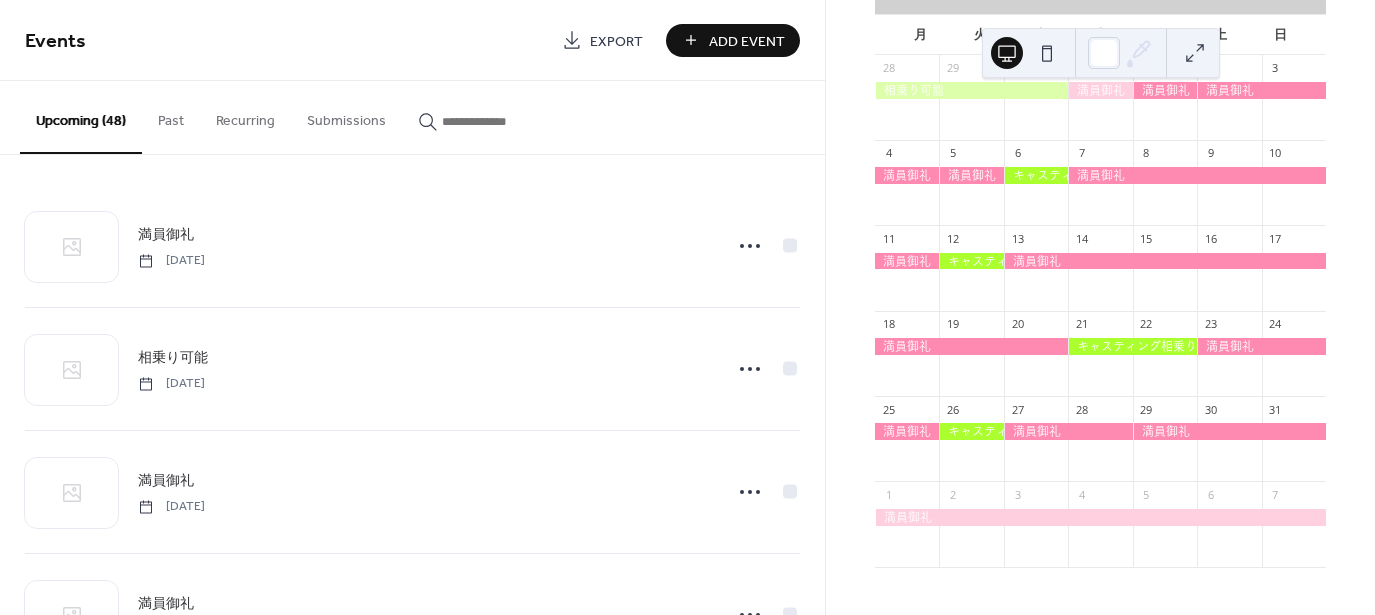 scroll, scrollTop: 0, scrollLeft: 0, axis: both 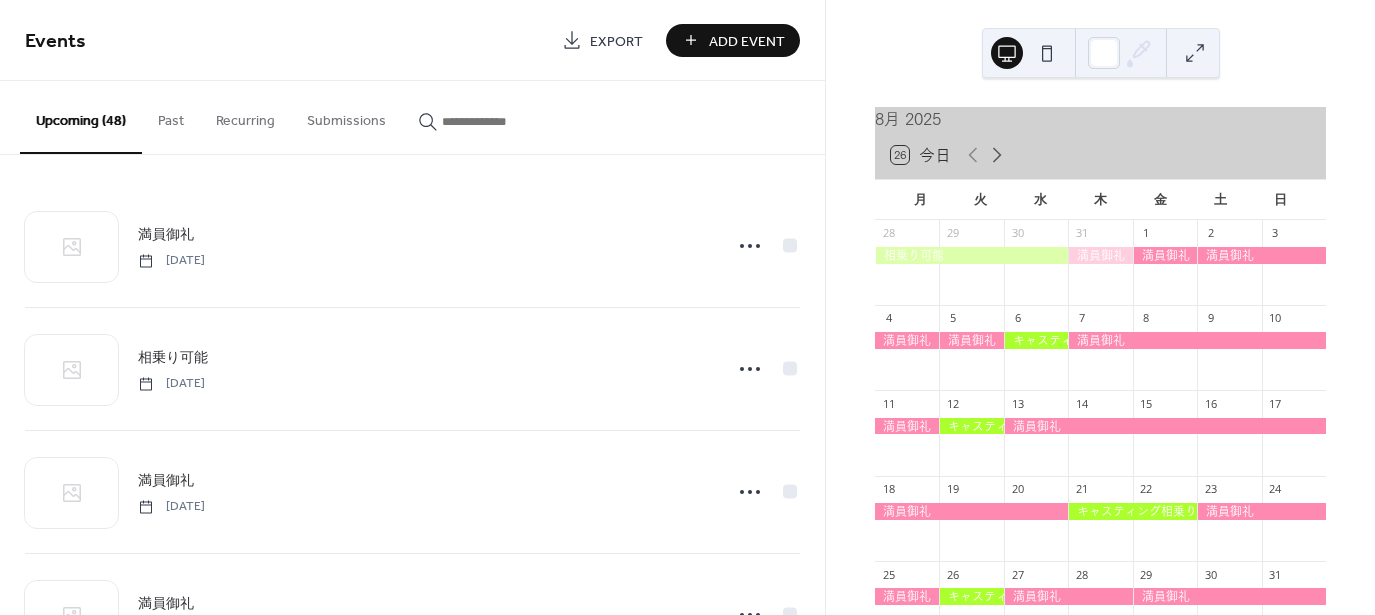 click 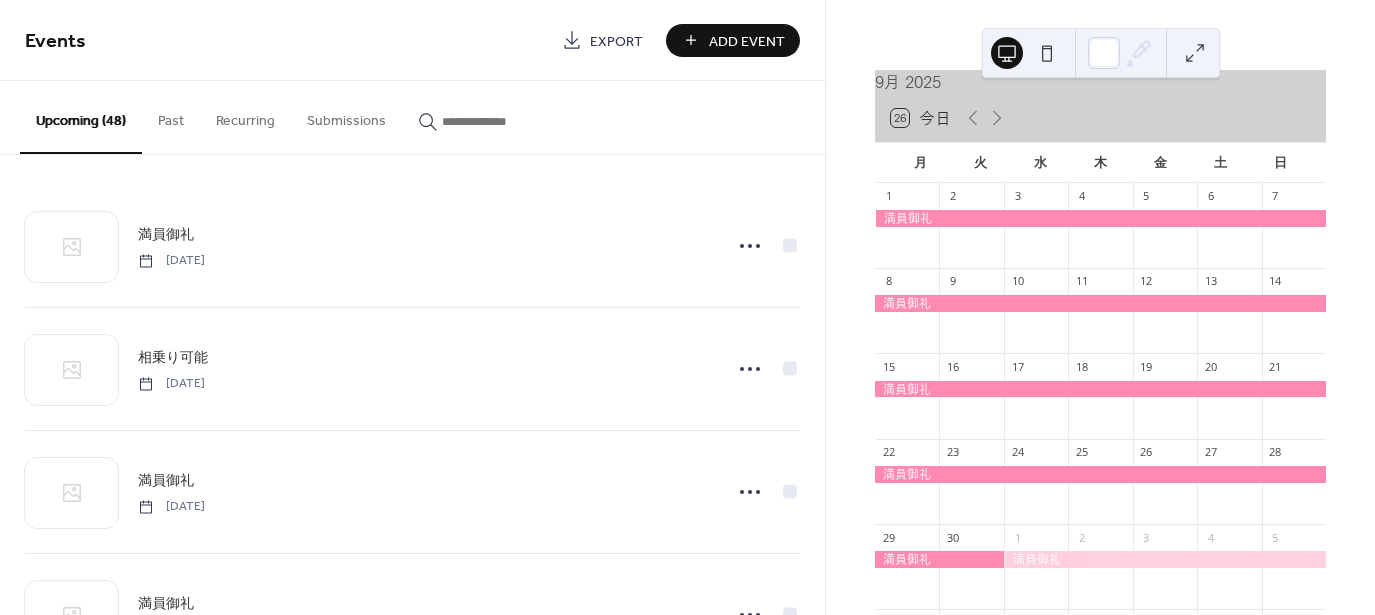 scroll, scrollTop: 100, scrollLeft: 0, axis: vertical 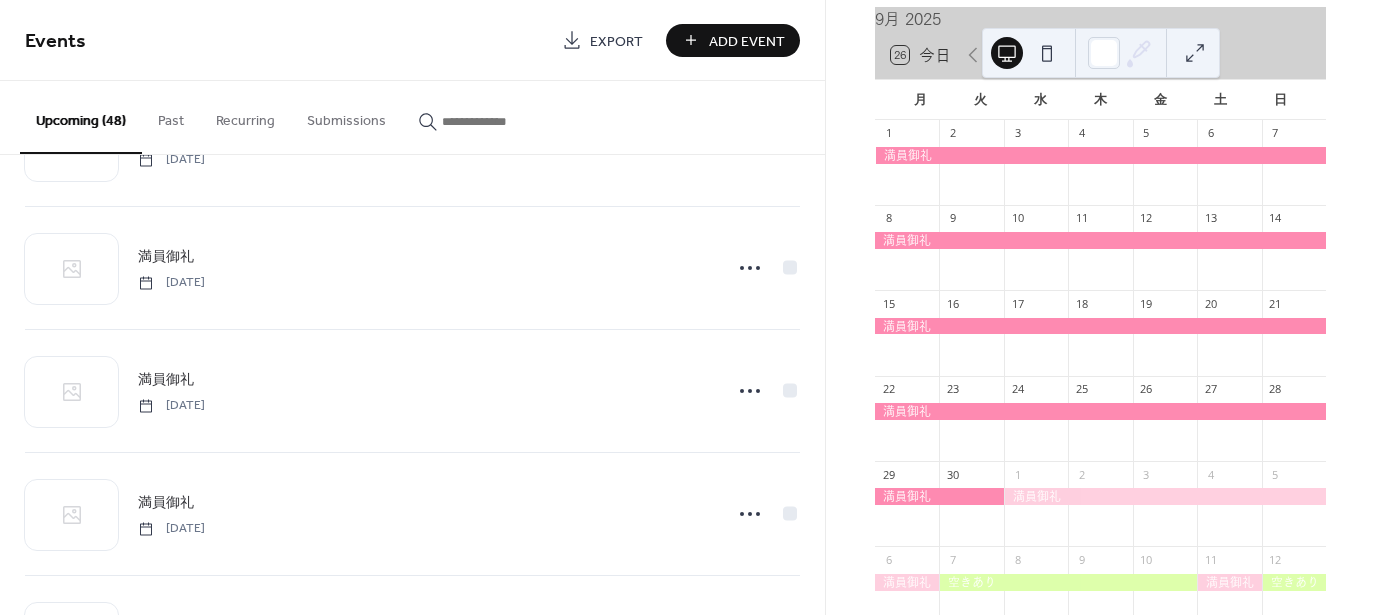 click on "Add Event" at bounding box center (747, 41) 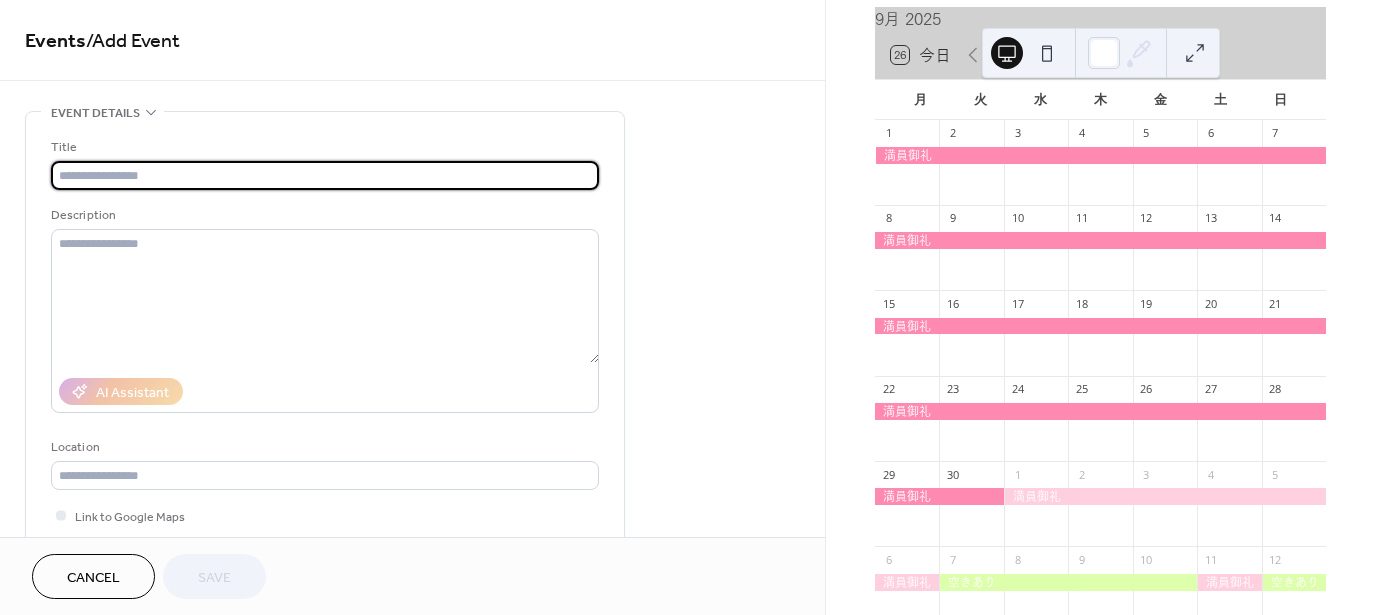 click at bounding box center (325, 175) 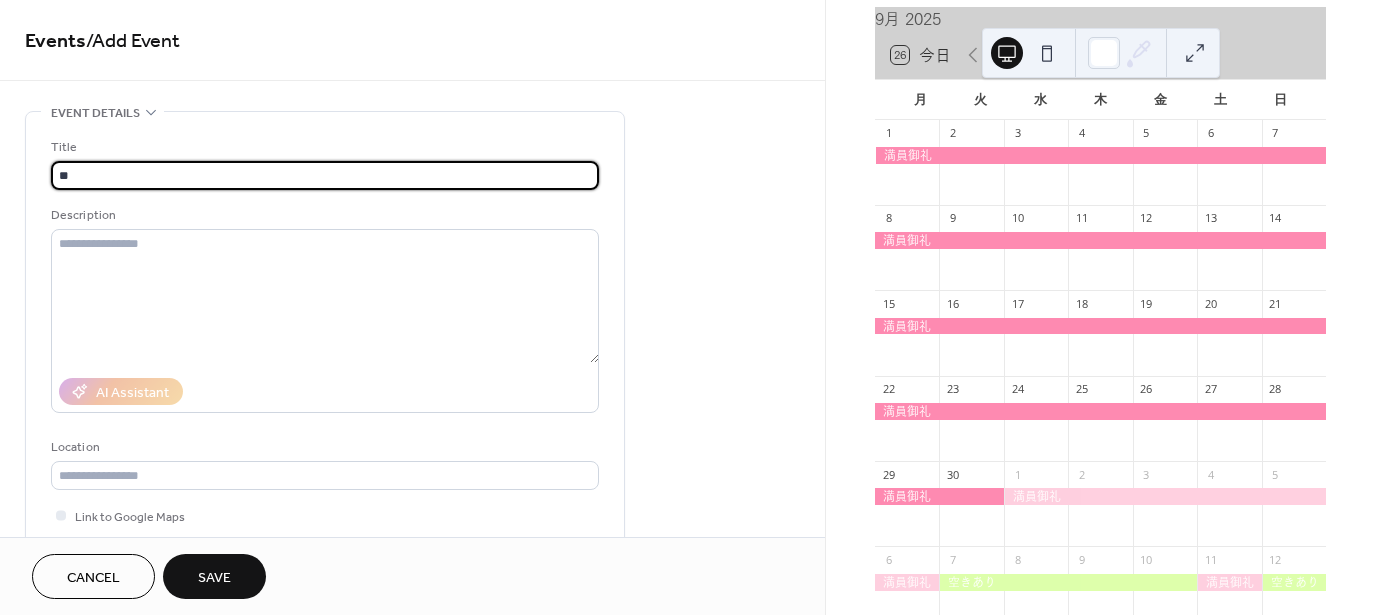 type on "*" 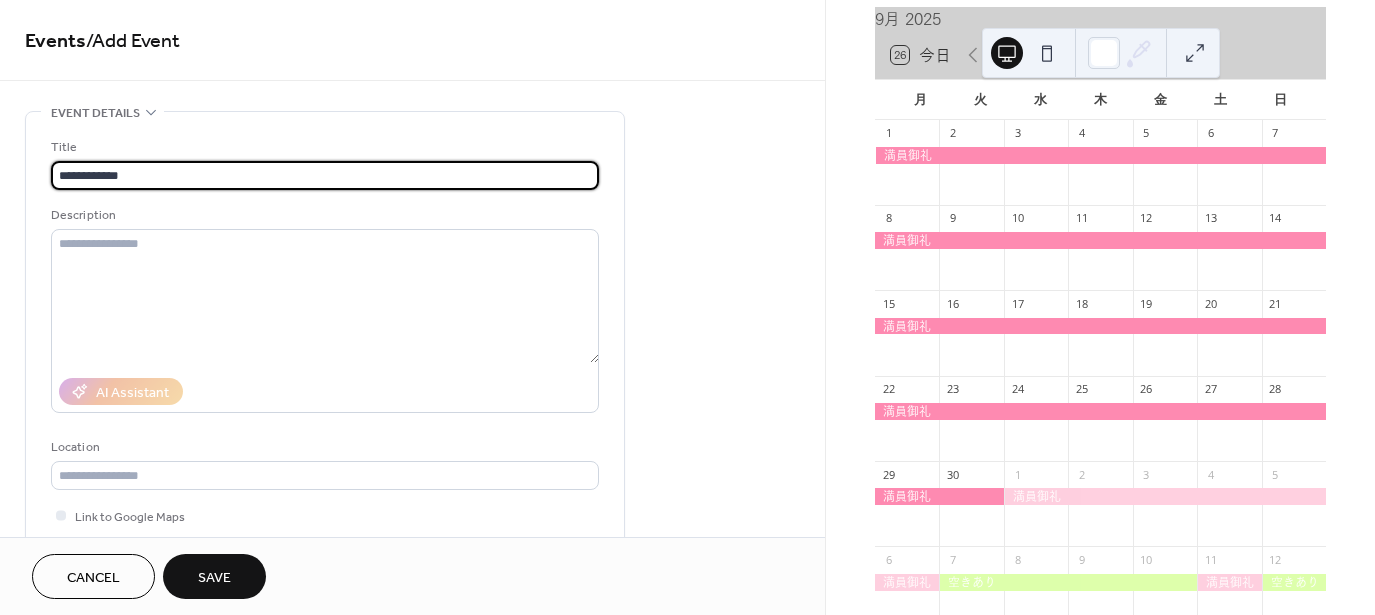 click on "**********" at bounding box center [325, 175] 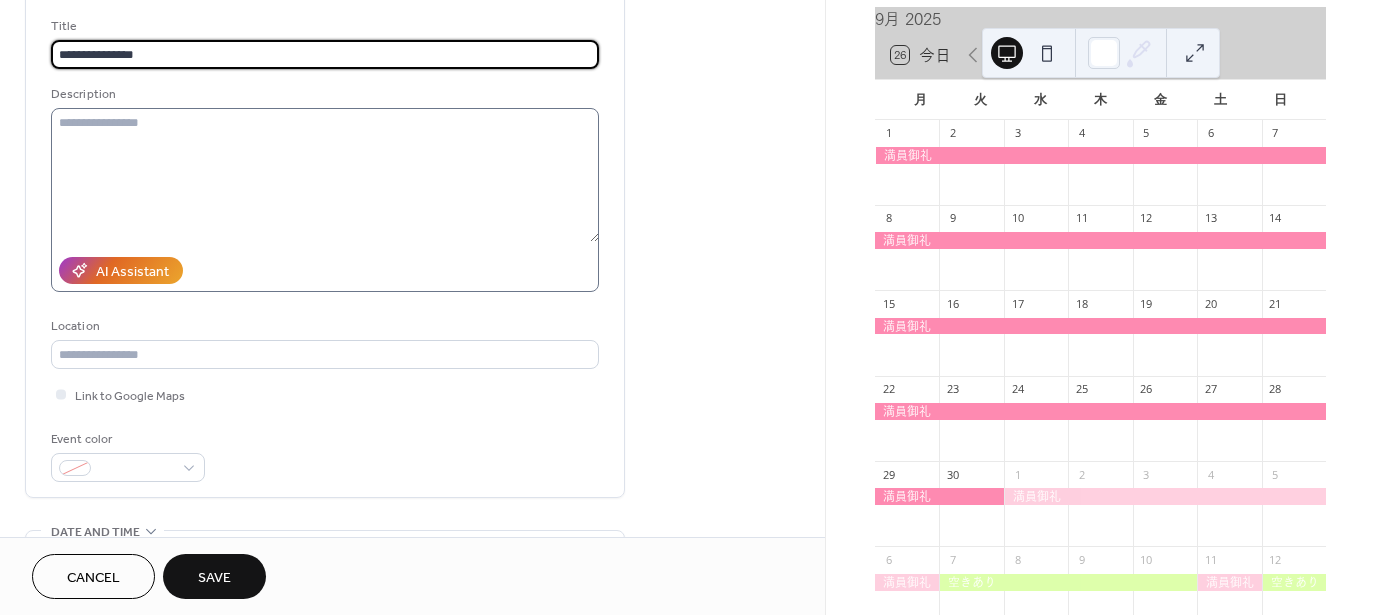 scroll, scrollTop: 600, scrollLeft: 0, axis: vertical 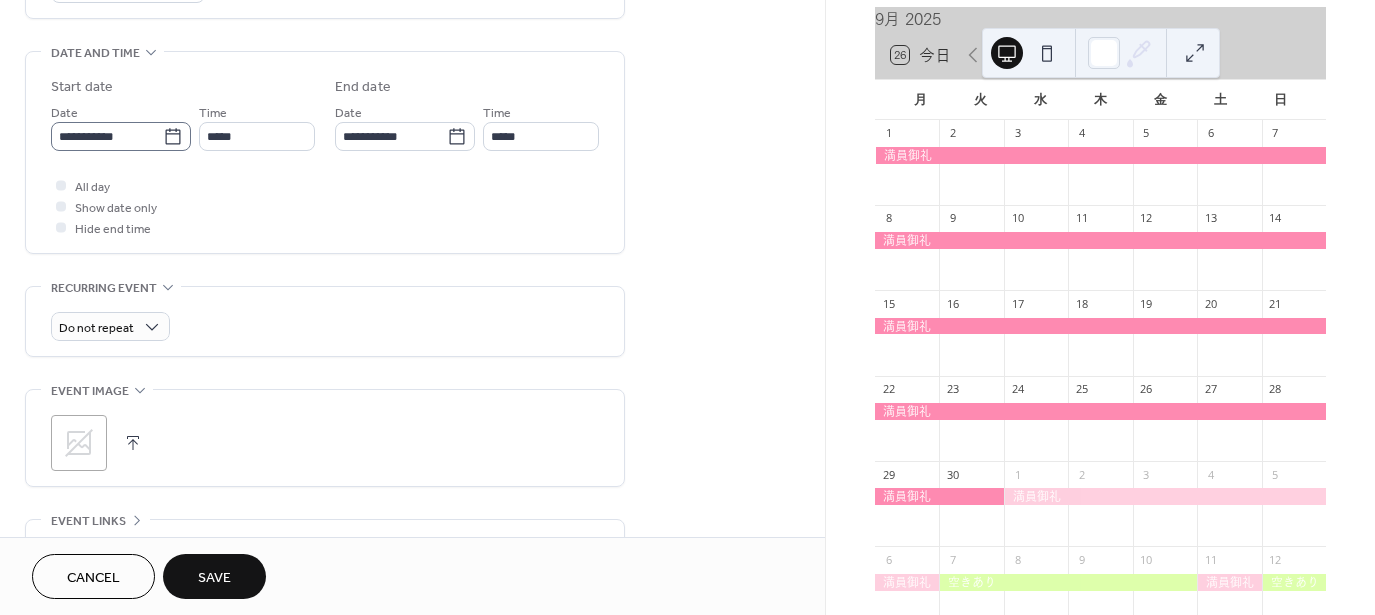 type on "**********" 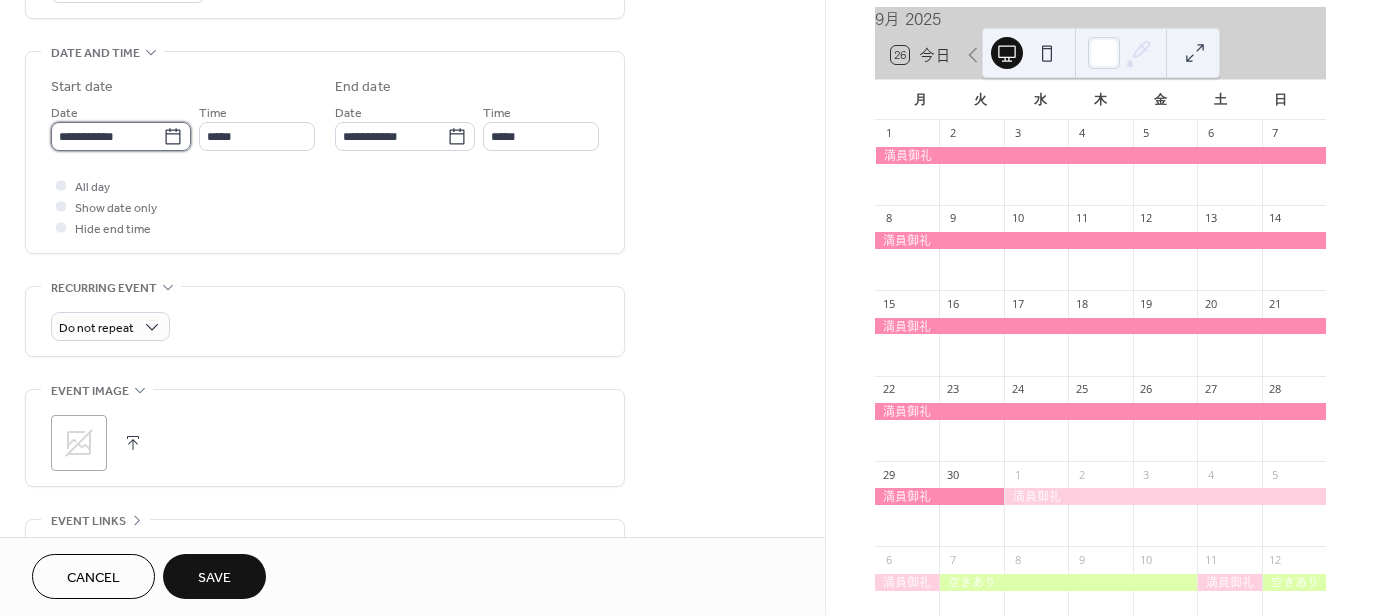 click on "**********" at bounding box center (107, 136) 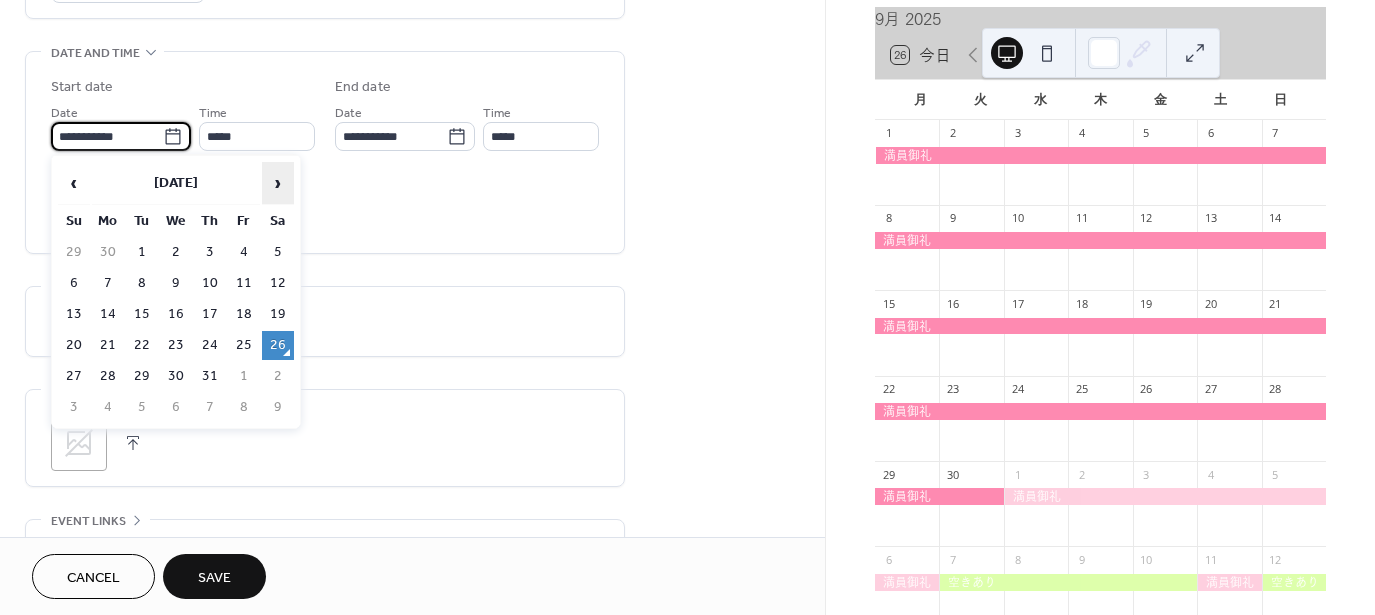 click on "›" at bounding box center [278, 183] 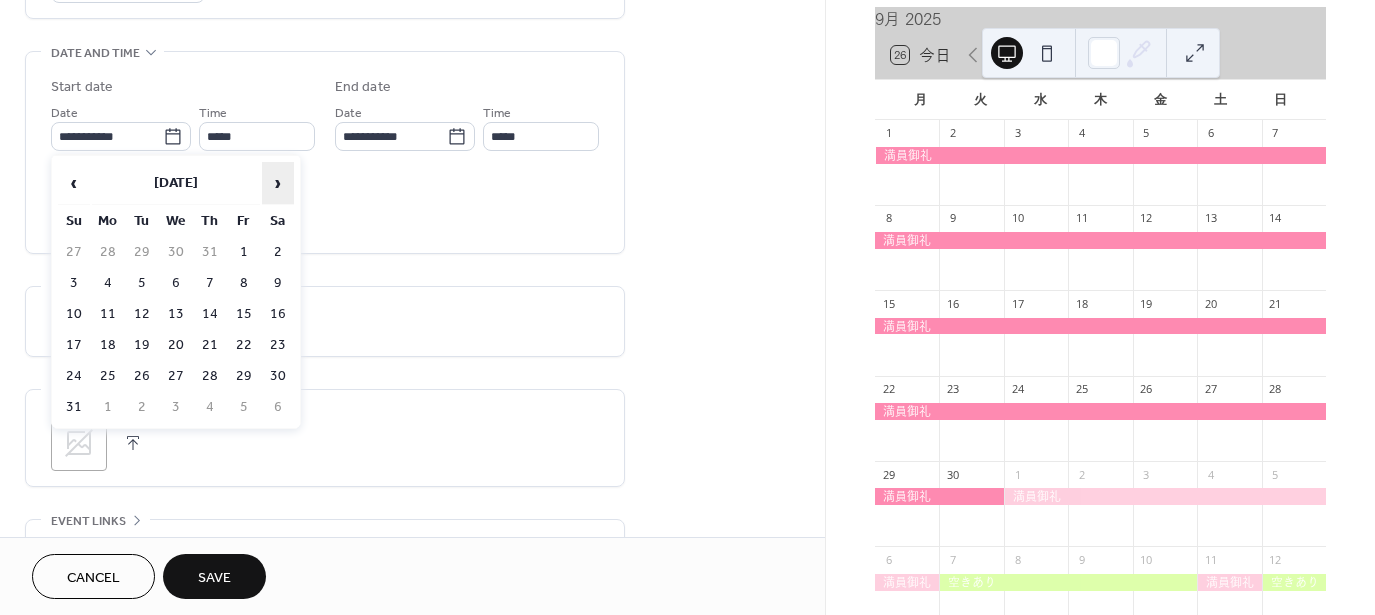 click on "›" at bounding box center (278, 183) 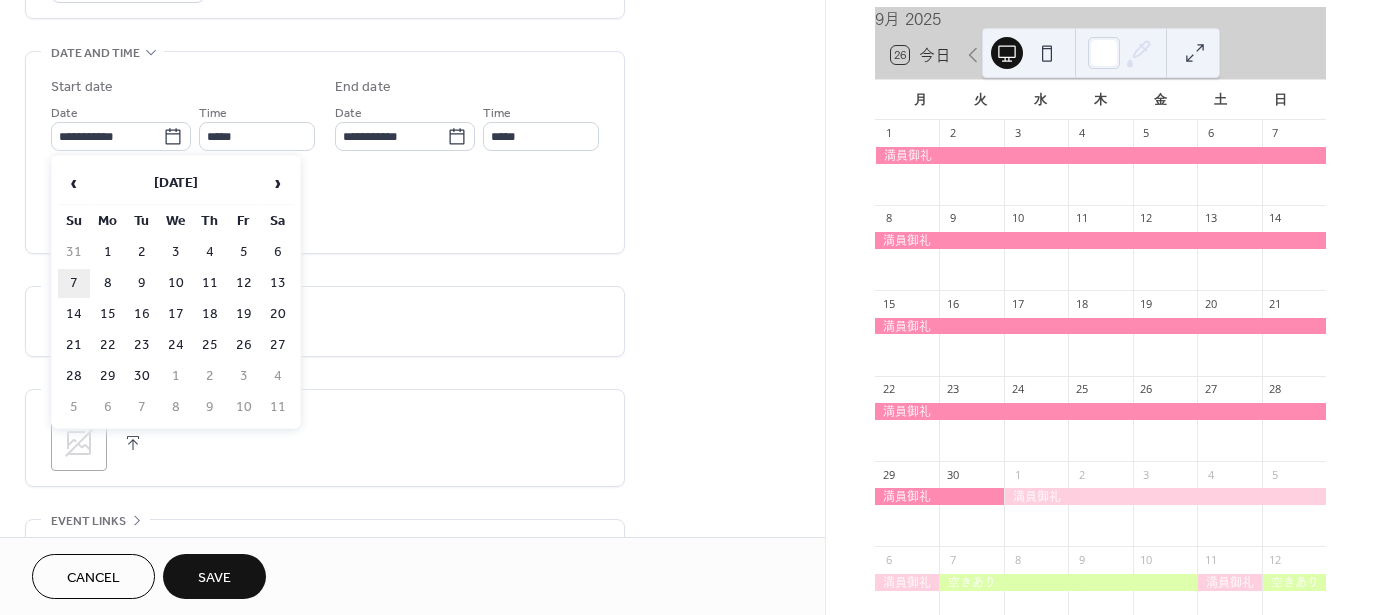 click on "7" at bounding box center (74, 283) 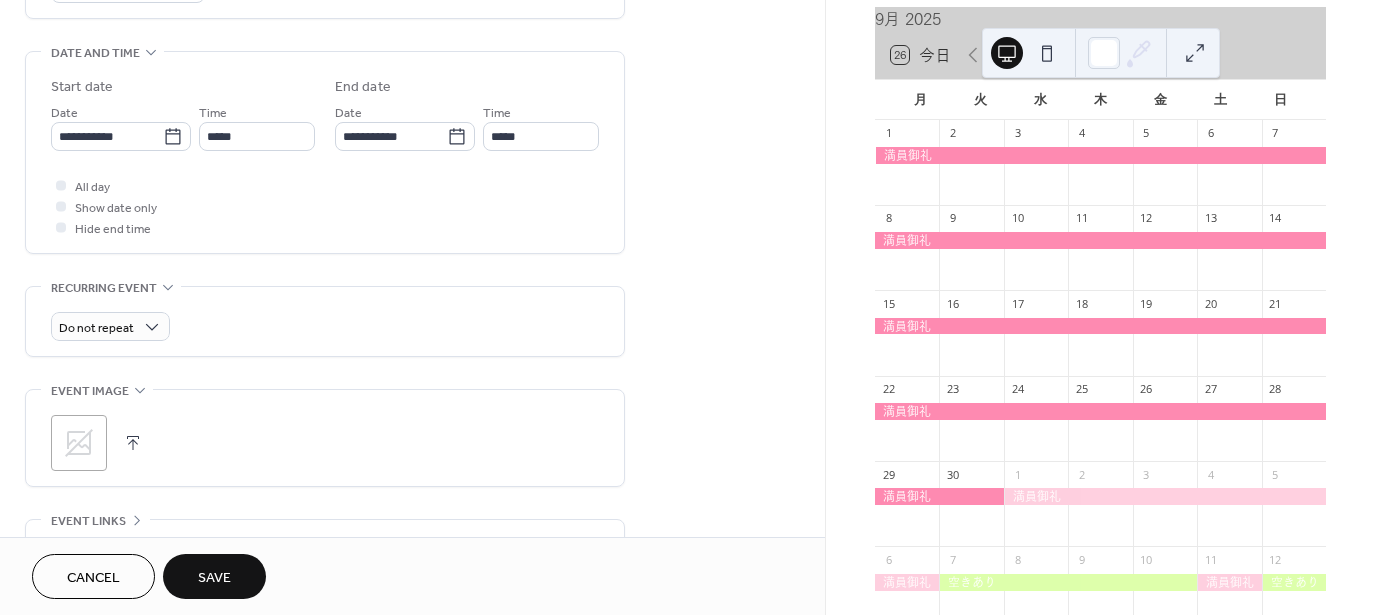 click on "Save" at bounding box center [214, 576] 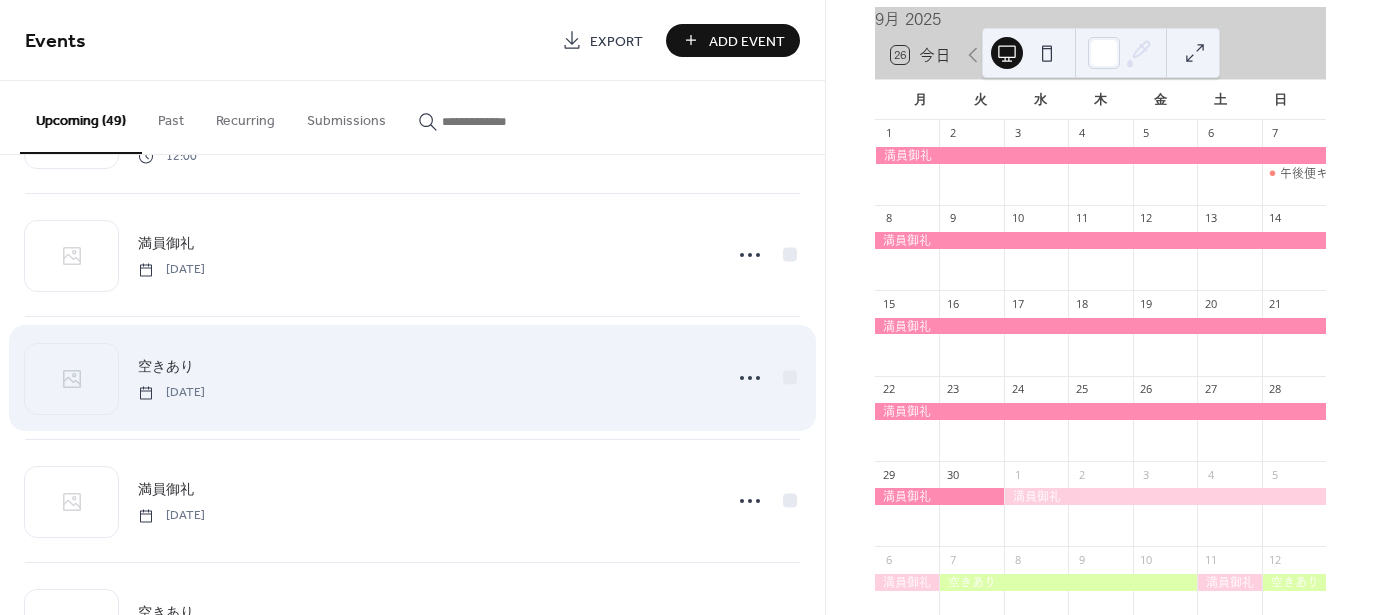scroll, scrollTop: 1900, scrollLeft: 0, axis: vertical 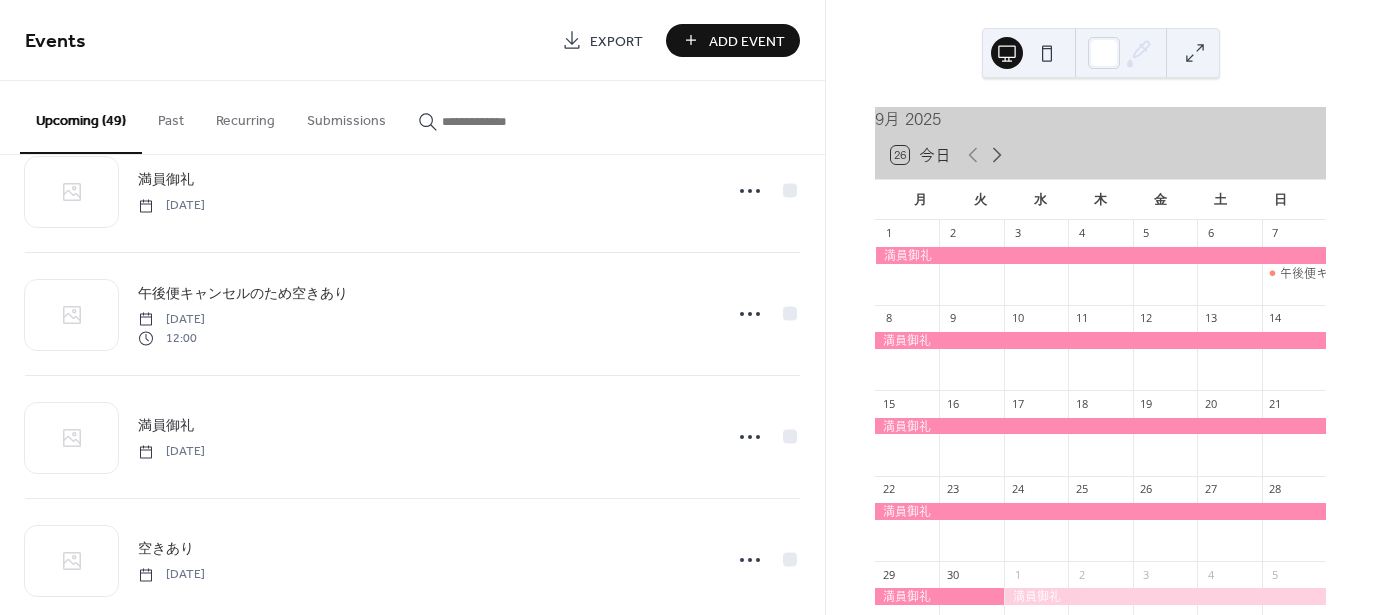 click 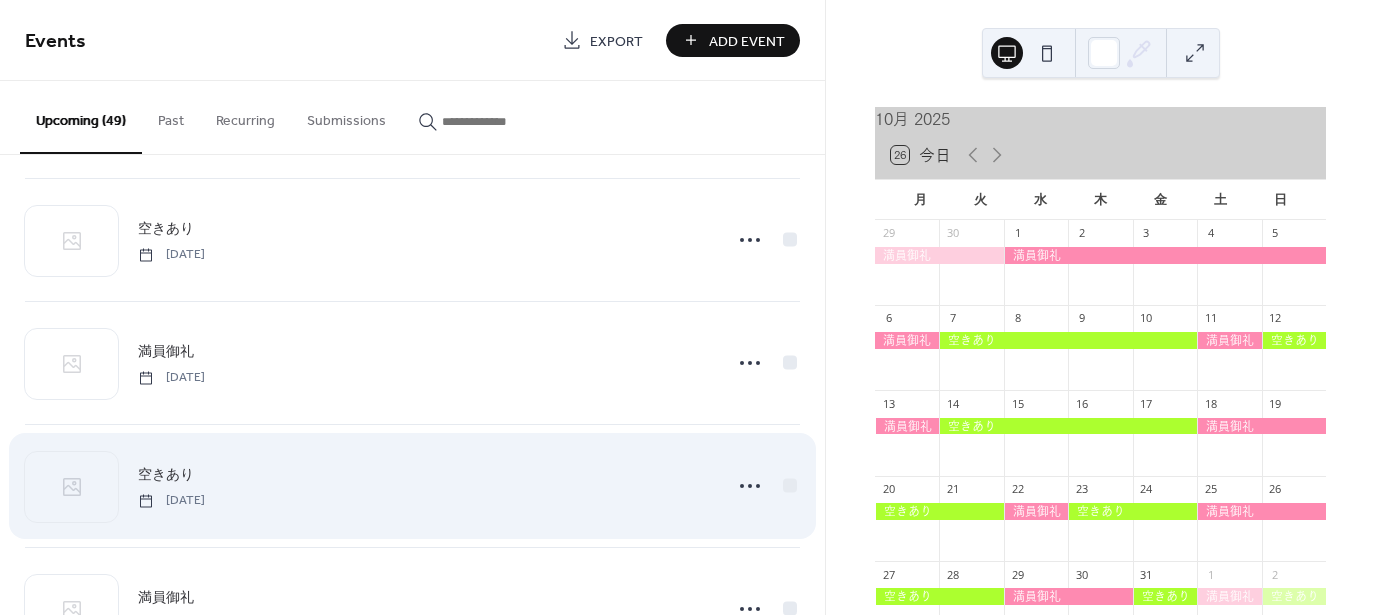 scroll, scrollTop: 2210, scrollLeft: 0, axis: vertical 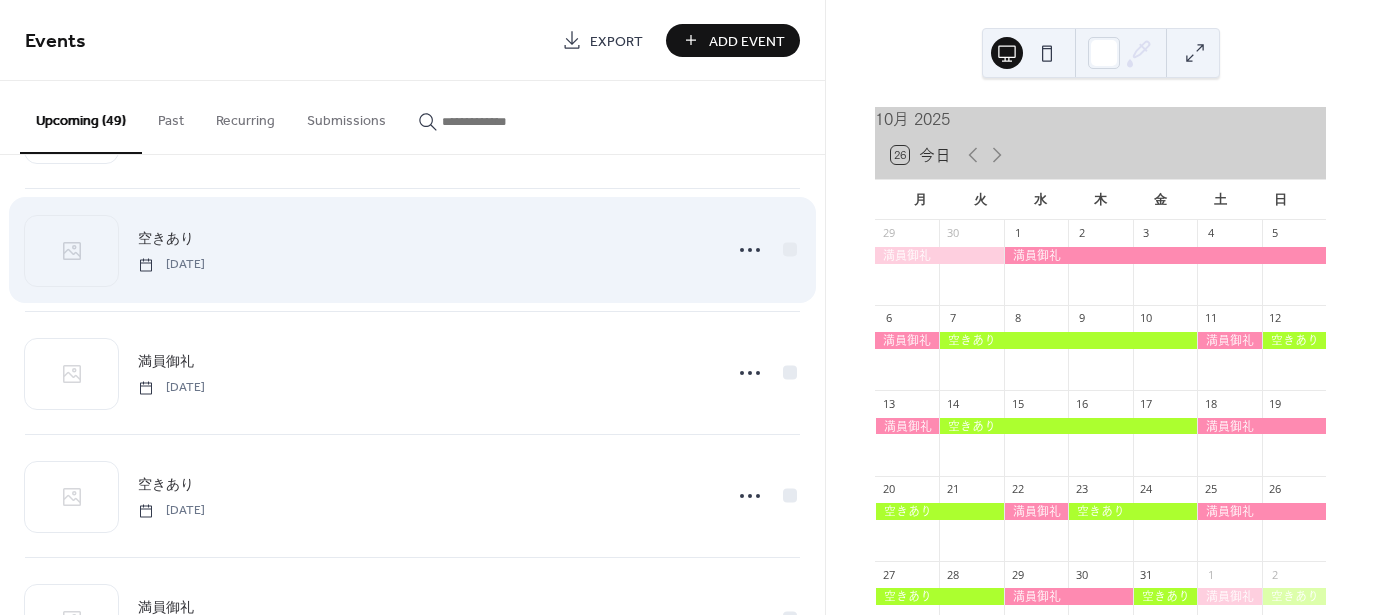 click on "空きあり" at bounding box center (166, 239) 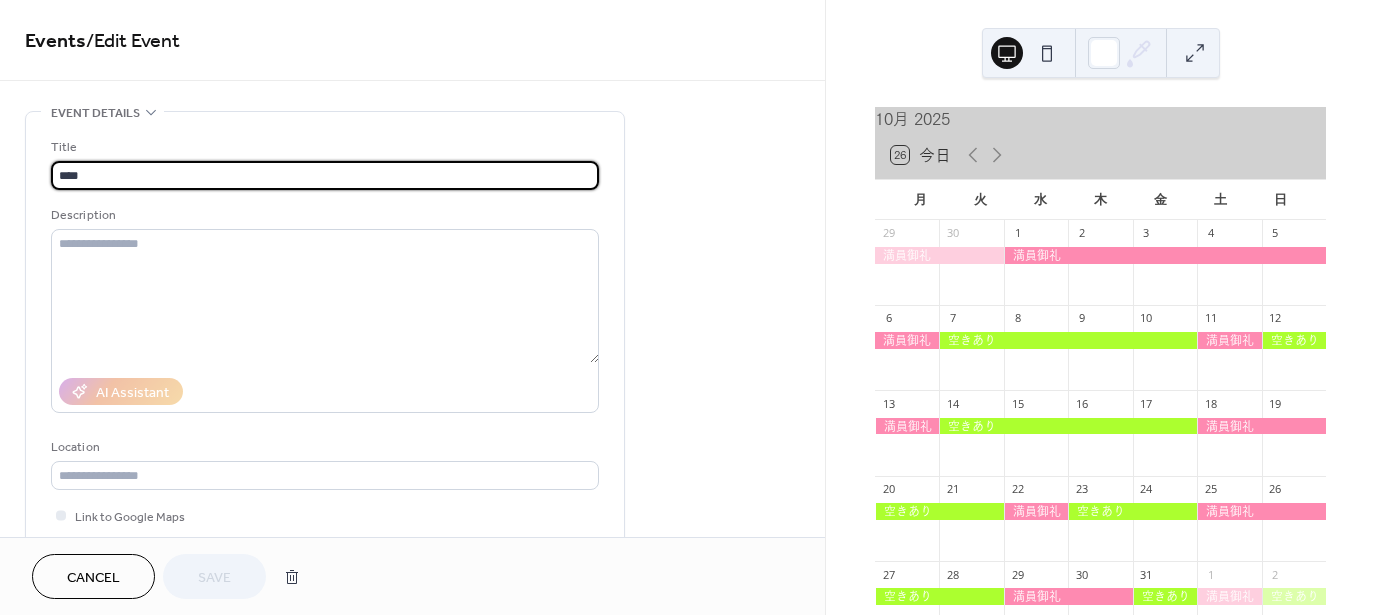 drag, startPoint x: 142, startPoint y: 169, endPoint x: 6, endPoint y: 181, distance: 136.52838 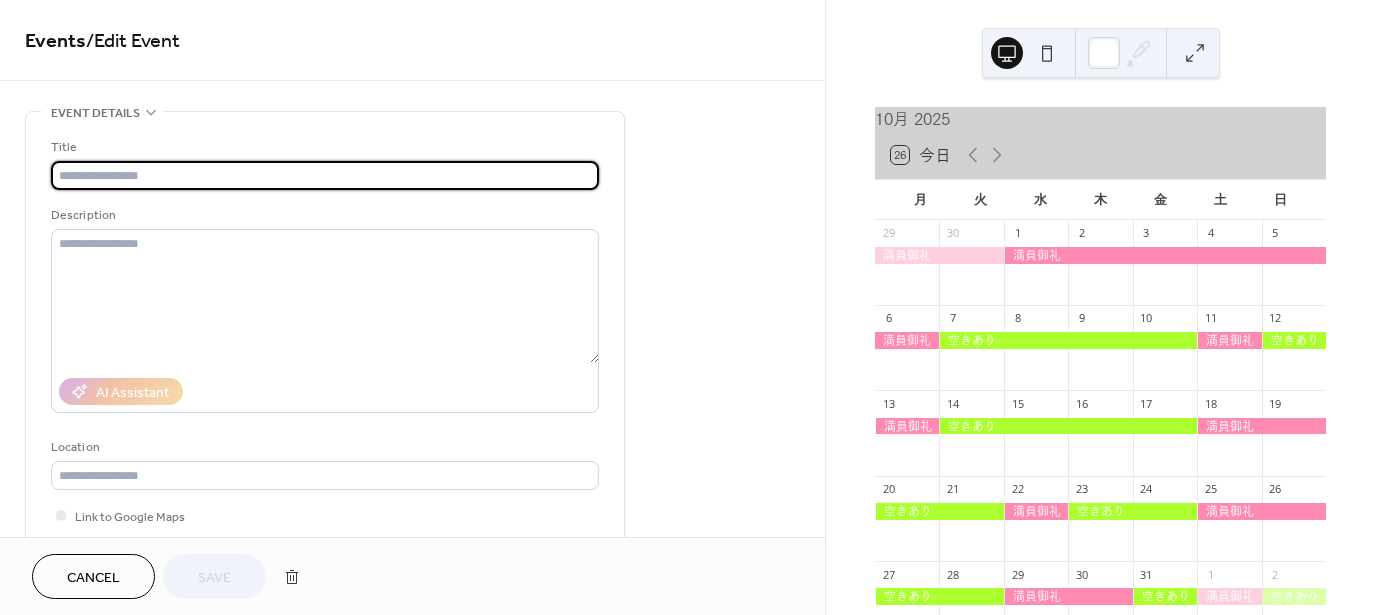 scroll, scrollTop: 0, scrollLeft: 0, axis: both 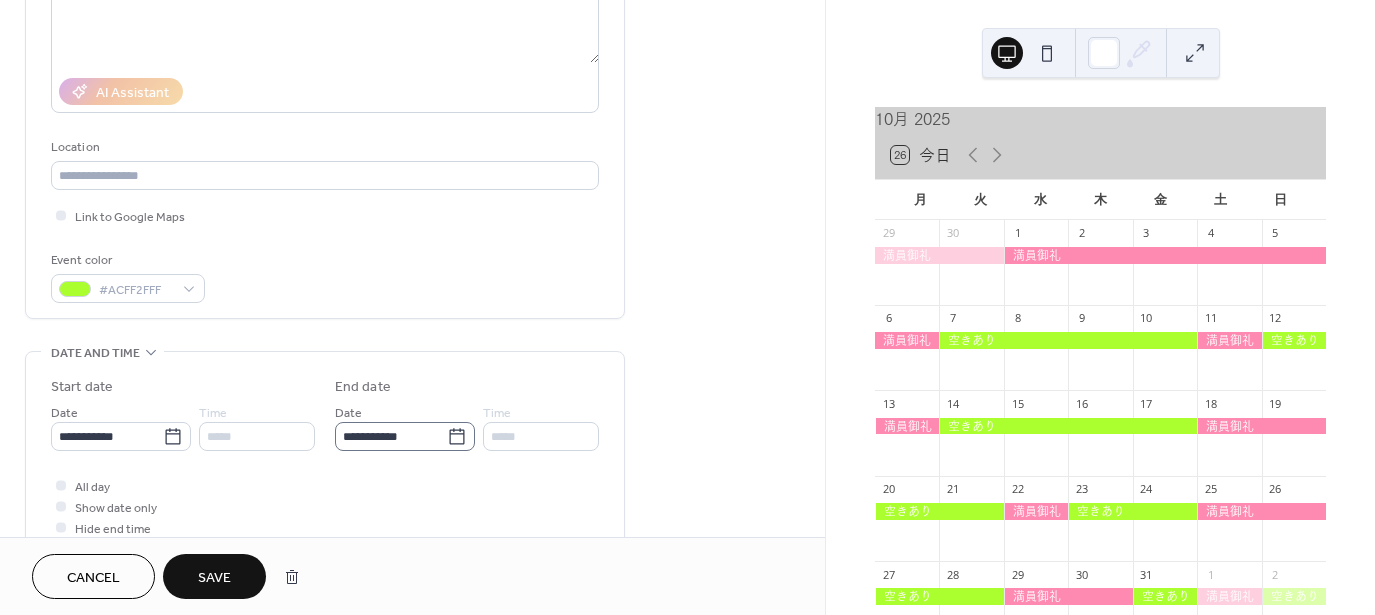 type on "*****" 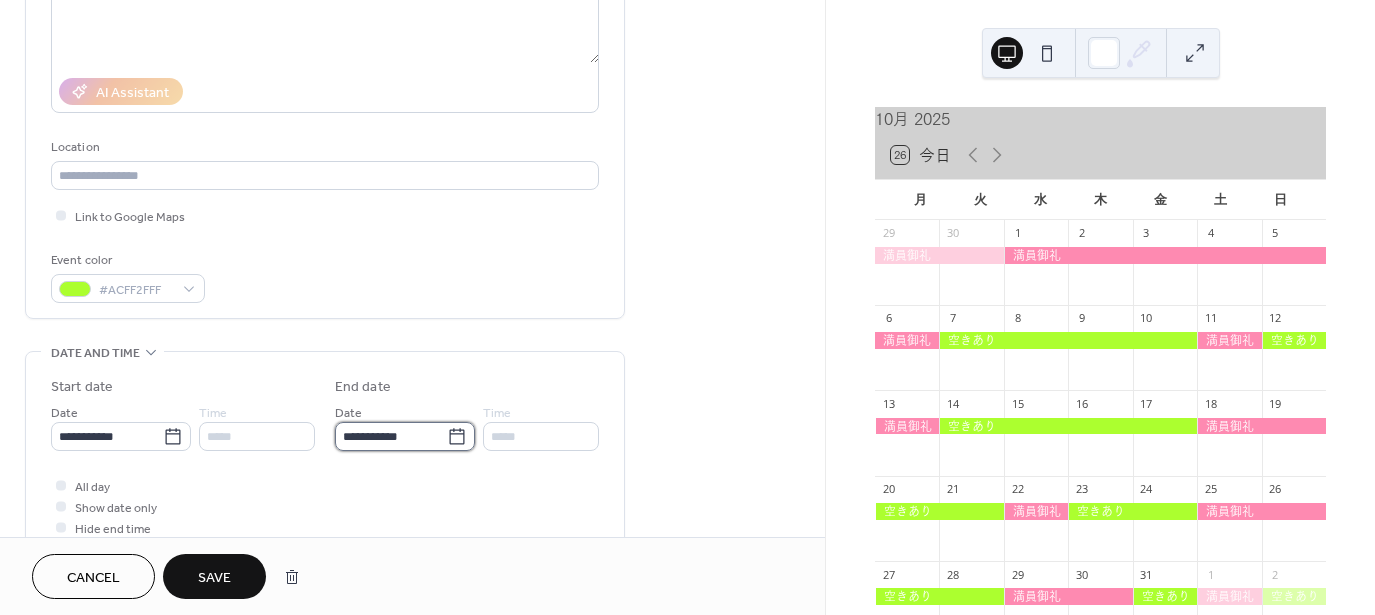 click on "**********" at bounding box center [391, 436] 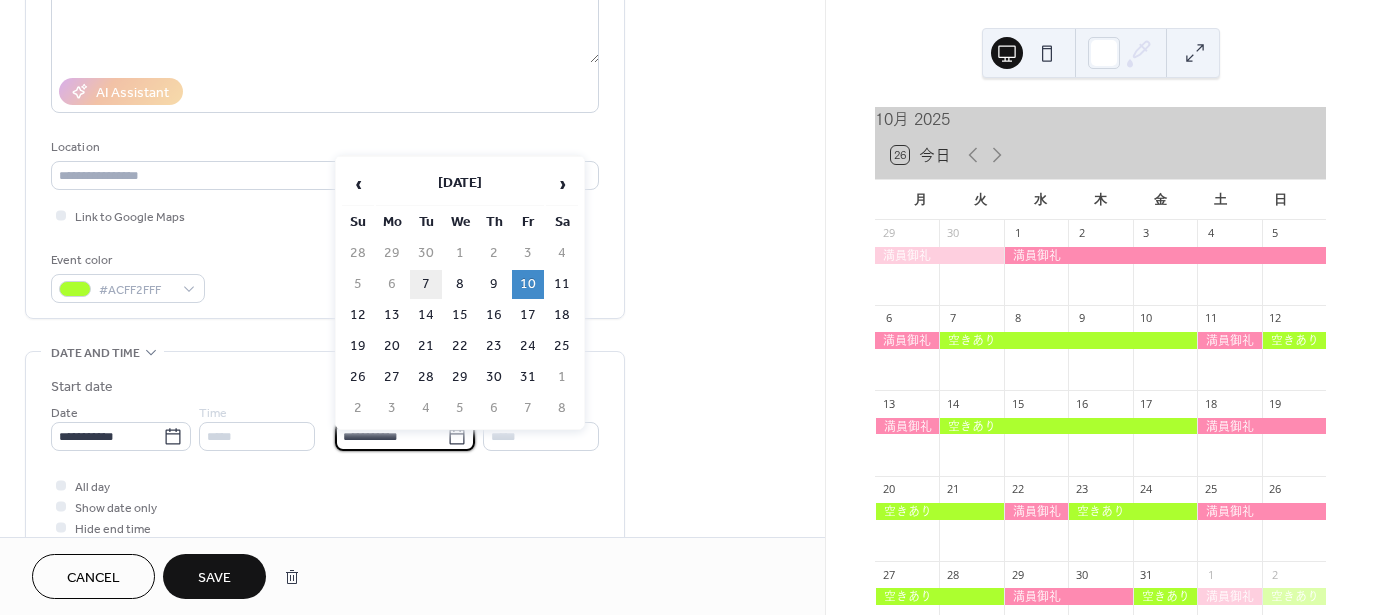 click on "7" at bounding box center (426, 284) 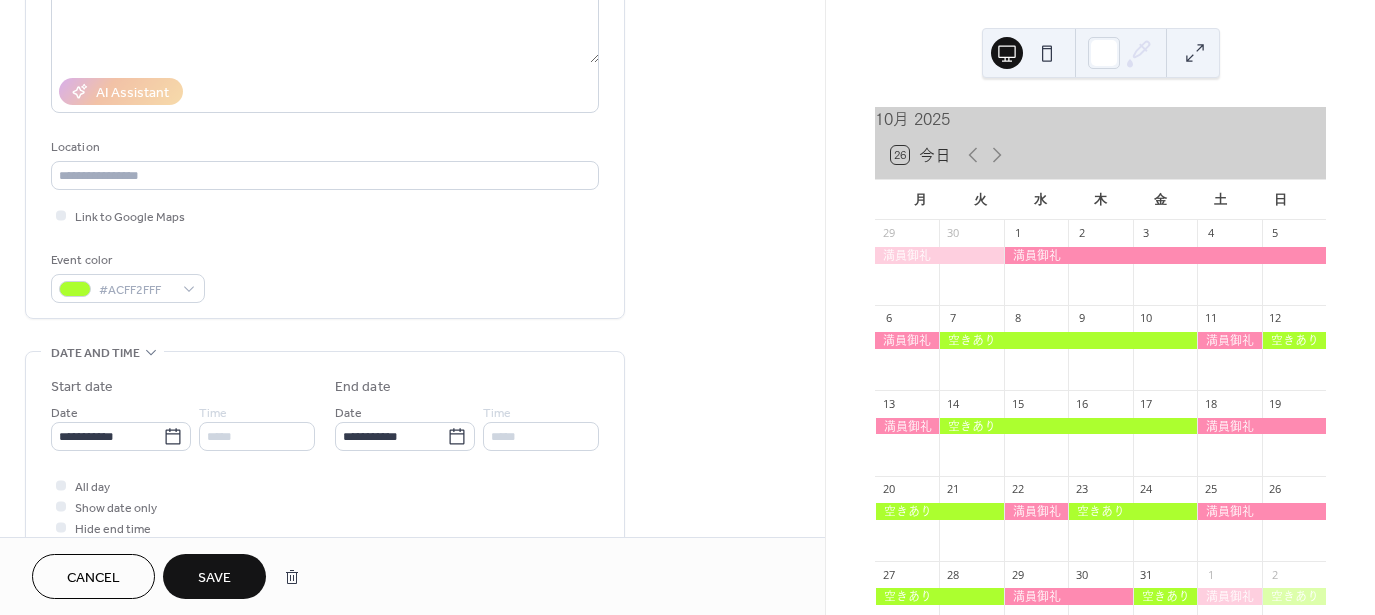 click on "Save" at bounding box center [214, 578] 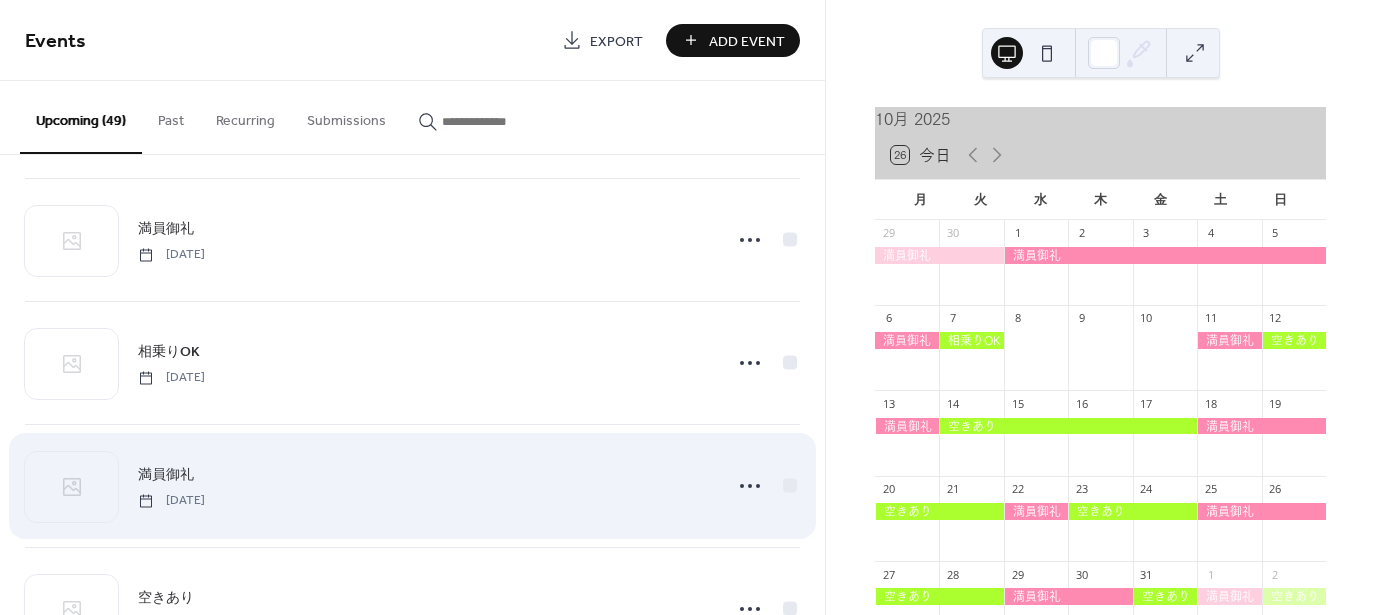 scroll, scrollTop: 2100, scrollLeft: 0, axis: vertical 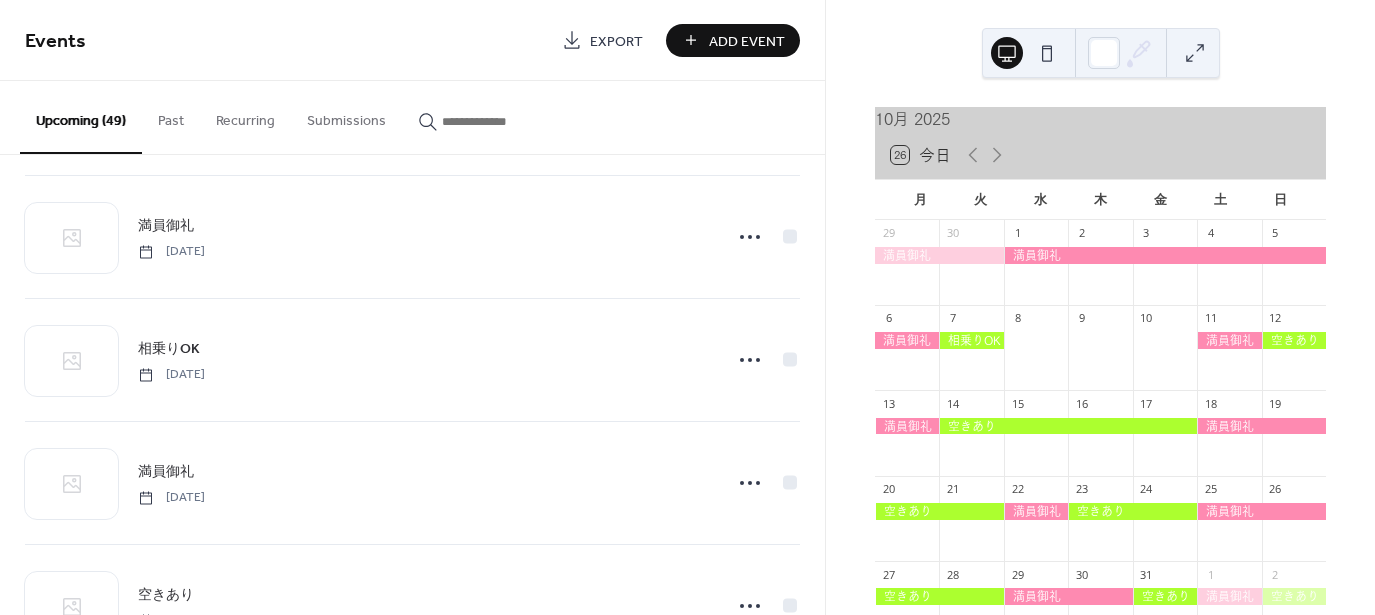 click on "Add Event" at bounding box center [733, 40] 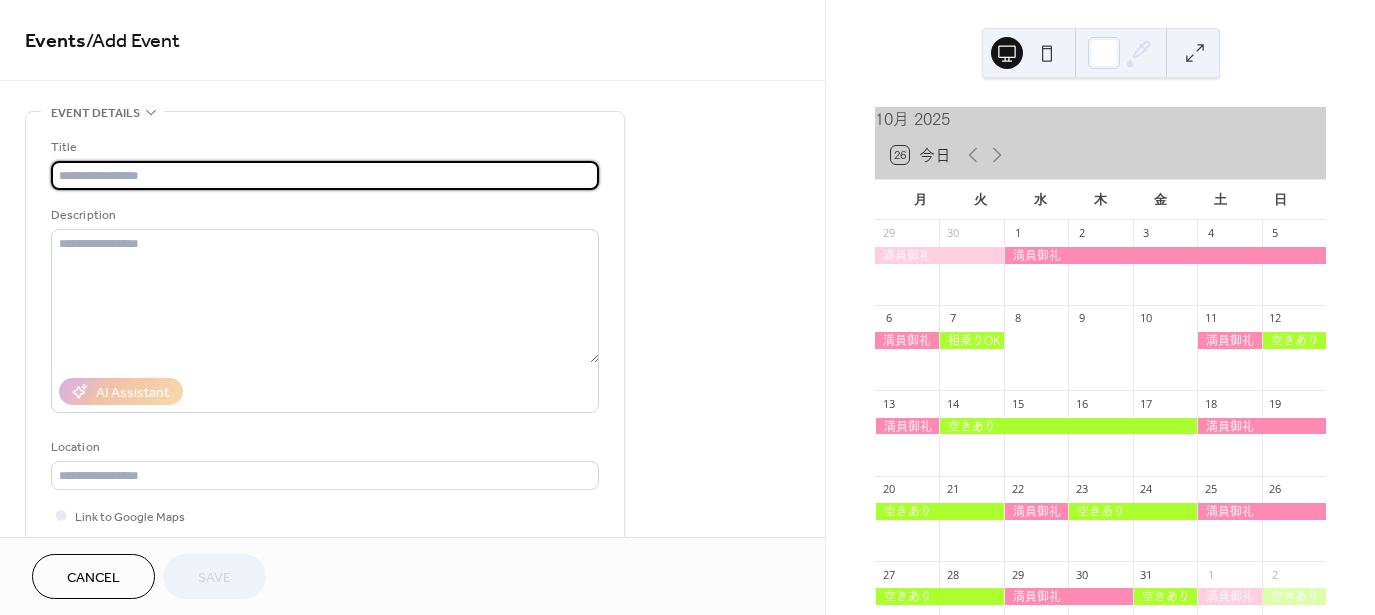 click at bounding box center [325, 175] 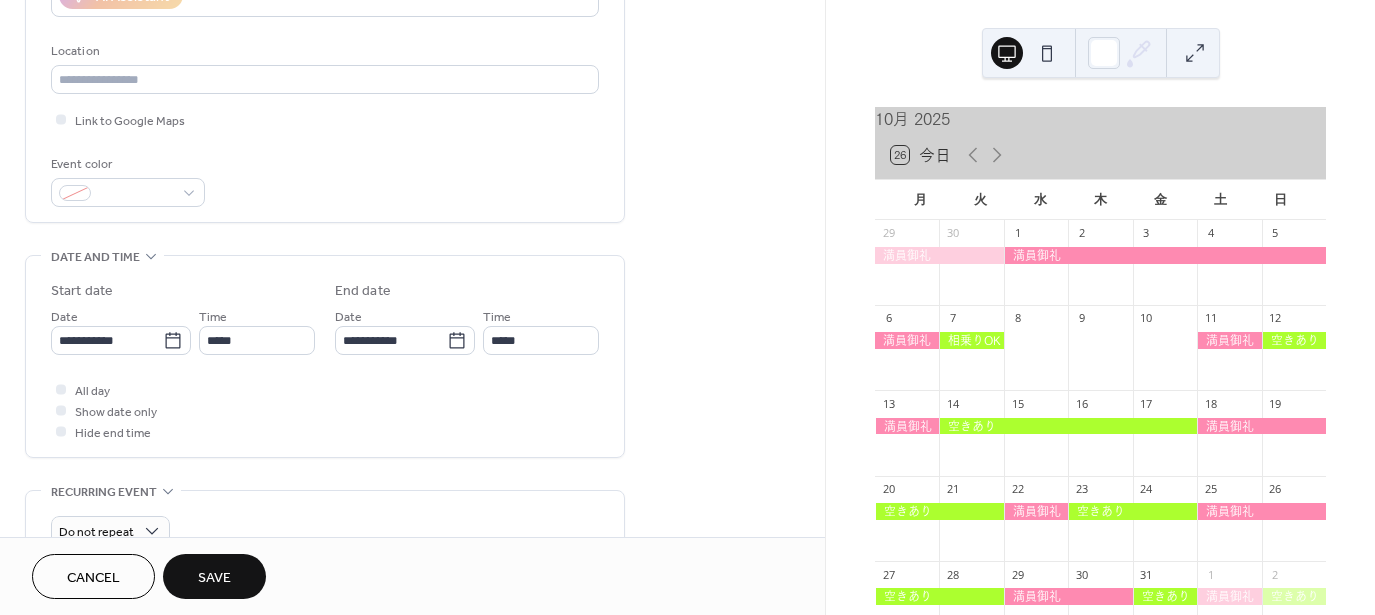 scroll, scrollTop: 400, scrollLeft: 0, axis: vertical 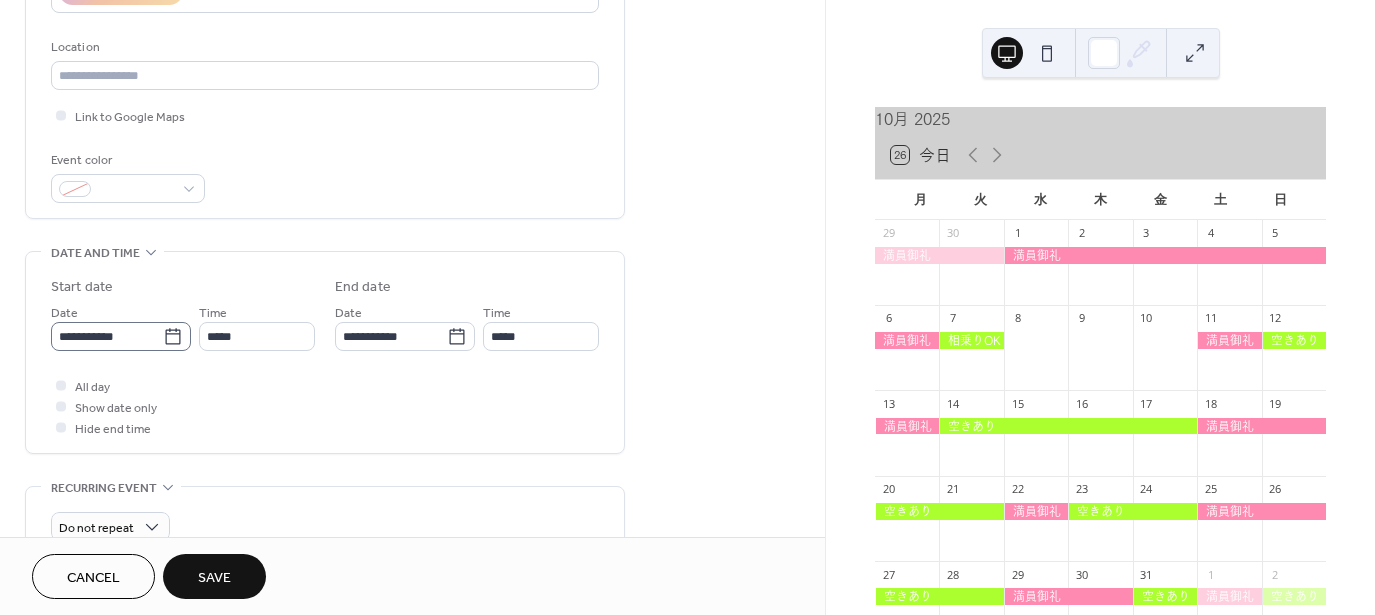 type on "****" 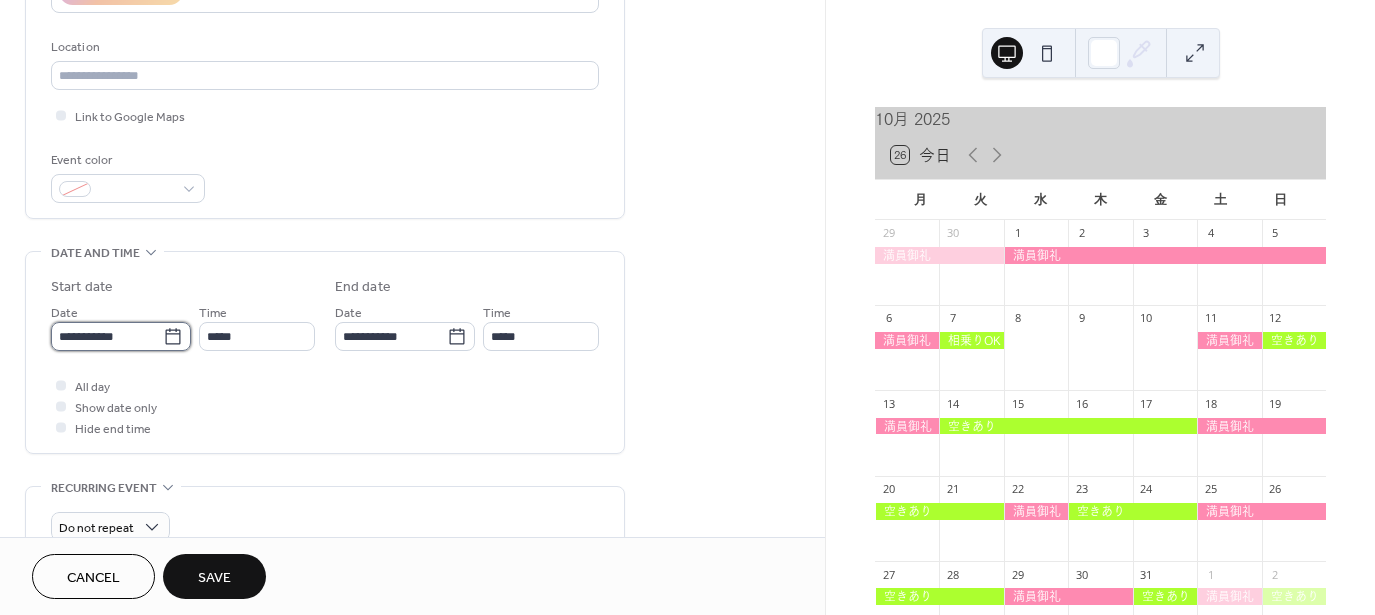 click on "**********" at bounding box center [107, 336] 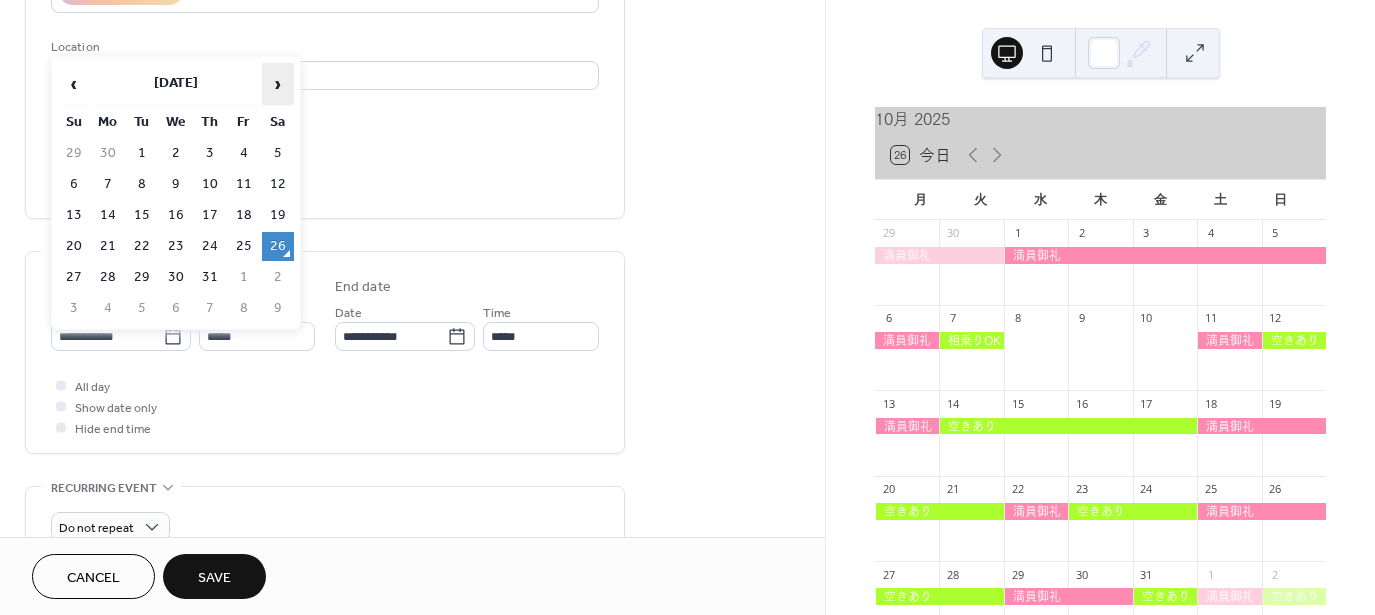 click on "›" at bounding box center (278, 84) 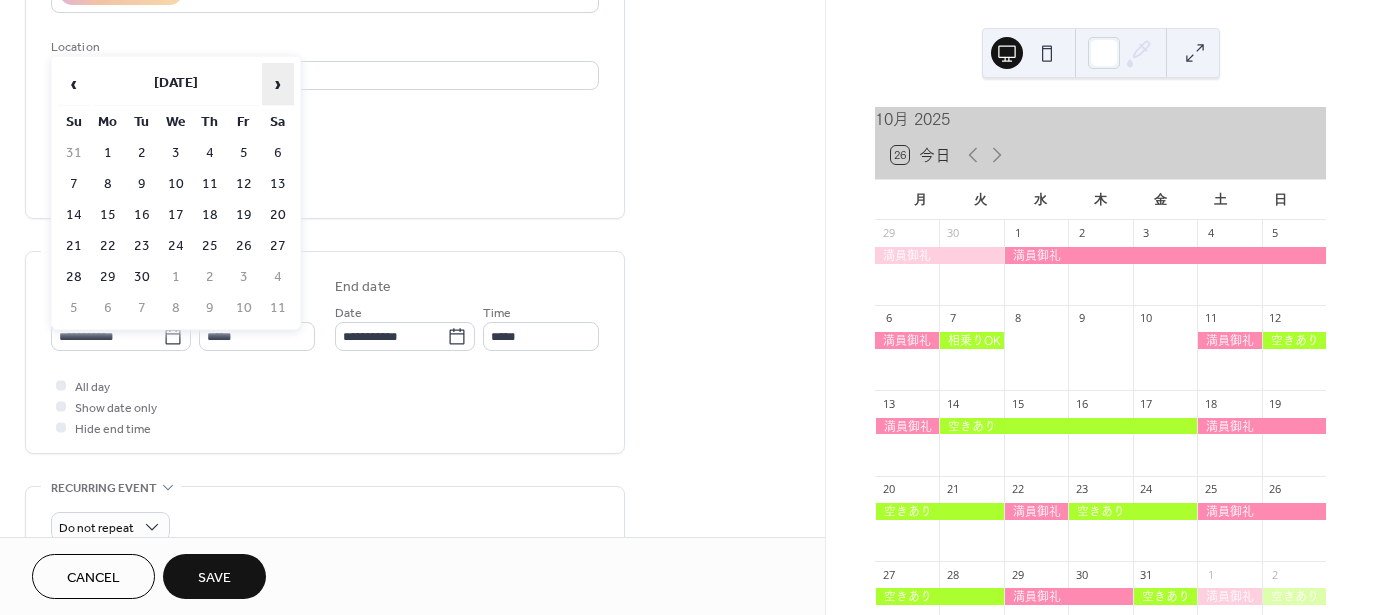click on "›" at bounding box center (278, 84) 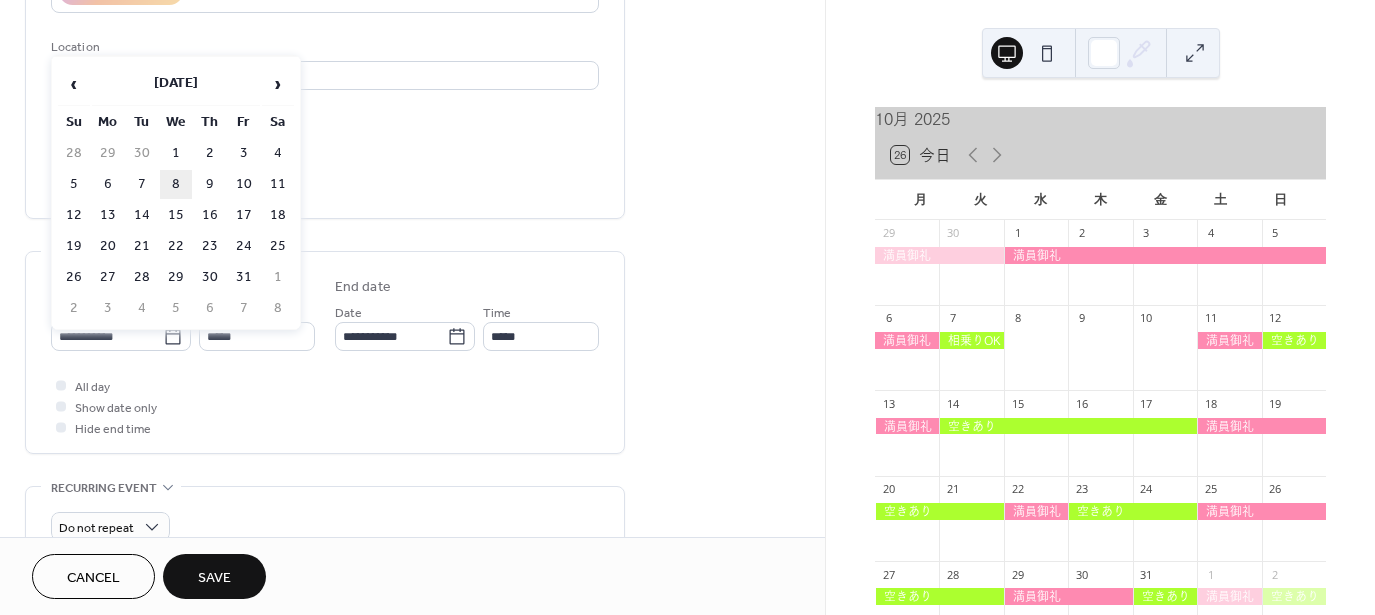 click on "8" at bounding box center (176, 184) 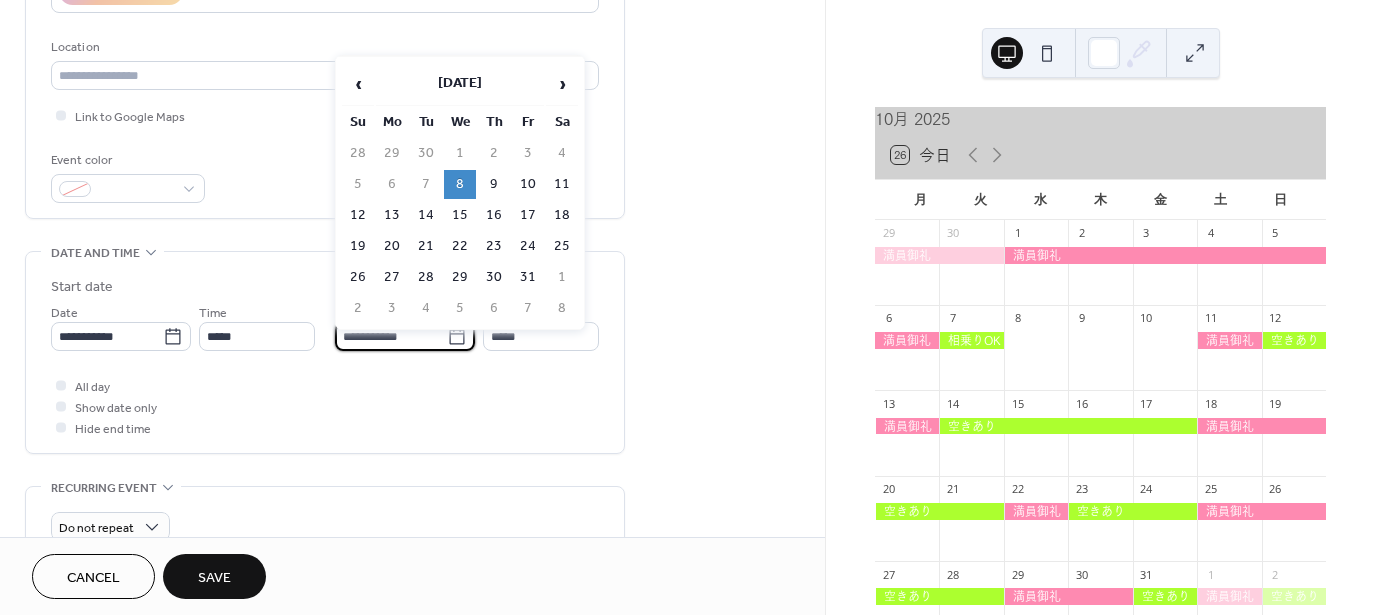 click on "**********" at bounding box center (391, 336) 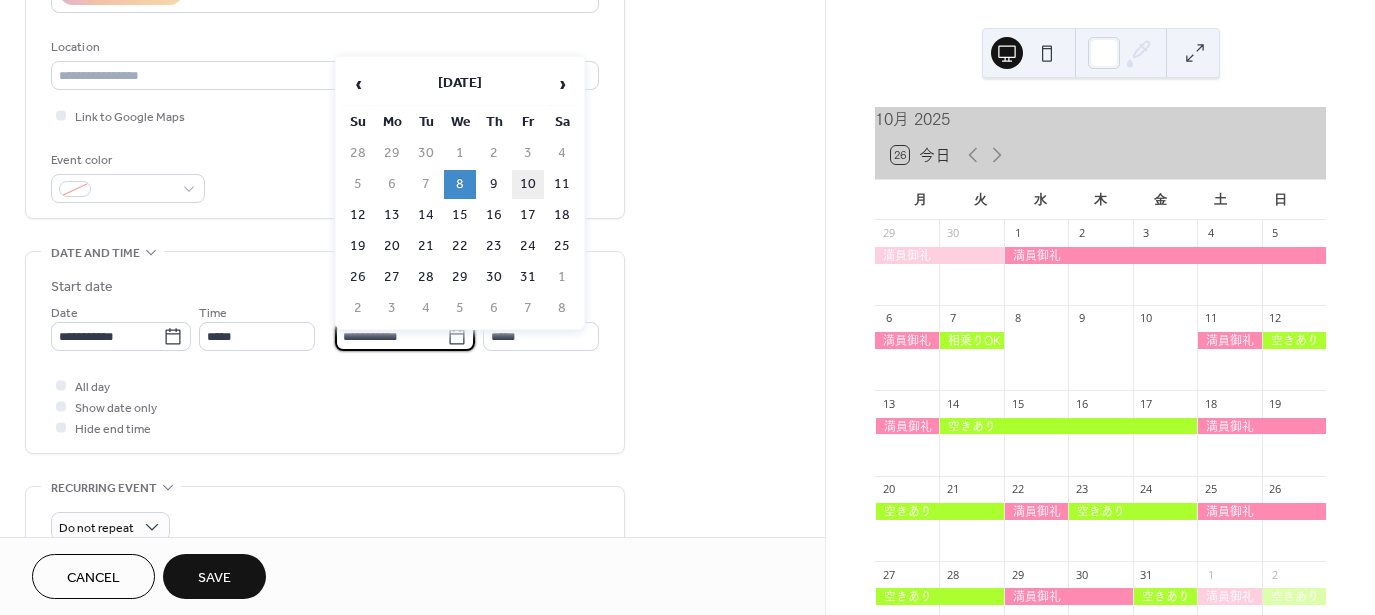 click on "10" at bounding box center [528, 184] 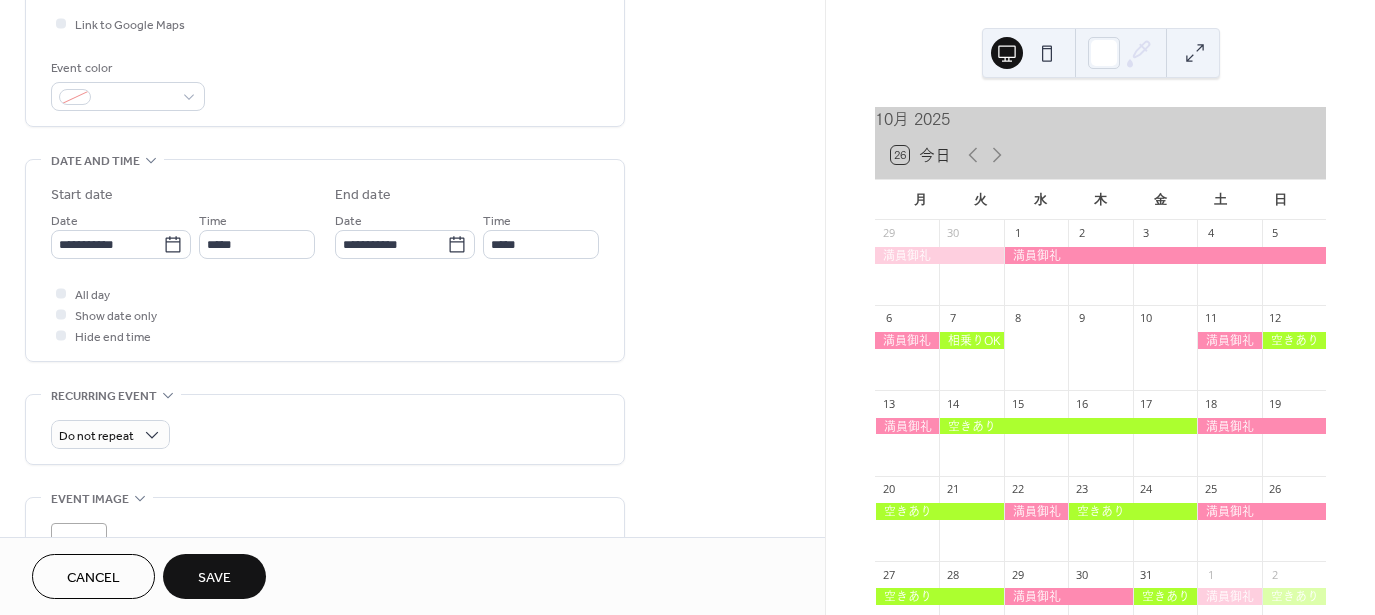 scroll, scrollTop: 400, scrollLeft: 0, axis: vertical 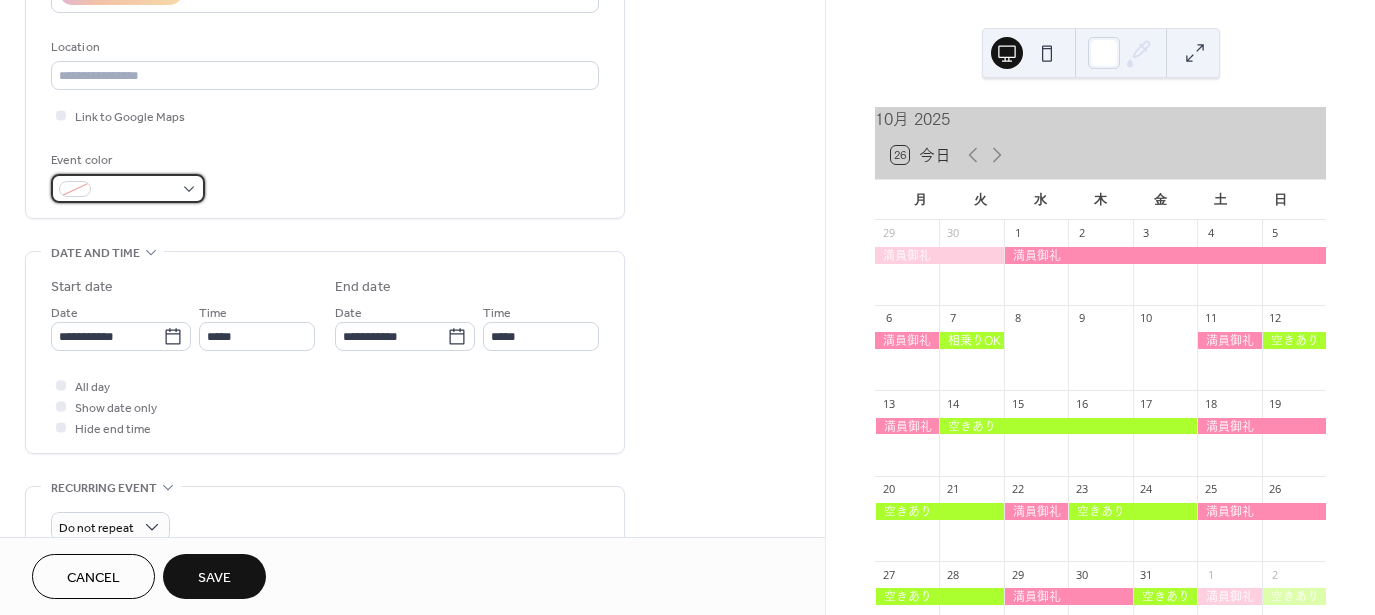 click at bounding box center [128, 188] 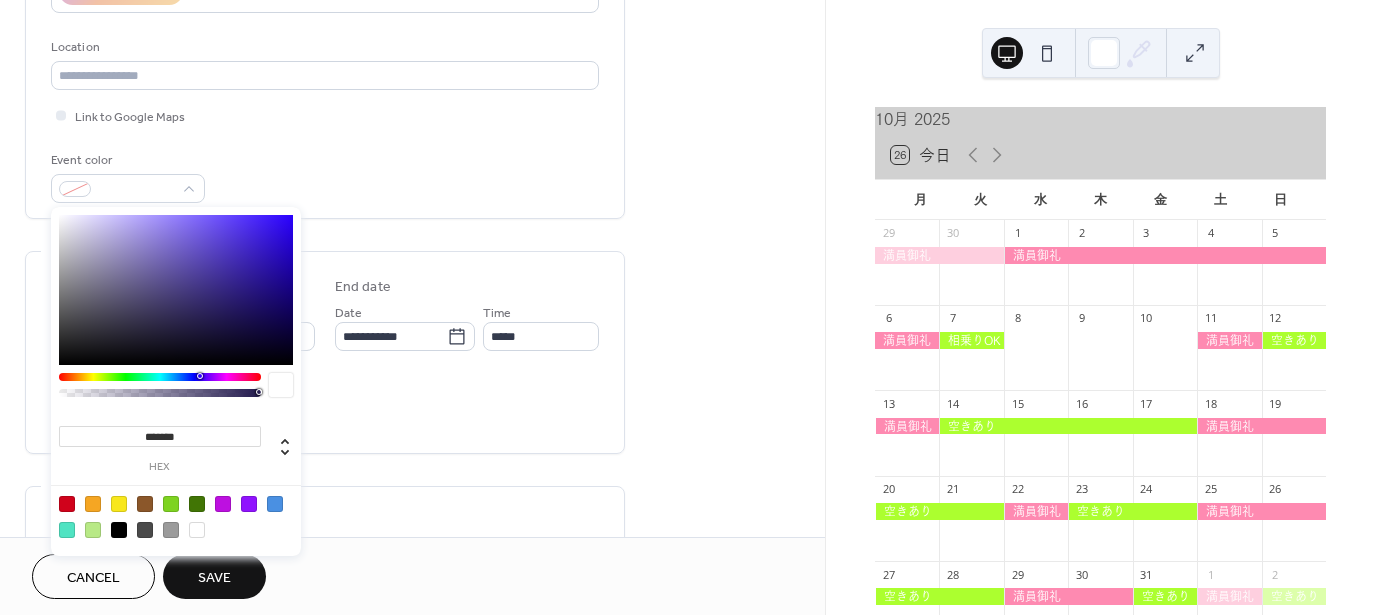 drag, startPoint x: 201, startPoint y: 440, endPoint x: 67, endPoint y: 448, distance: 134.23859 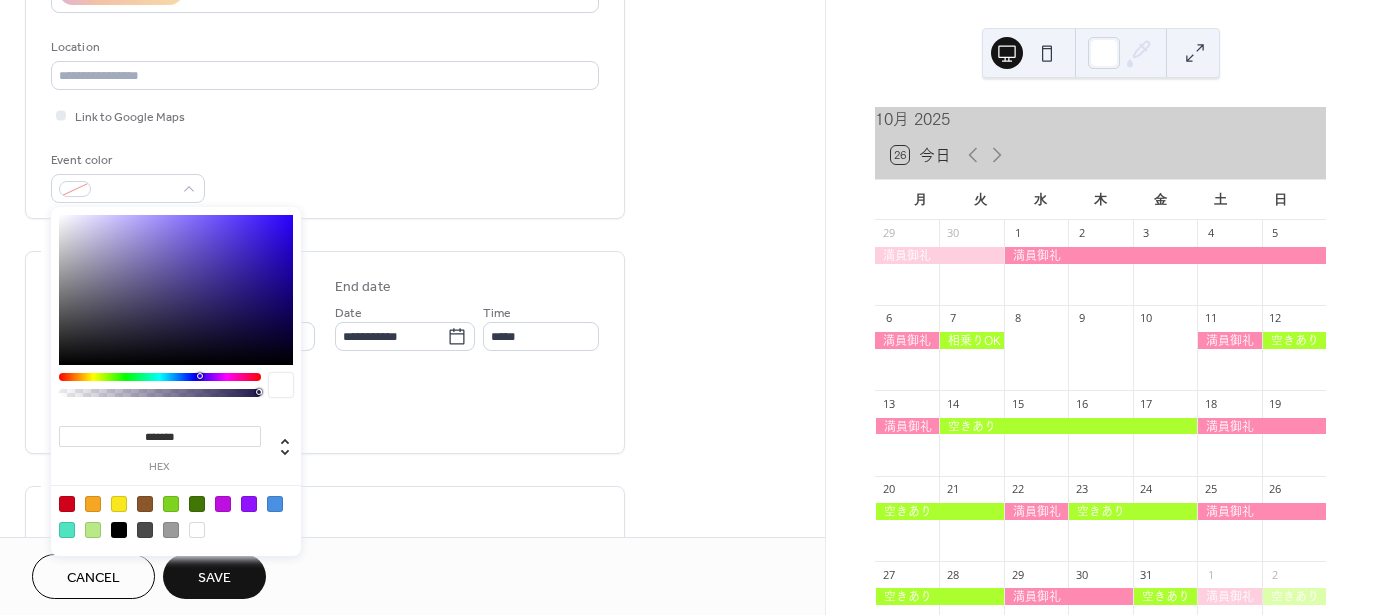 paste 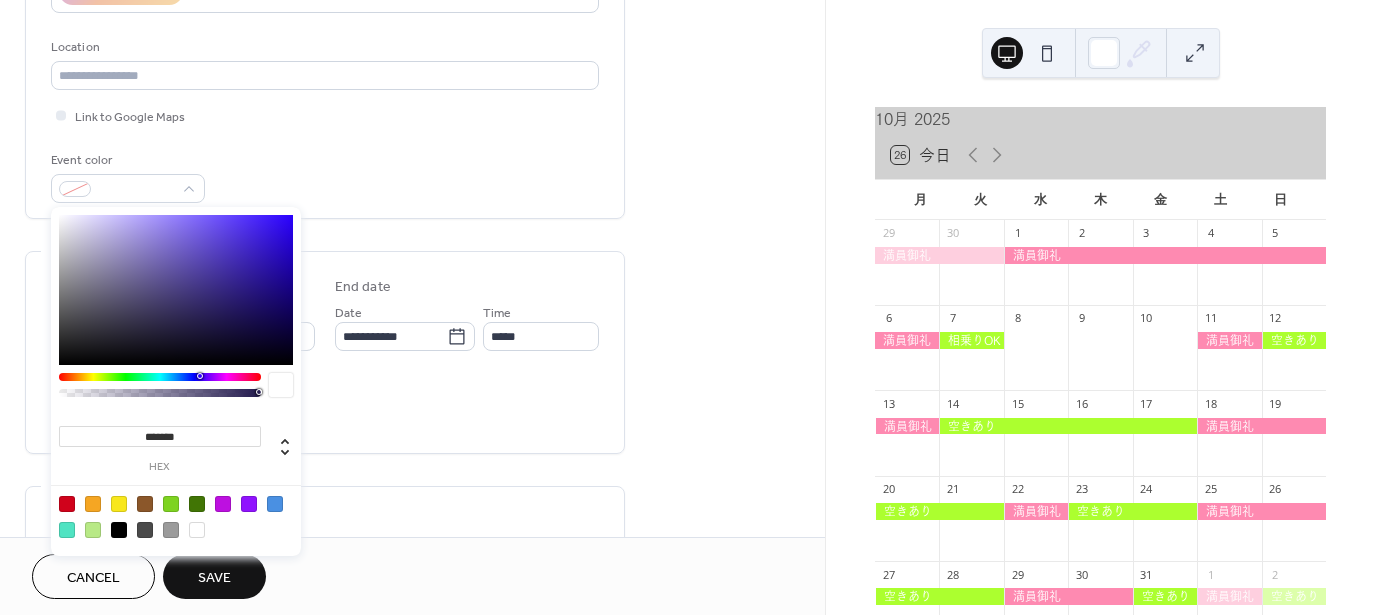 type on "******" 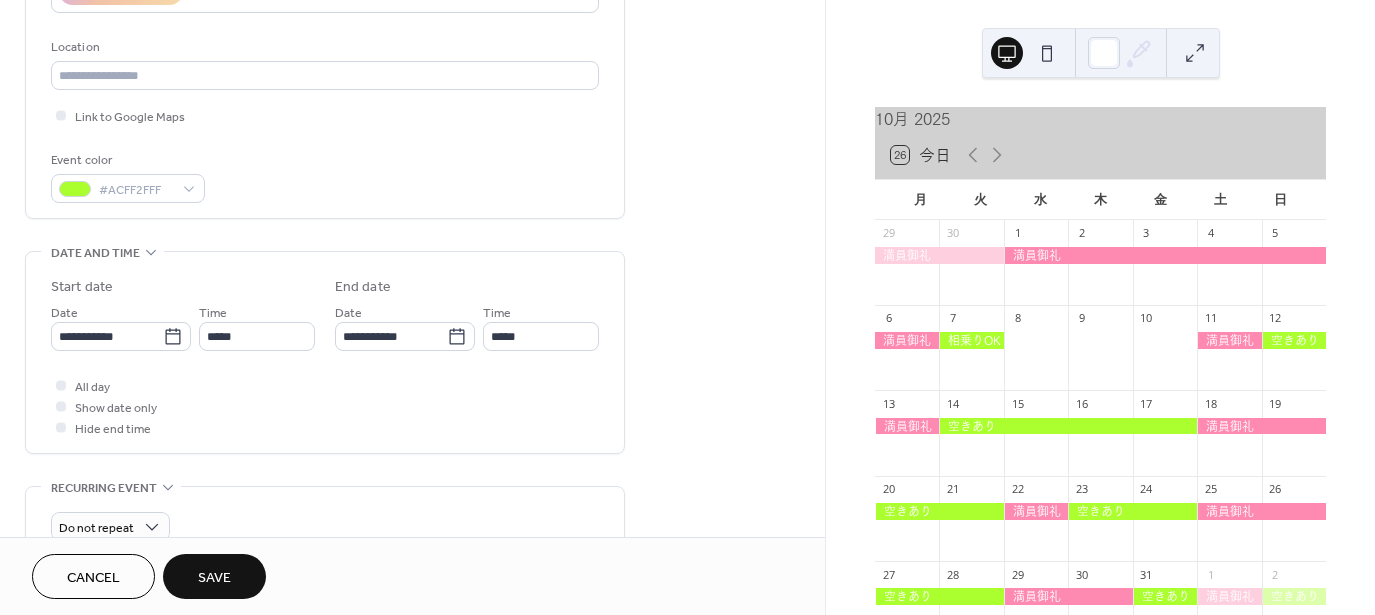 click on "Event color #ACFF2FFF" at bounding box center [325, 176] 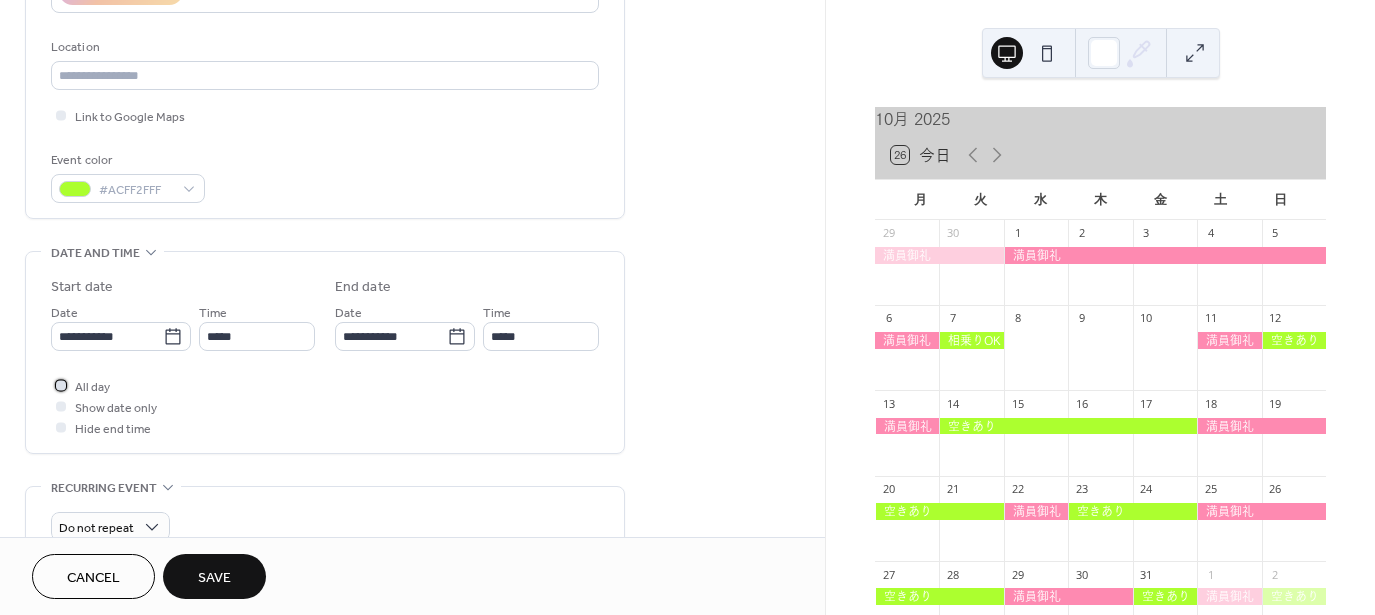 click on "All day" at bounding box center (92, 387) 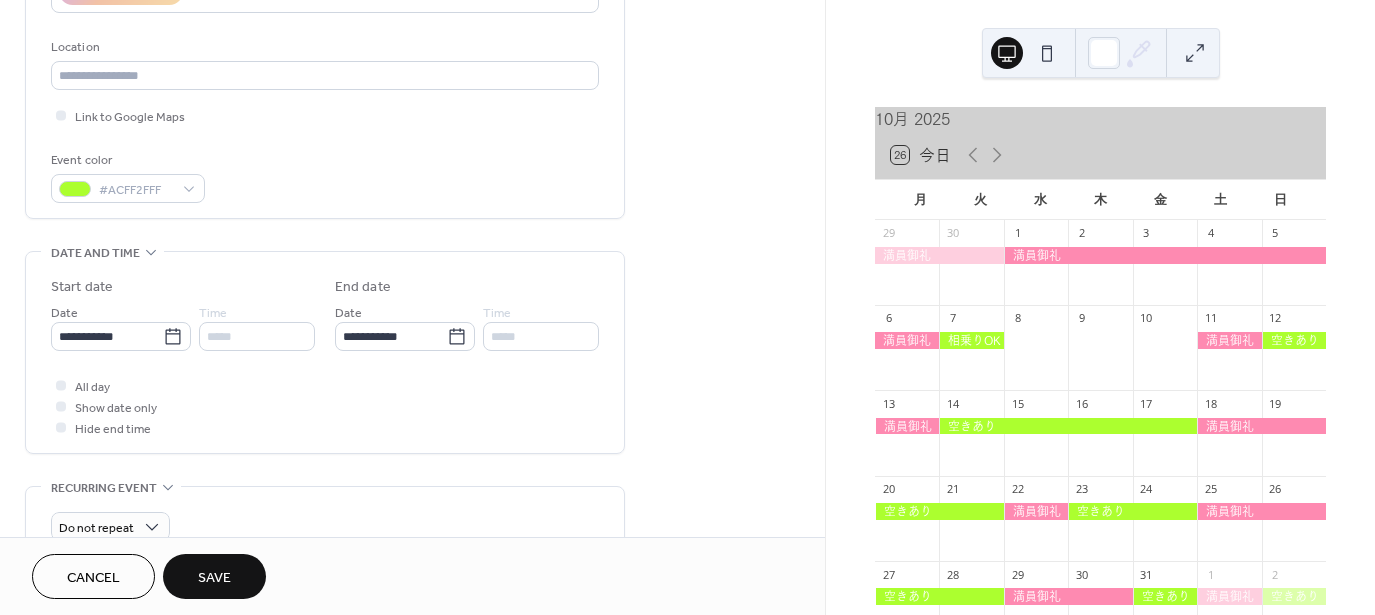 click on "Save" at bounding box center [214, 578] 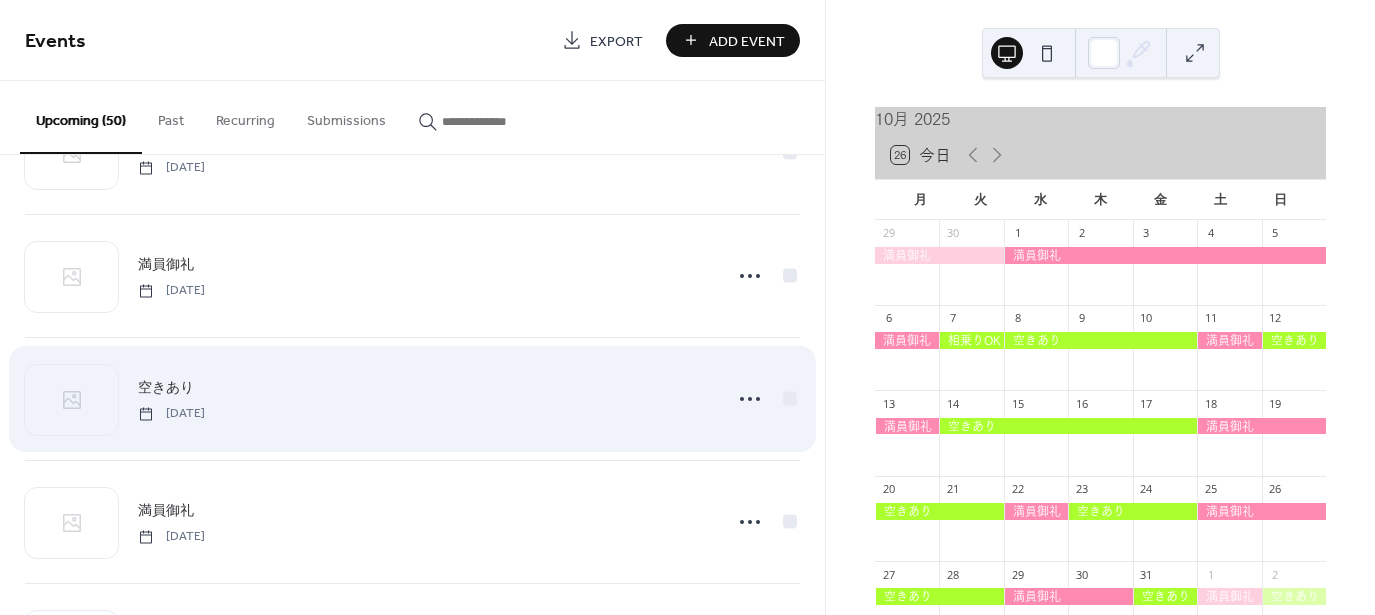 scroll, scrollTop: 2600, scrollLeft: 0, axis: vertical 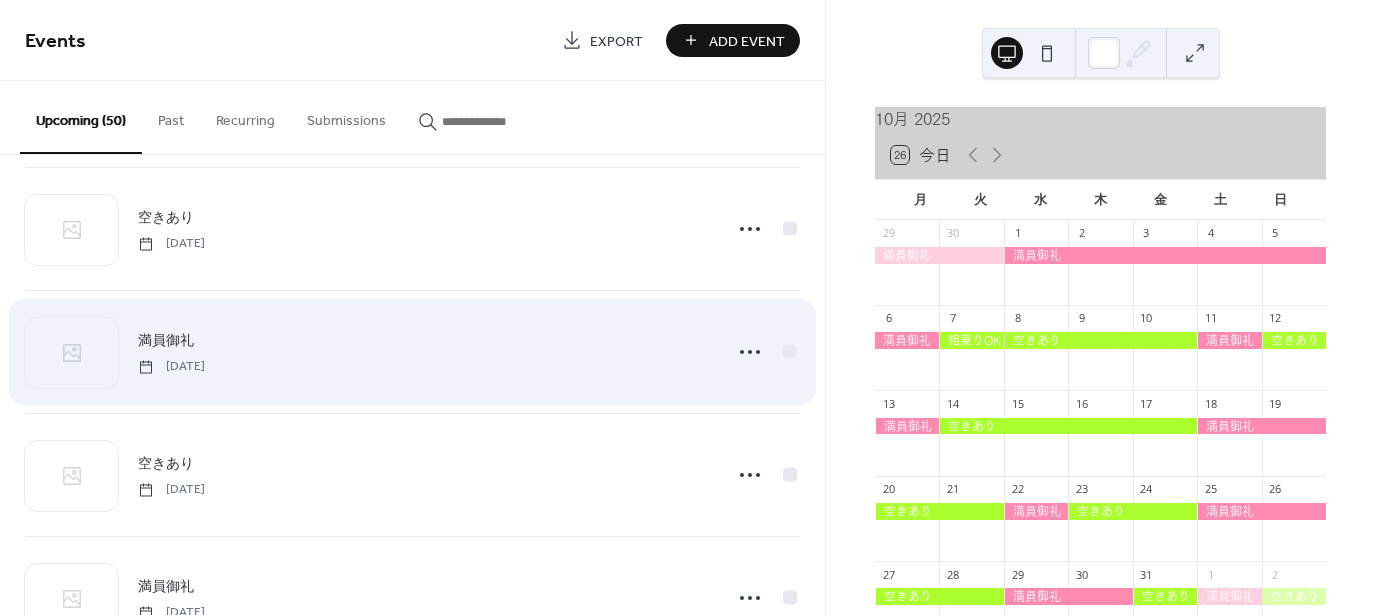 click on "満員御礼" at bounding box center [166, 341] 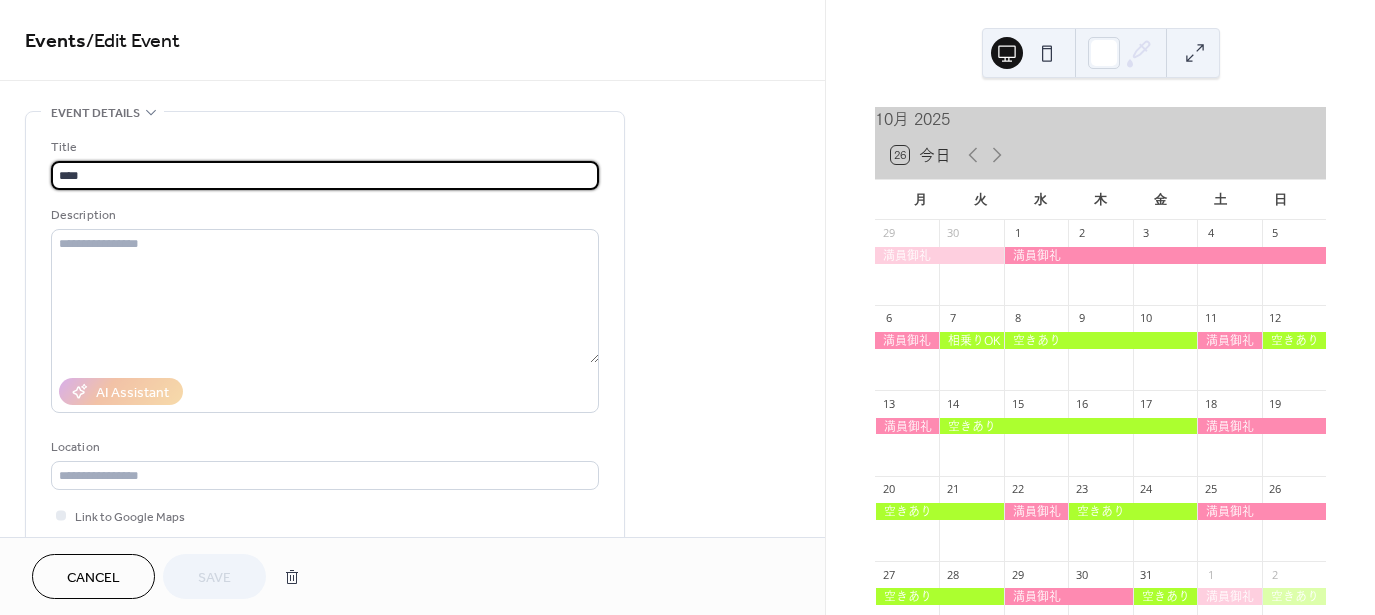 scroll, scrollTop: 500, scrollLeft: 0, axis: vertical 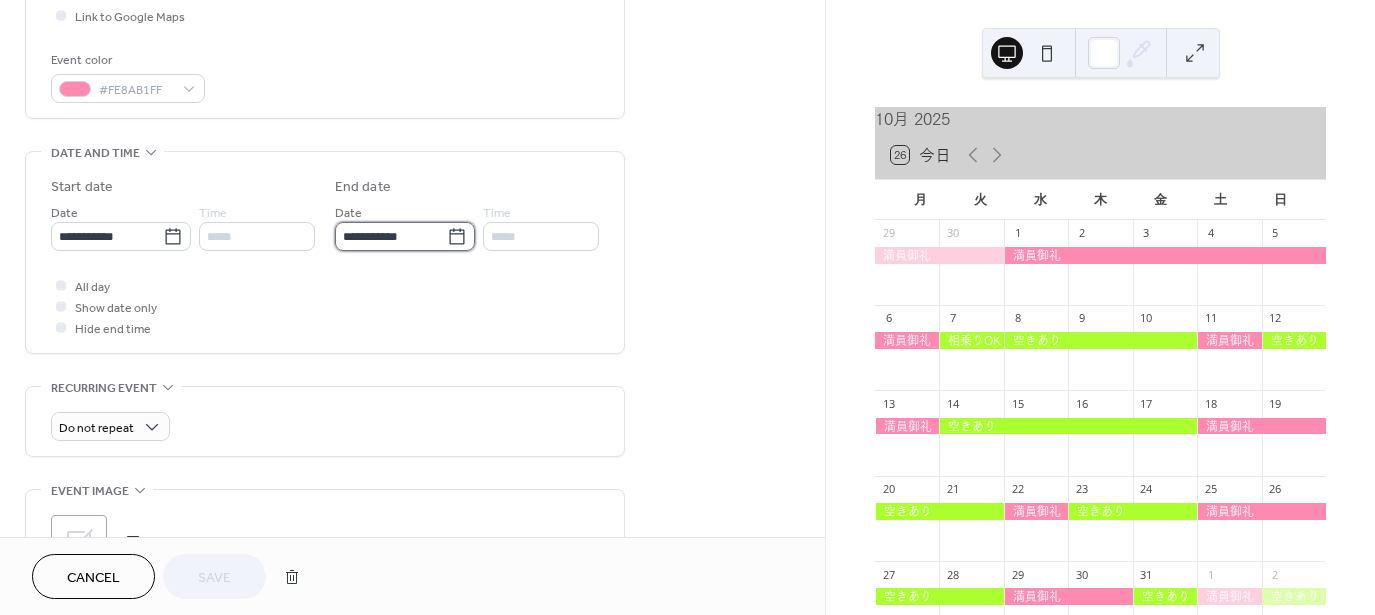 click on "**********" at bounding box center [391, 236] 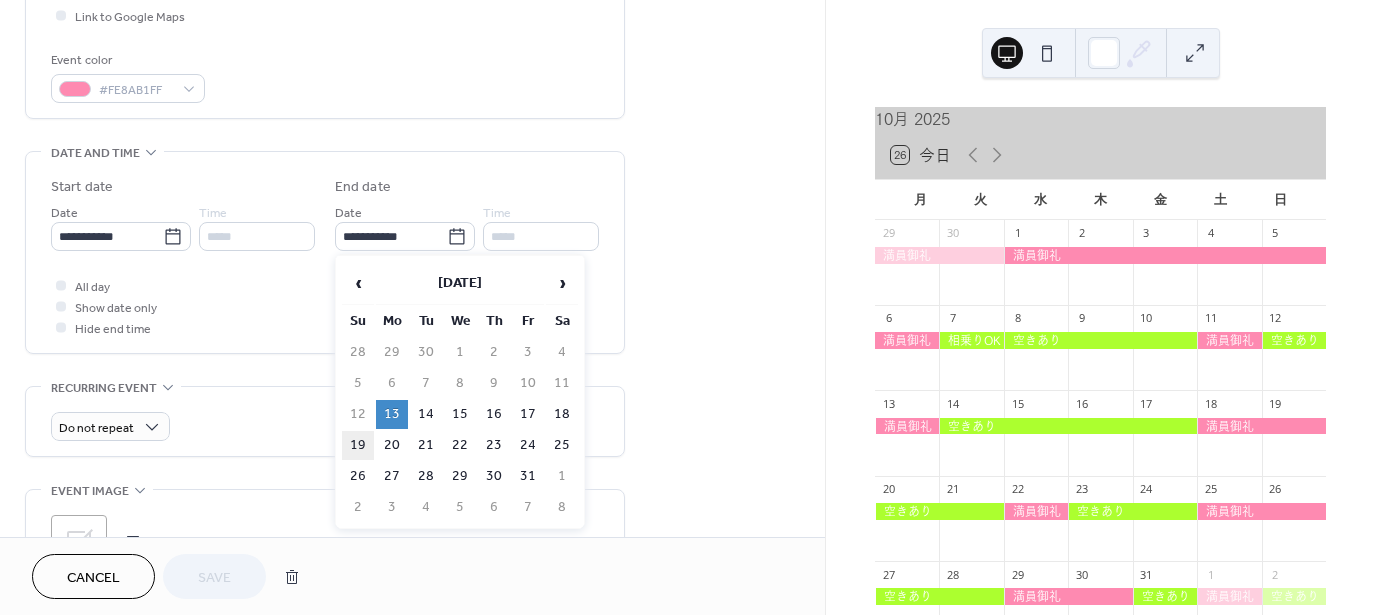 click on "19" at bounding box center (358, 445) 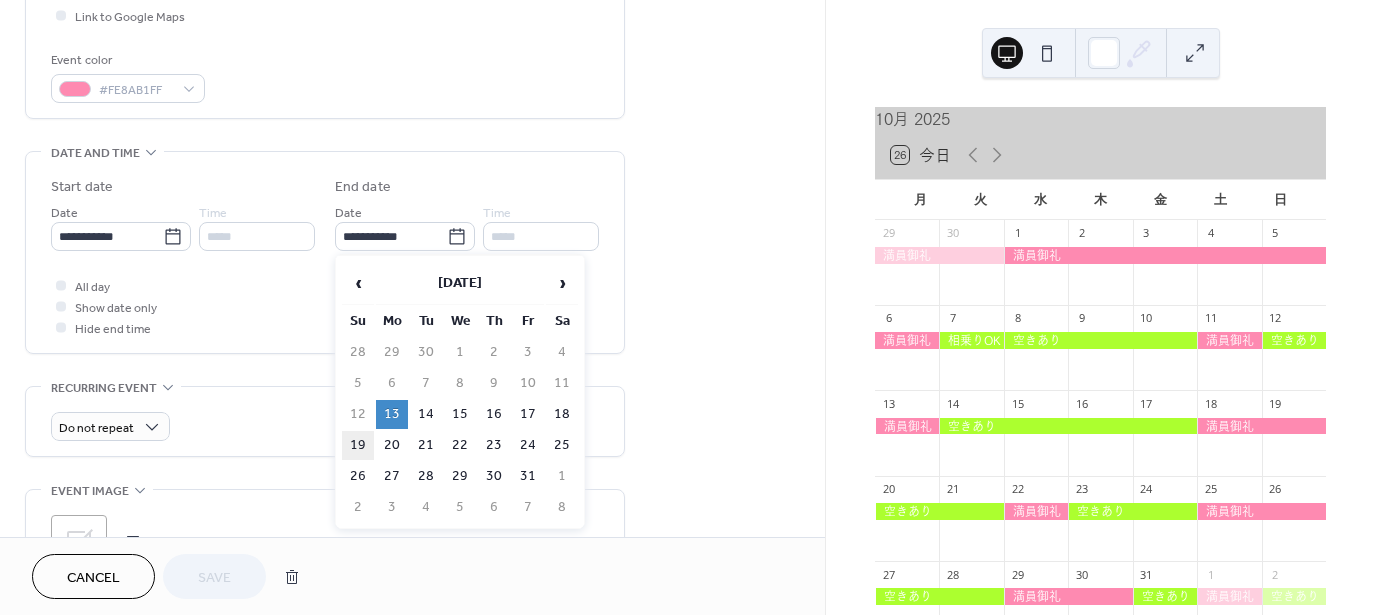 type on "**********" 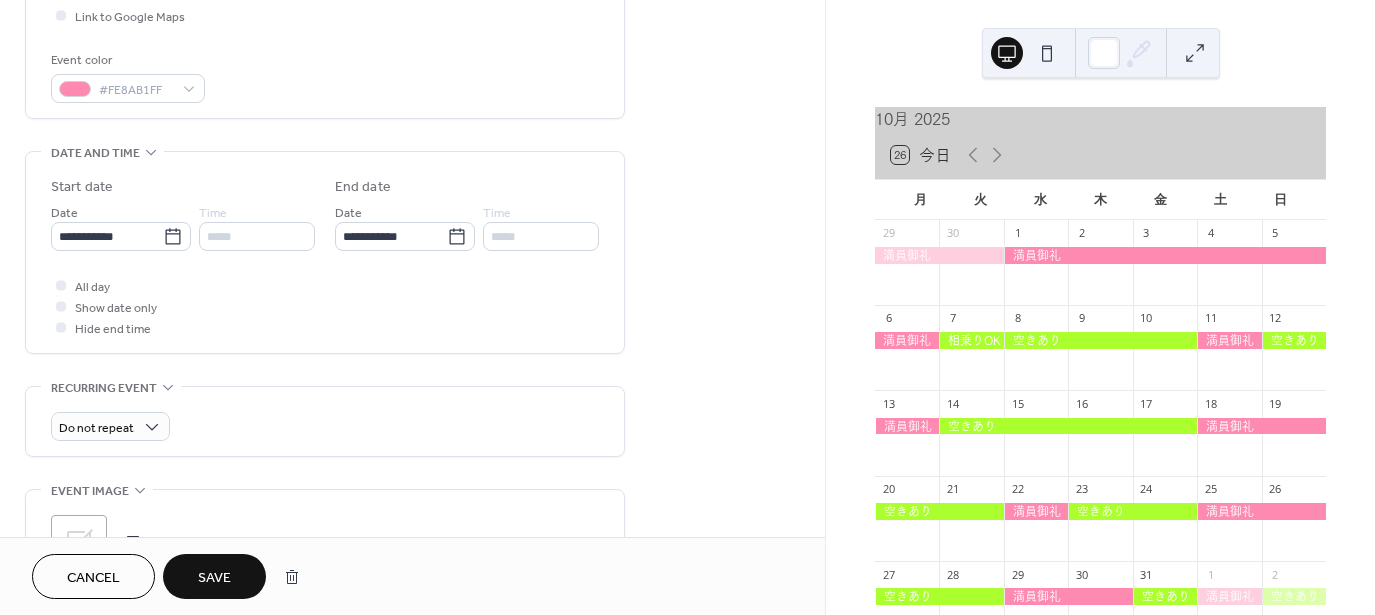 click on "Save" at bounding box center (214, 578) 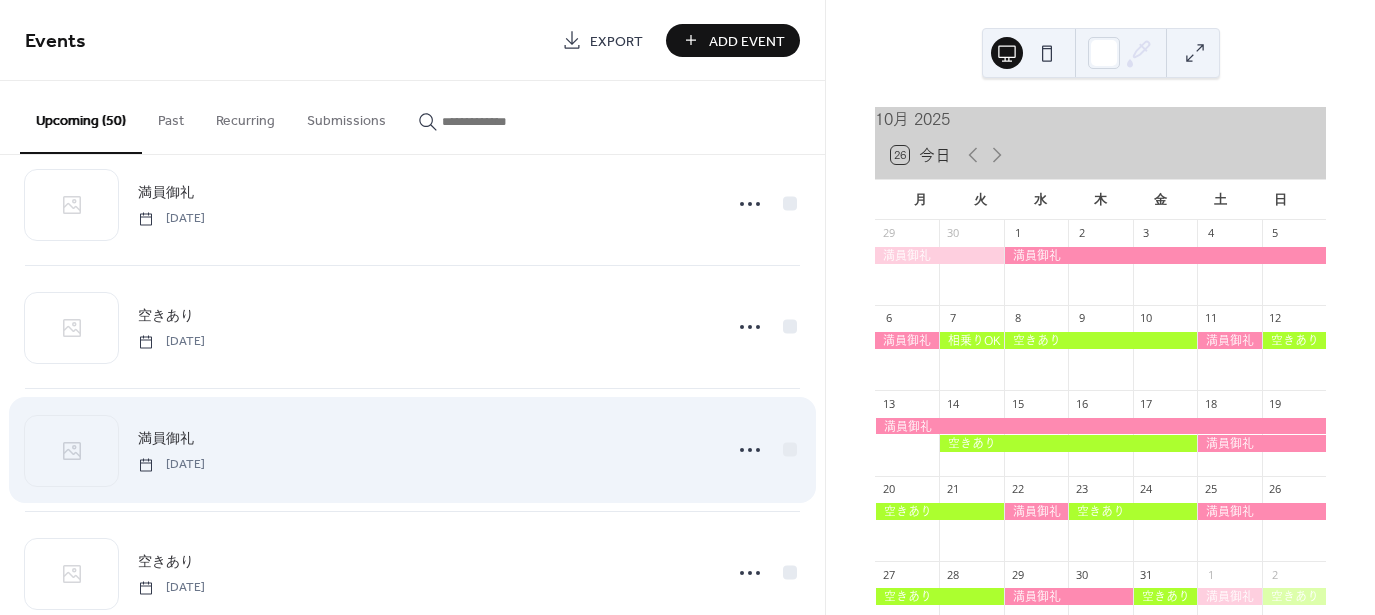 scroll, scrollTop: 2800, scrollLeft: 0, axis: vertical 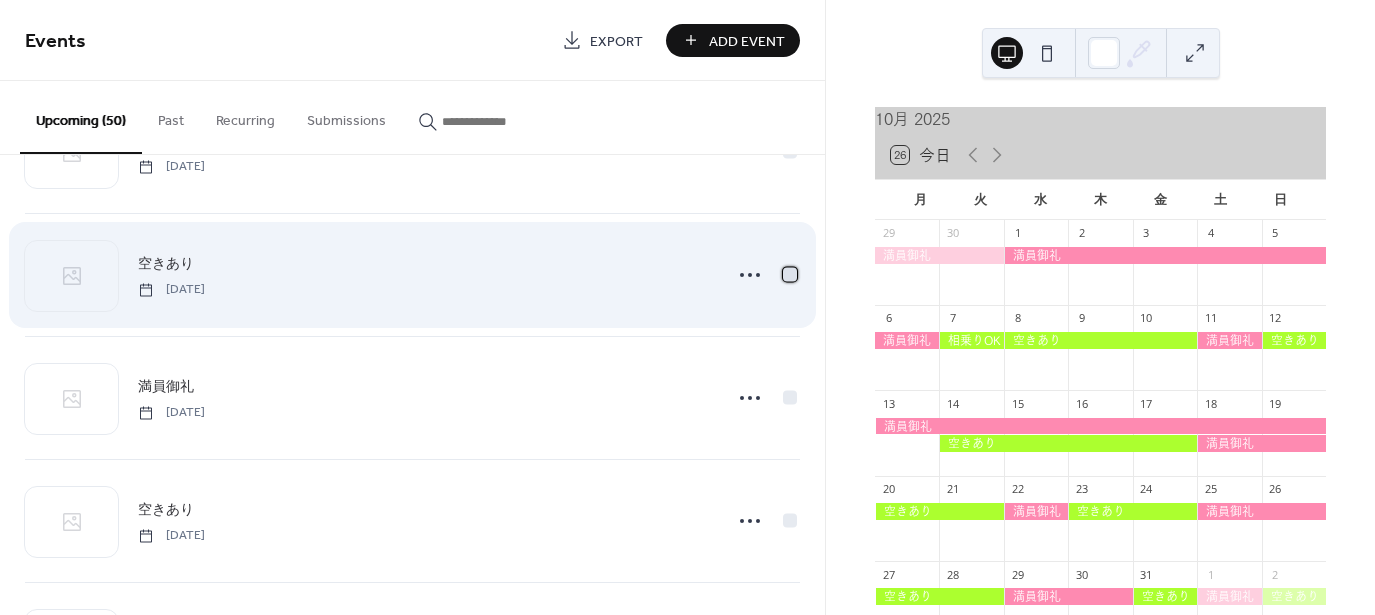 click at bounding box center (790, 274) 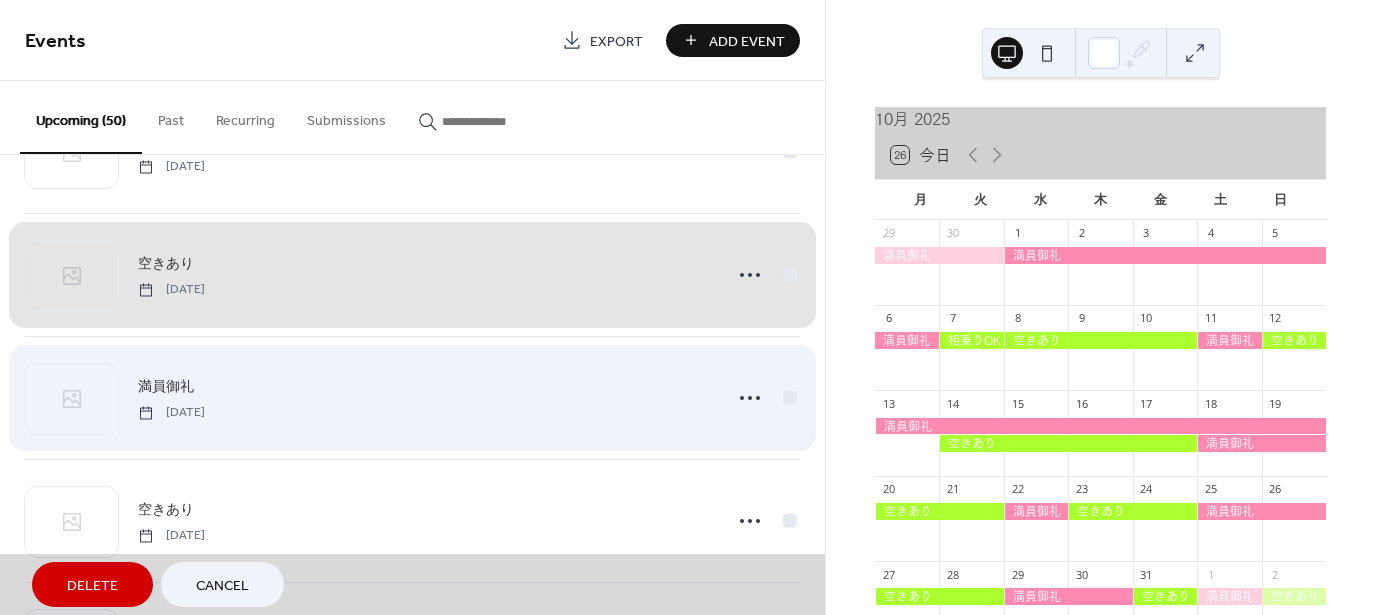 click on "満員御礼 [DATE]" at bounding box center (412, 397) 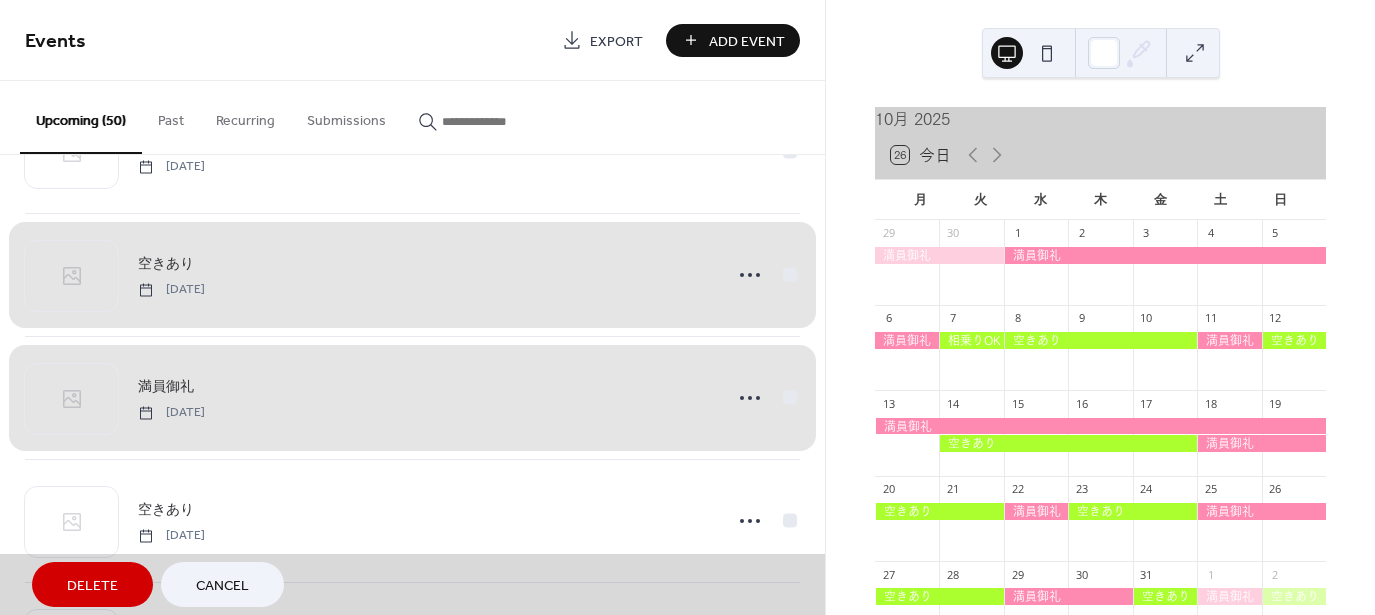 click on "Delete" at bounding box center [92, 586] 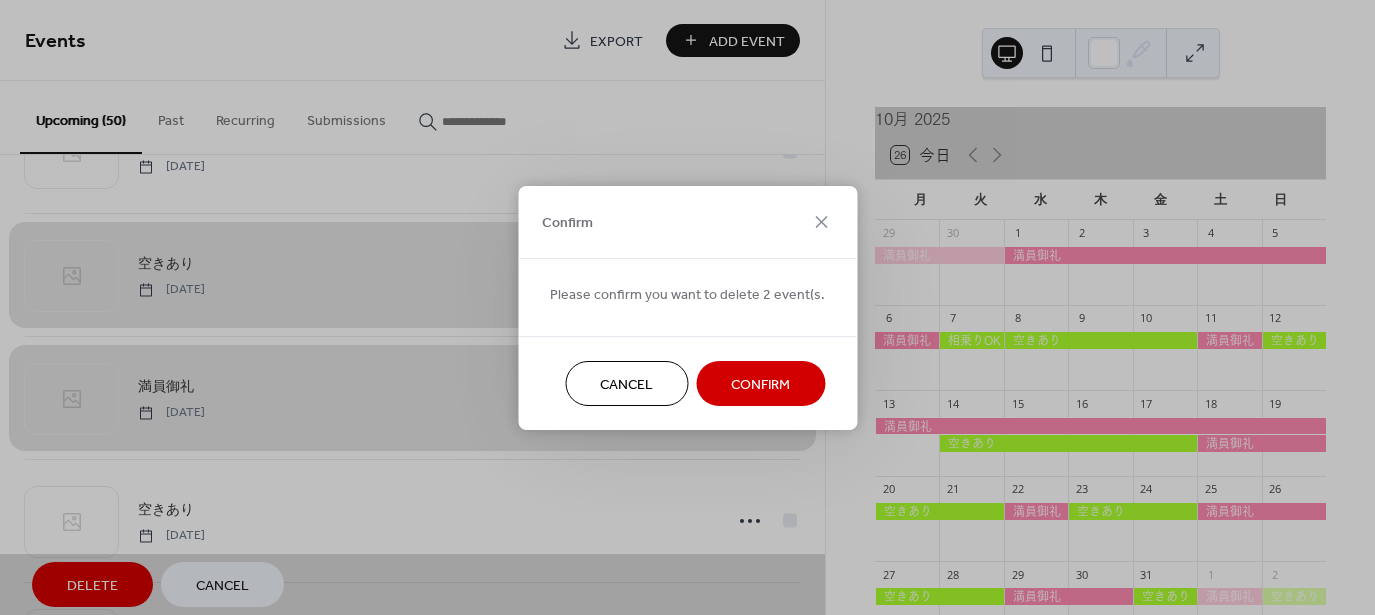 click on "Confirm" at bounding box center (760, 383) 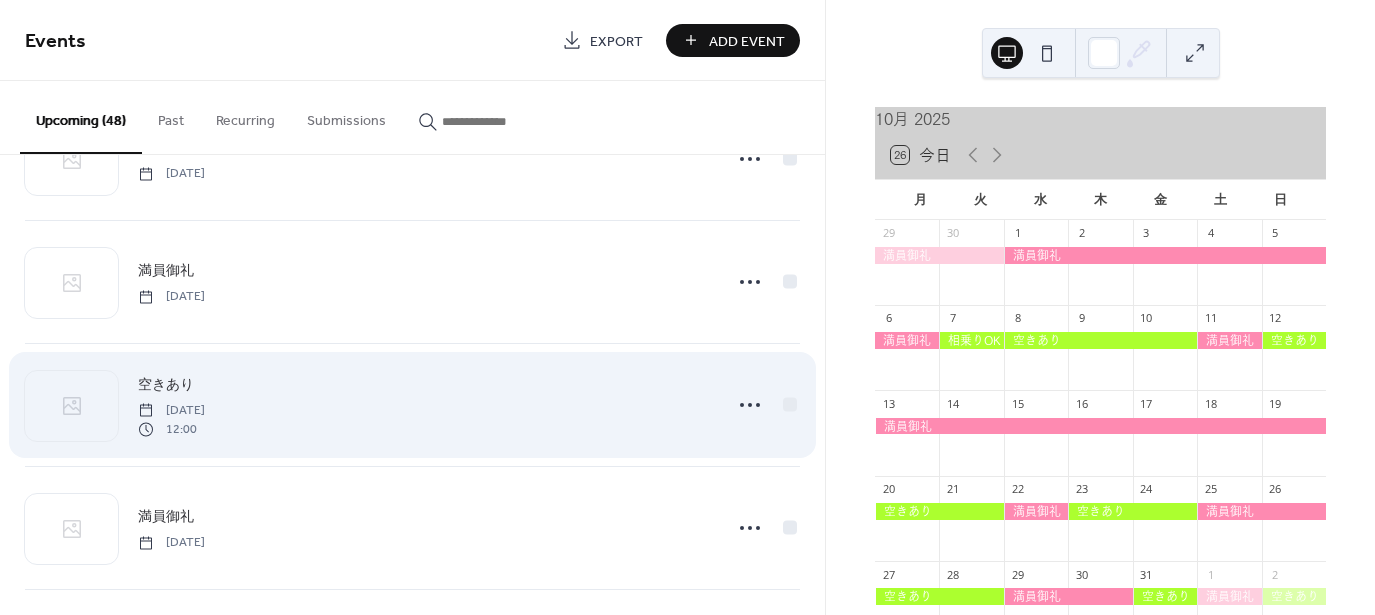 scroll, scrollTop: 3000, scrollLeft: 0, axis: vertical 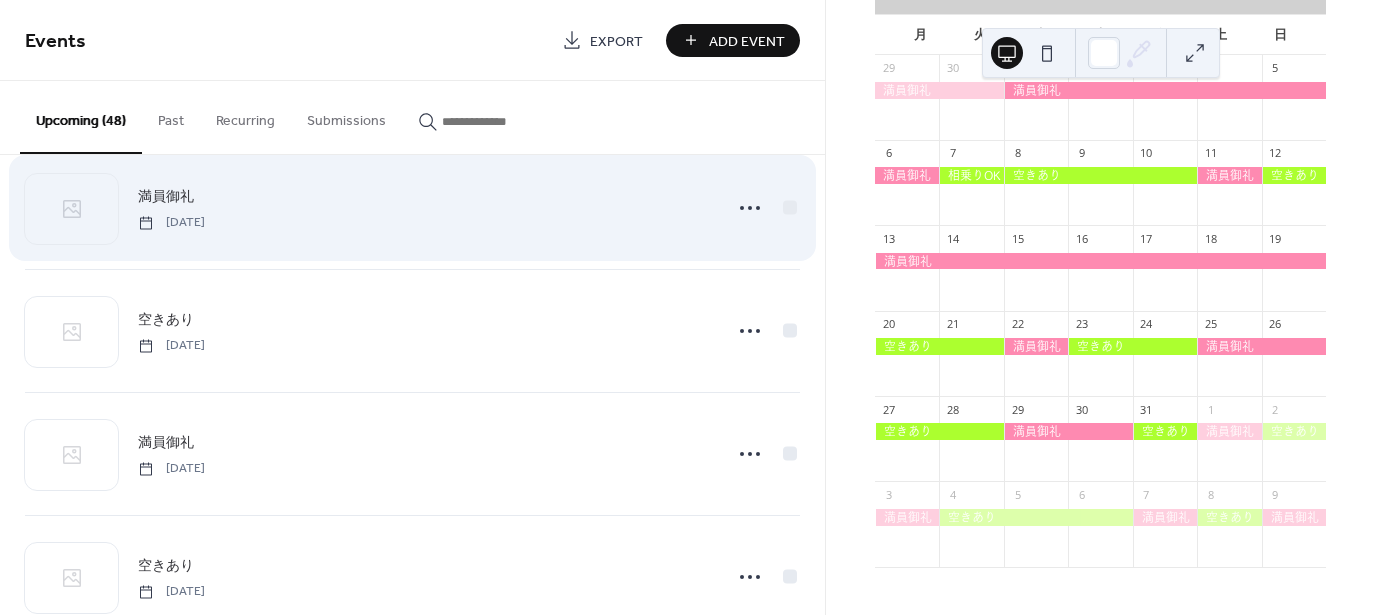 click on "満員御礼" at bounding box center (166, 197) 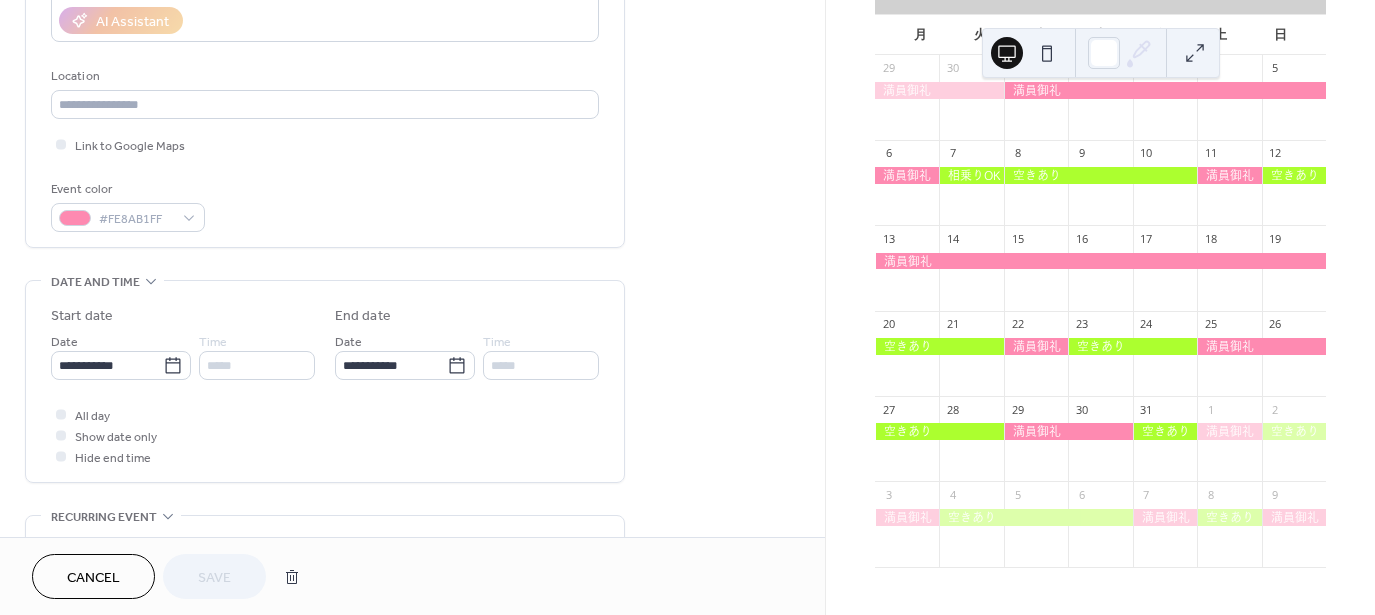 scroll, scrollTop: 400, scrollLeft: 0, axis: vertical 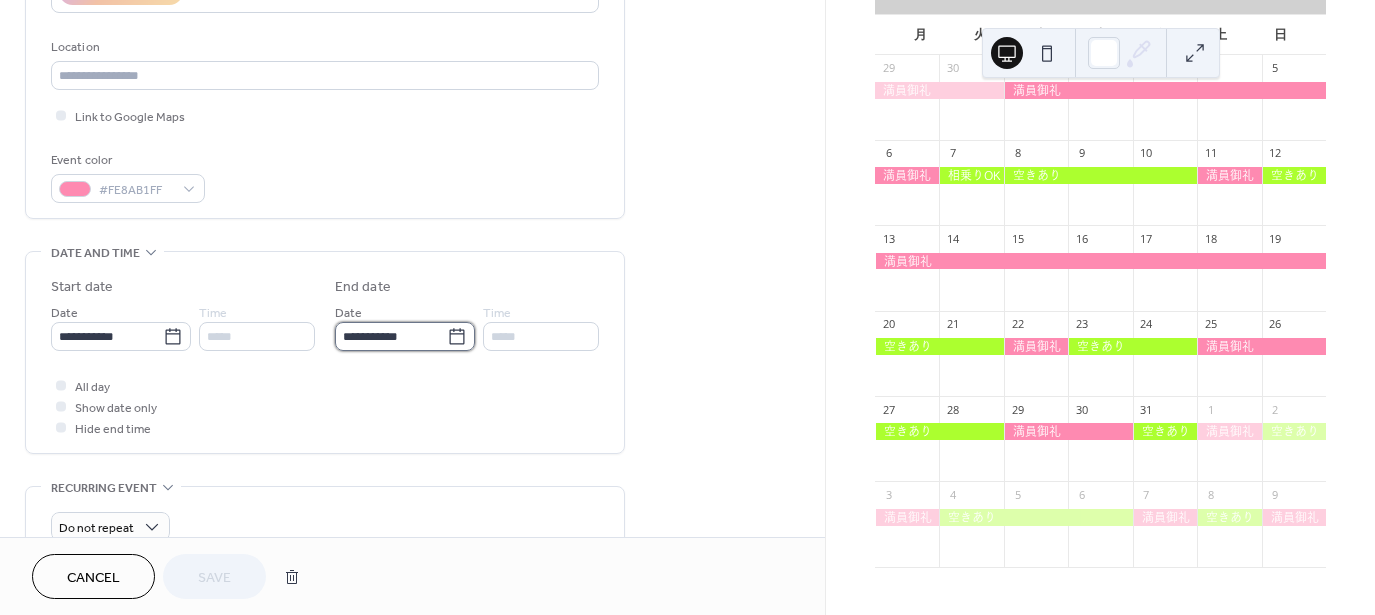click on "**********" at bounding box center (391, 336) 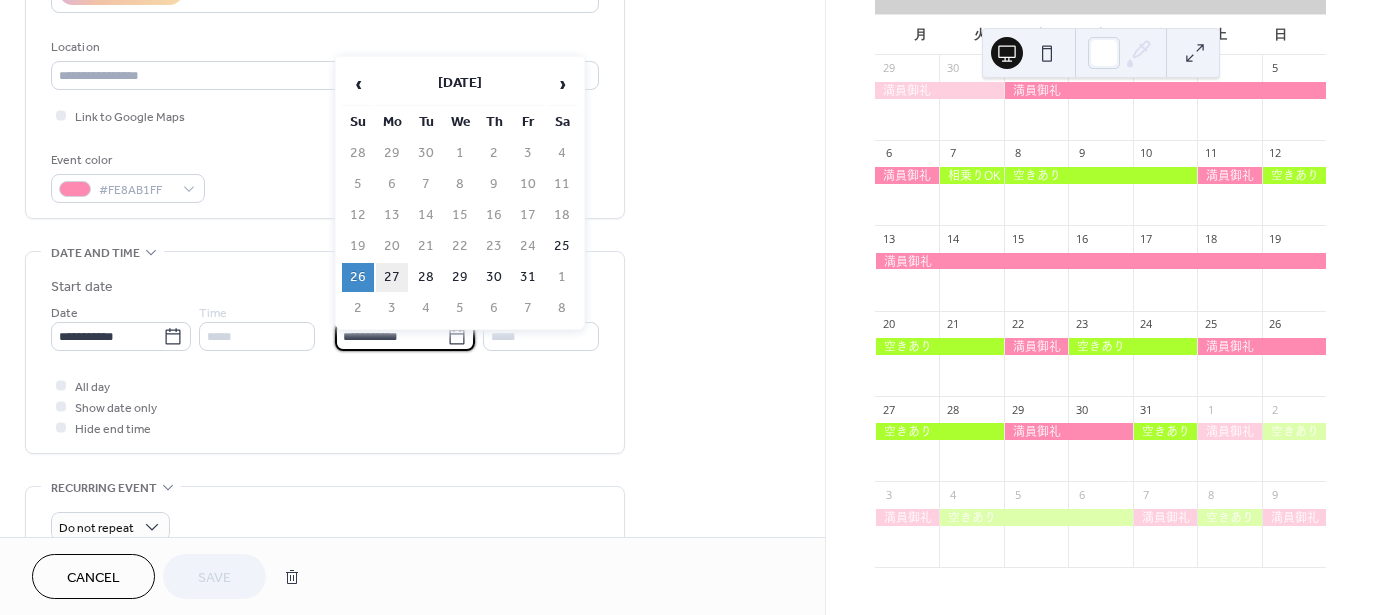 click on "27" at bounding box center [392, 277] 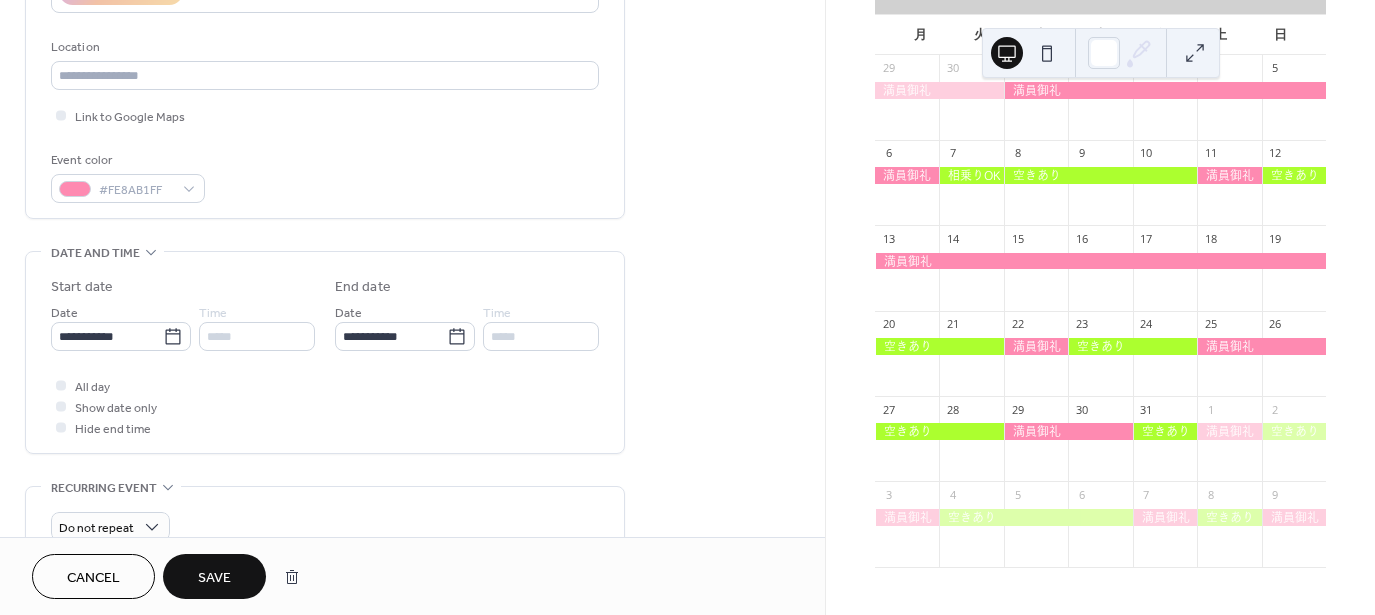 click on "Save" at bounding box center [214, 576] 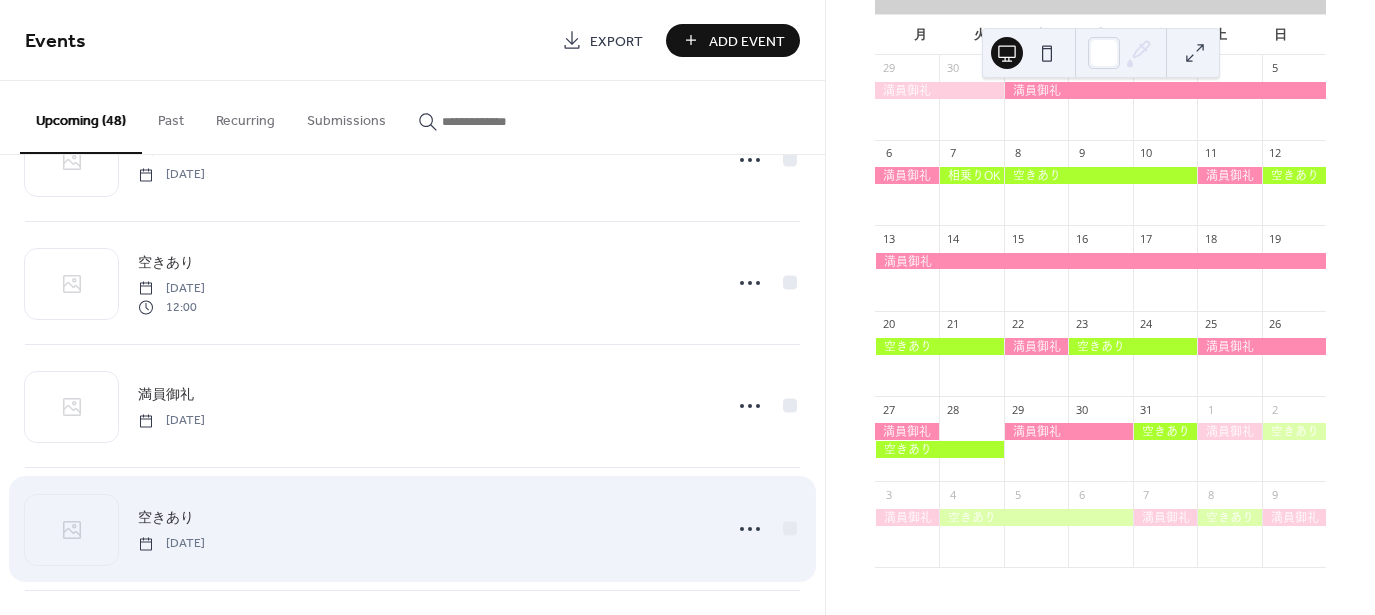 scroll, scrollTop: 3100, scrollLeft: 0, axis: vertical 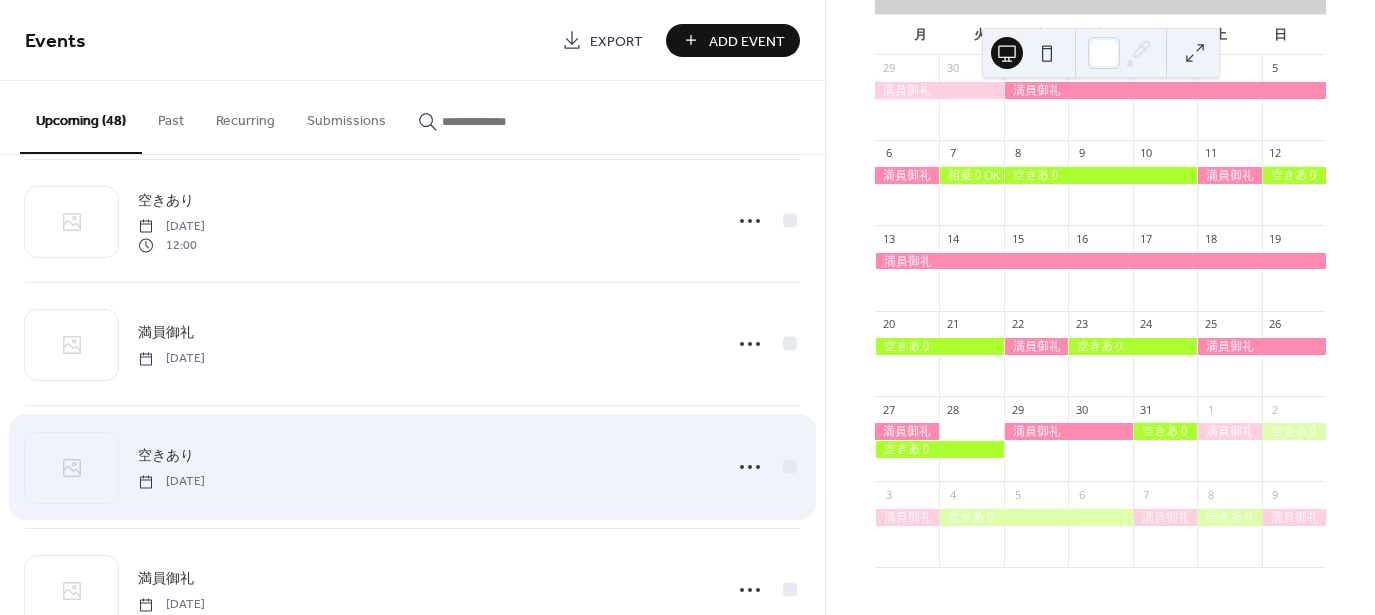 click on "空きあり" at bounding box center (166, 456) 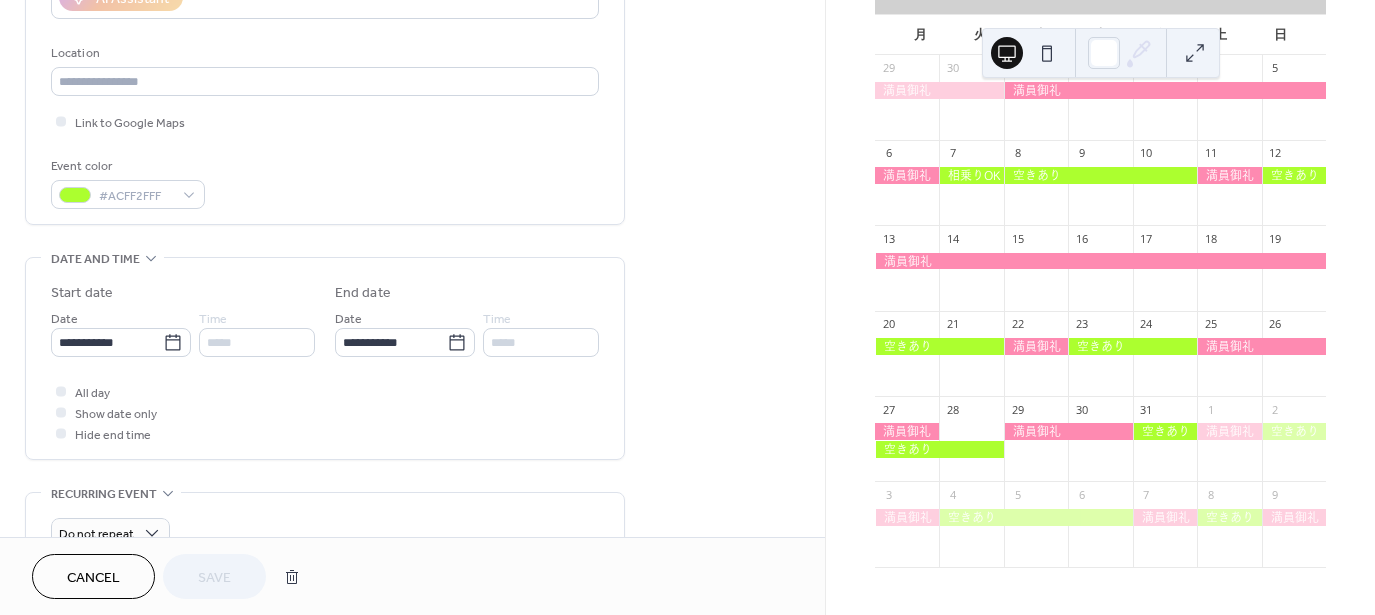 scroll, scrollTop: 400, scrollLeft: 0, axis: vertical 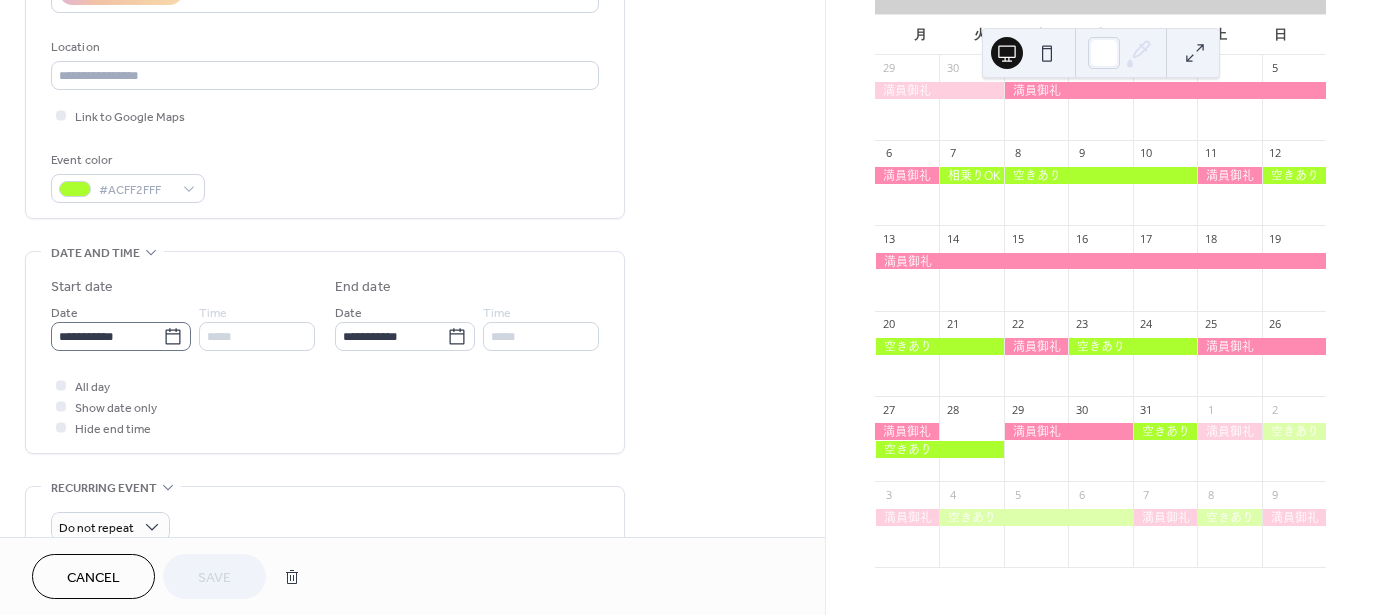 click on "**********" at bounding box center (325, 357) 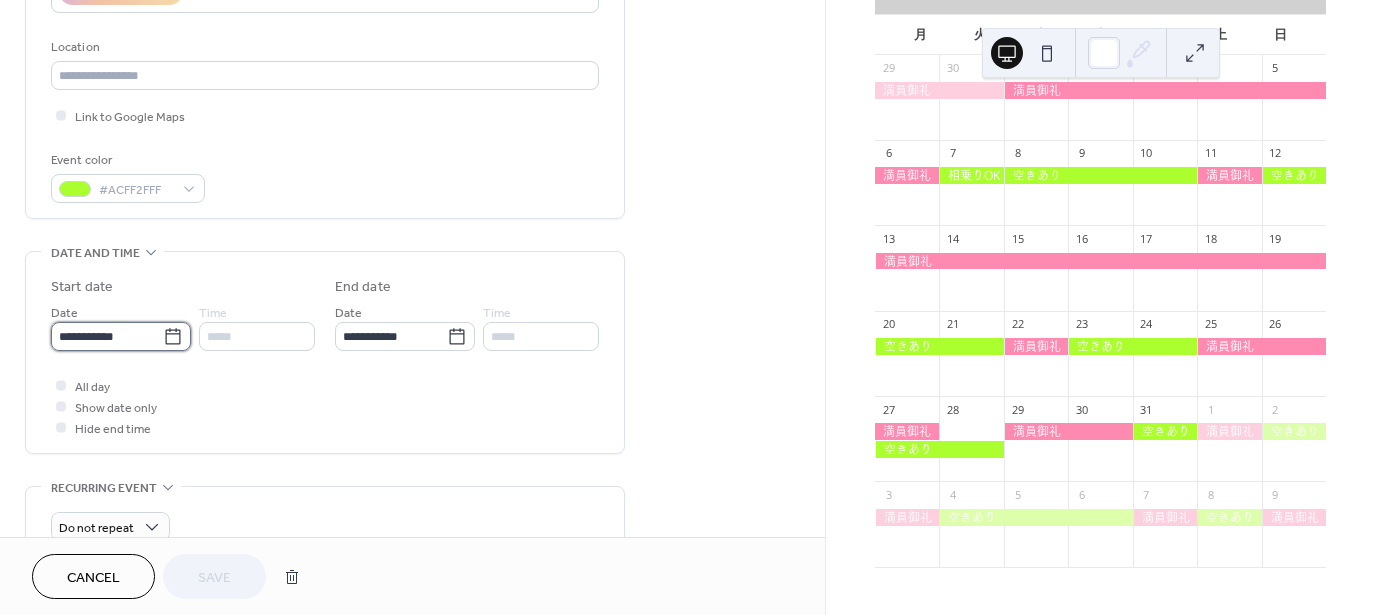 click on "**********" at bounding box center [107, 336] 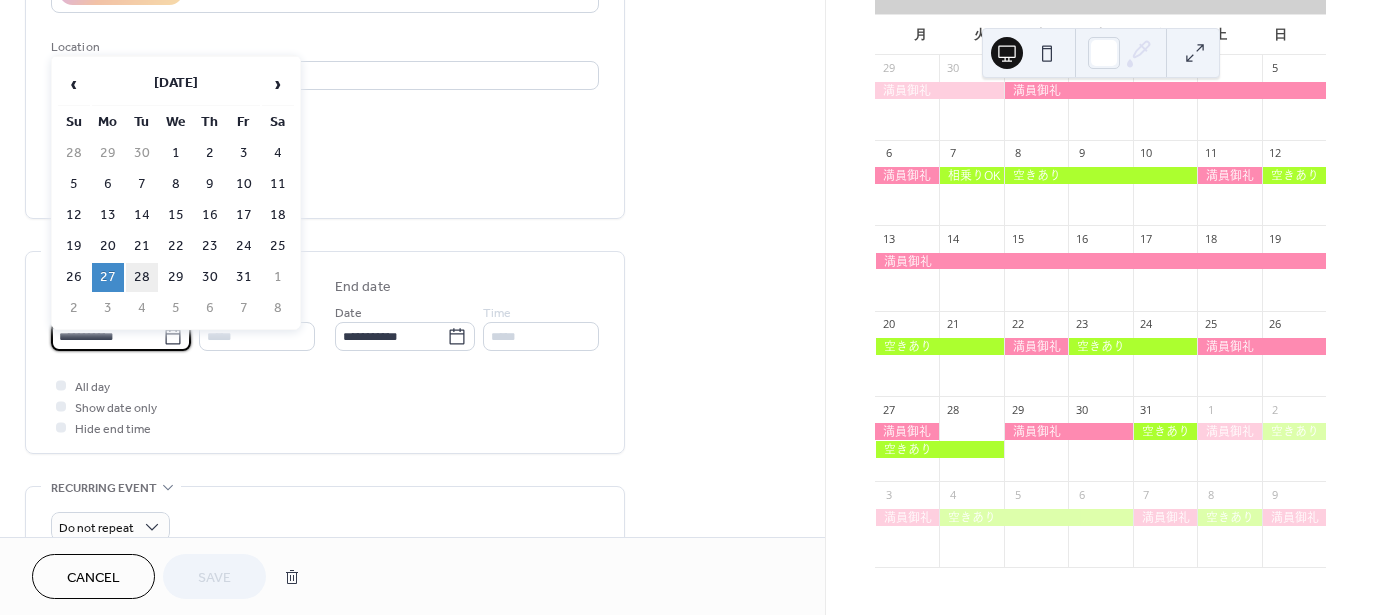 click on "28" at bounding box center (142, 277) 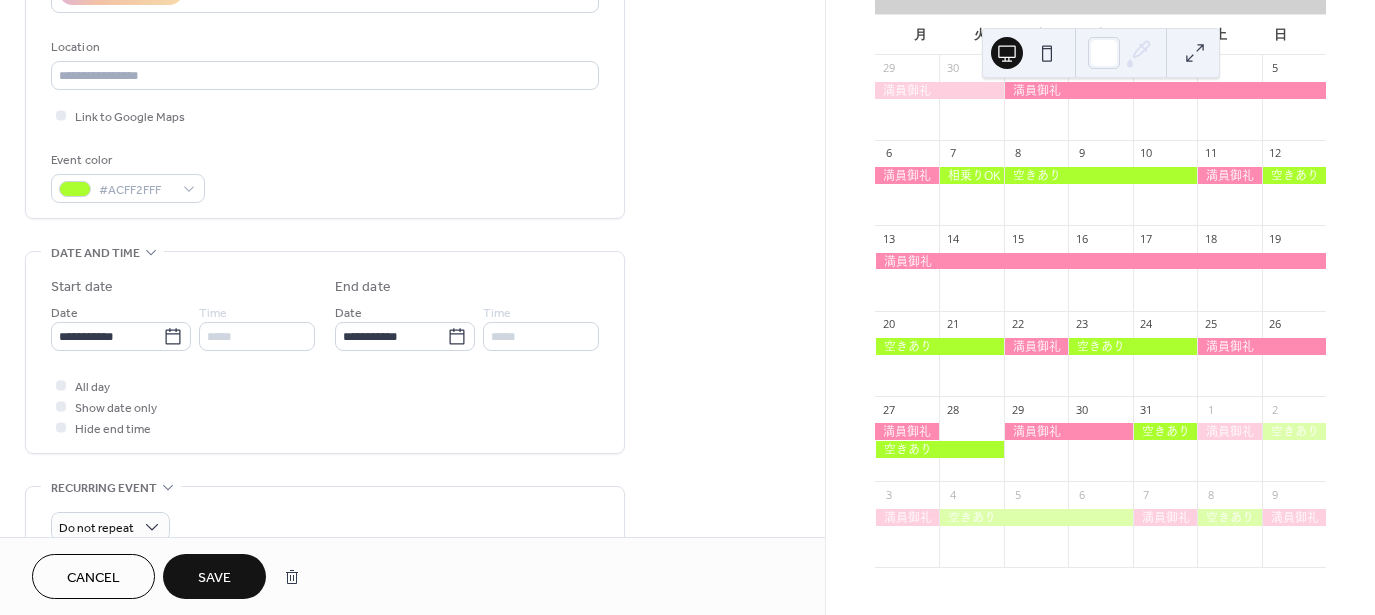 click on "Save" at bounding box center [214, 576] 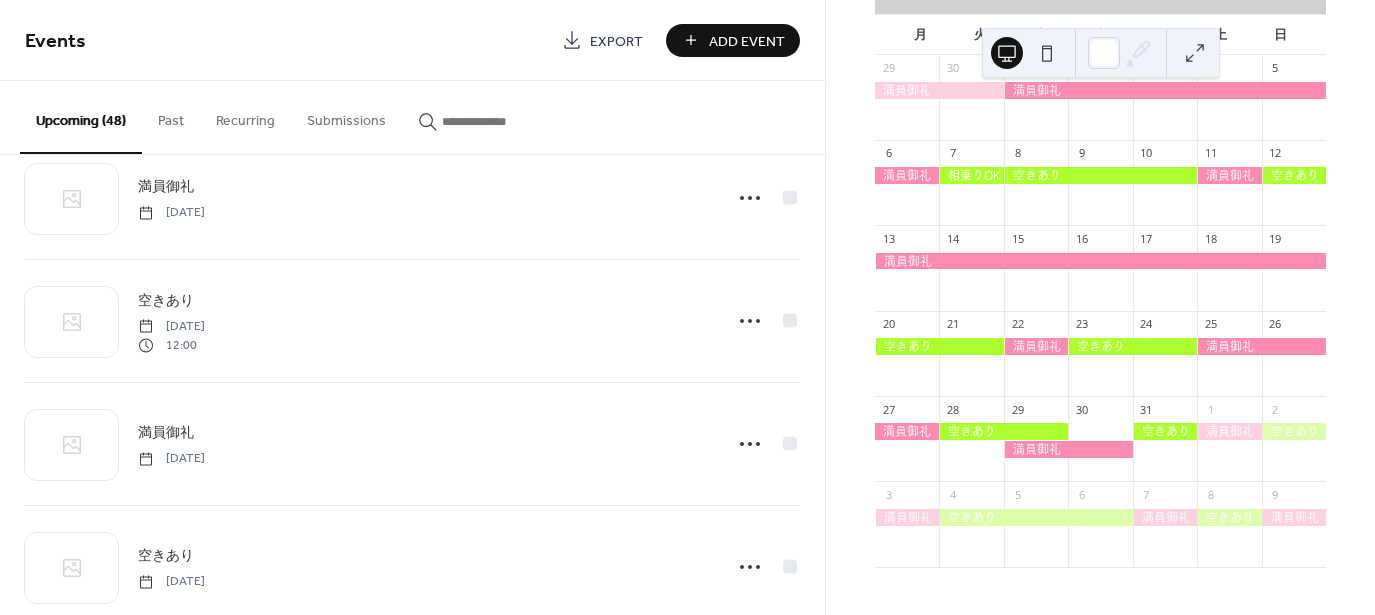scroll, scrollTop: 3200, scrollLeft: 0, axis: vertical 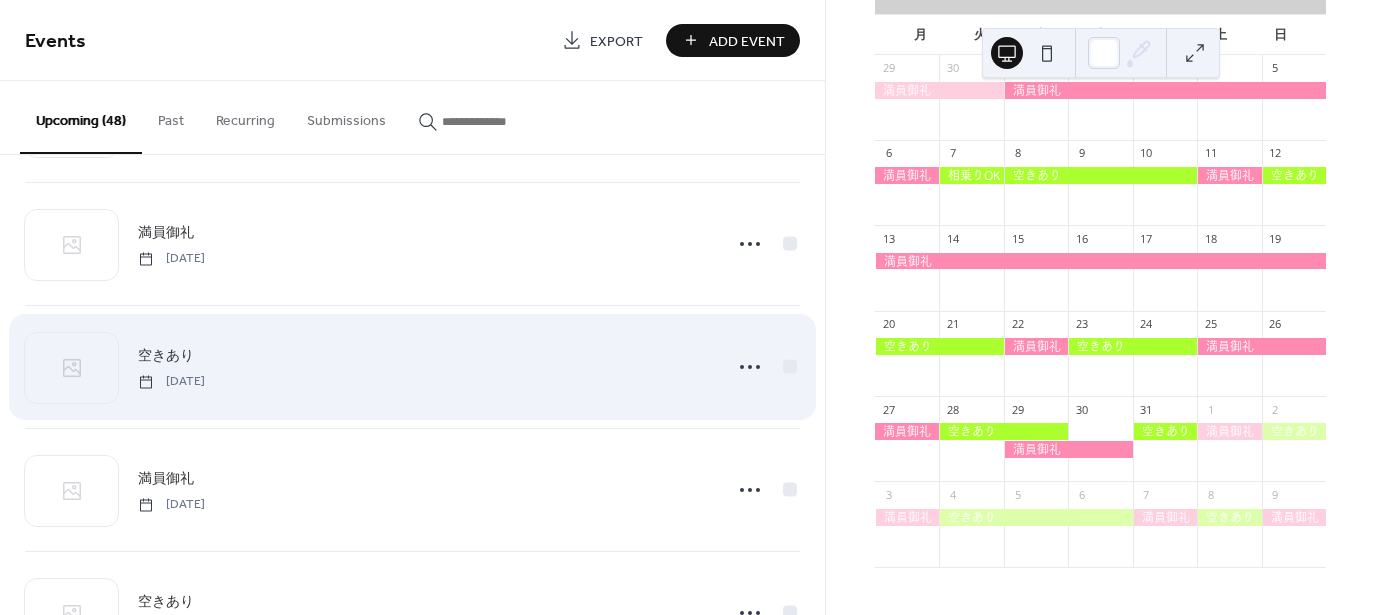 click on "空きあり" at bounding box center (166, 356) 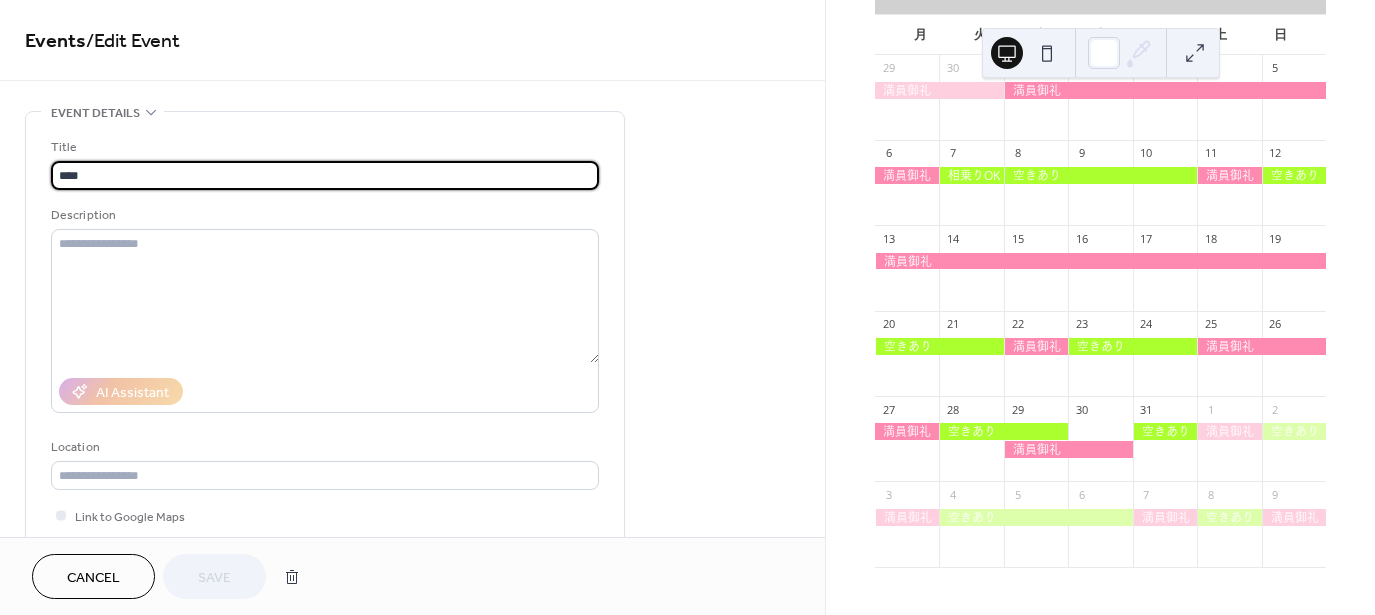 scroll, scrollTop: 400, scrollLeft: 0, axis: vertical 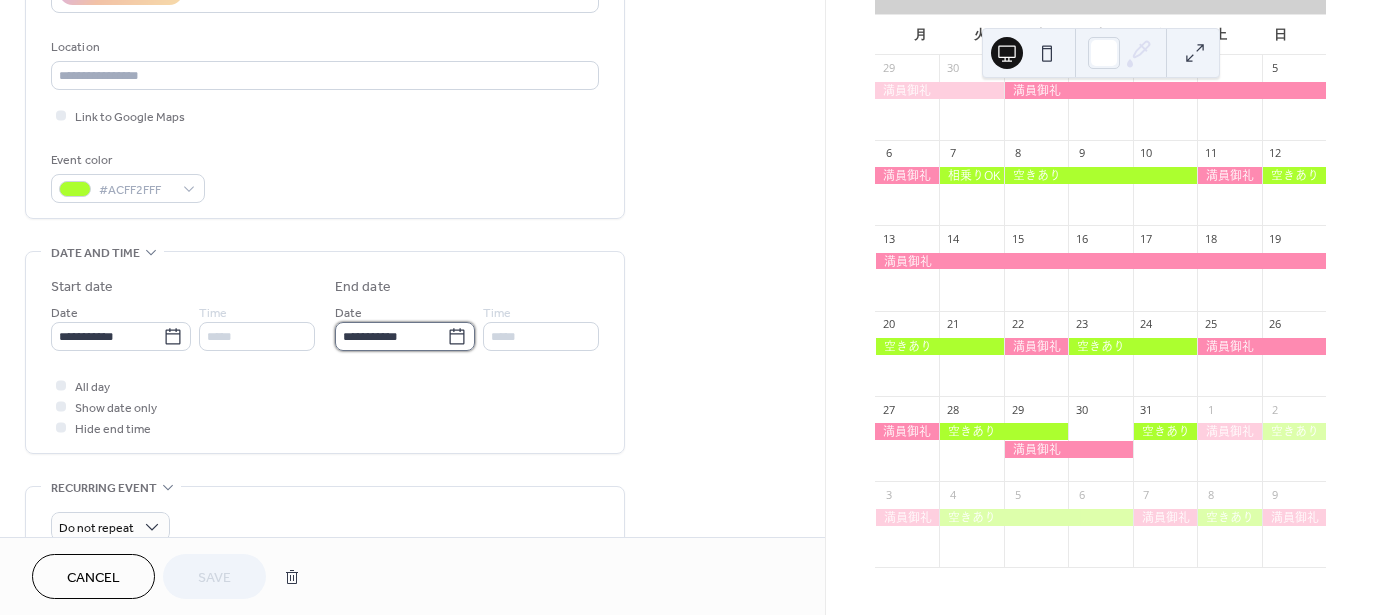 click on "**********" at bounding box center (391, 336) 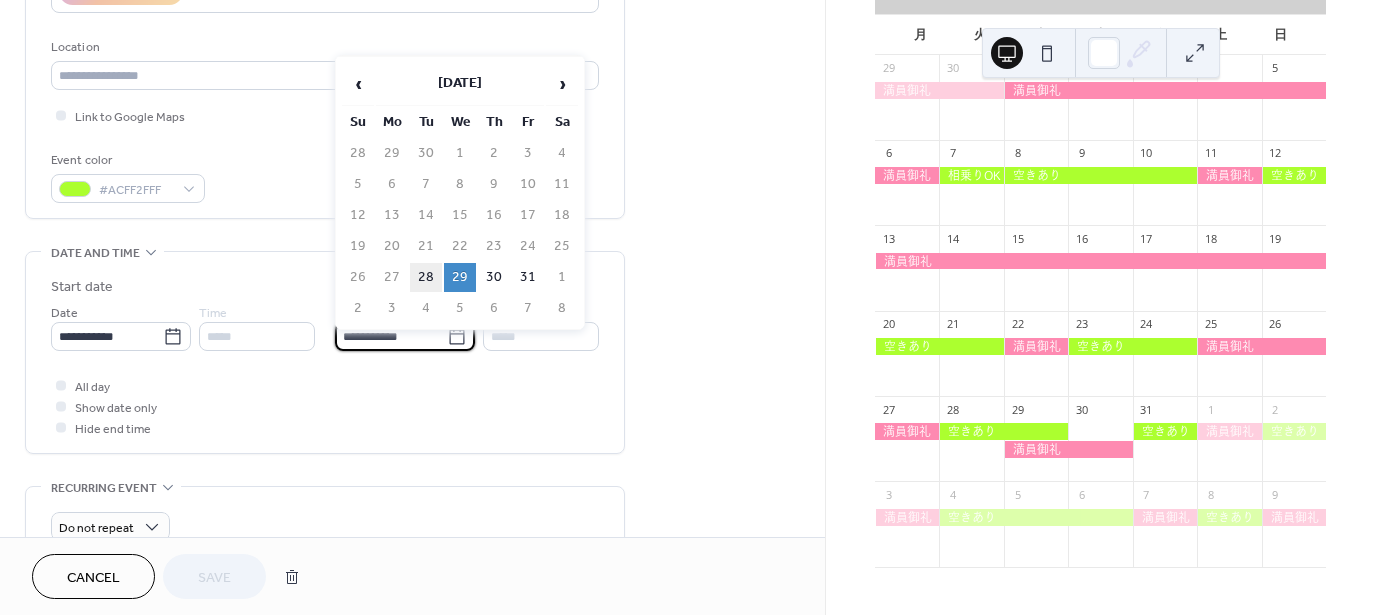 click on "28" at bounding box center [426, 277] 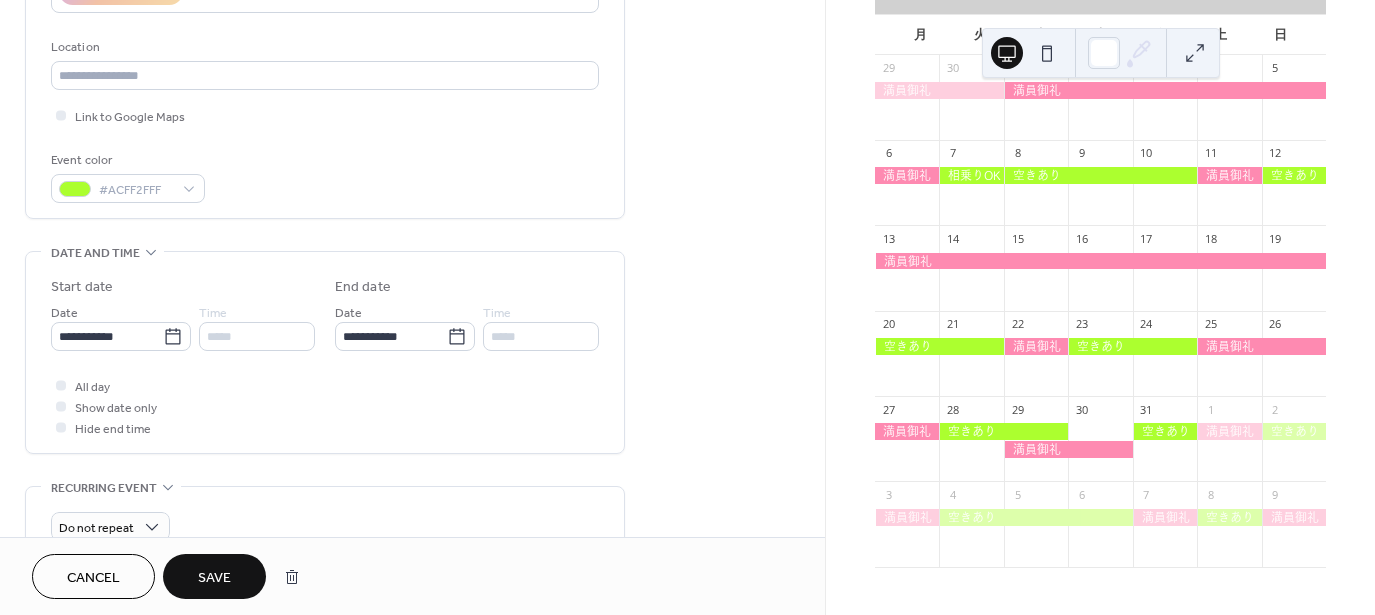 click on "Save" at bounding box center [214, 578] 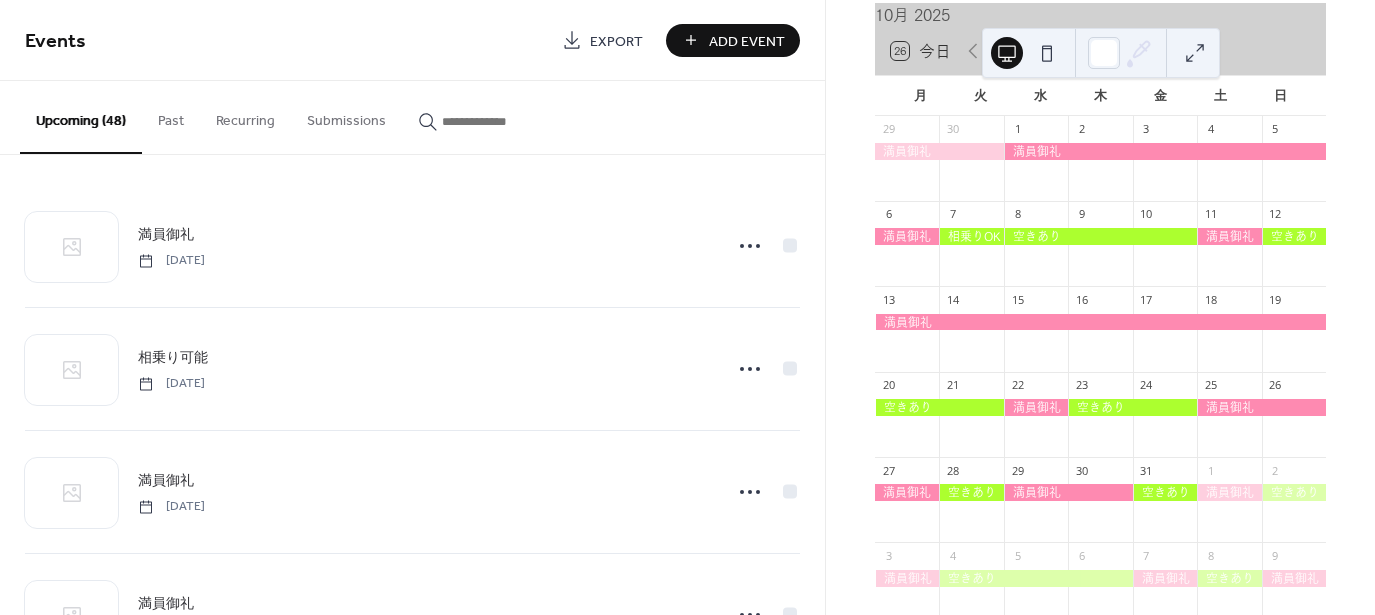 scroll, scrollTop: 0, scrollLeft: 0, axis: both 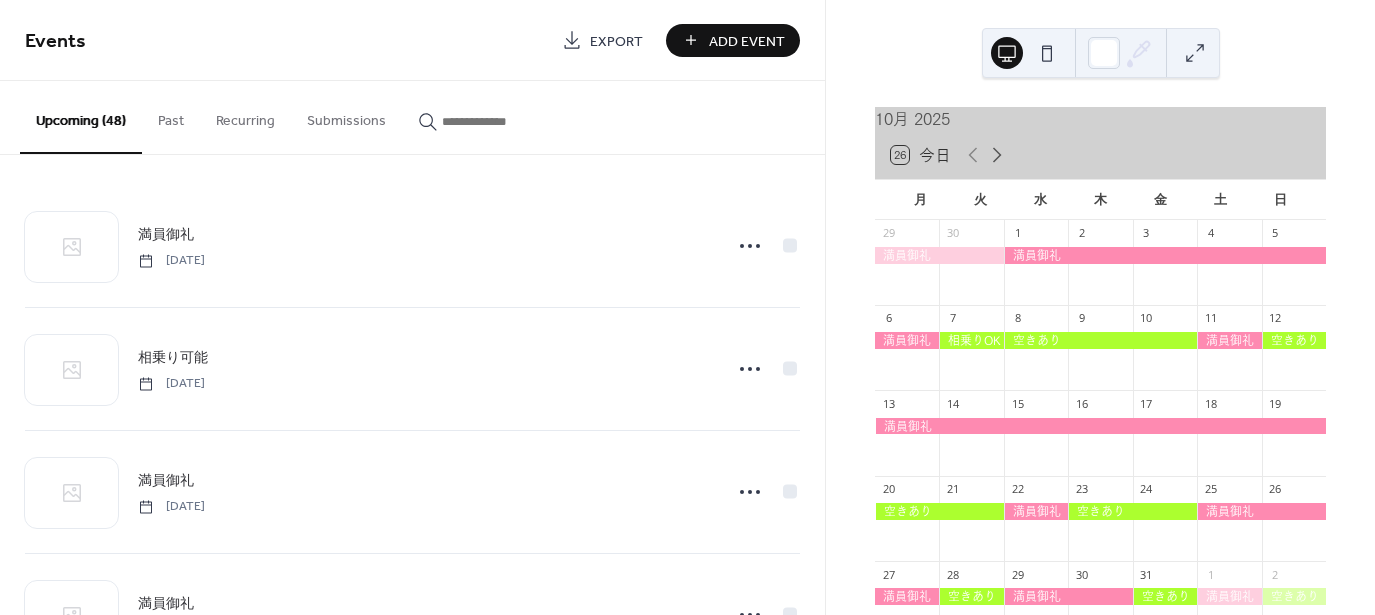 click 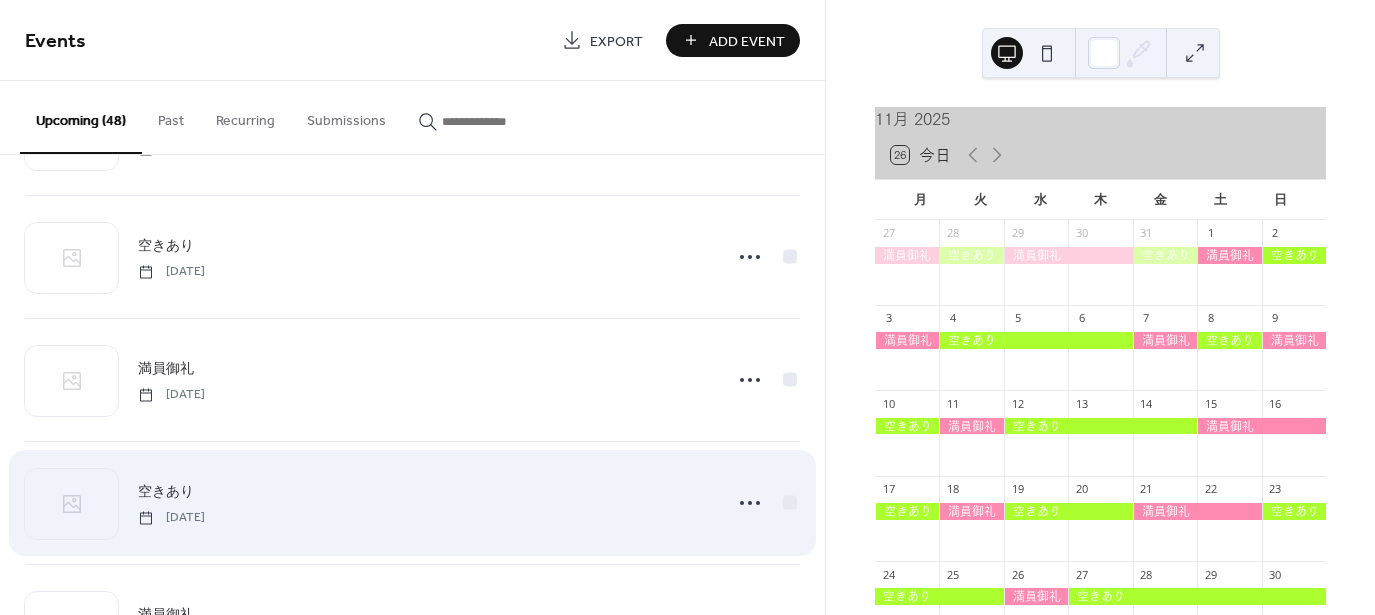 scroll, scrollTop: 4082, scrollLeft: 0, axis: vertical 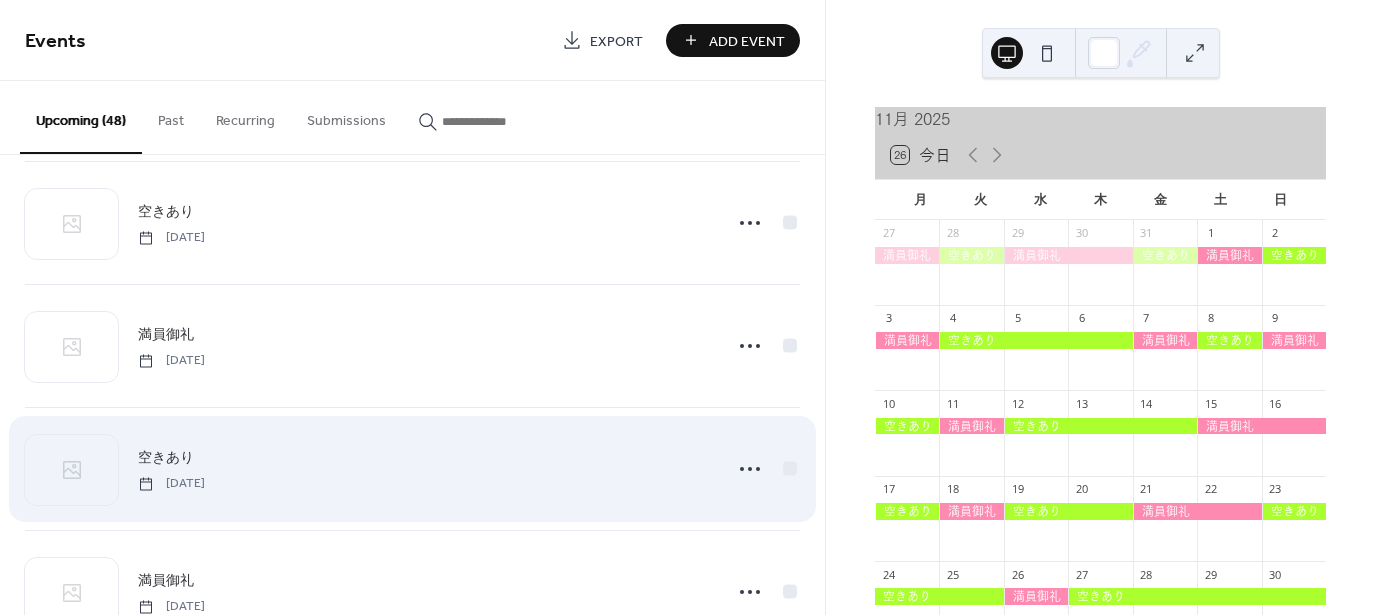 click on "空きあり" at bounding box center [166, 458] 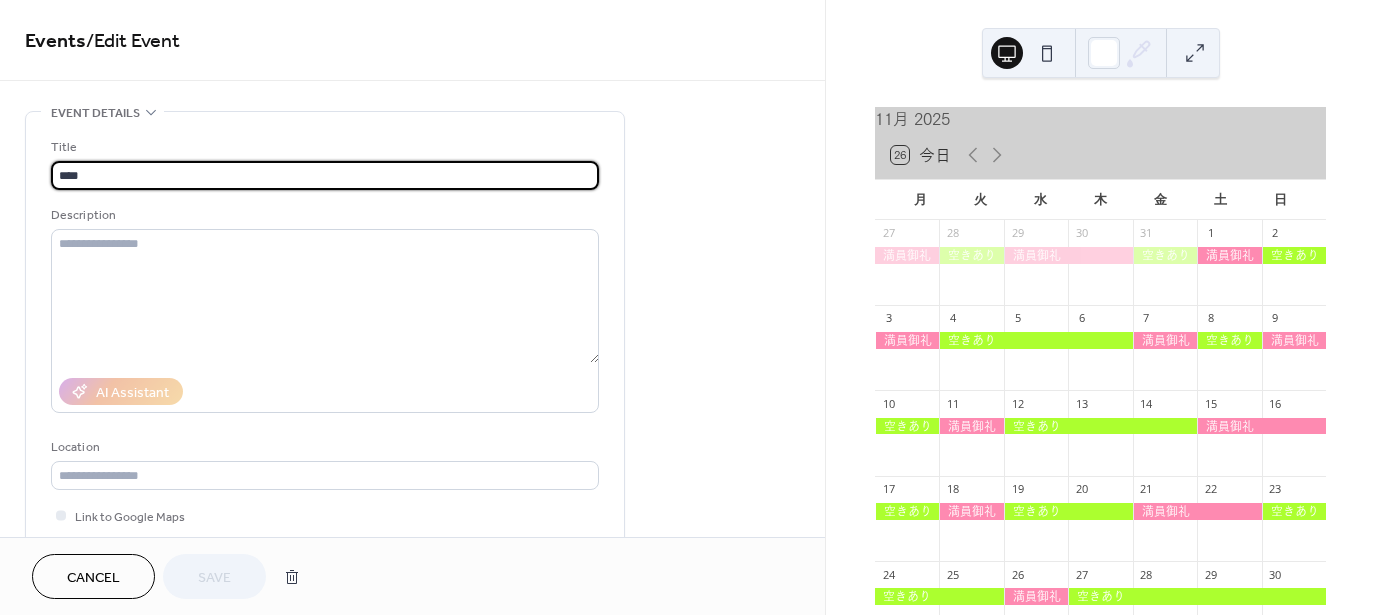 drag, startPoint x: 297, startPoint y: 167, endPoint x: -34, endPoint y: 183, distance: 331.38647 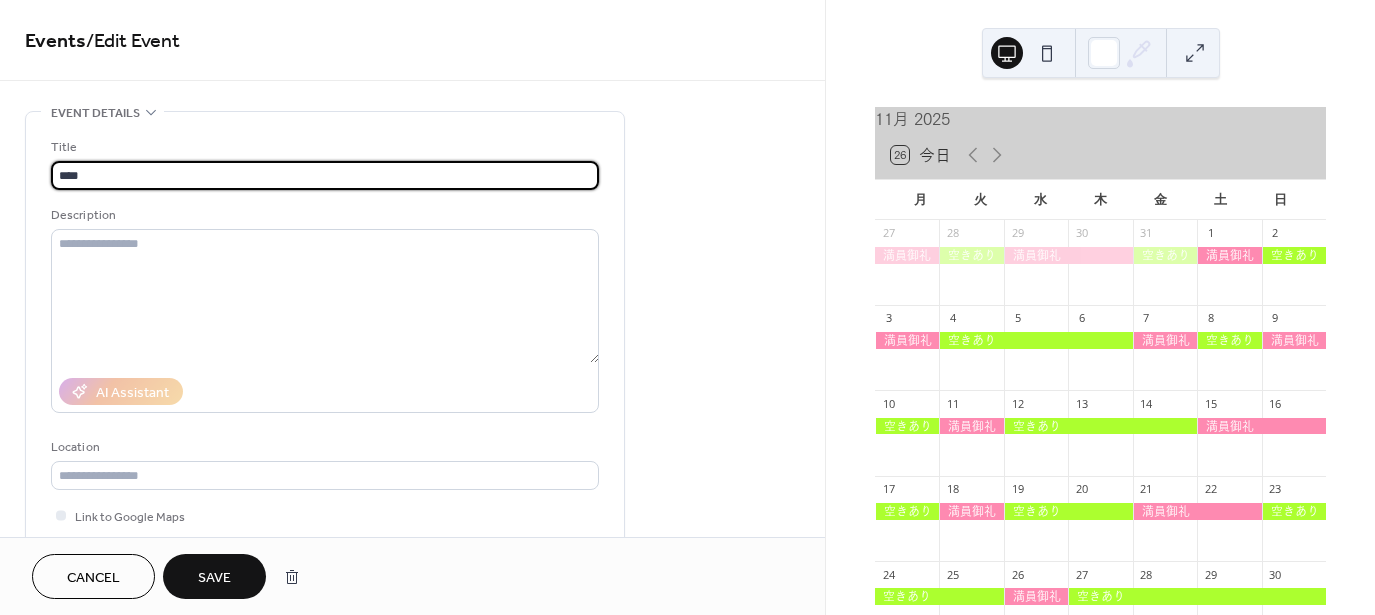 type on "****" 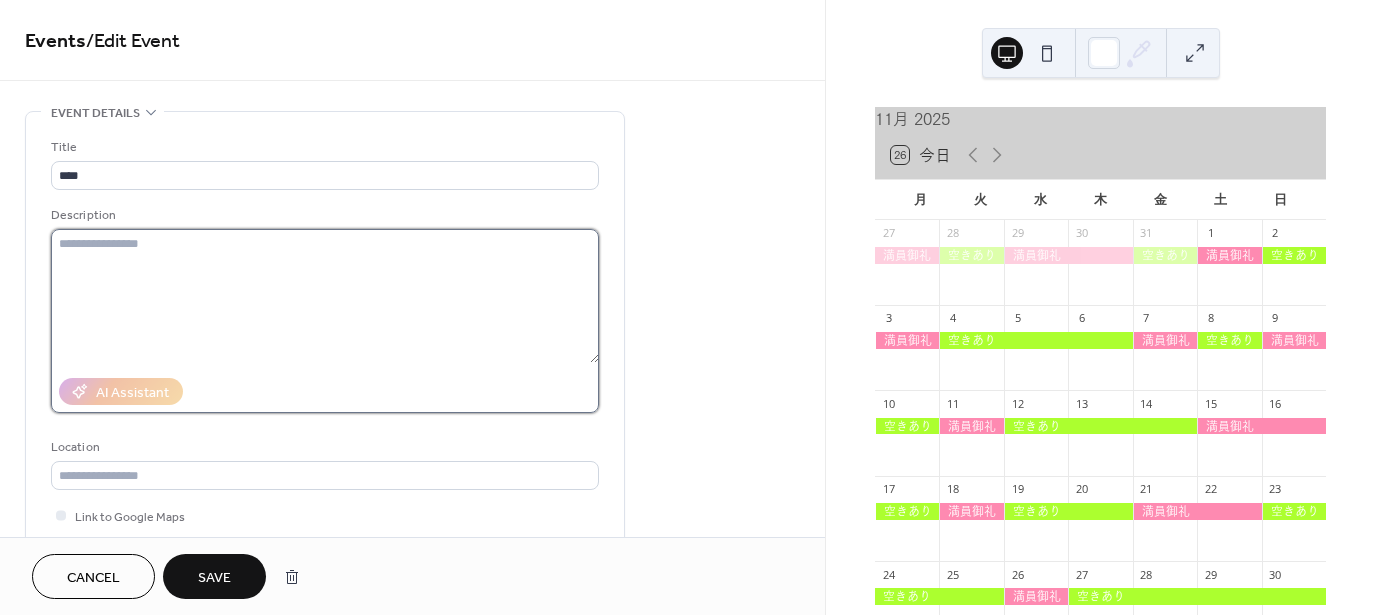 click at bounding box center [325, 296] 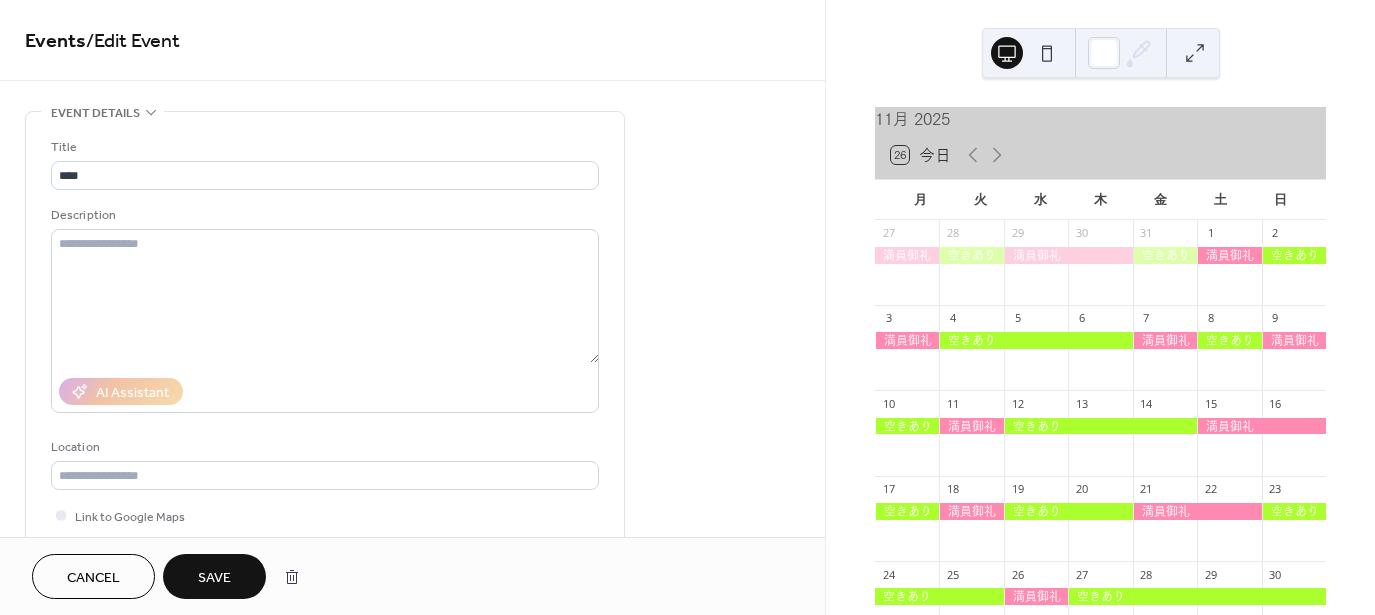 click on "Title **** Description AI Assistant Location Link to Google Maps Event color #ACFF2FFF" at bounding box center [325, 365] 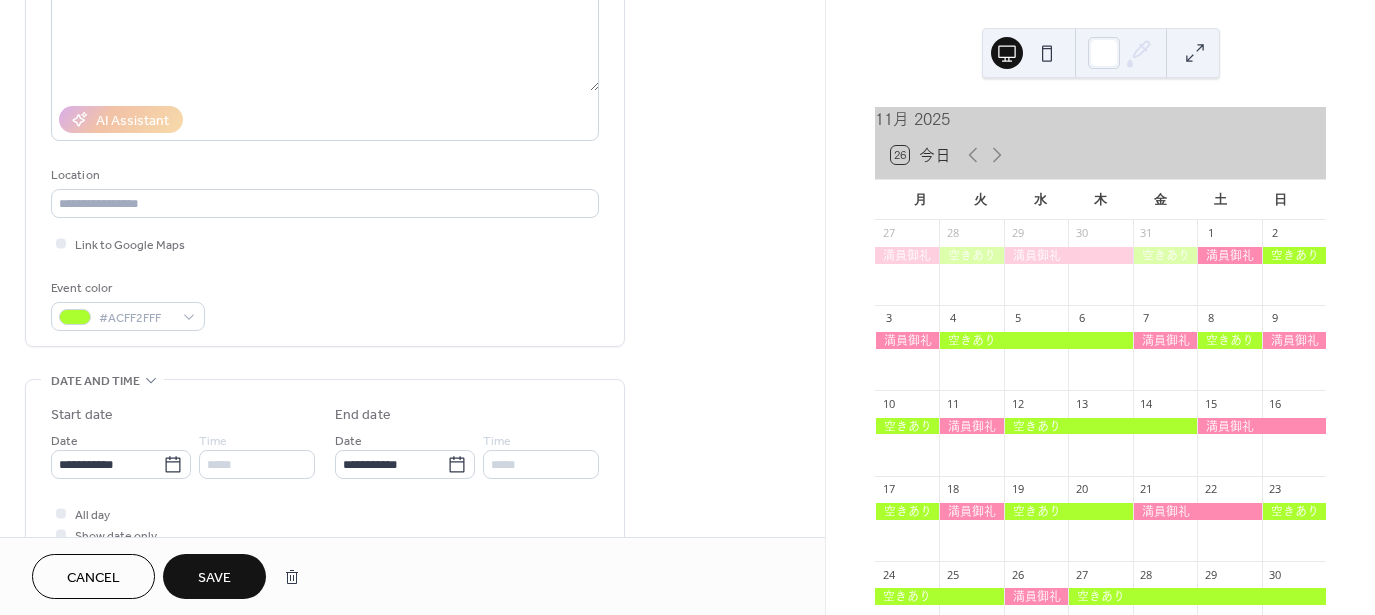 scroll, scrollTop: 300, scrollLeft: 0, axis: vertical 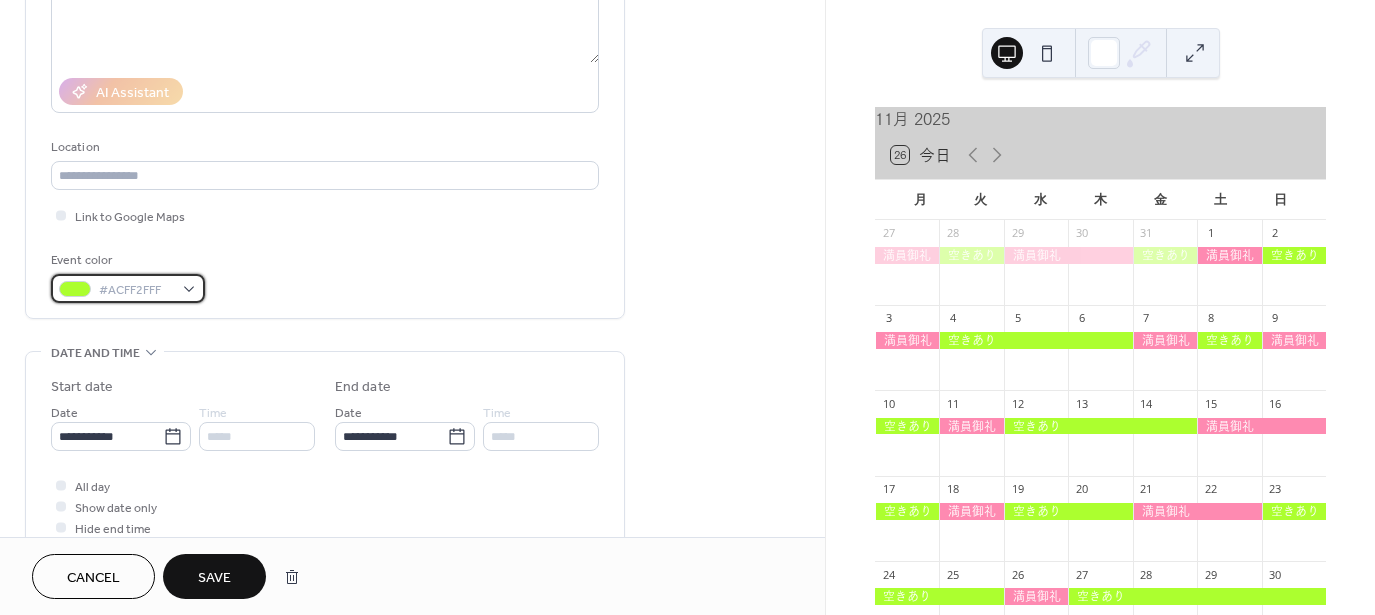 click on "#ACFF2FFF" at bounding box center [136, 290] 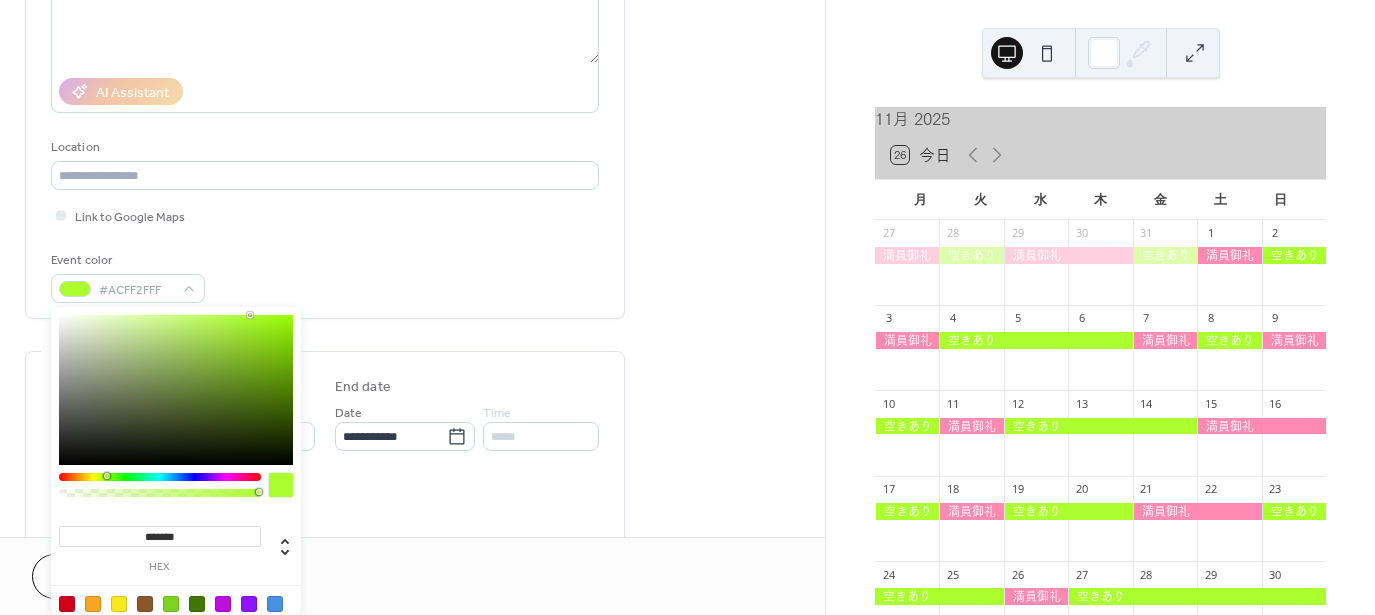 drag, startPoint x: 182, startPoint y: 536, endPoint x: 106, endPoint y: 540, distance: 76.105194 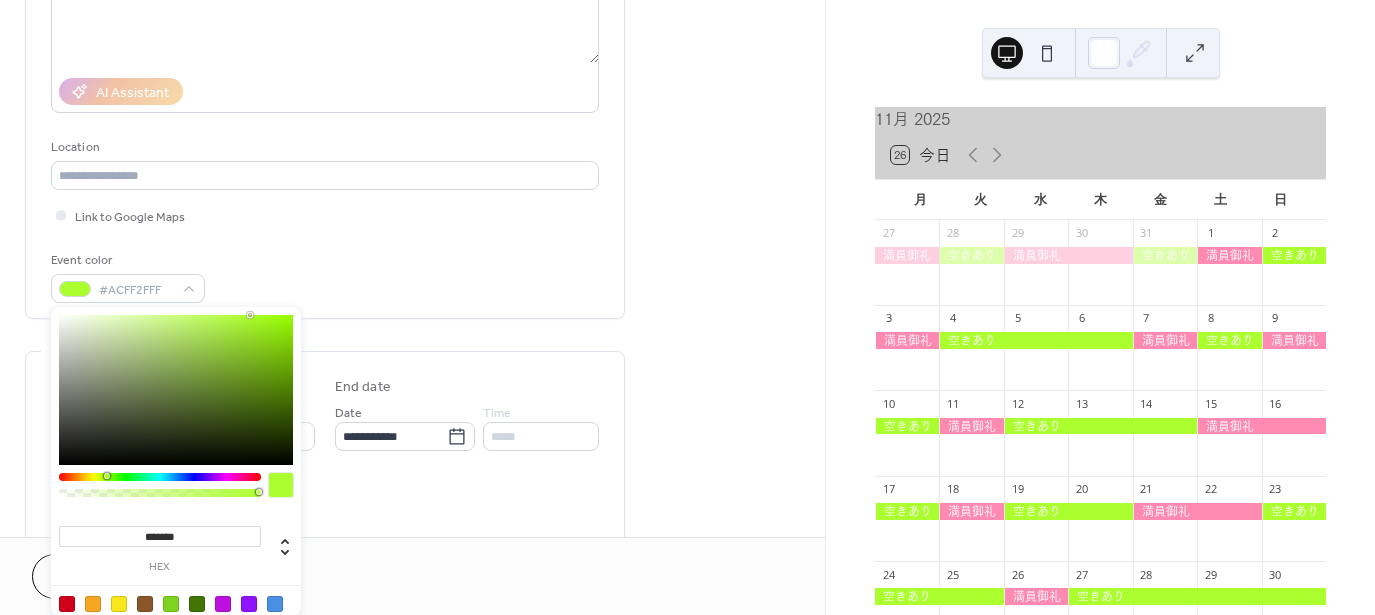 paste 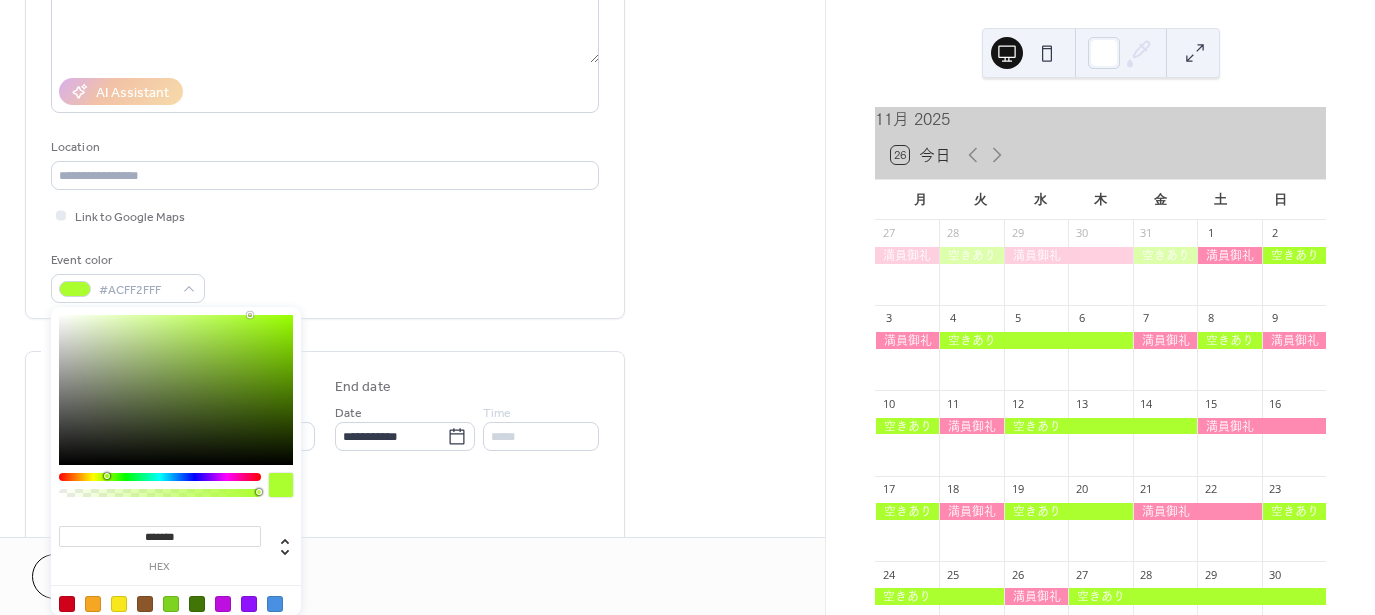type on "*******" 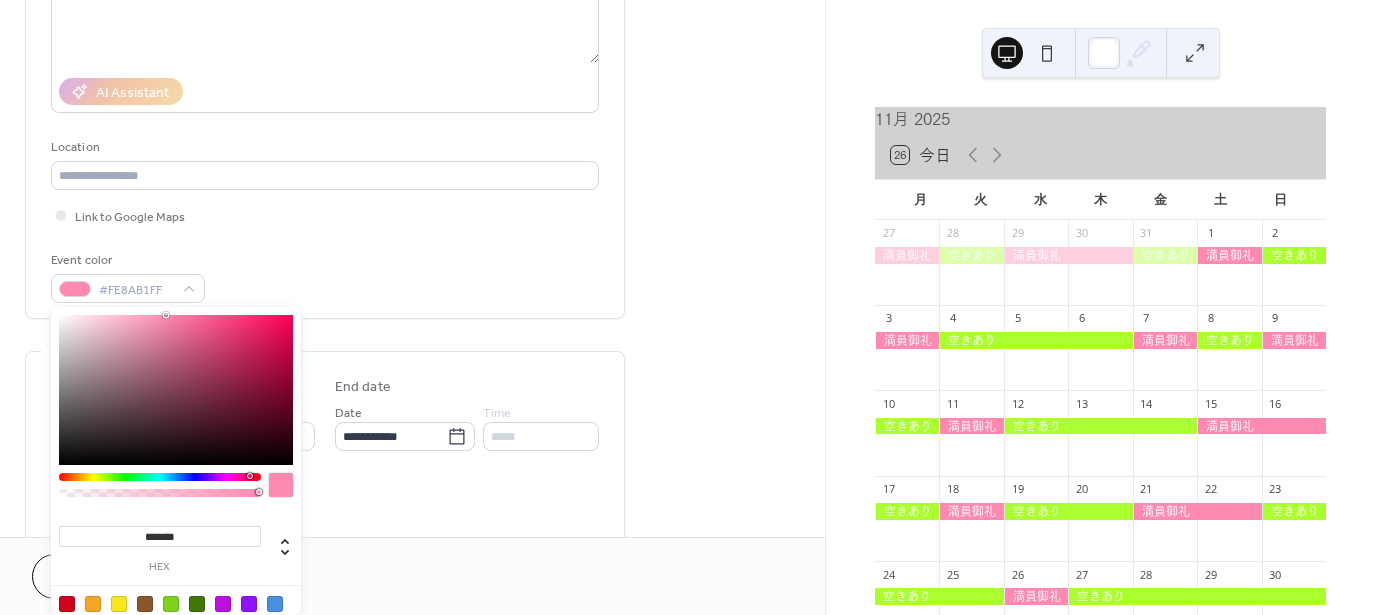 click on "Title **** Description AI Assistant Location Link to Google Maps Event color #FE8AB1FF" at bounding box center (325, 65) 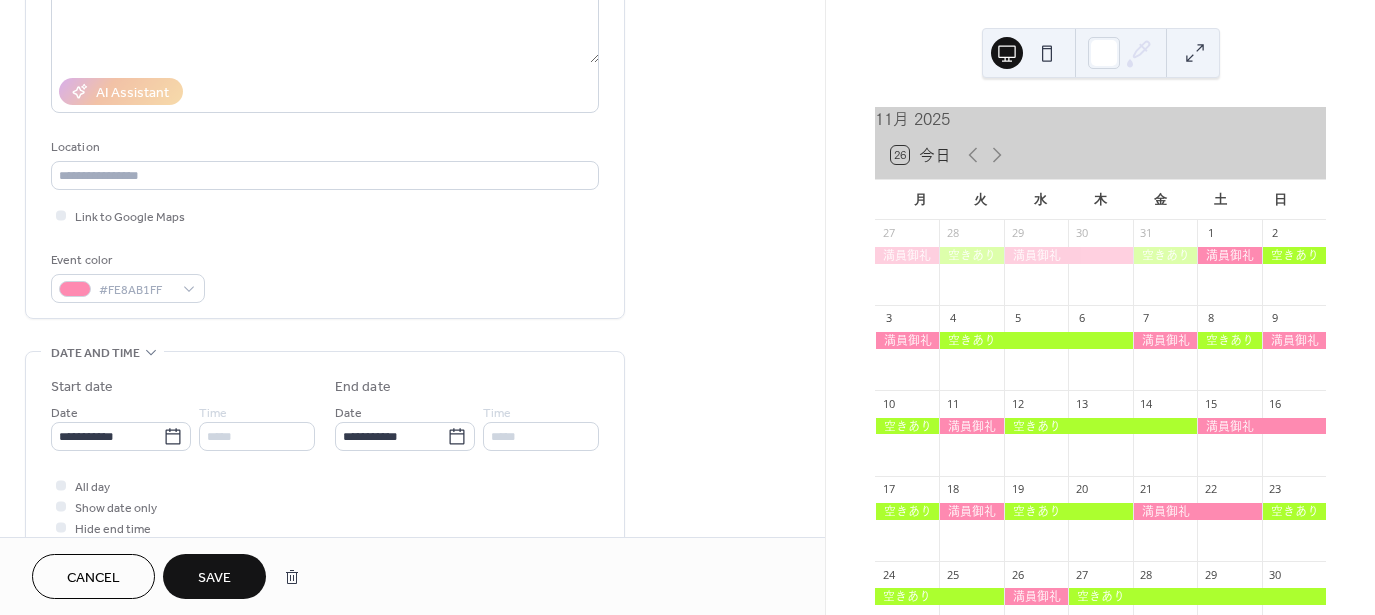 click on "Save" at bounding box center [214, 578] 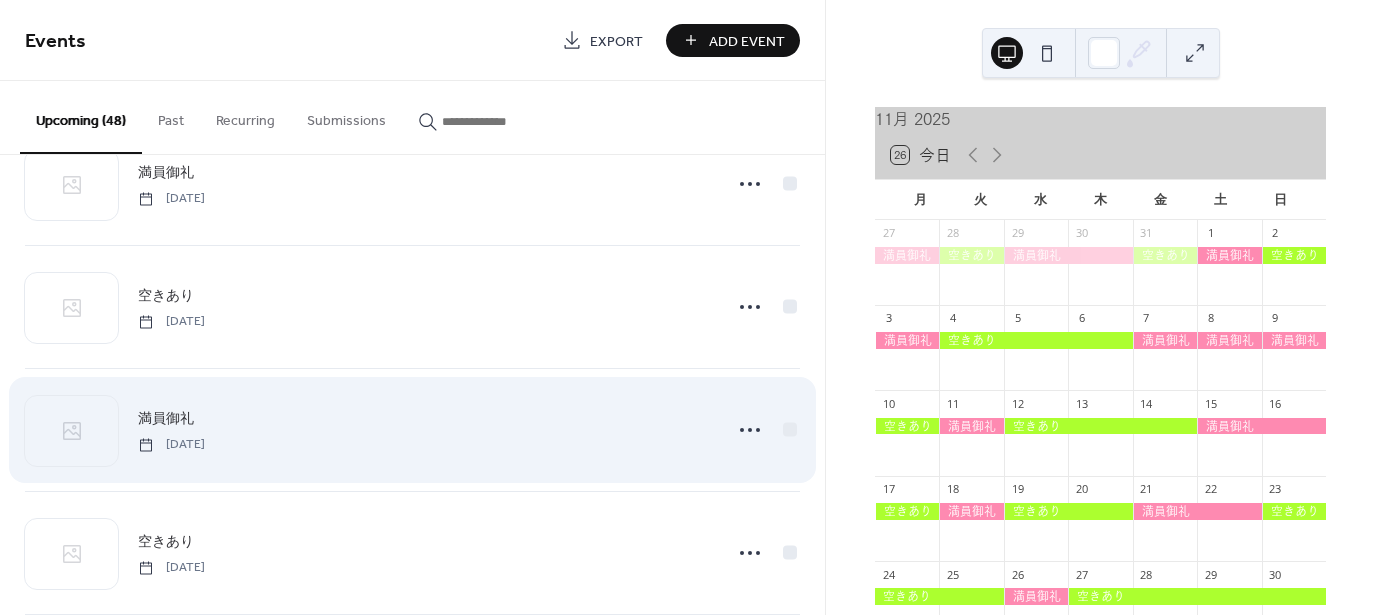 scroll, scrollTop: 4510, scrollLeft: 0, axis: vertical 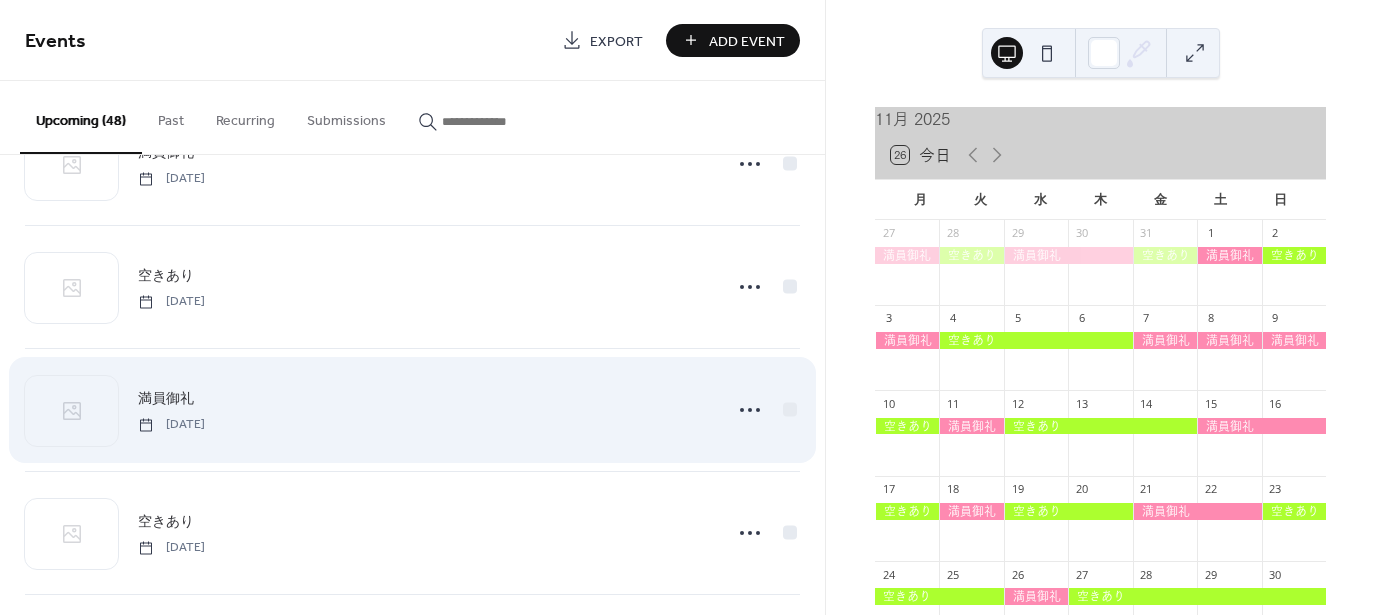 click on "満員御礼" at bounding box center (166, 399) 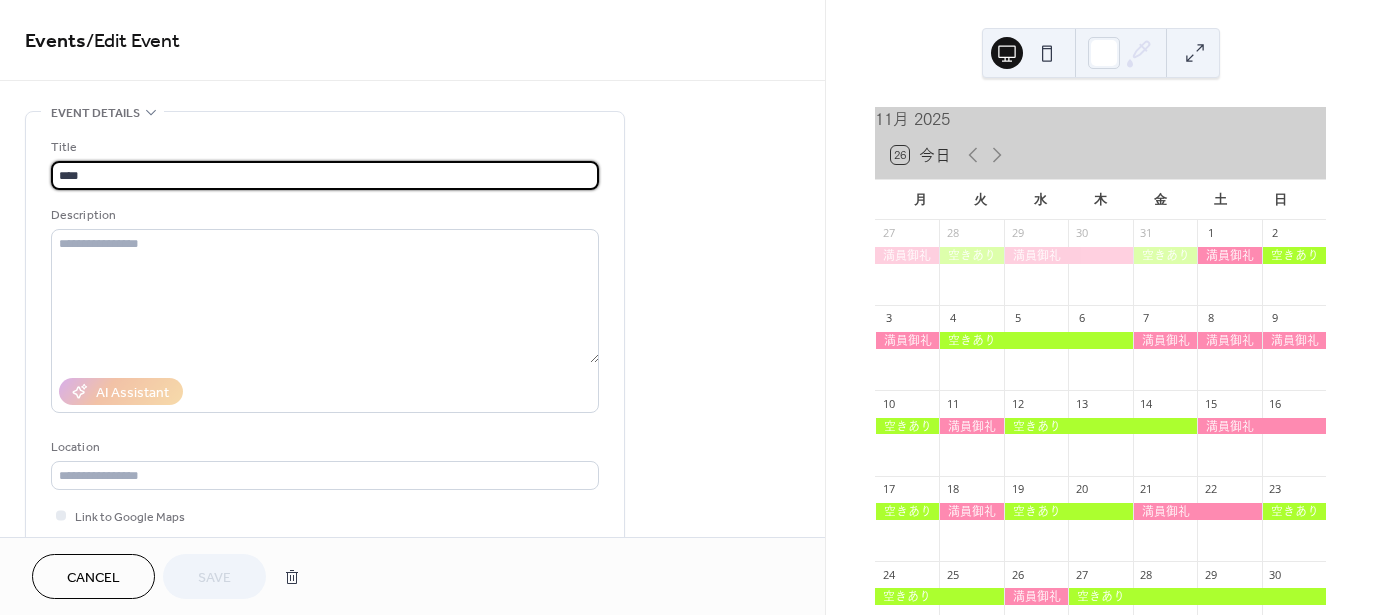 drag, startPoint x: 214, startPoint y: 180, endPoint x: -81, endPoint y: 225, distance: 298.41248 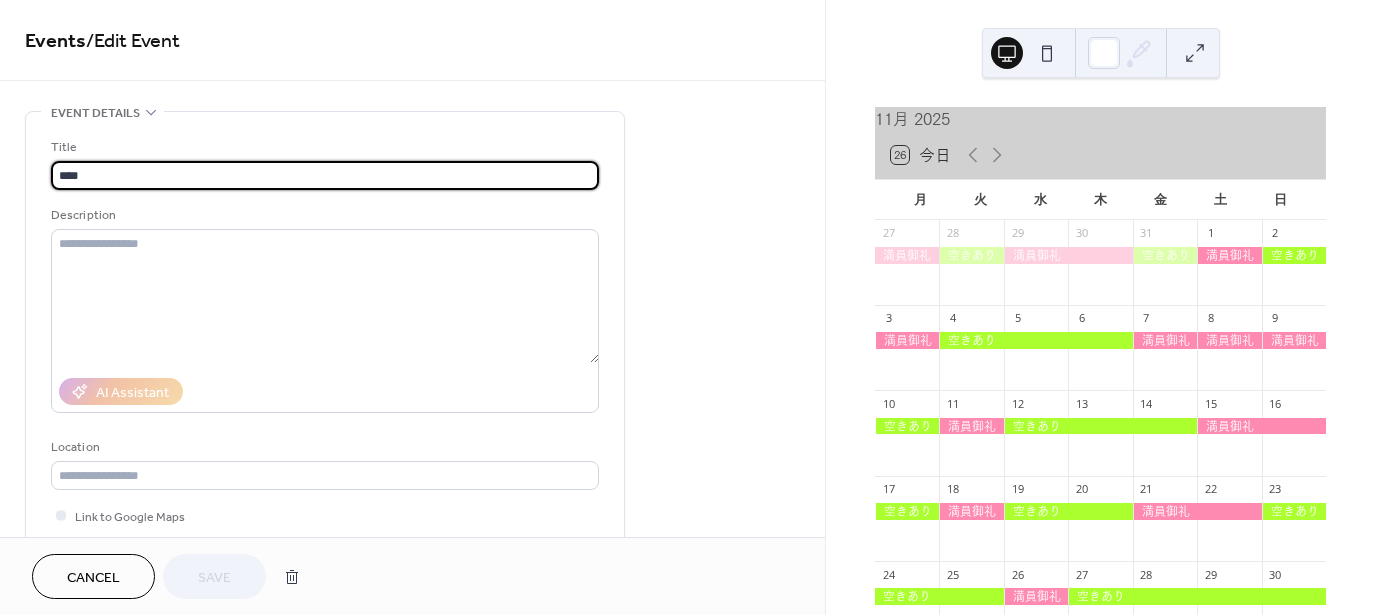 click on "**********" at bounding box center (687, 307) 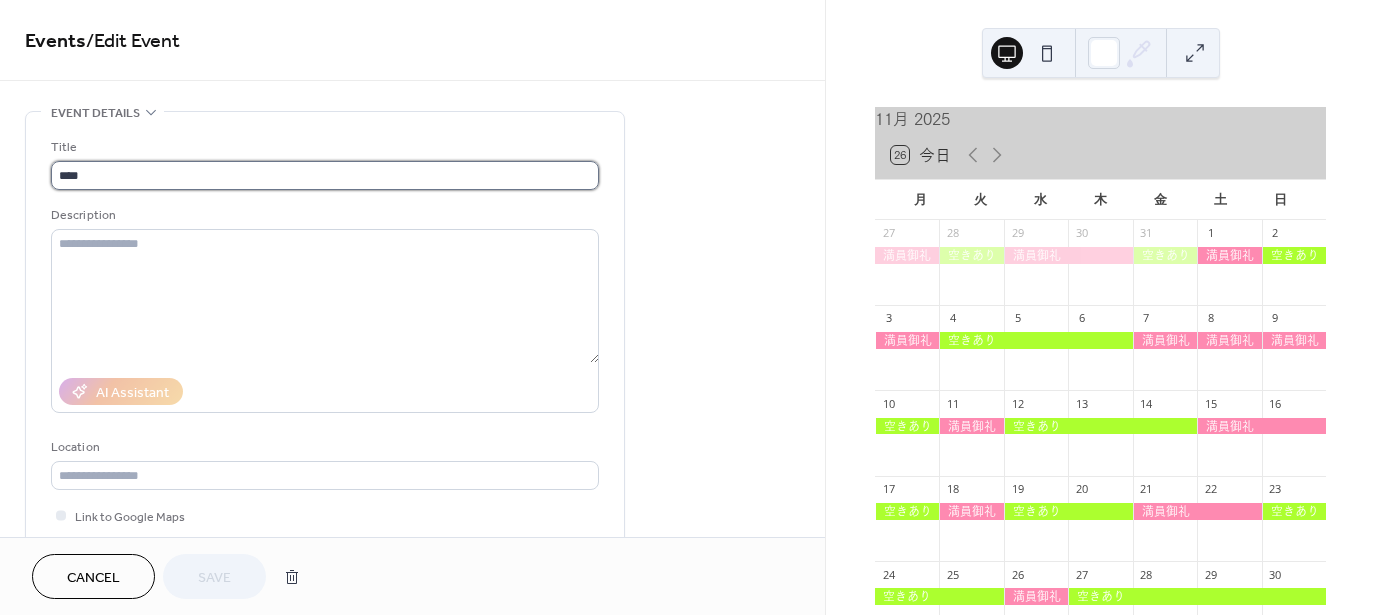 click on "****" at bounding box center (325, 175) 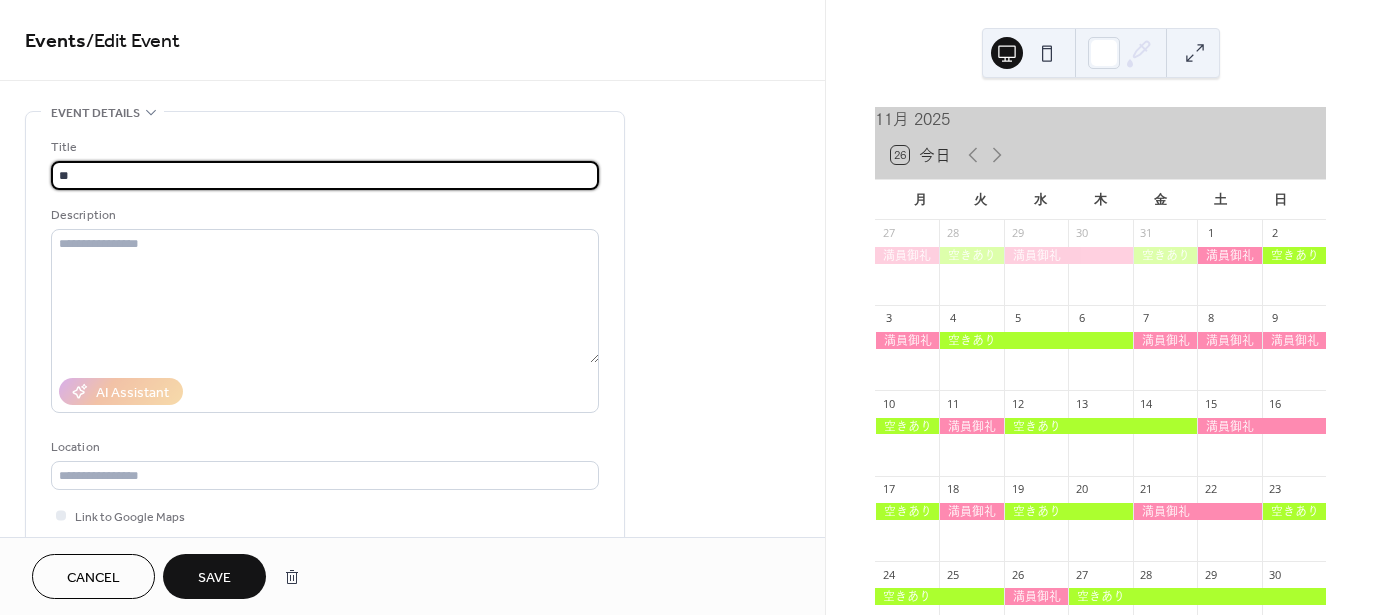 type on "*" 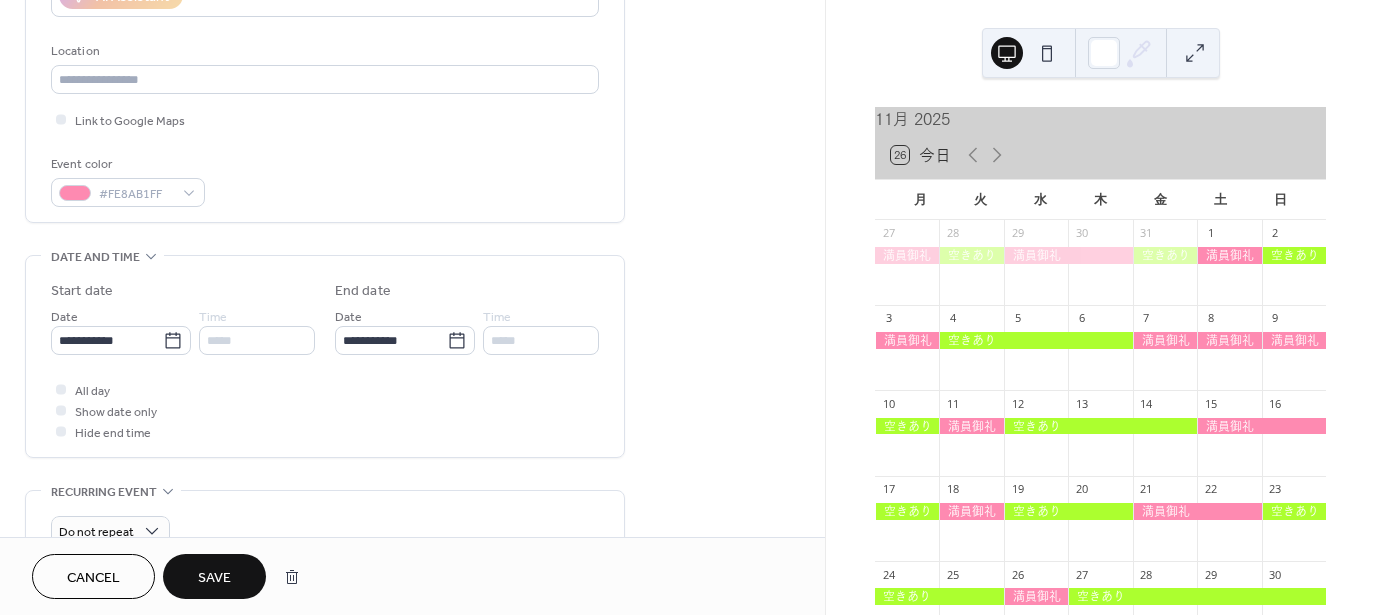 scroll, scrollTop: 400, scrollLeft: 0, axis: vertical 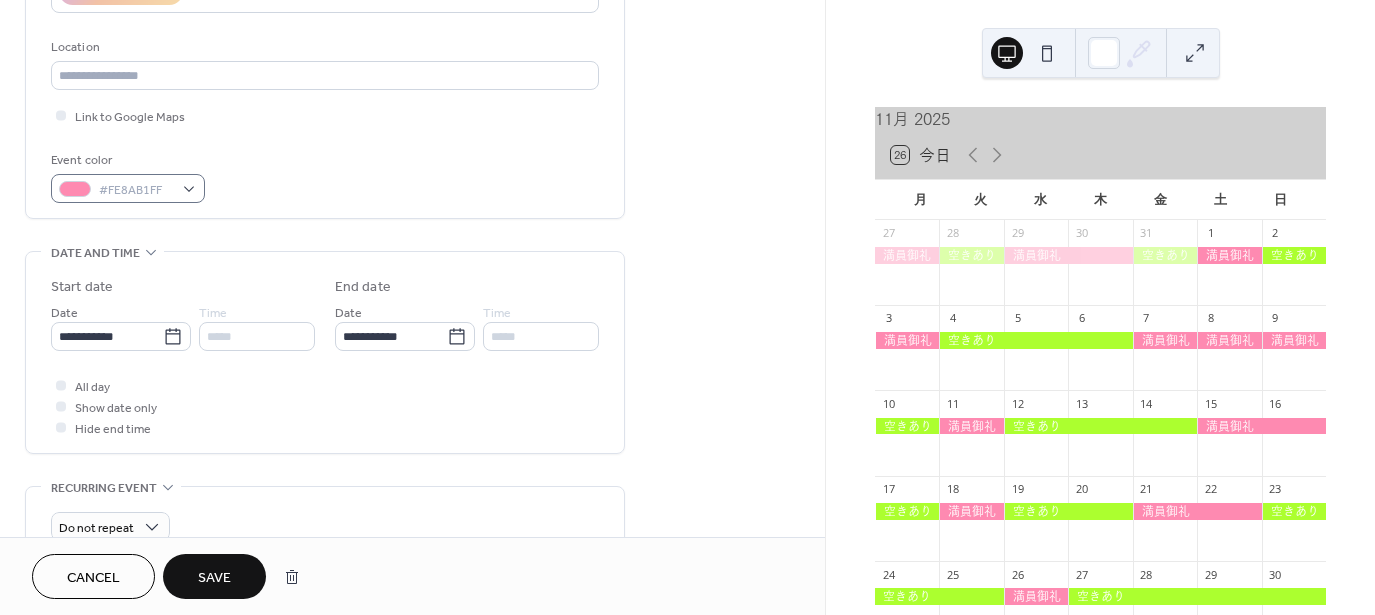 type on "****" 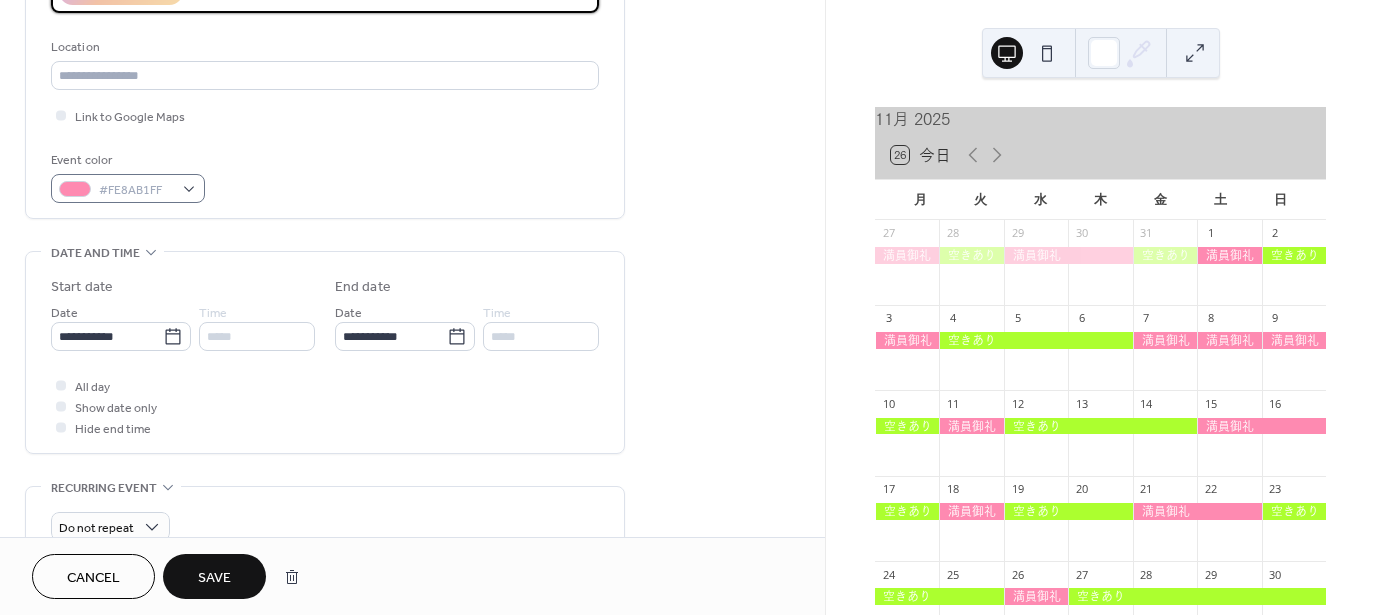 click at bounding box center [325, -104] 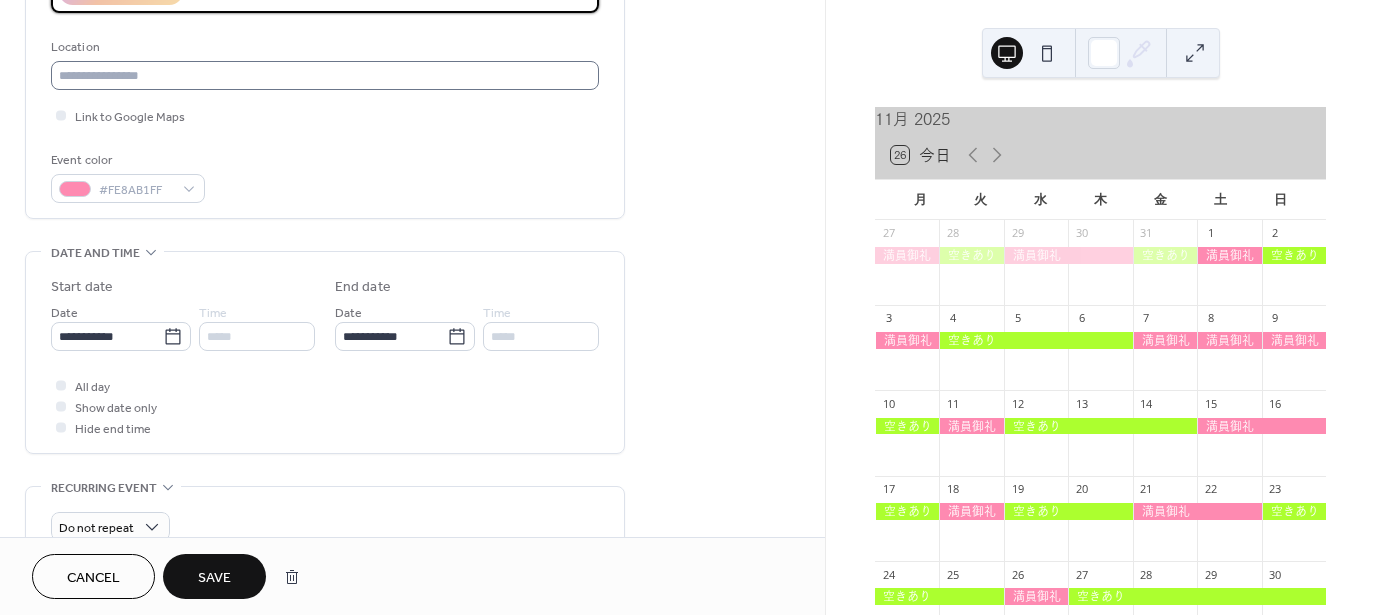 scroll, scrollTop: 164, scrollLeft: 0, axis: vertical 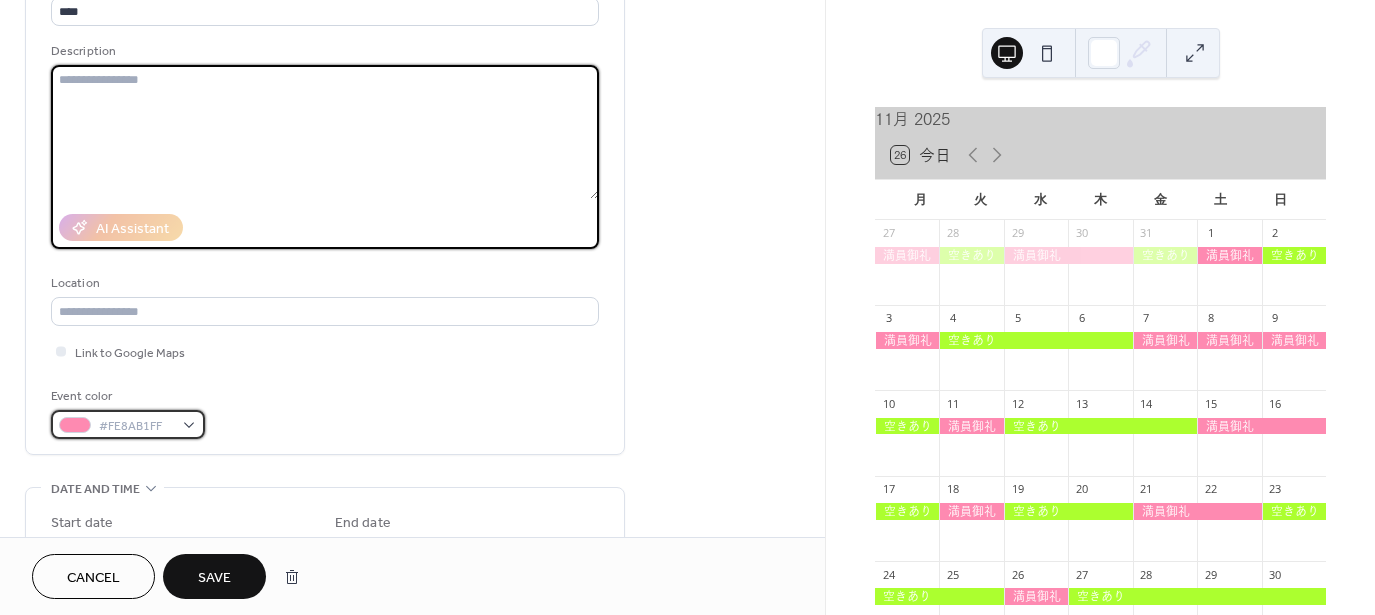 click on "#FE8AB1FF" at bounding box center [136, 426] 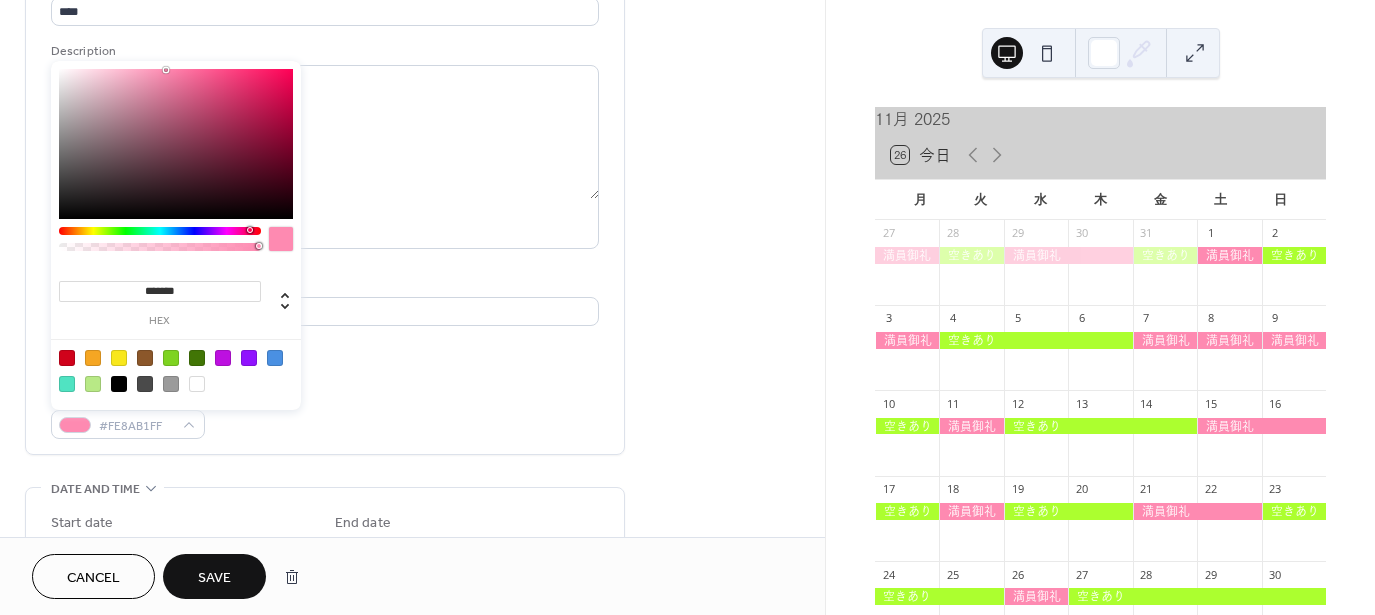 drag, startPoint x: 194, startPoint y: 292, endPoint x: 68, endPoint y: 300, distance: 126.253716 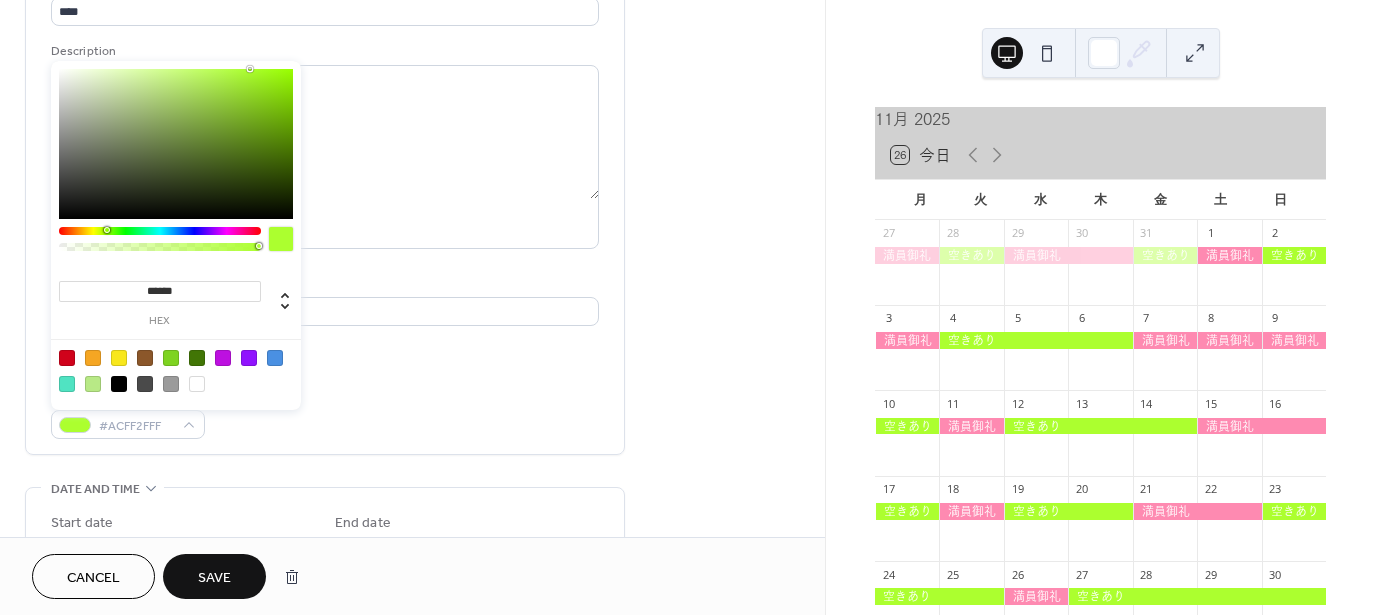 click on "Title **** Description AI Assistant Location Link to Google Maps Event color #ACFF2FFF" at bounding box center [325, 206] 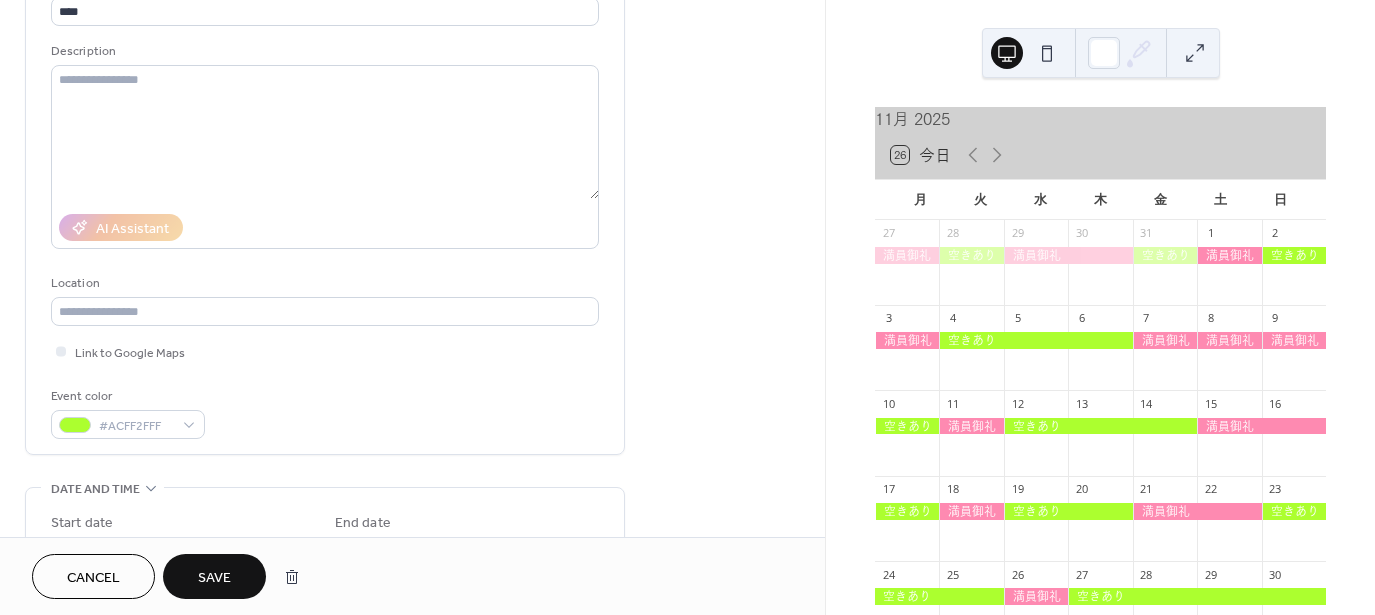 click on "Save" at bounding box center (214, 576) 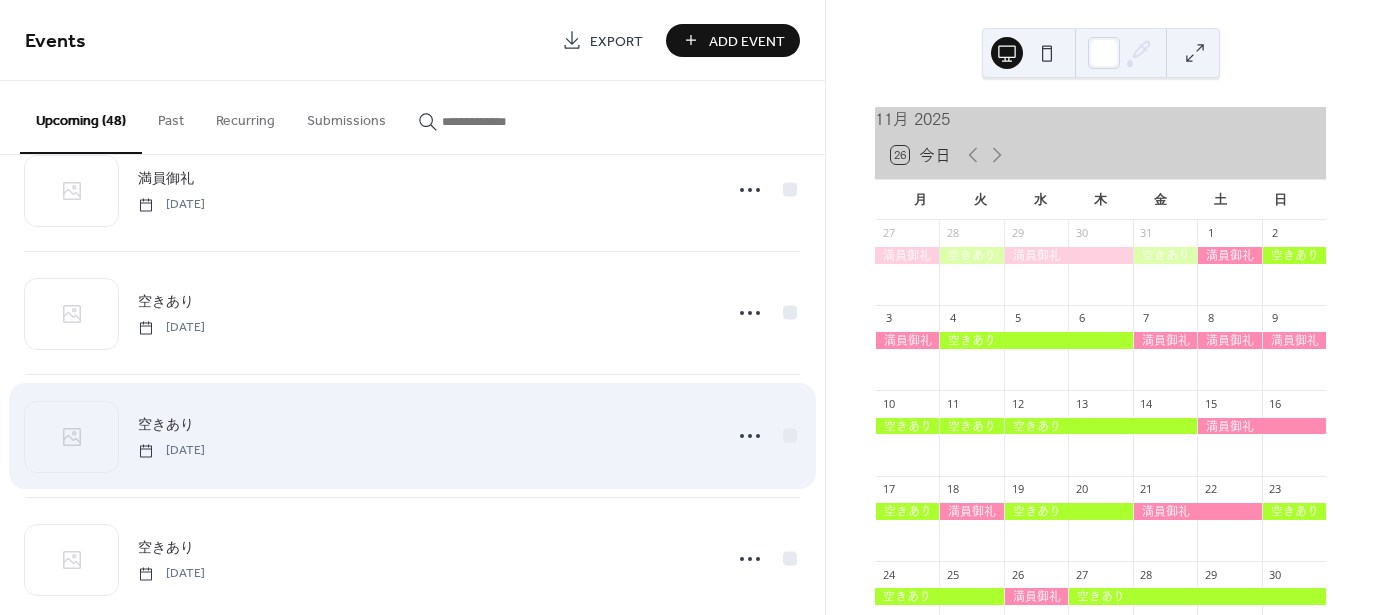 scroll, scrollTop: 4510, scrollLeft: 0, axis: vertical 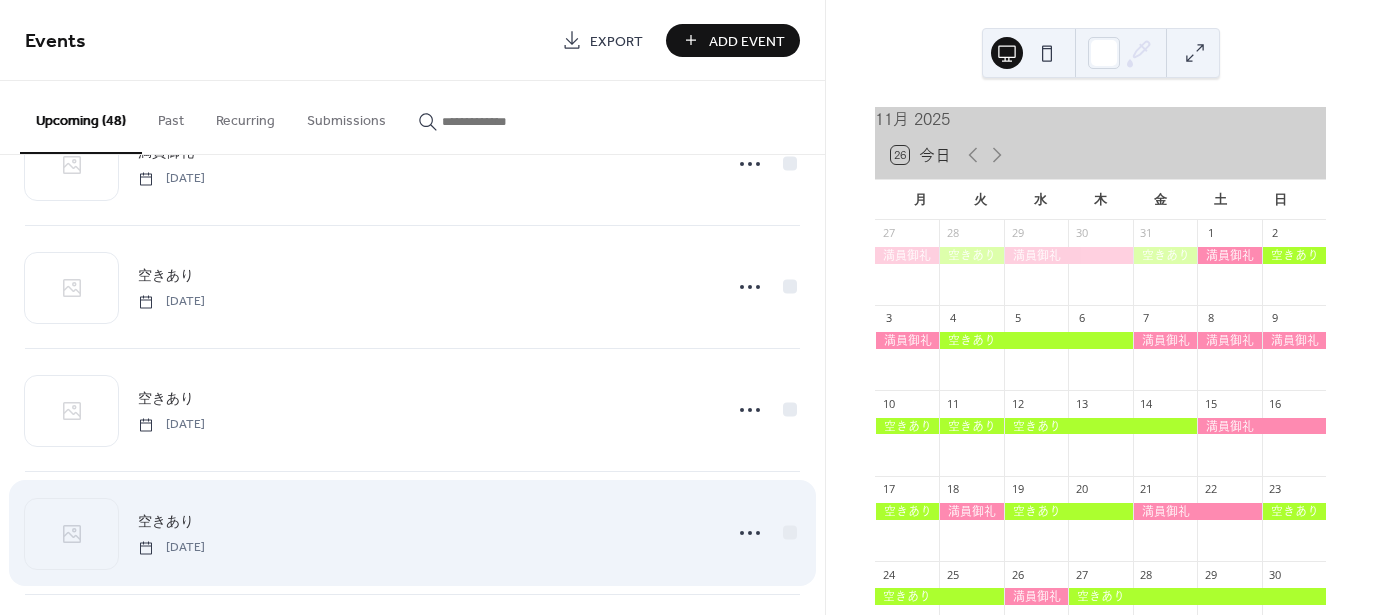 click on "空きあり" at bounding box center (166, 522) 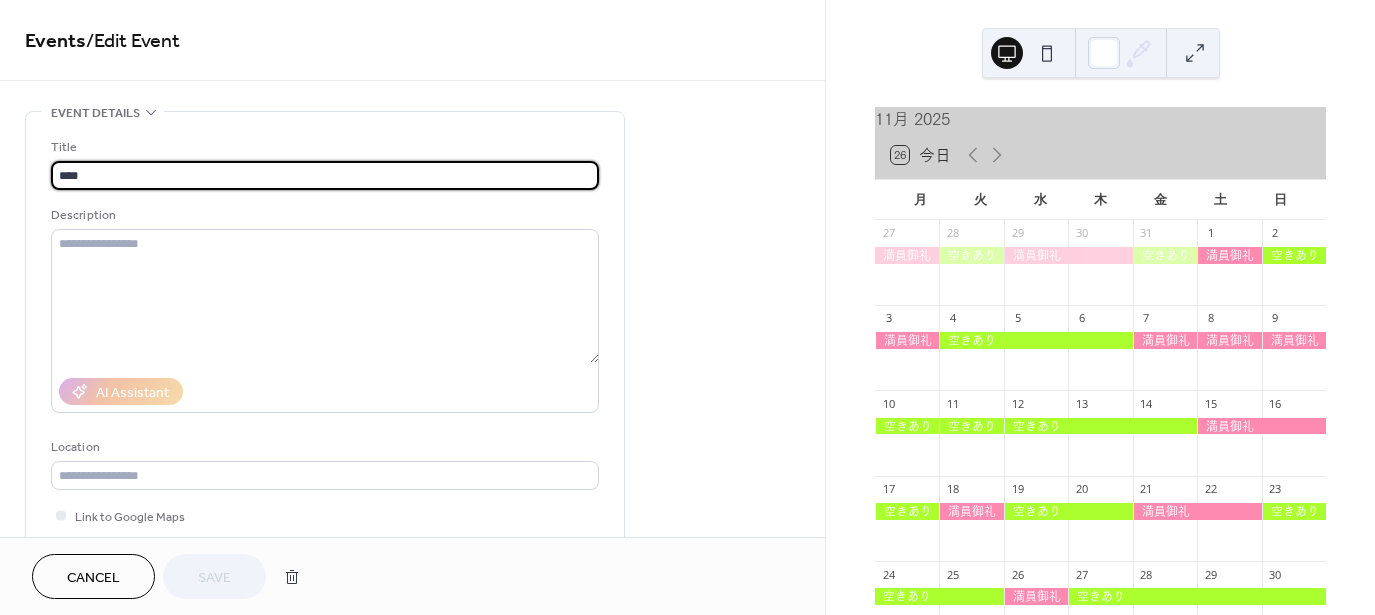 drag, startPoint x: 212, startPoint y: 160, endPoint x: 156, endPoint y: 174, distance: 57.72348 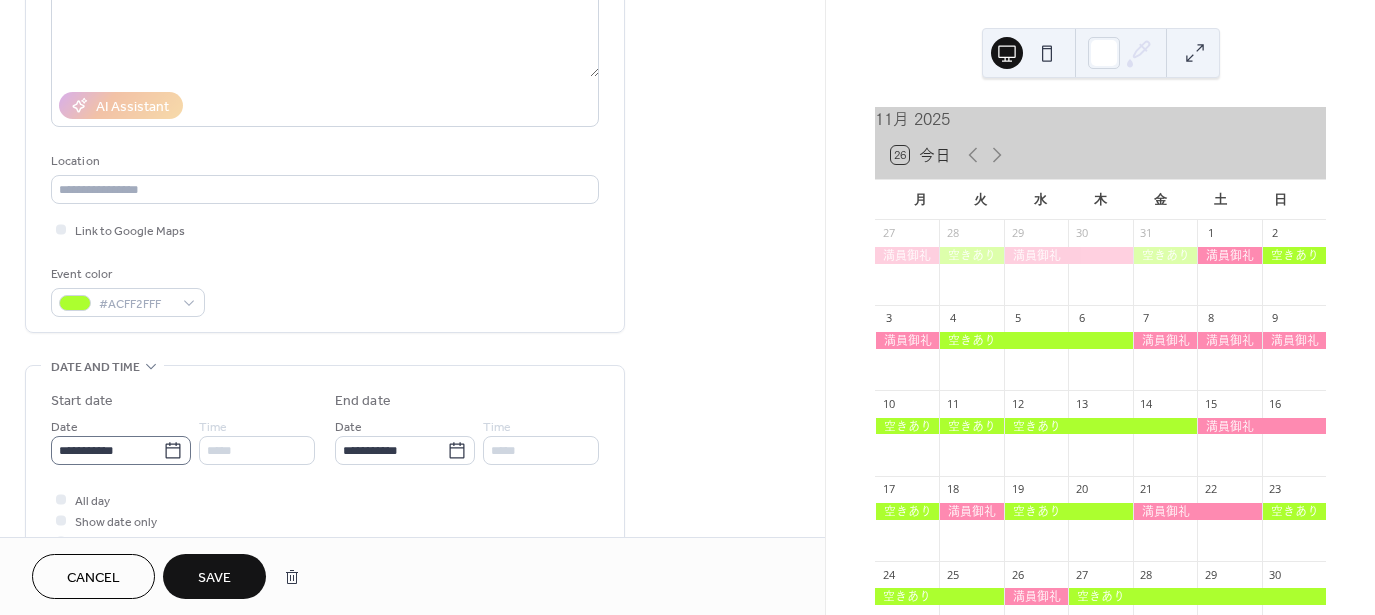 scroll, scrollTop: 300, scrollLeft: 0, axis: vertical 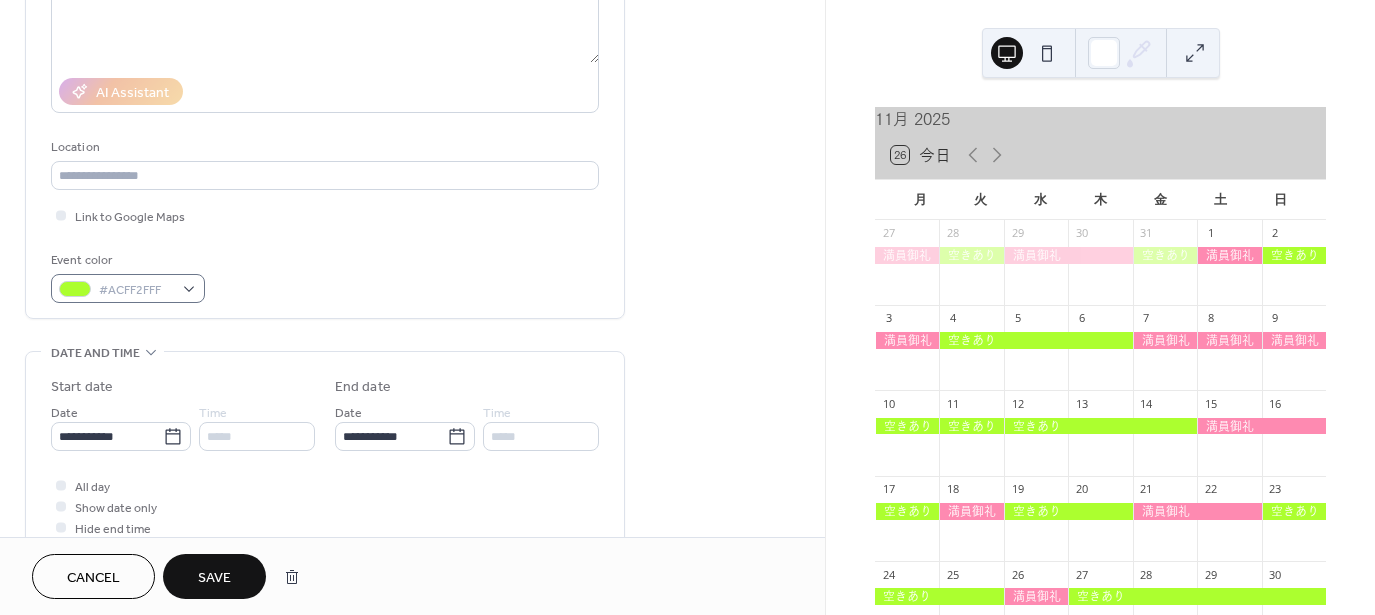 type on "****" 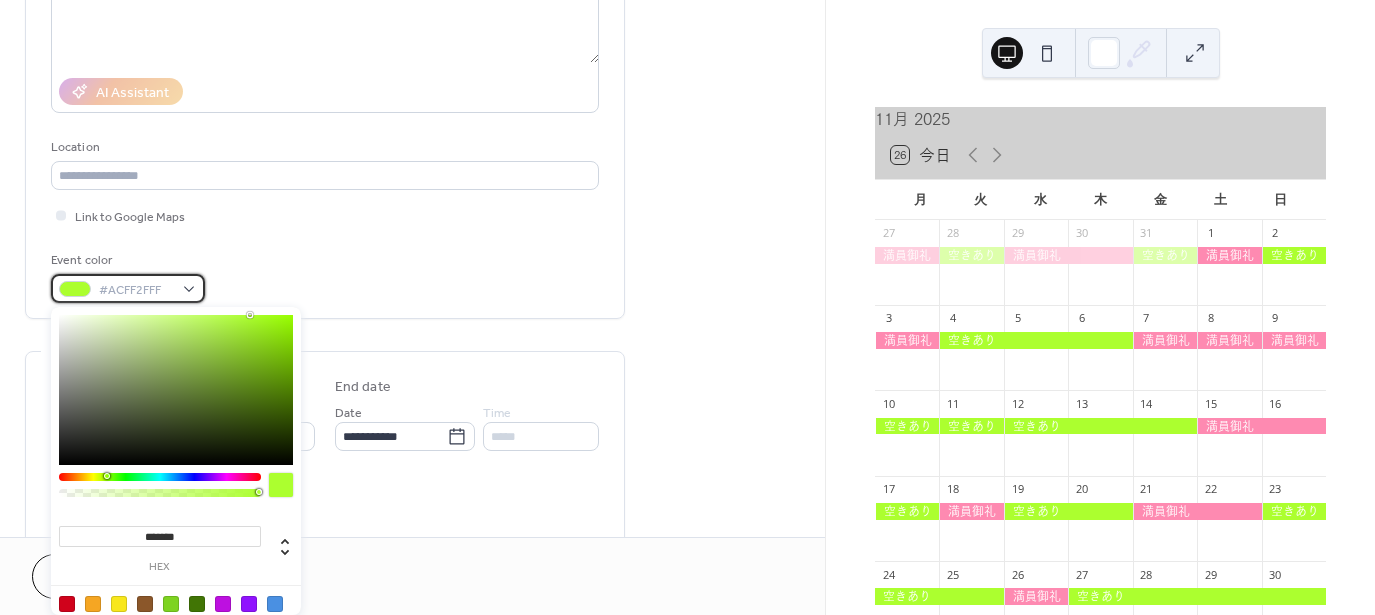 click on "#ACFF2FFF" at bounding box center (136, 290) 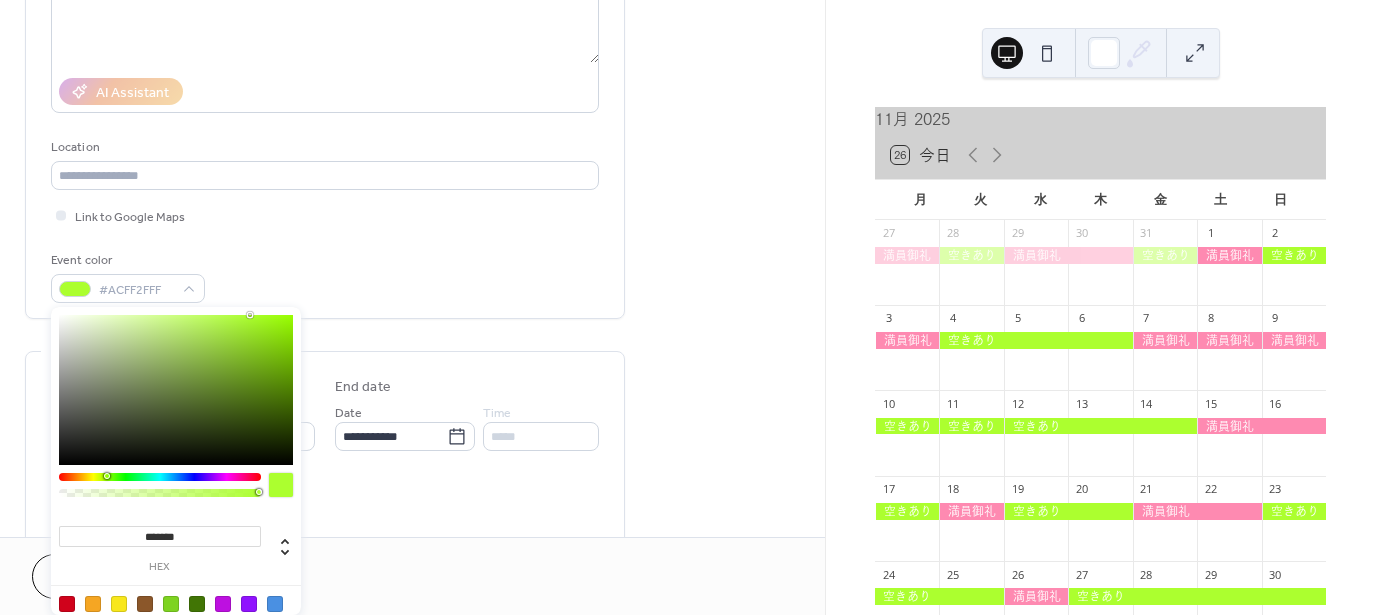 drag, startPoint x: 207, startPoint y: 543, endPoint x: 116, endPoint y: 536, distance: 91.26884 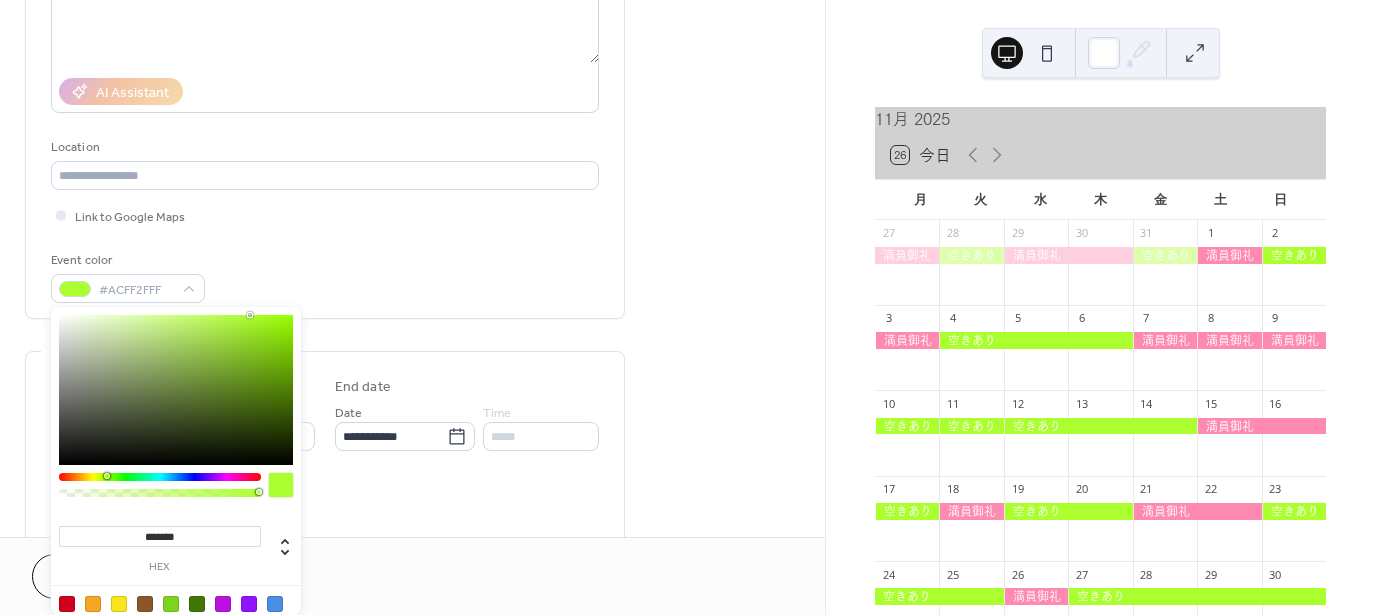 paste 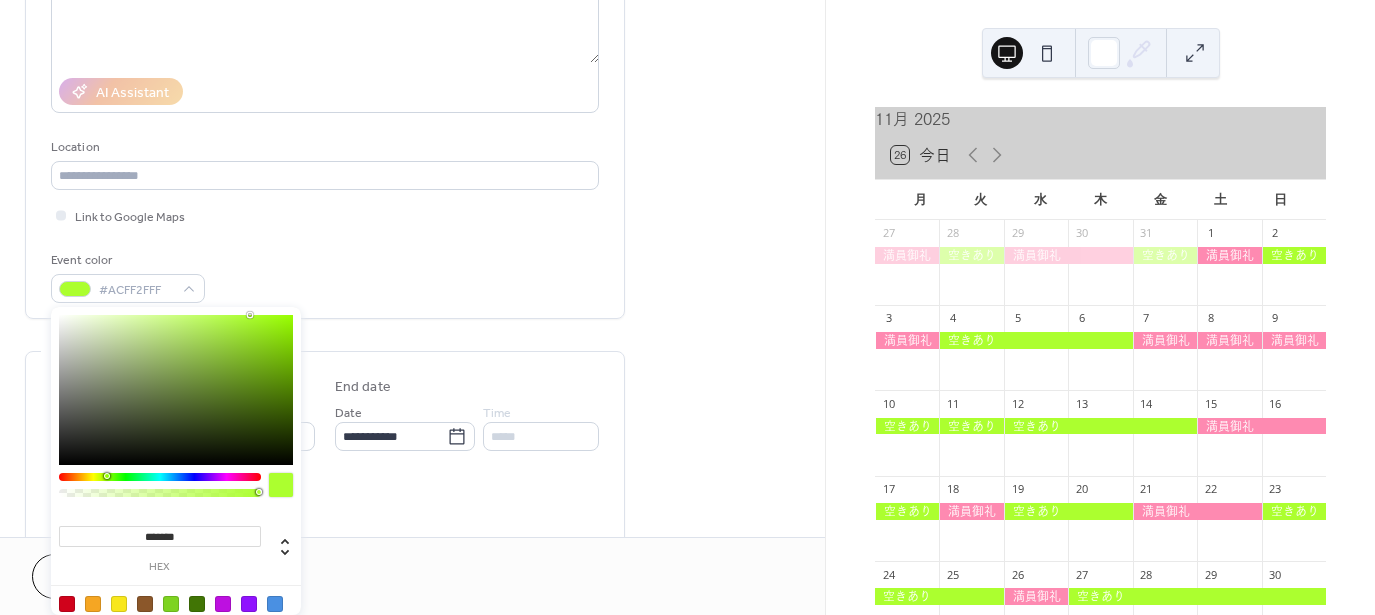 type on "*******" 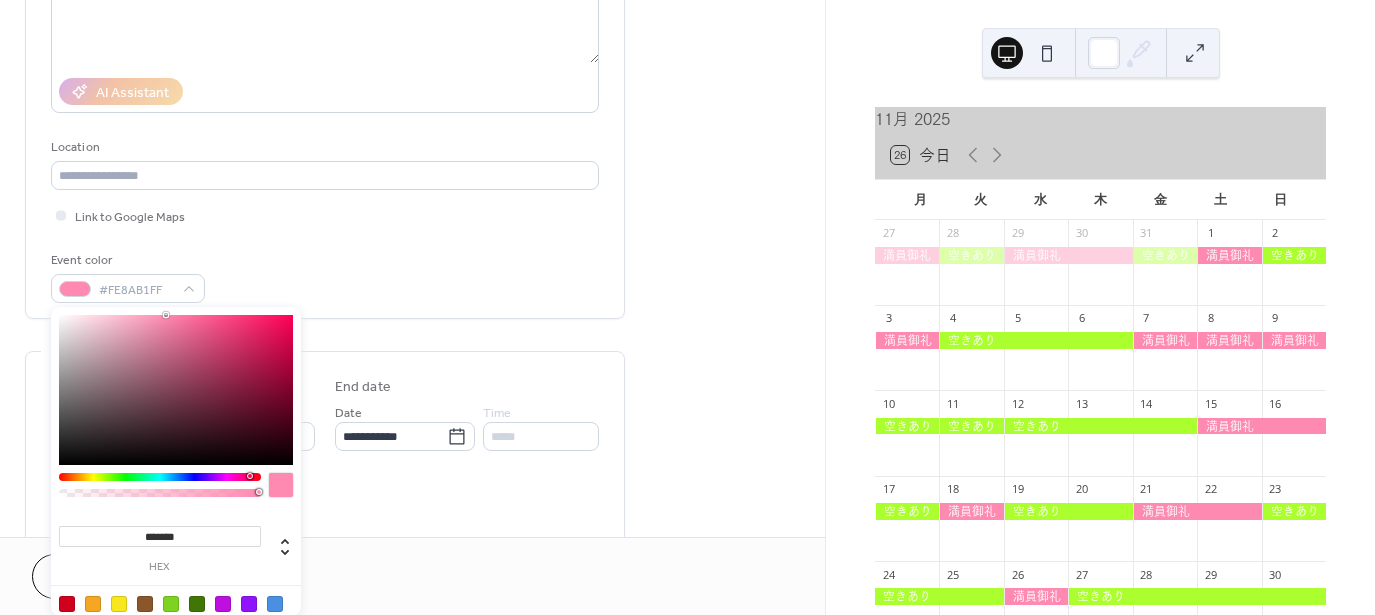 click on "**********" at bounding box center (412, 420) 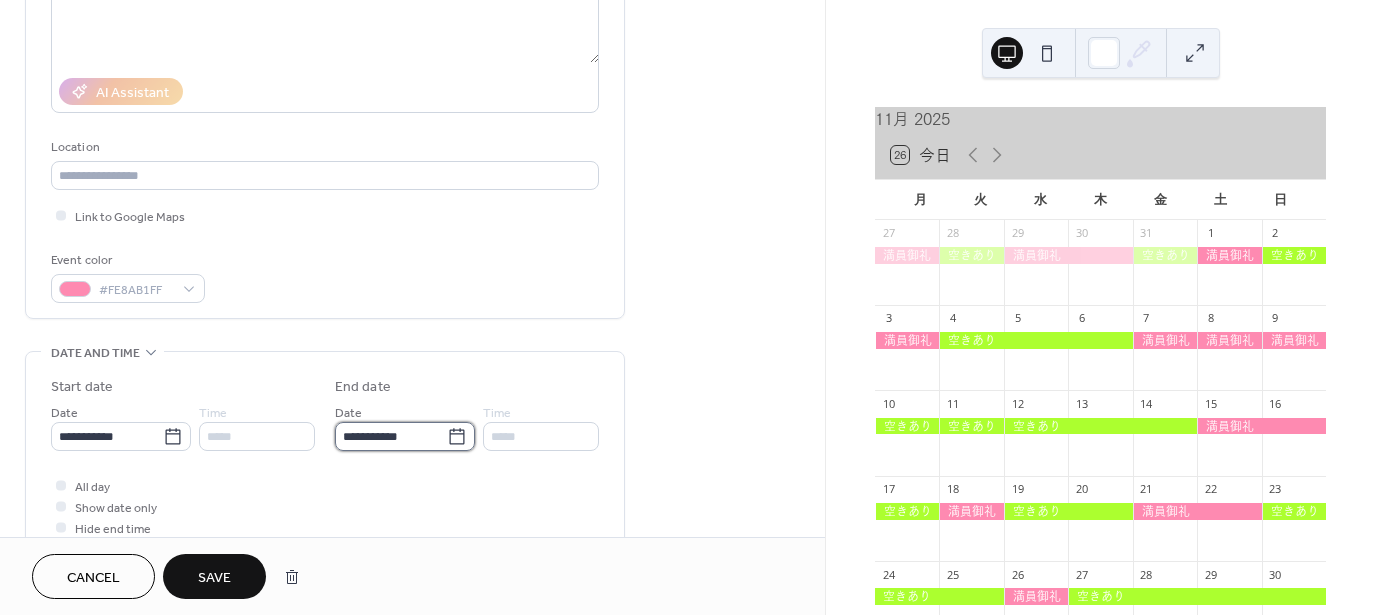 click on "**********" at bounding box center (391, 436) 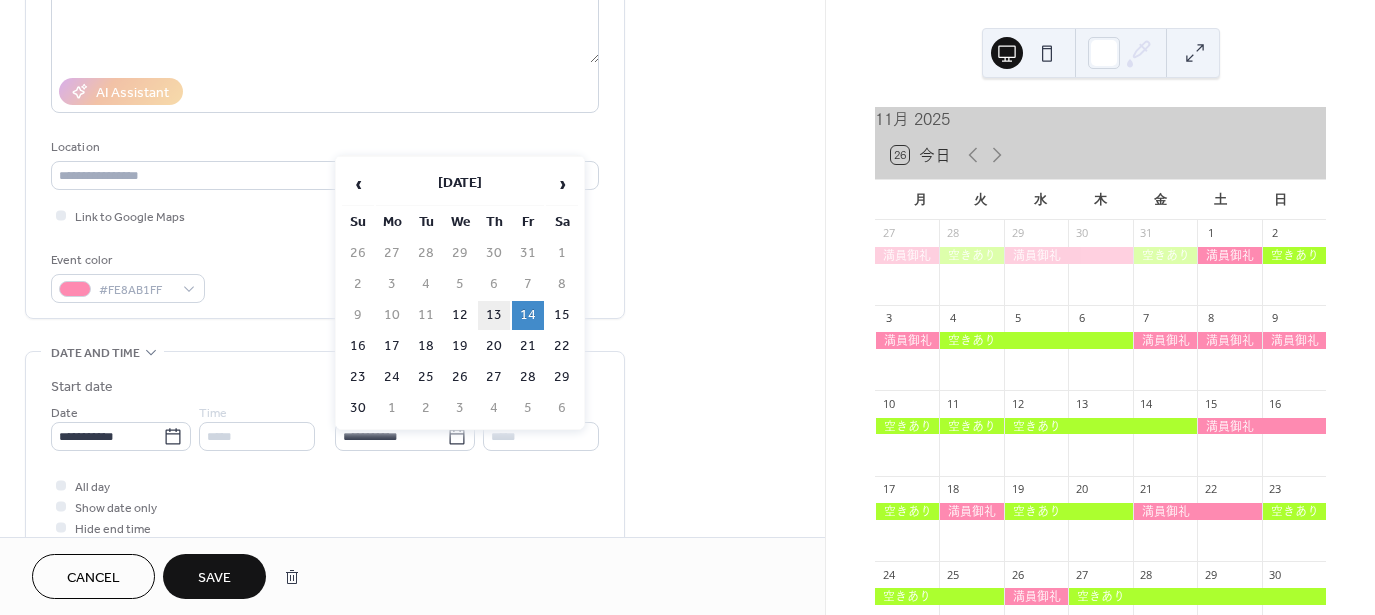 click on "13" at bounding box center (494, 315) 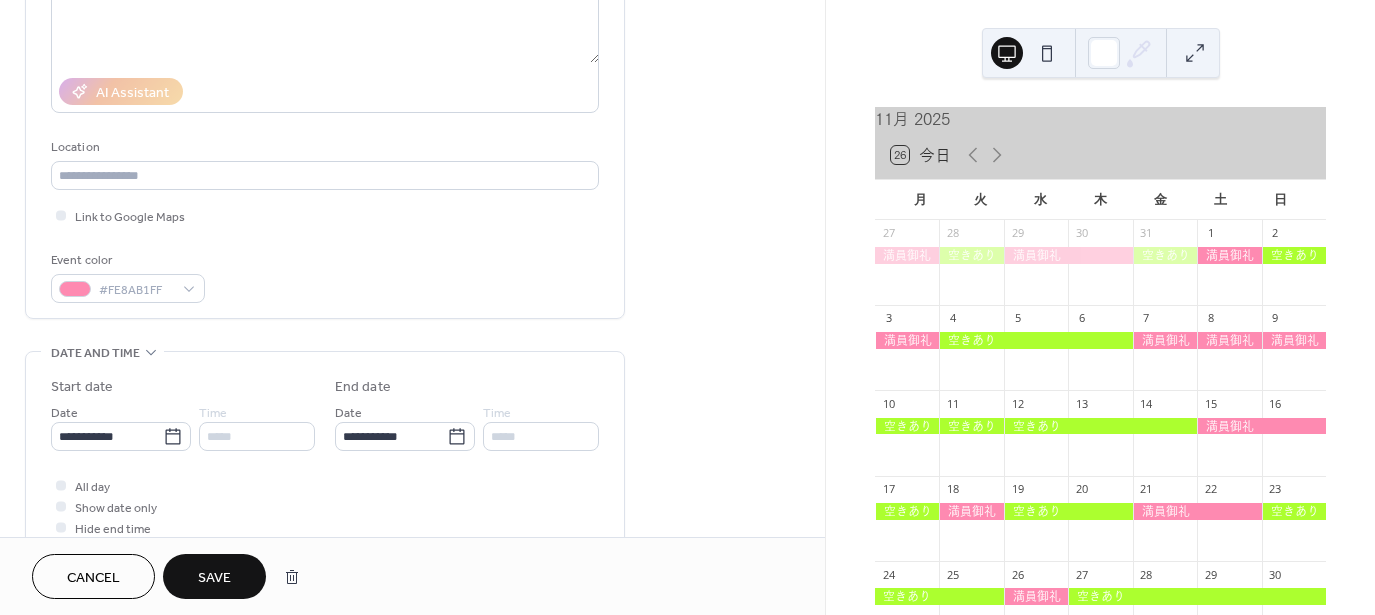 click on "Save" at bounding box center [214, 578] 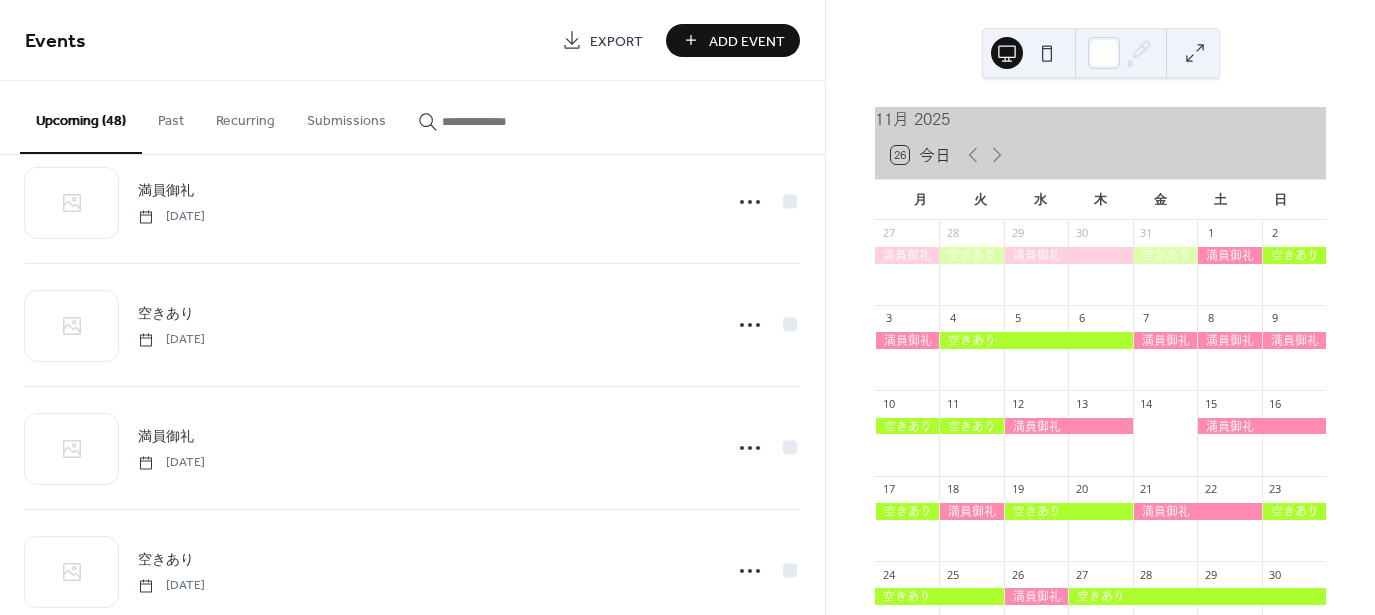 scroll, scrollTop: 3682, scrollLeft: 0, axis: vertical 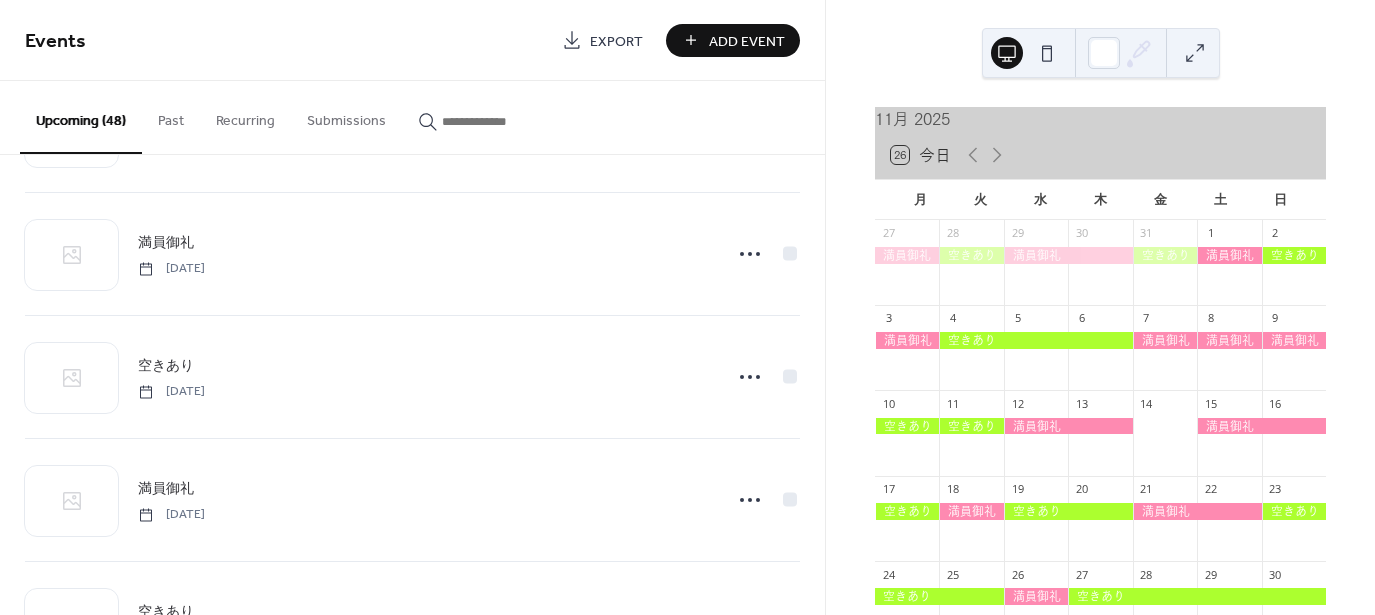 click on "Add Event" at bounding box center (747, 41) 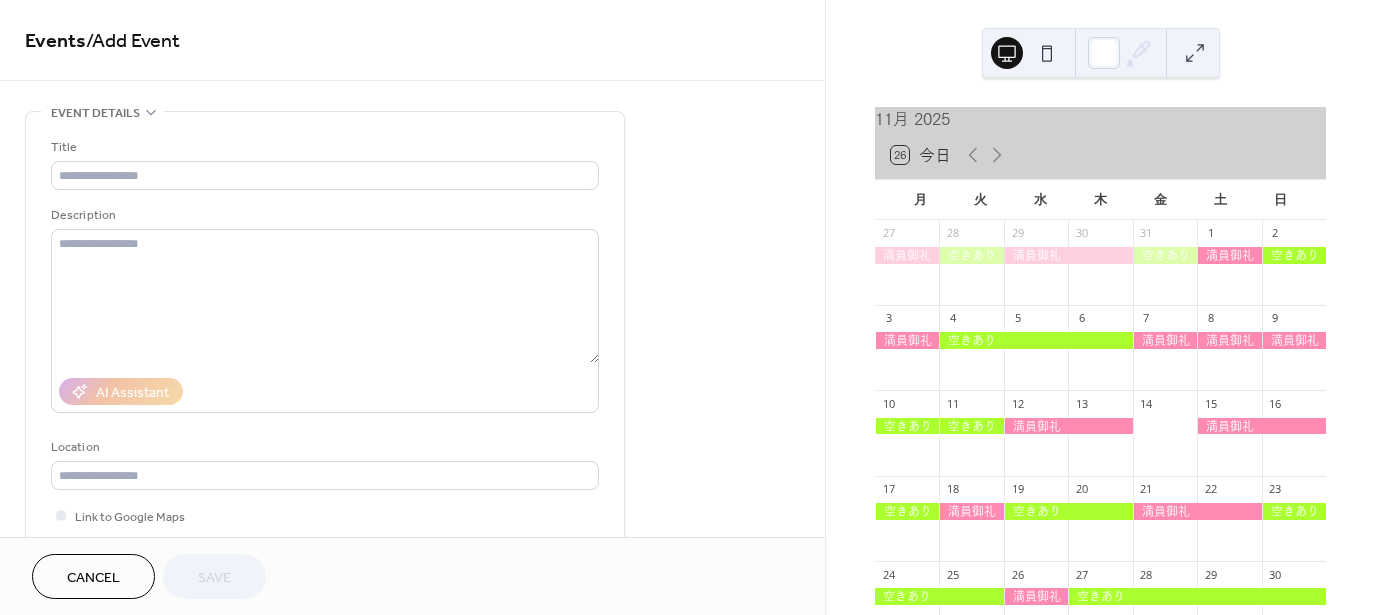 click on "**********" at bounding box center (412, 268) 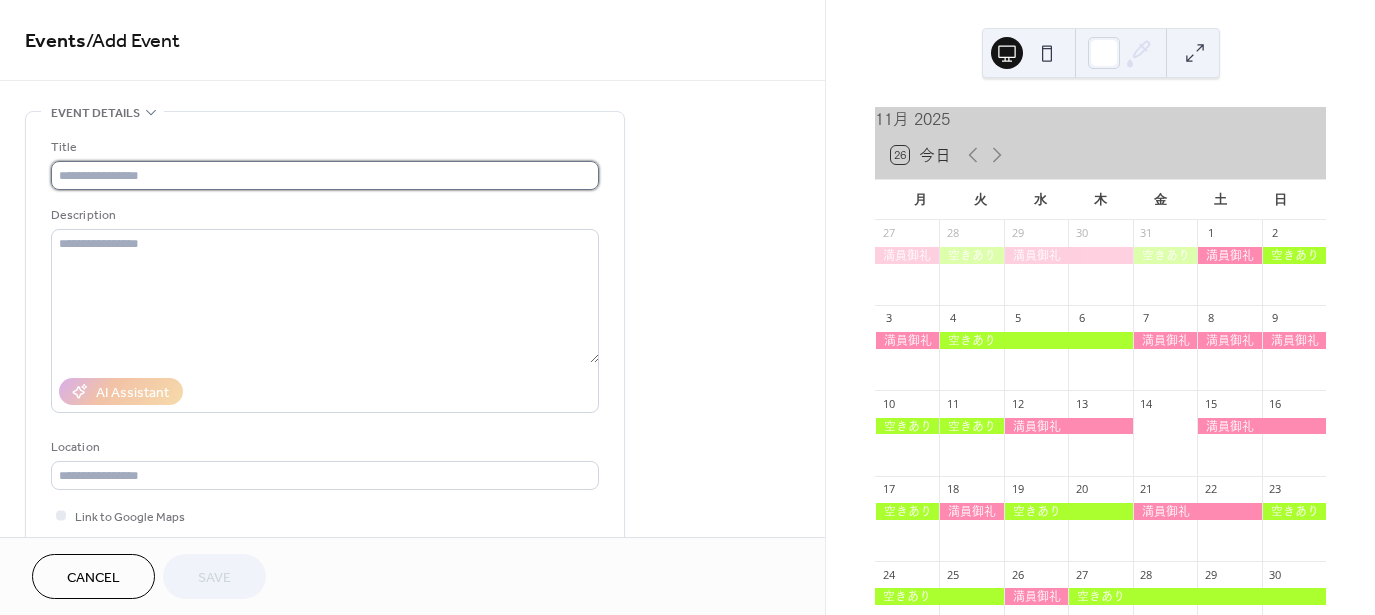 click at bounding box center (325, 175) 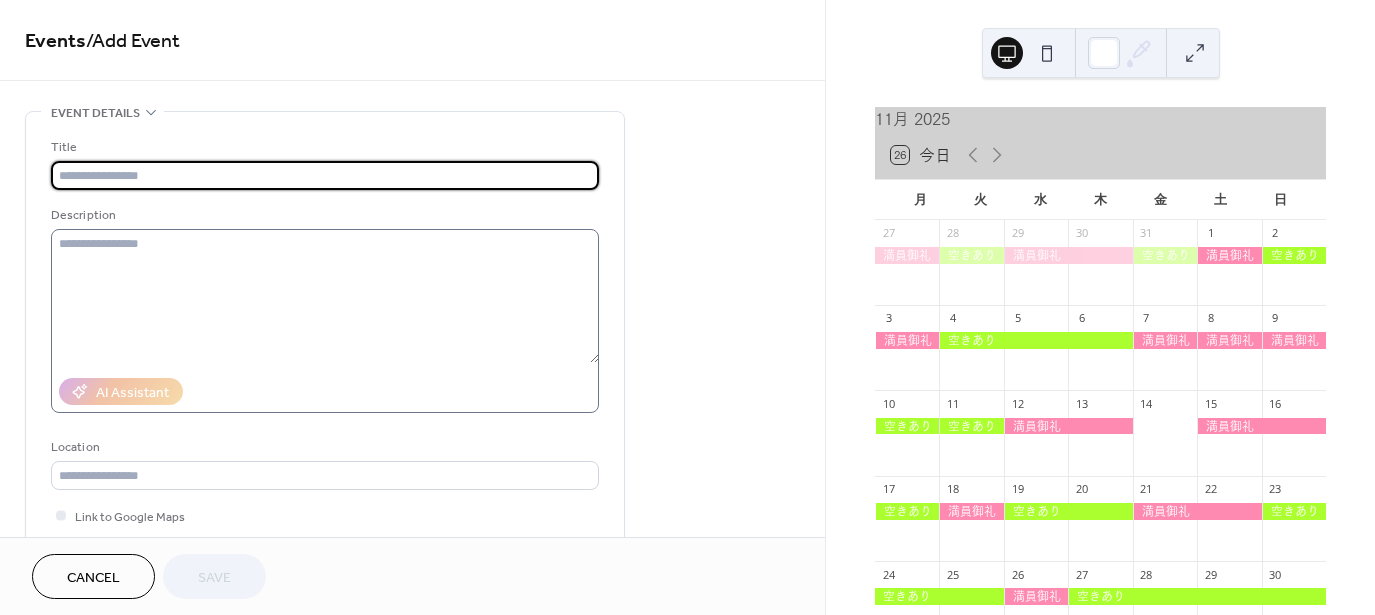 type on "****" 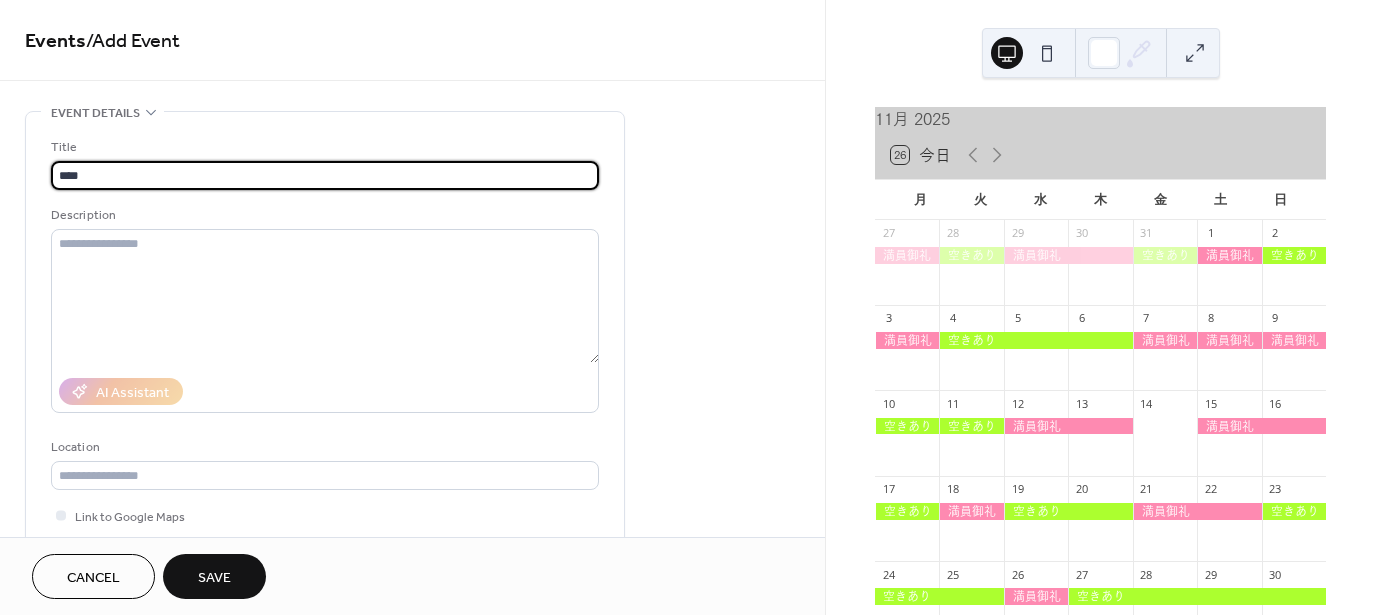 click on "**********" at bounding box center (412, 720) 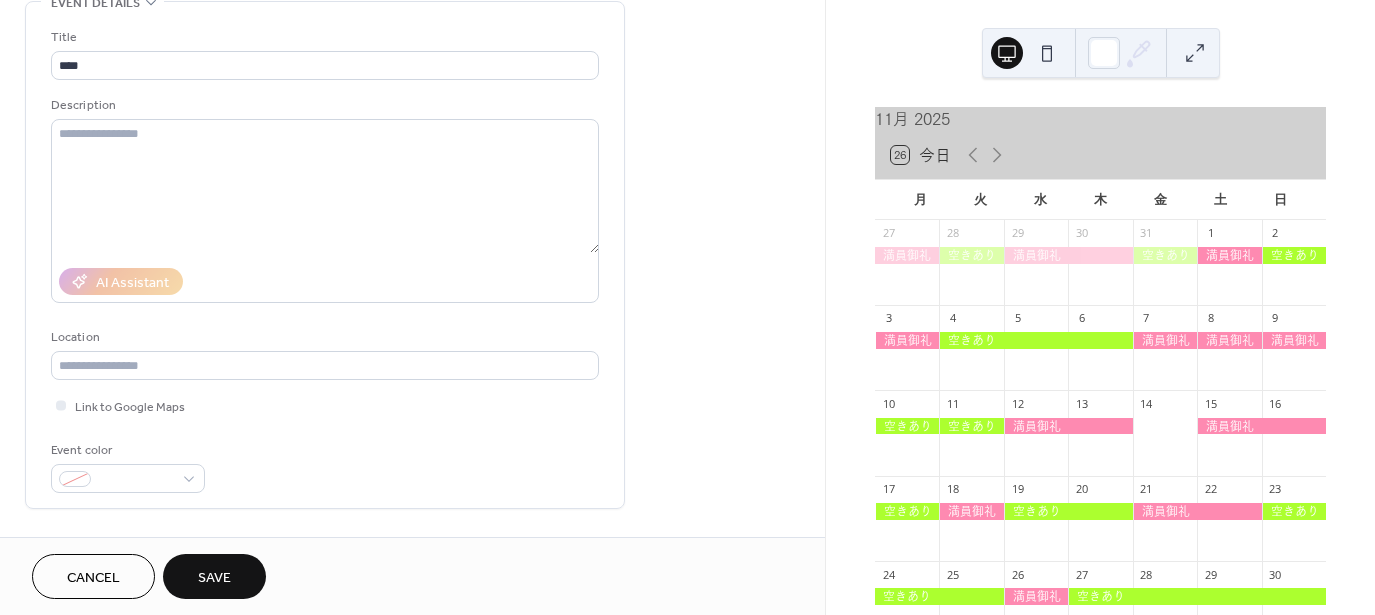 scroll, scrollTop: 400, scrollLeft: 0, axis: vertical 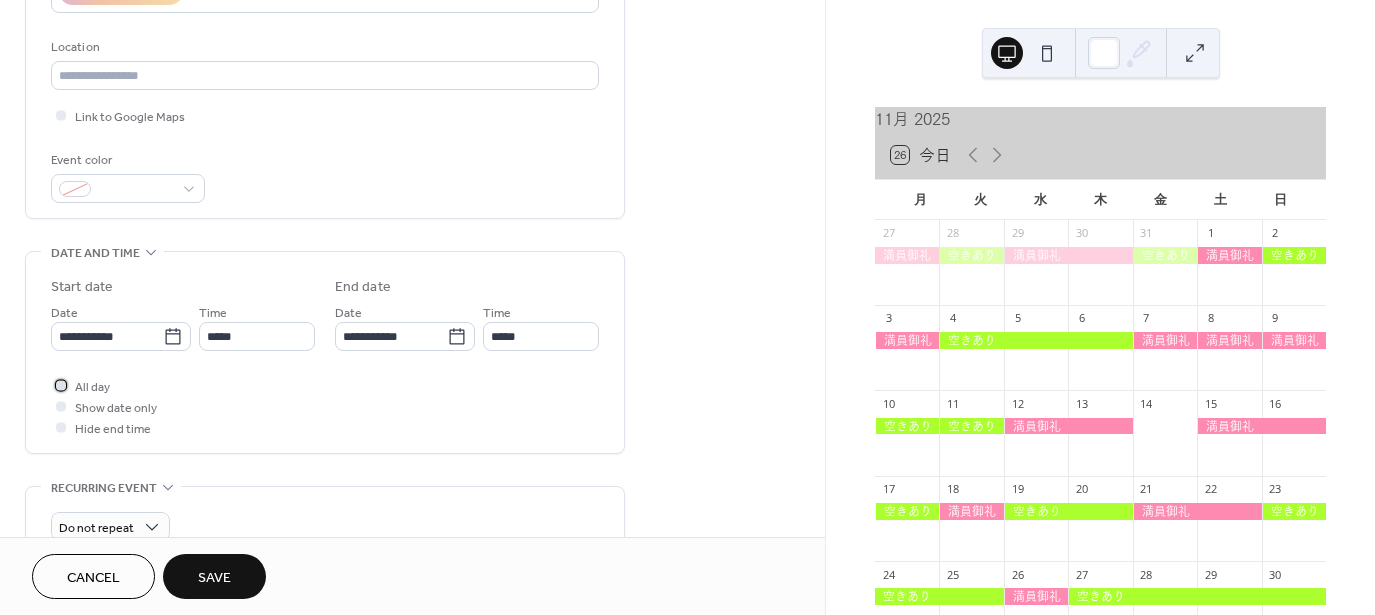 click on "All day" at bounding box center (92, 387) 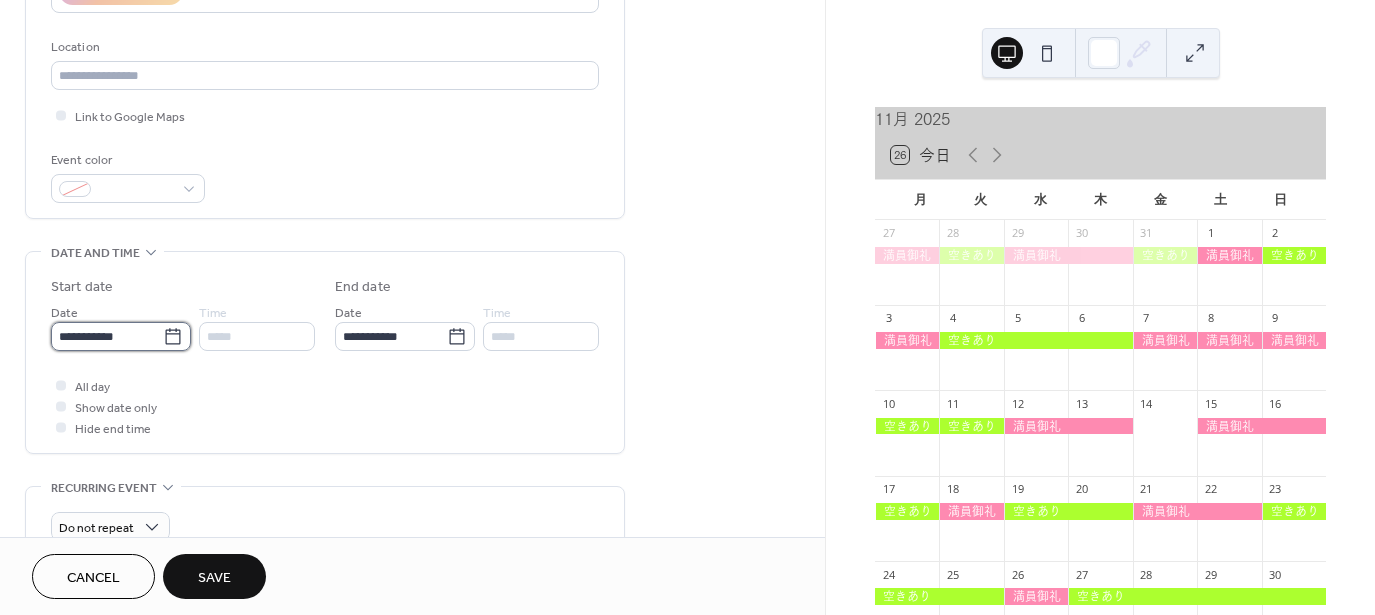click on "**********" at bounding box center [107, 336] 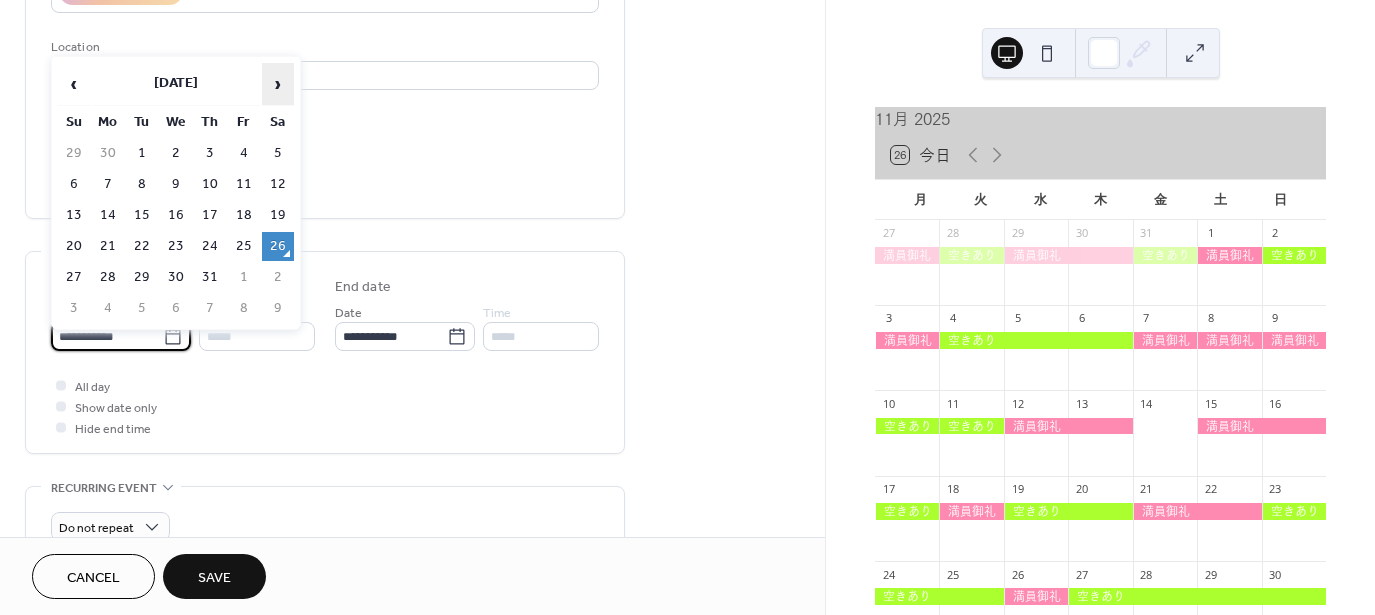 click on "›" at bounding box center [278, 84] 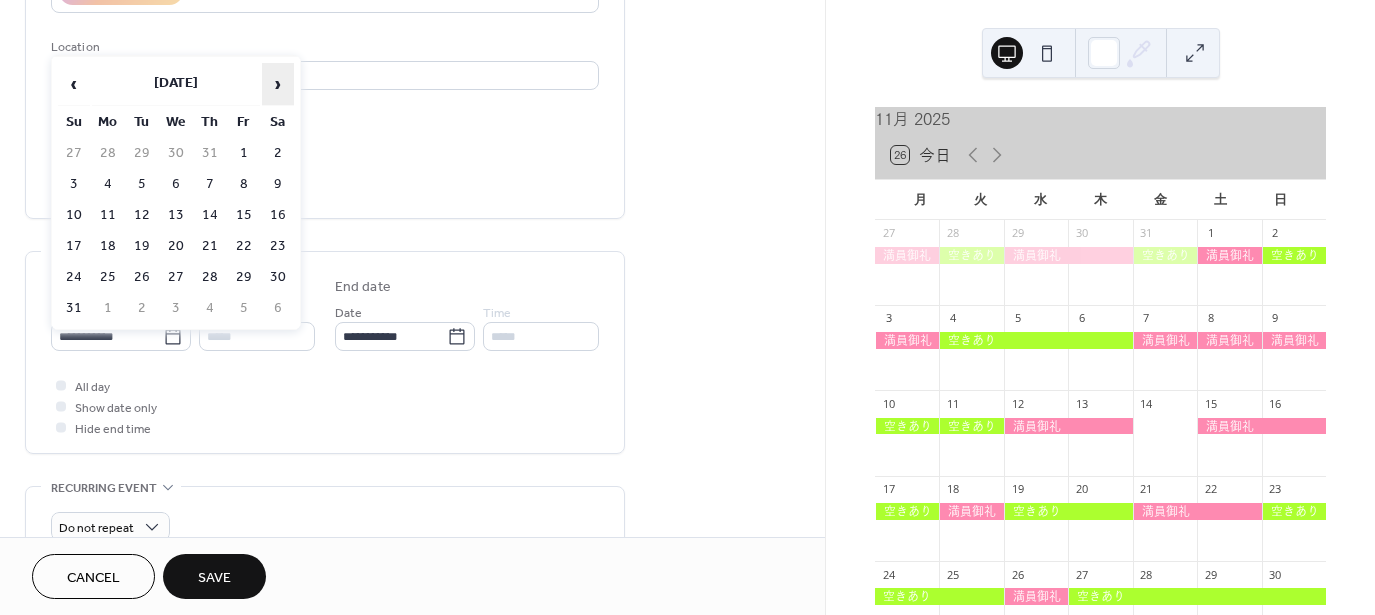 click on "›" at bounding box center [278, 84] 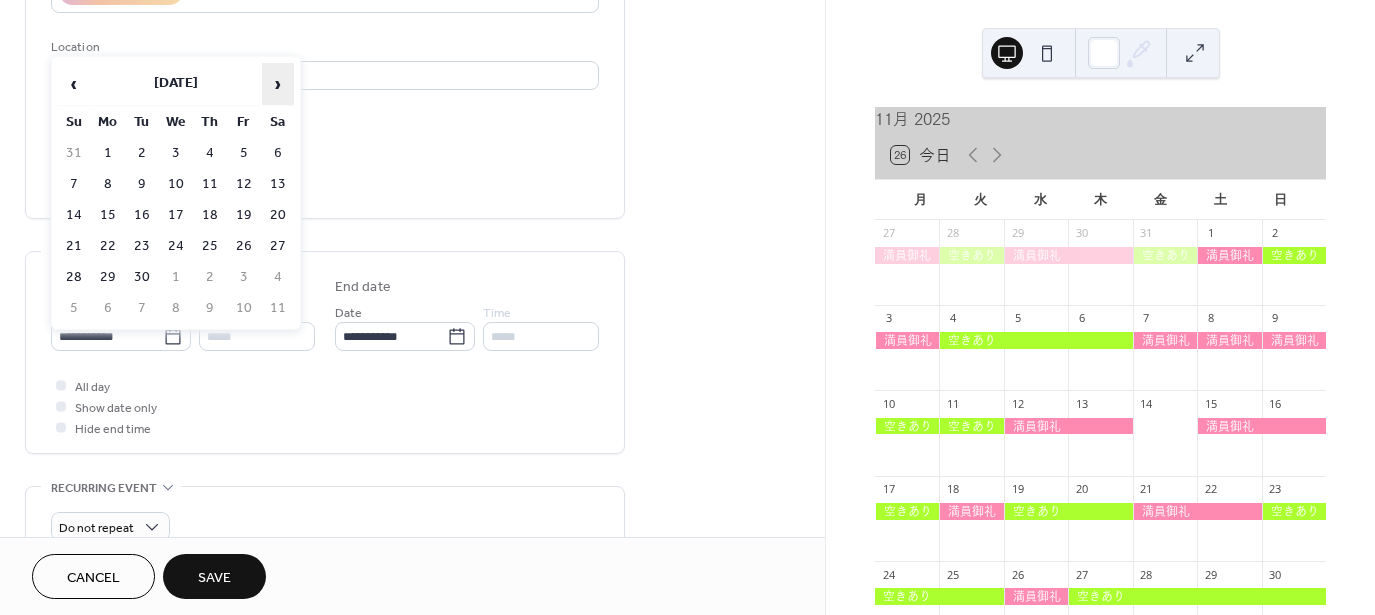 click on "›" at bounding box center (278, 84) 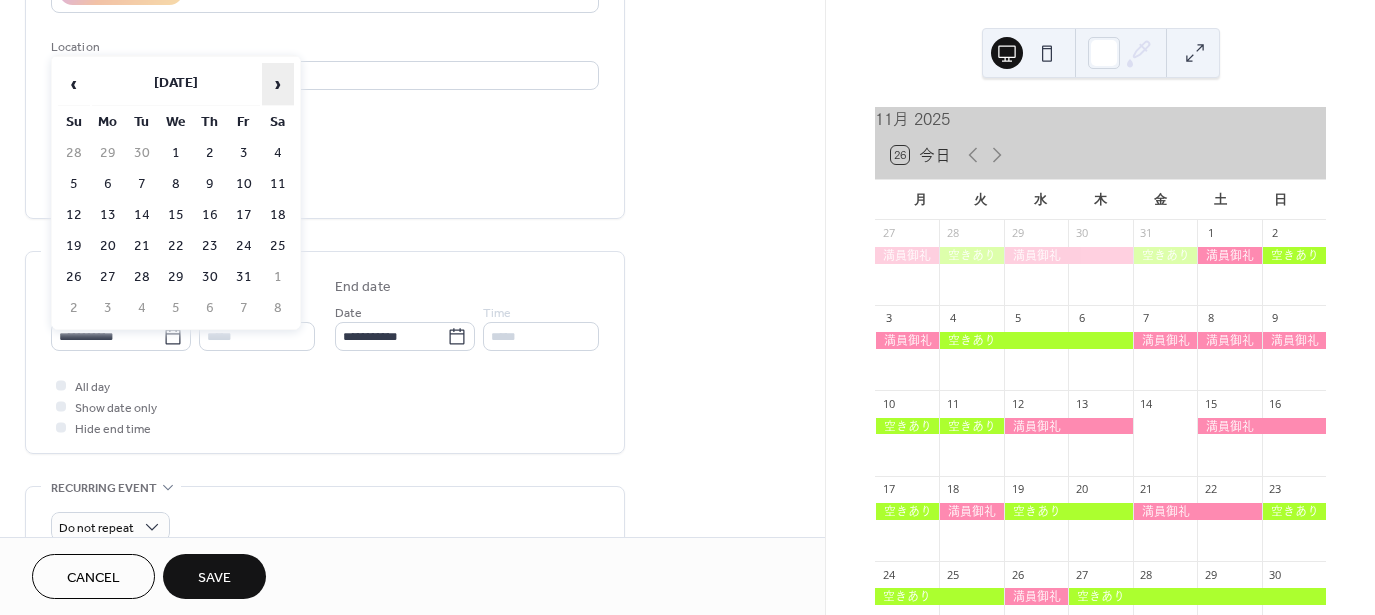 click on "›" at bounding box center [278, 84] 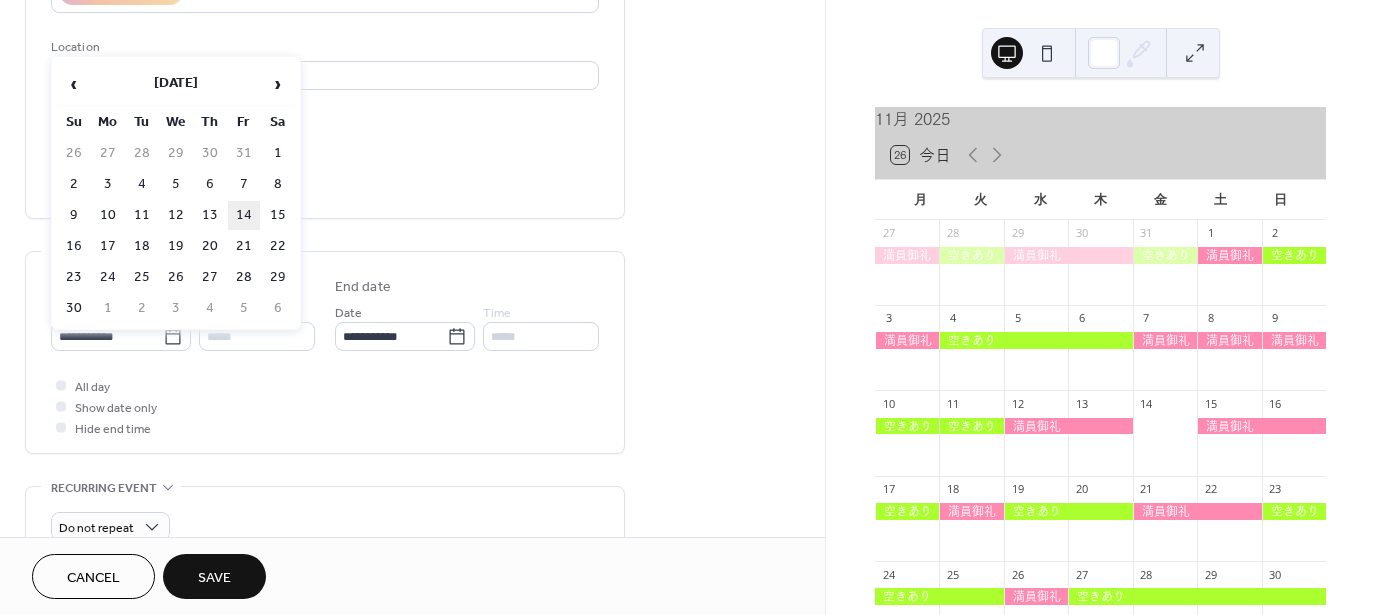 click on "14" at bounding box center (244, 215) 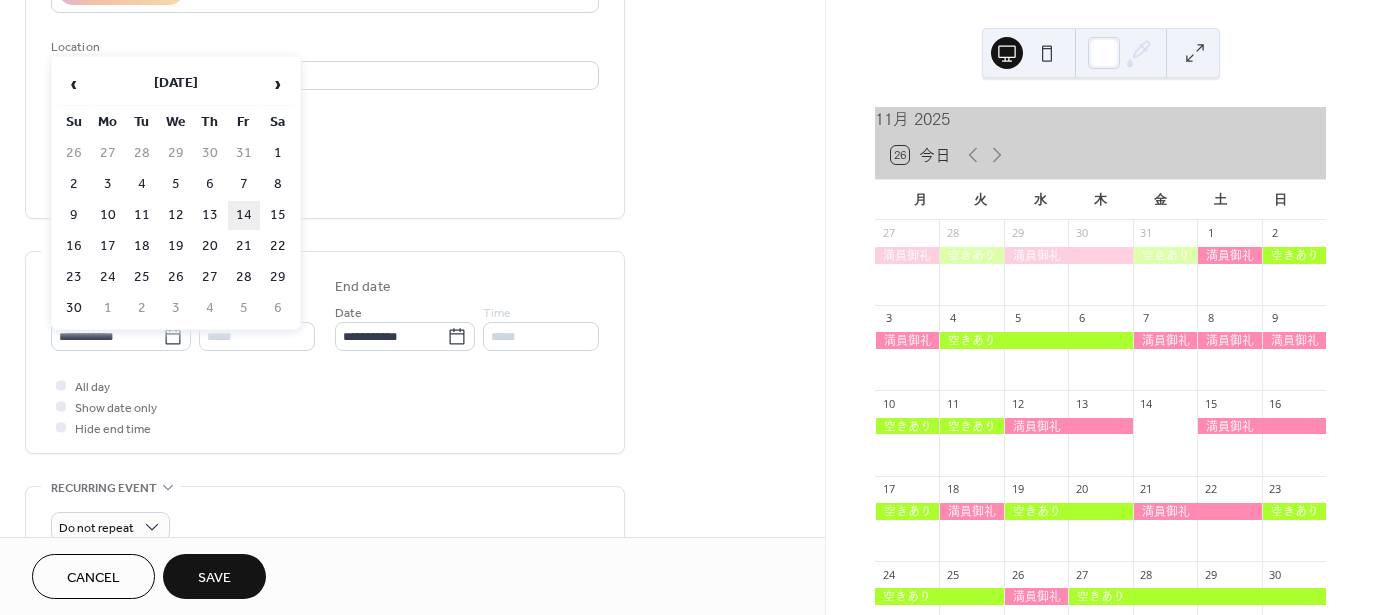 type on "**********" 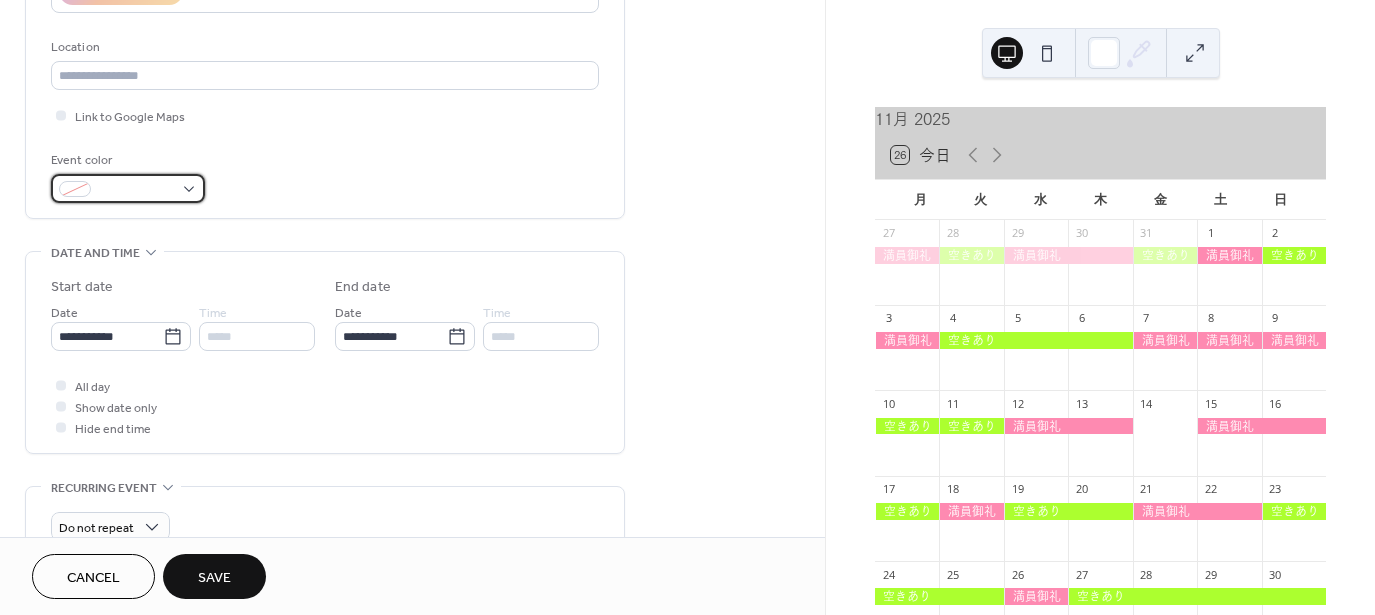 click at bounding box center (128, 188) 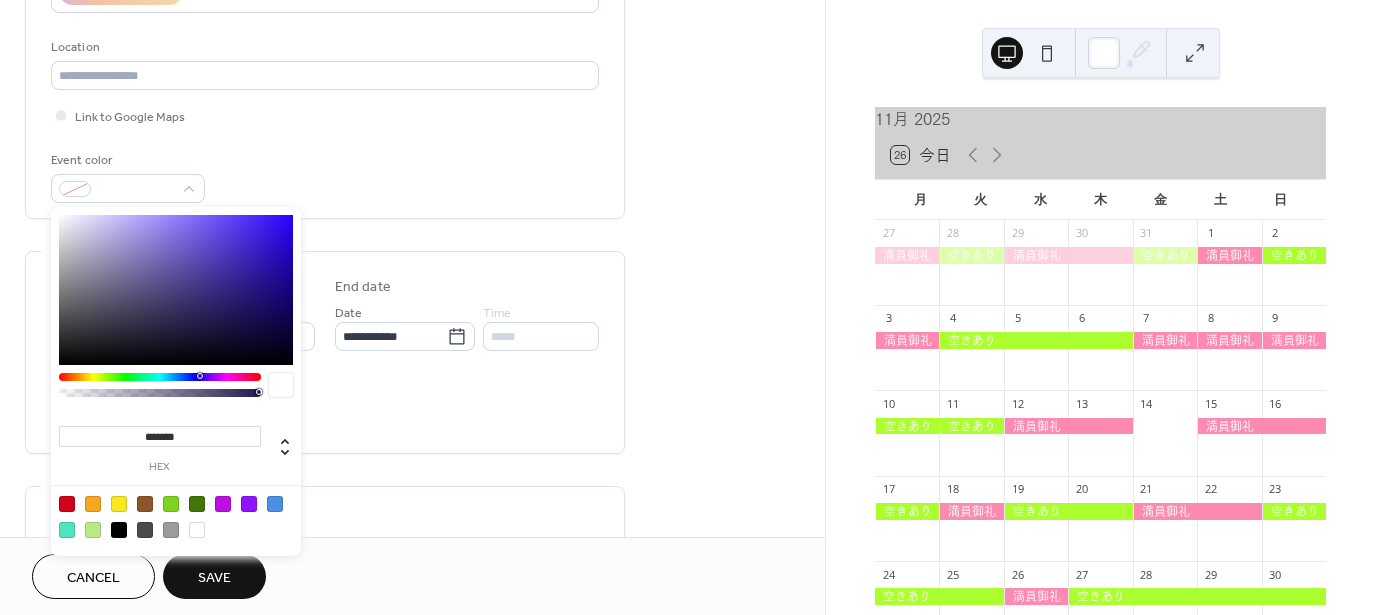 drag, startPoint x: 187, startPoint y: 437, endPoint x: 45, endPoint y: 419, distance: 143.13629 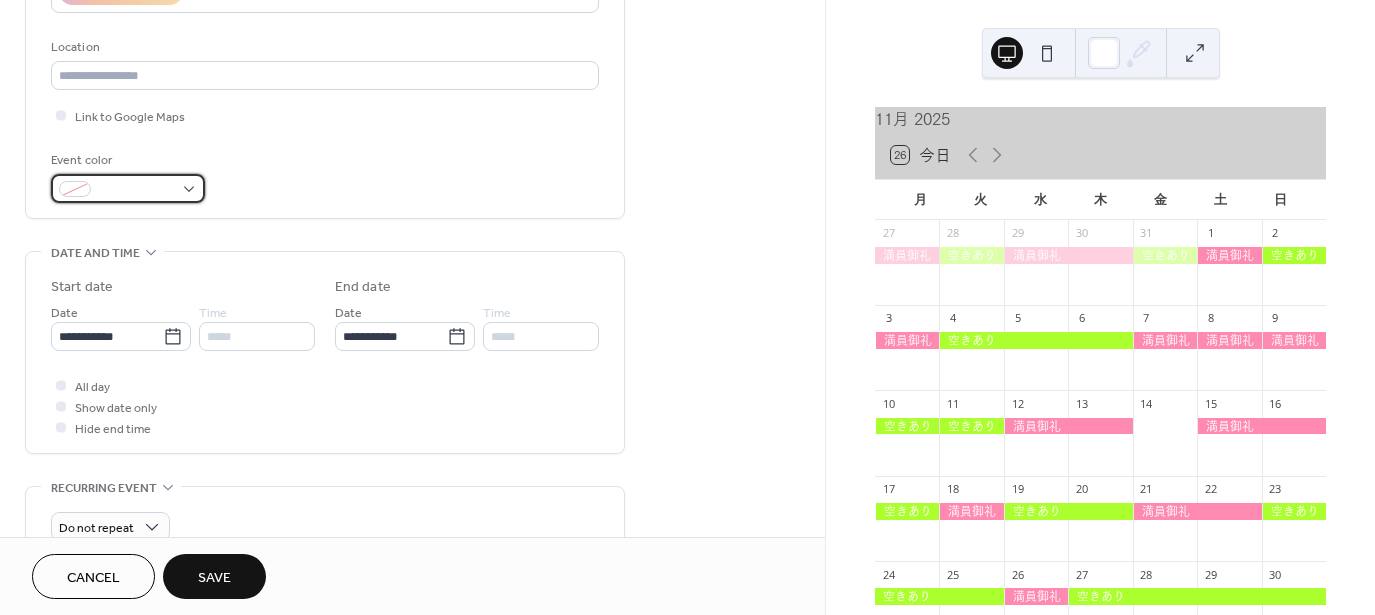 click at bounding box center (136, 190) 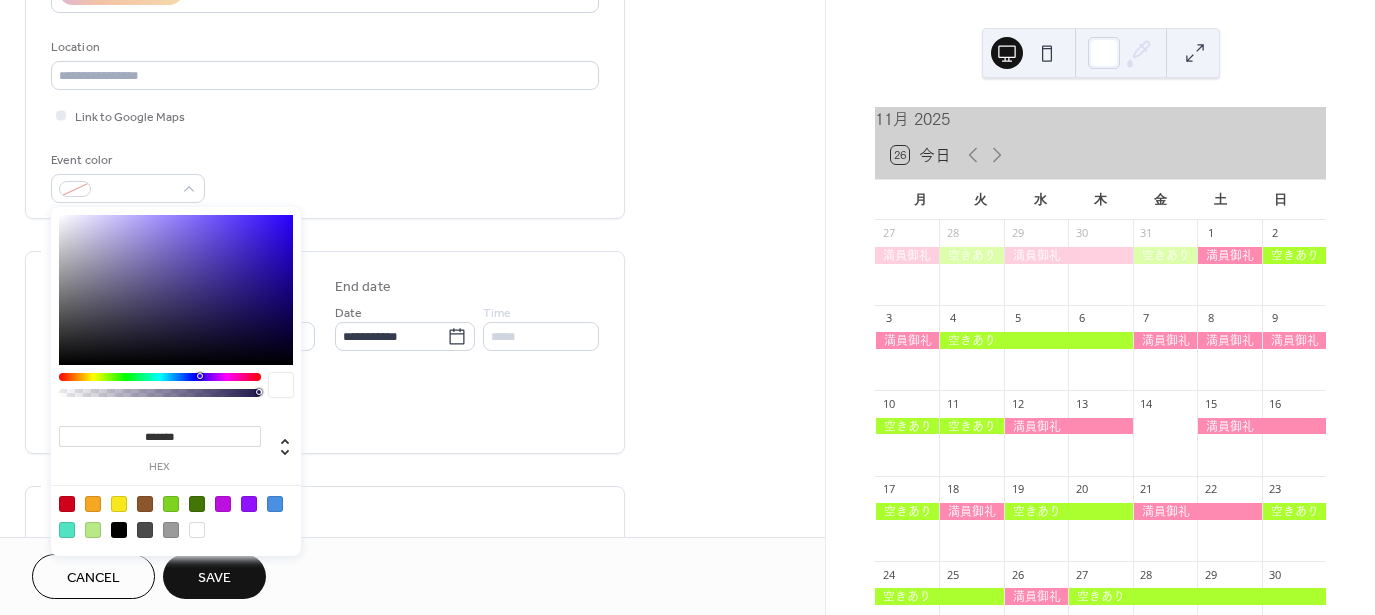 drag, startPoint x: 198, startPoint y: 431, endPoint x: 30, endPoint y: 416, distance: 168.66832 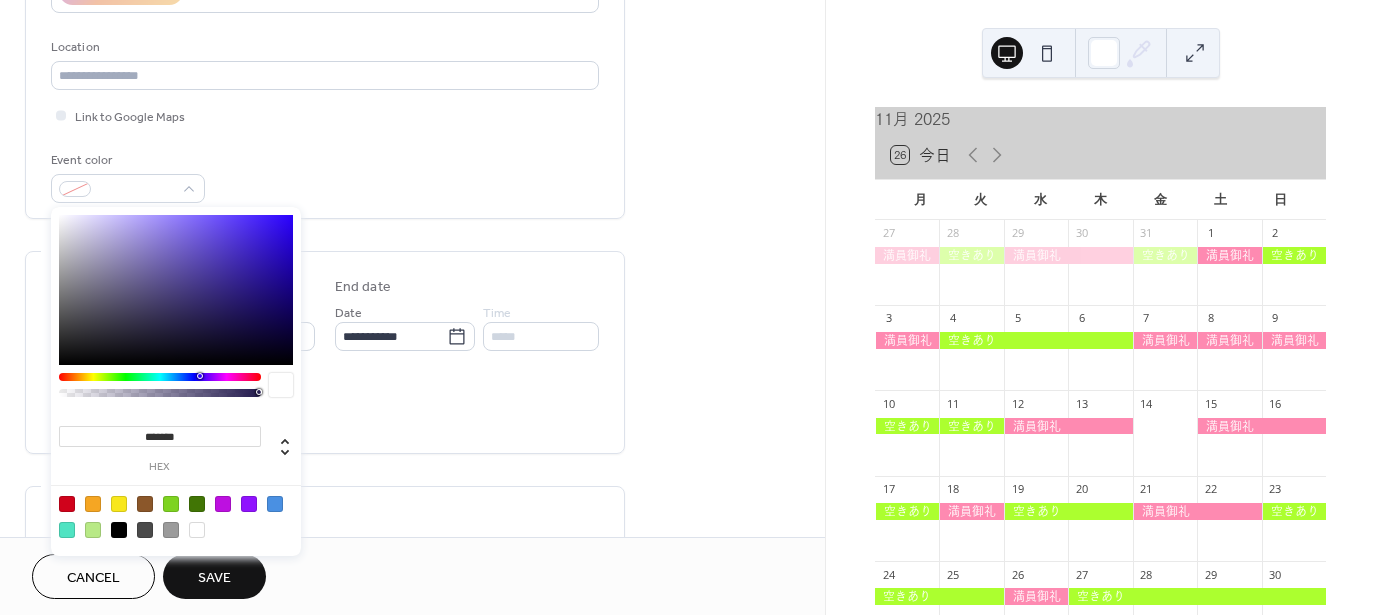 paste 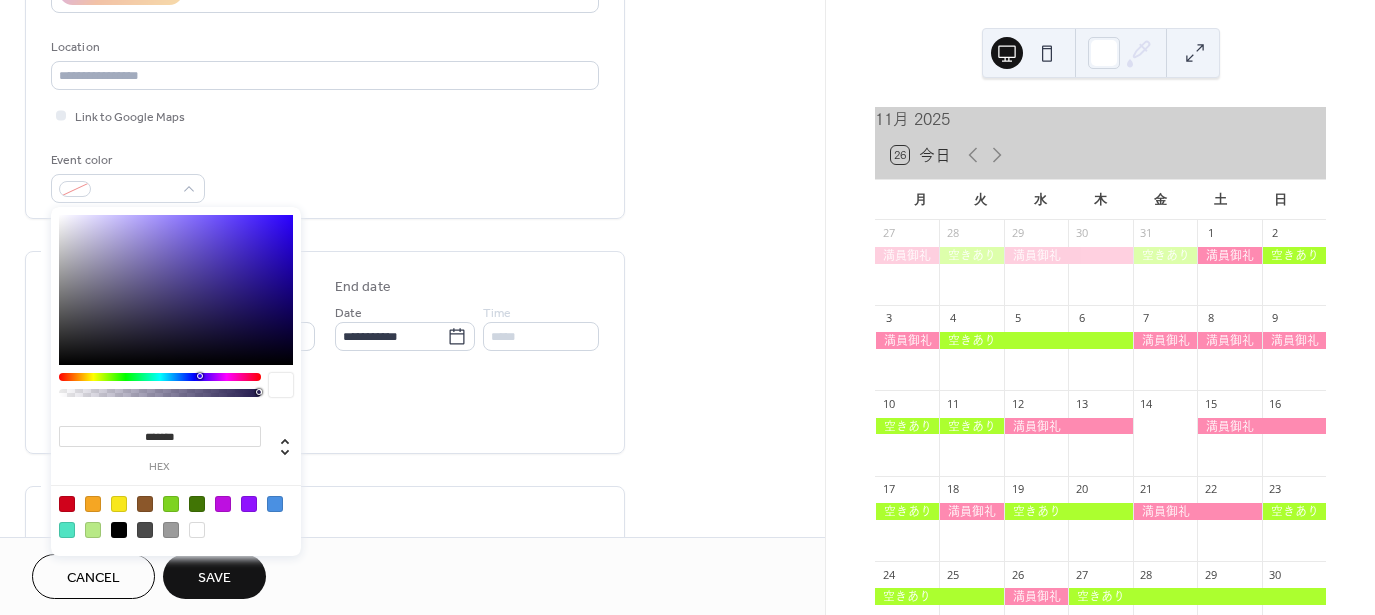 type on "******" 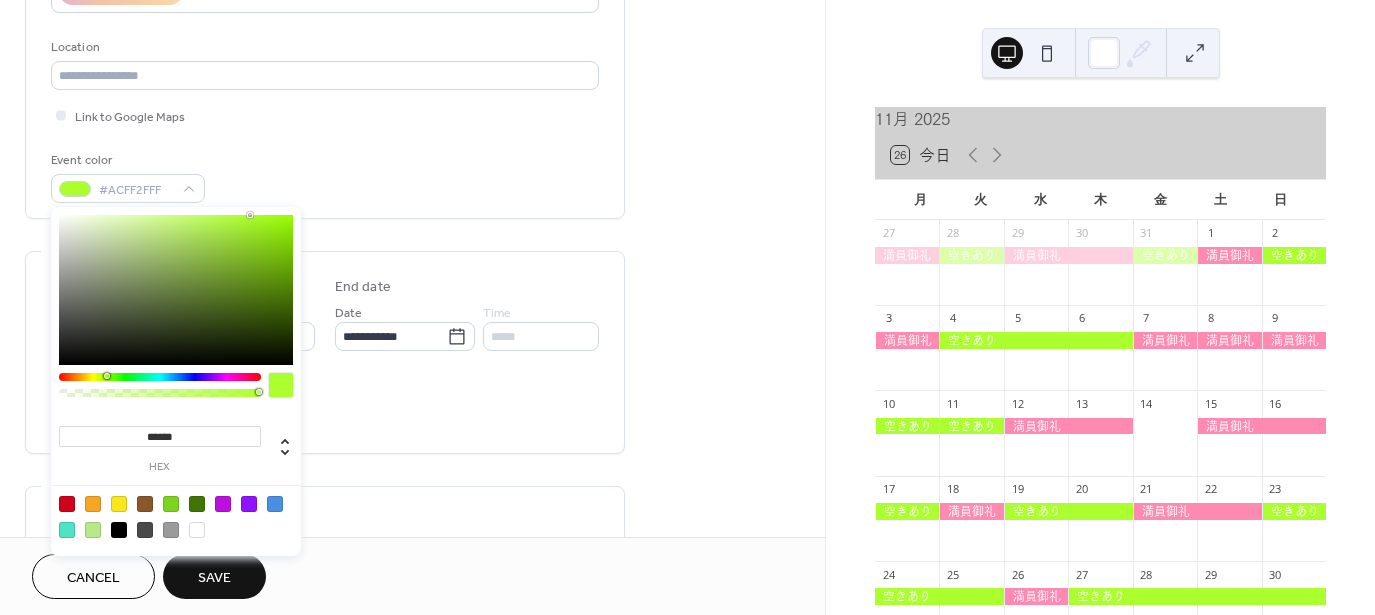 click on "**********" at bounding box center [325, 310] 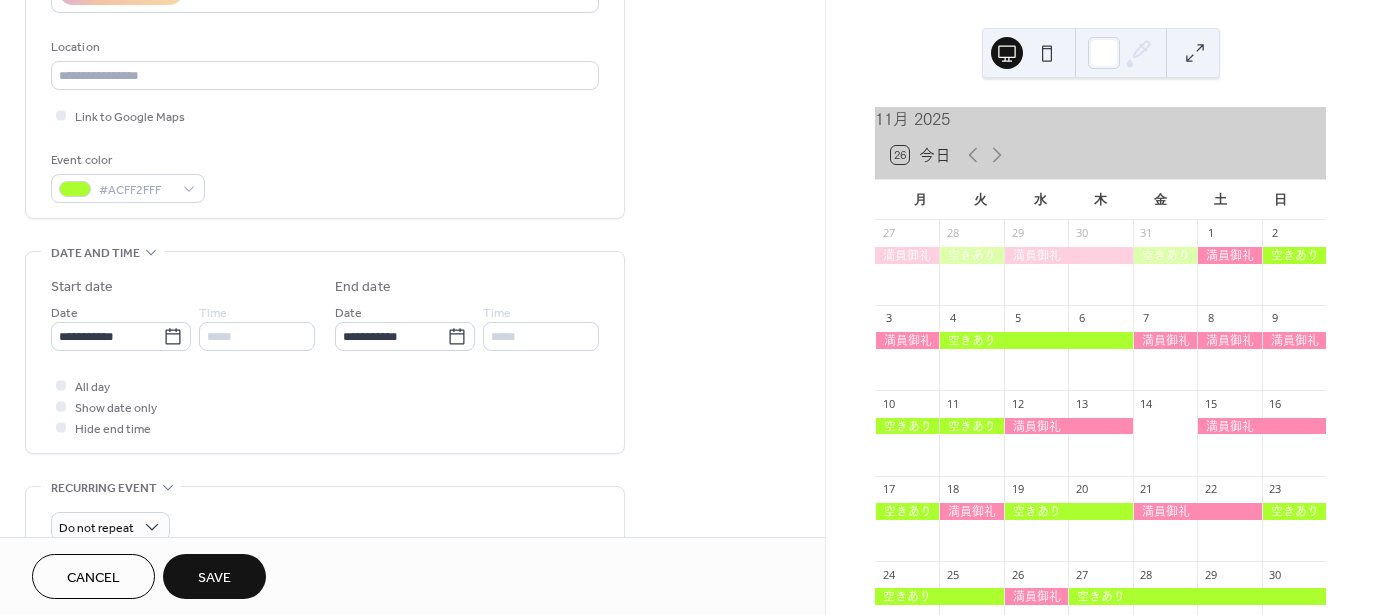 click on "Save" at bounding box center [214, 578] 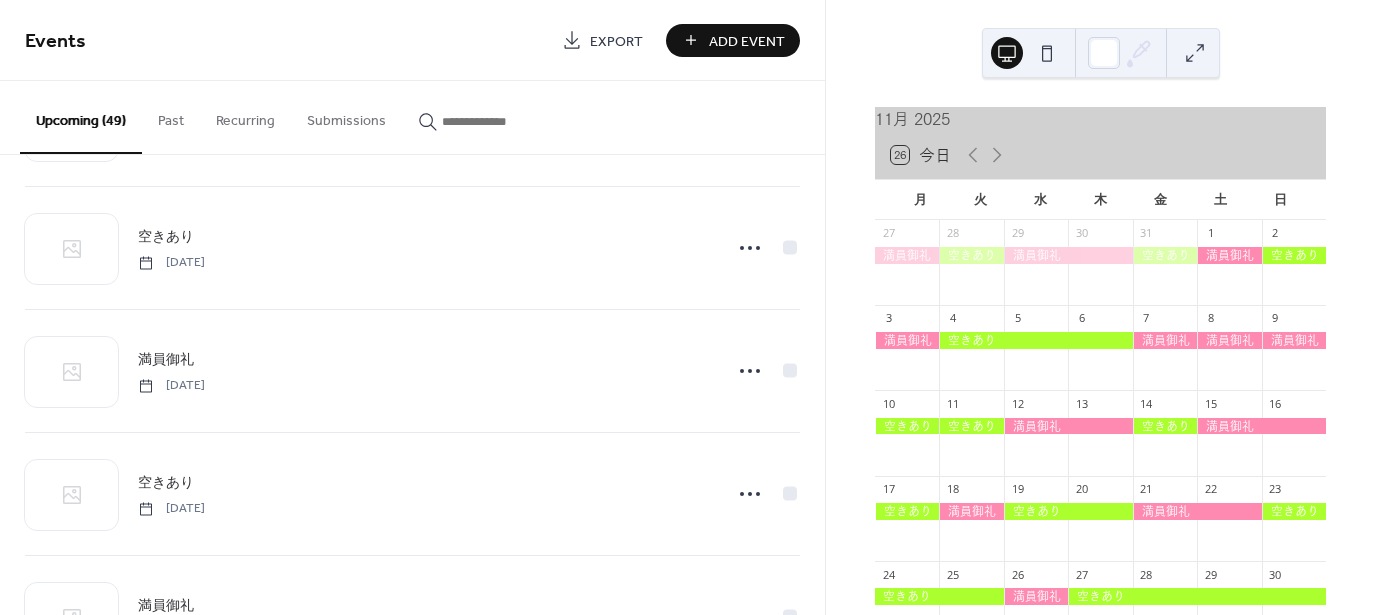 scroll, scrollTop: 5510, scrollLeft: 0, axis: vertical 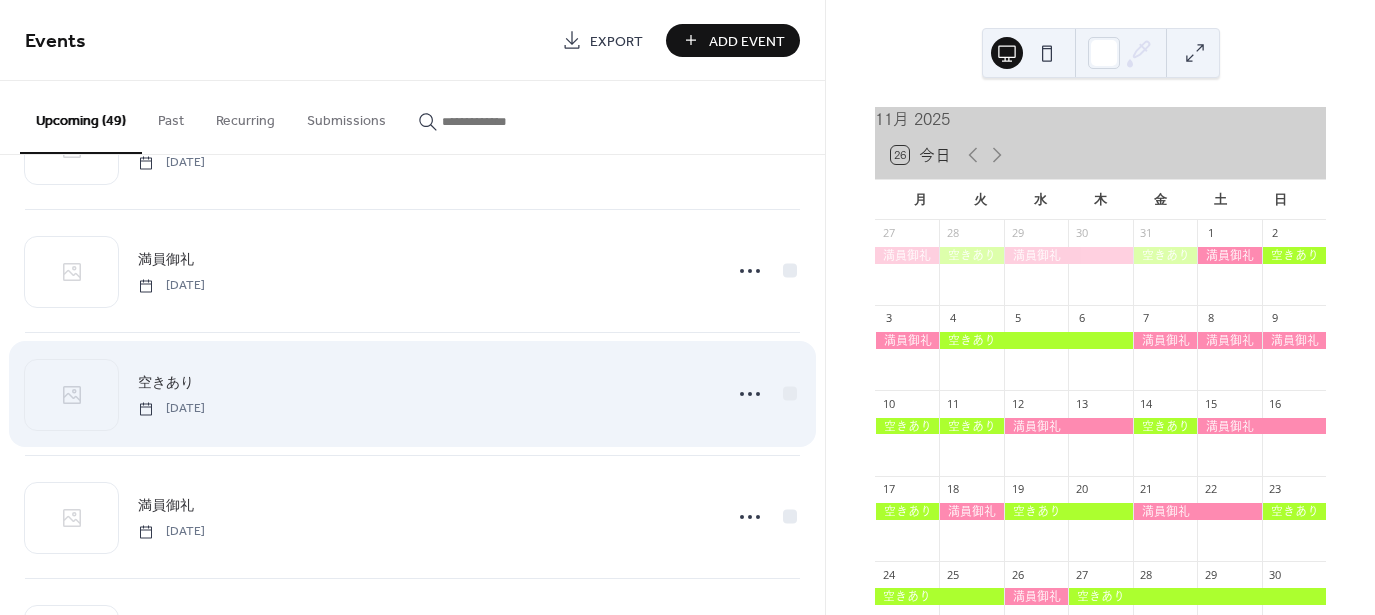 click on "空きあり" at bounding box center [166, 383] 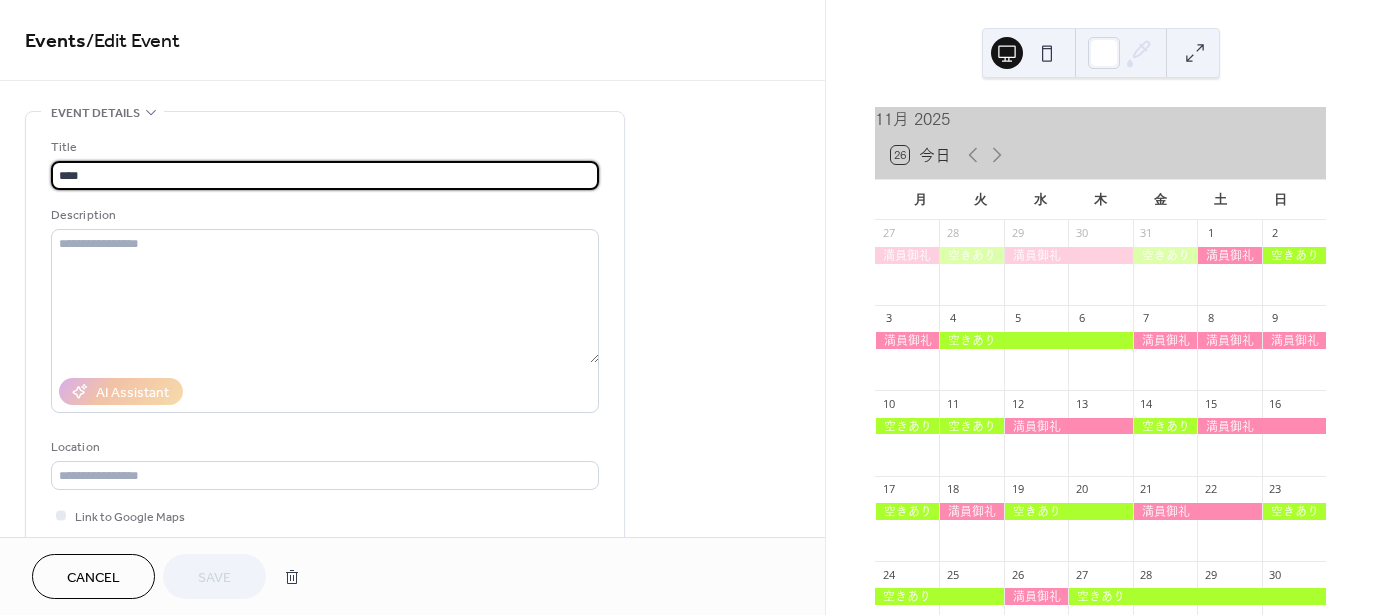 drag, startPoint x: 254, startPoint y: 173, endPoint x: -35, endPoint y: 193, distance: 289.69122 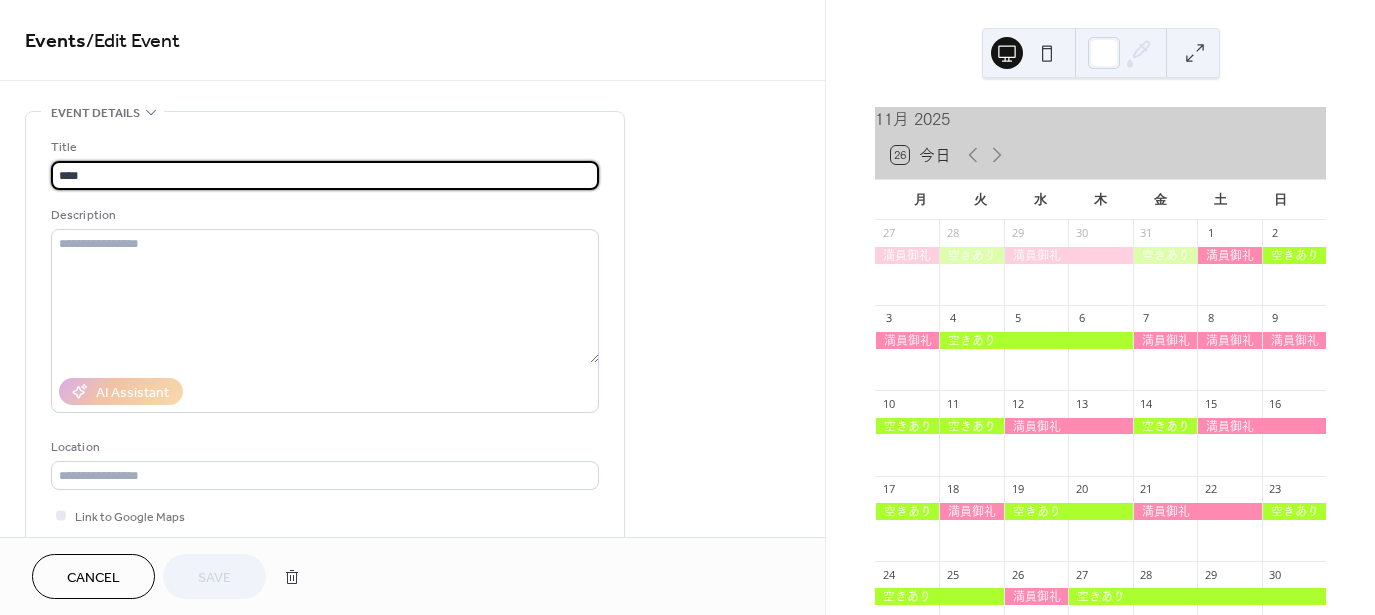 click on "**********" at bounding box center [687, 307] 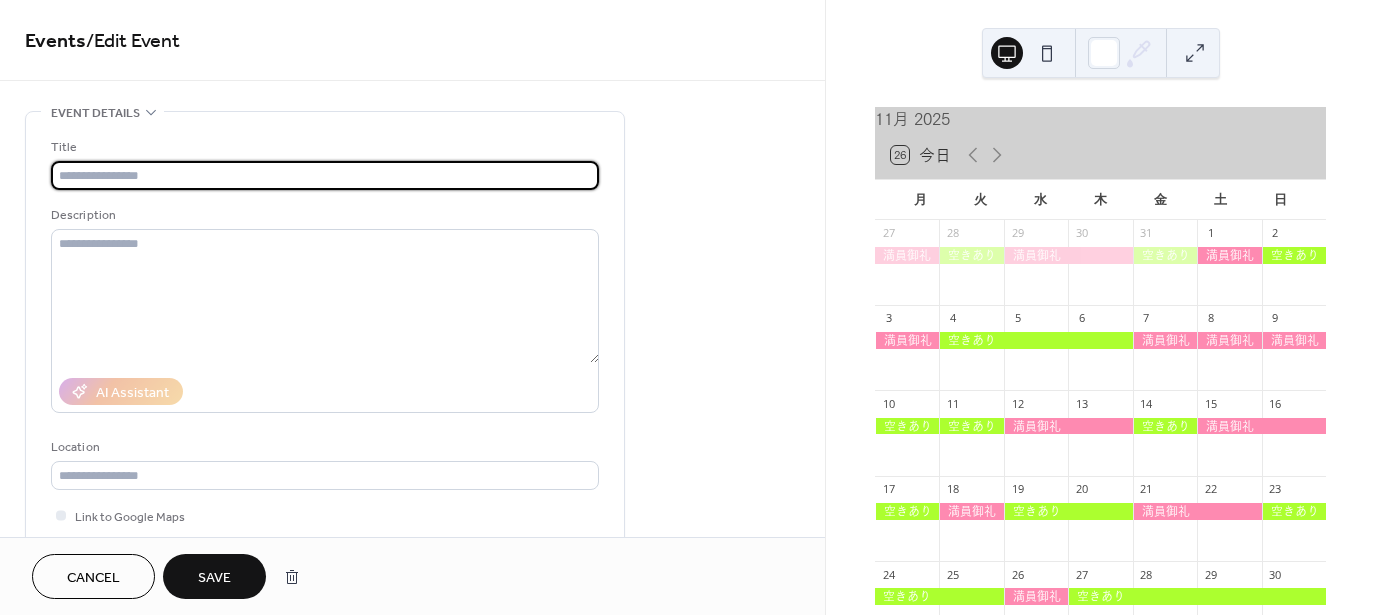 click at bounding box center (325, 175) 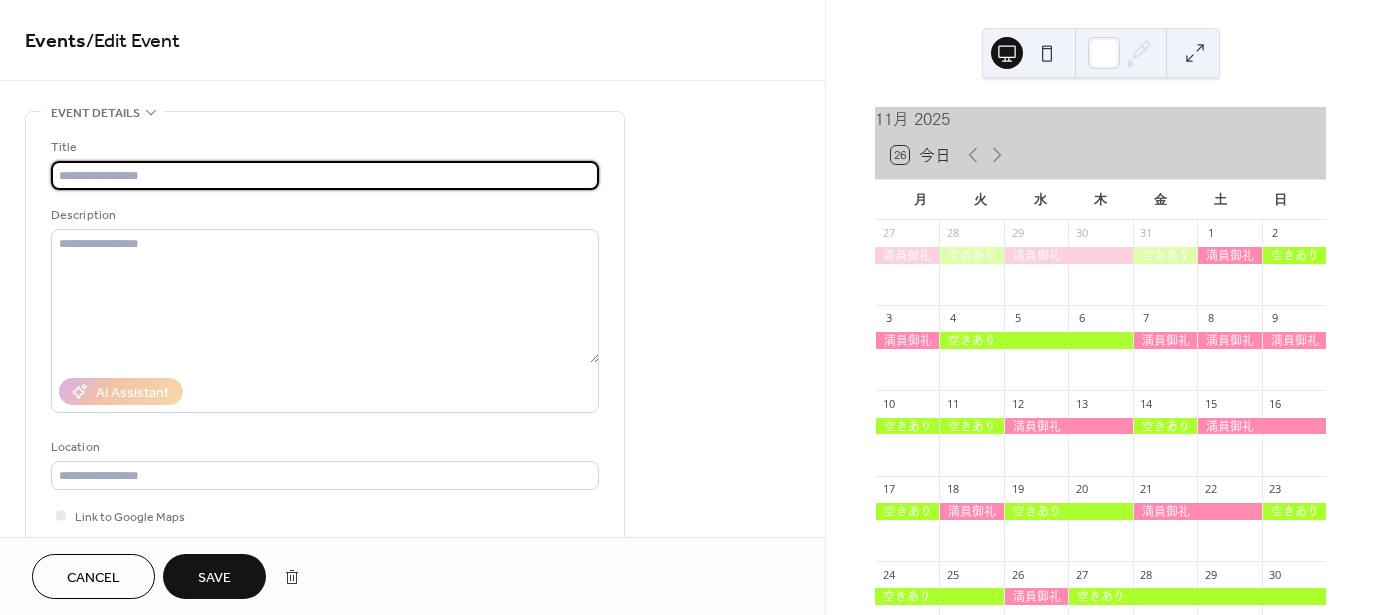 click at bounding box center [325, 175] 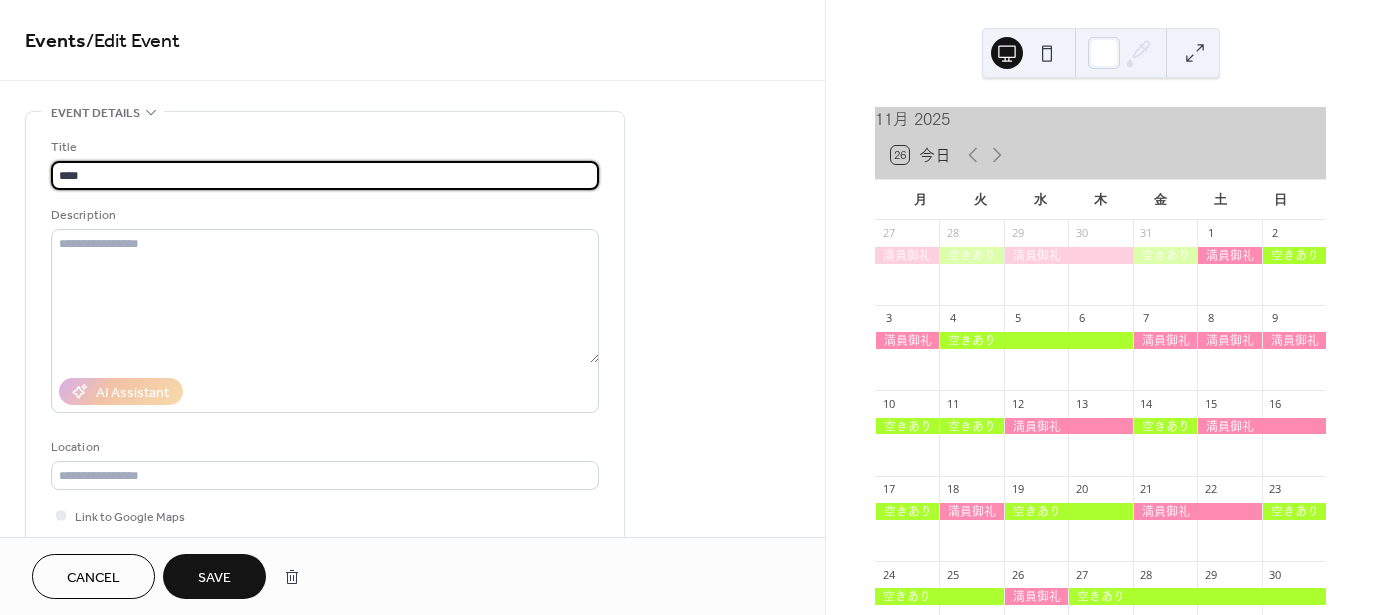 scroll, scrollTop: 400, scrollLeft: 0, axis: vertical 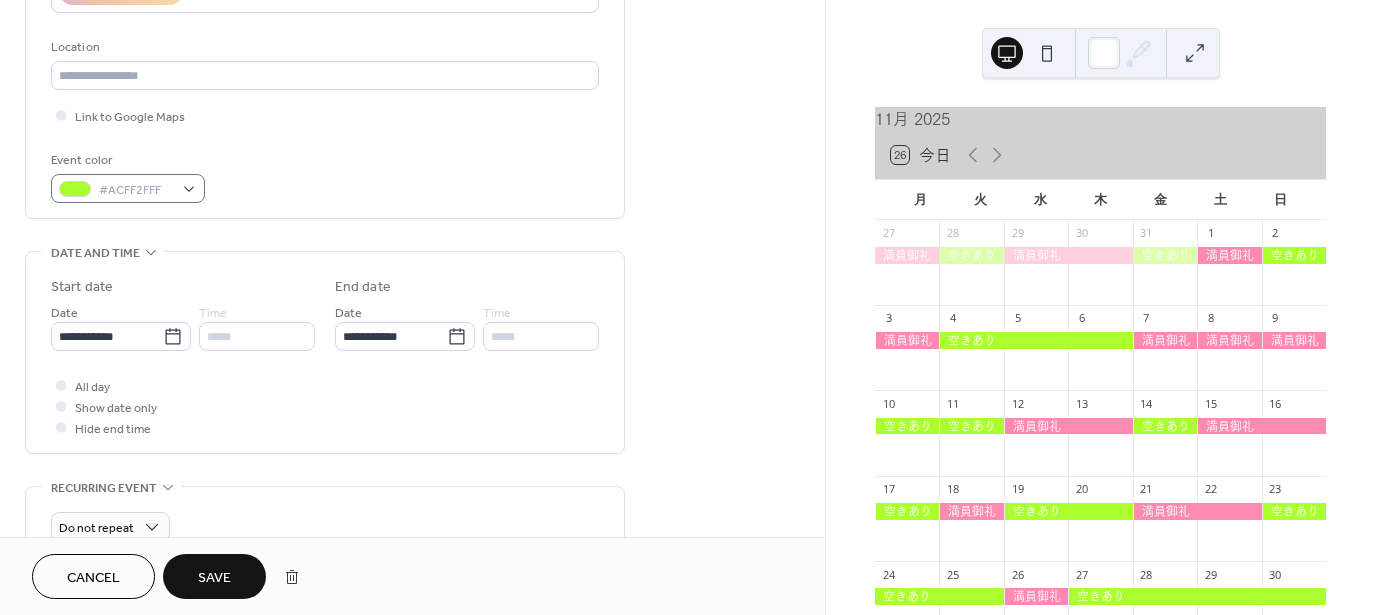 type on "****" 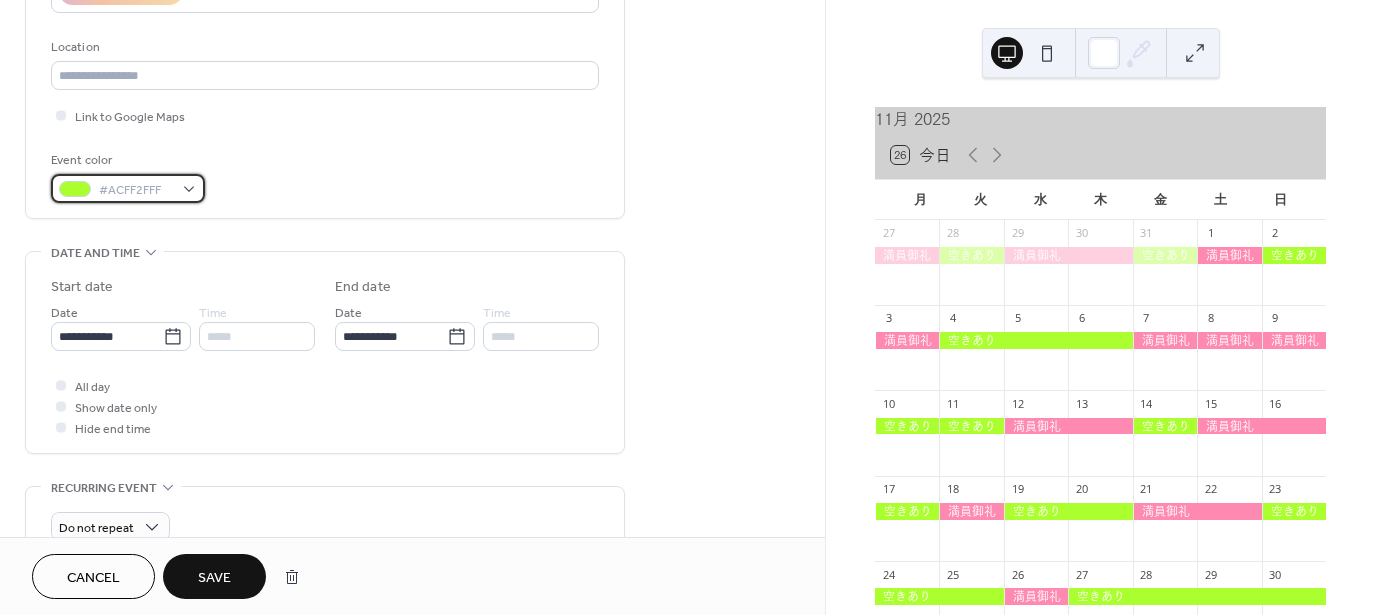 click on "#ACFF2FFF" at bounding box center (136, 190) 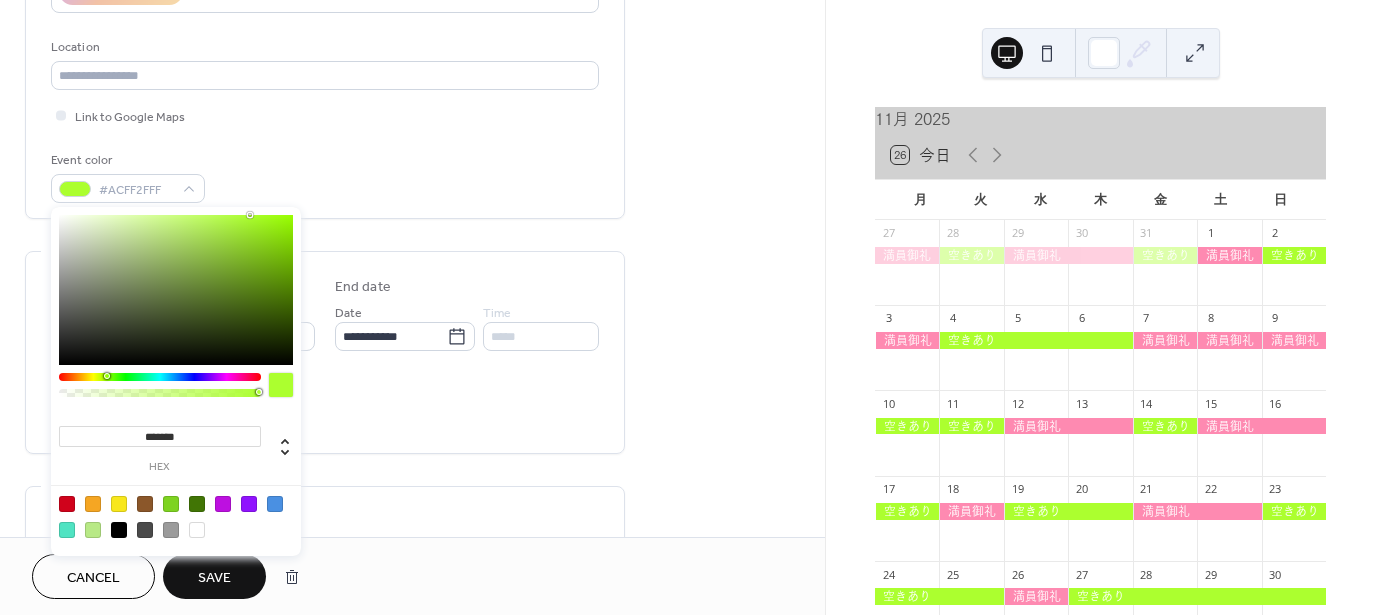 drag, startPoint x: 203, startPoint y: 437, endPoint x: 64, endPoint y: 429, distance: 139.23003 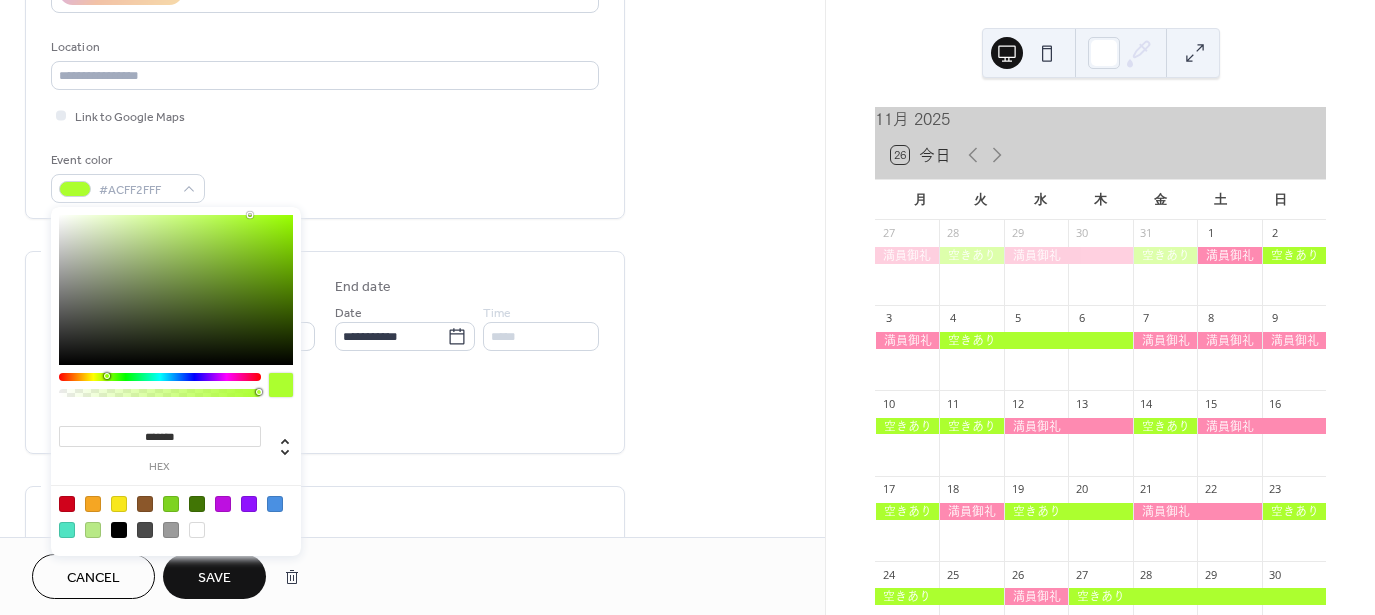 paste 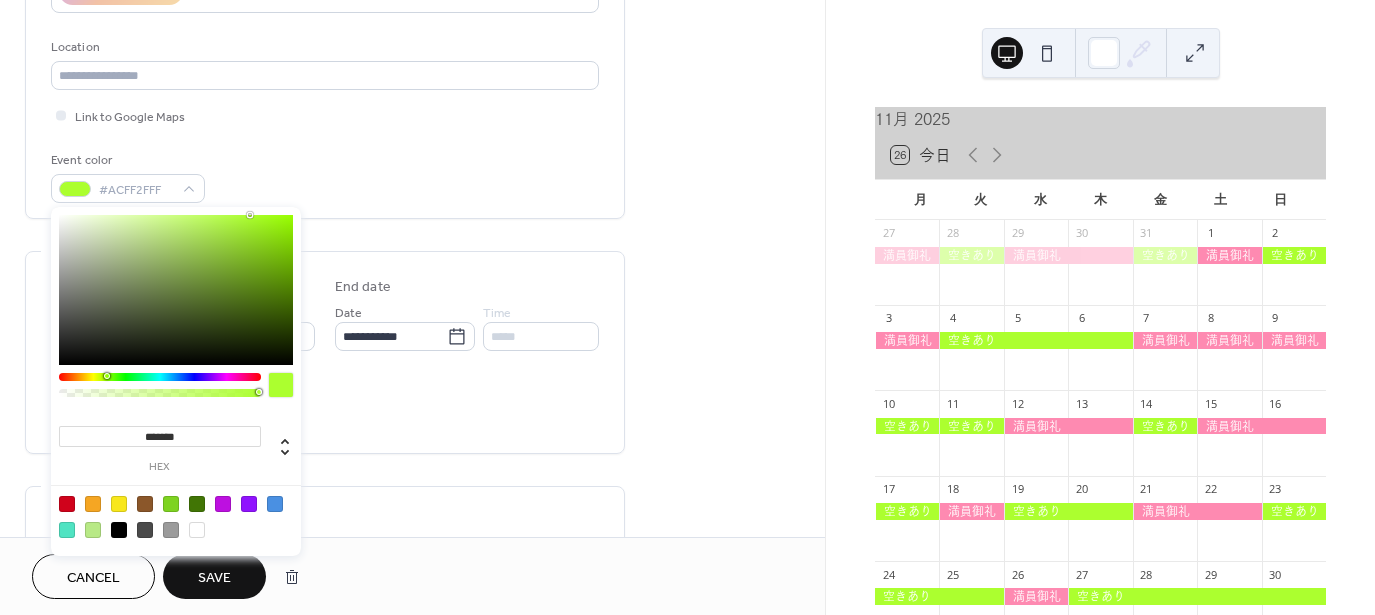 type on "*******" 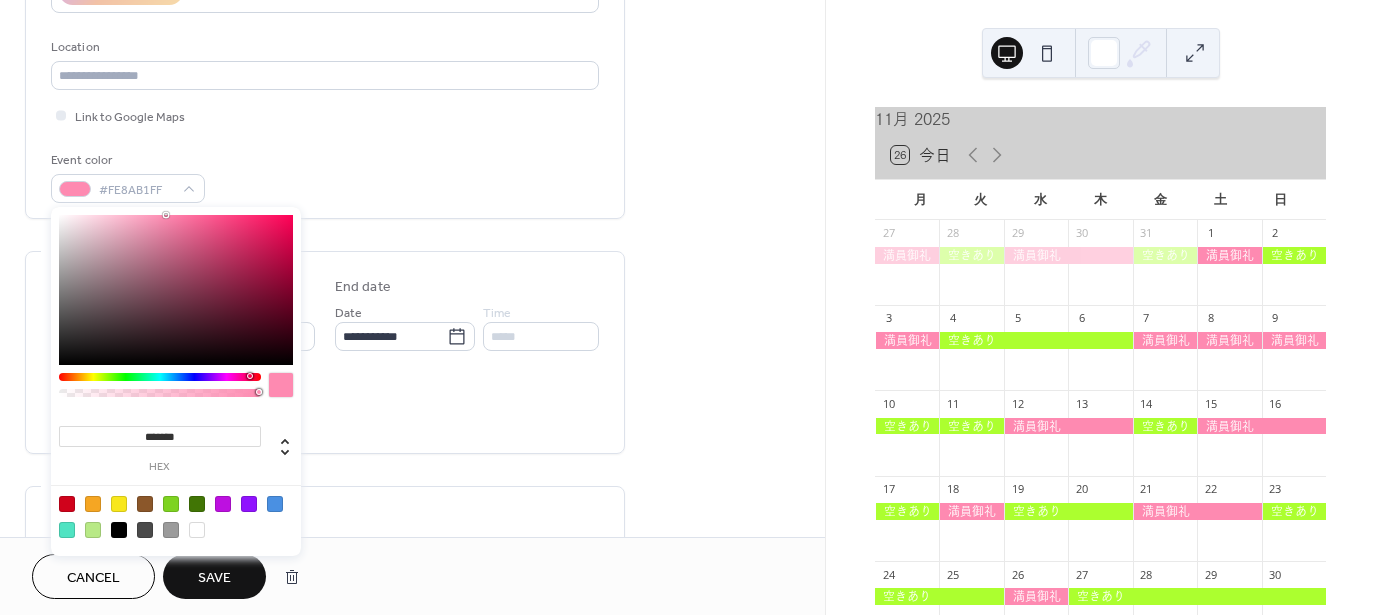 click on "**********" at bounding box center (412, 320) 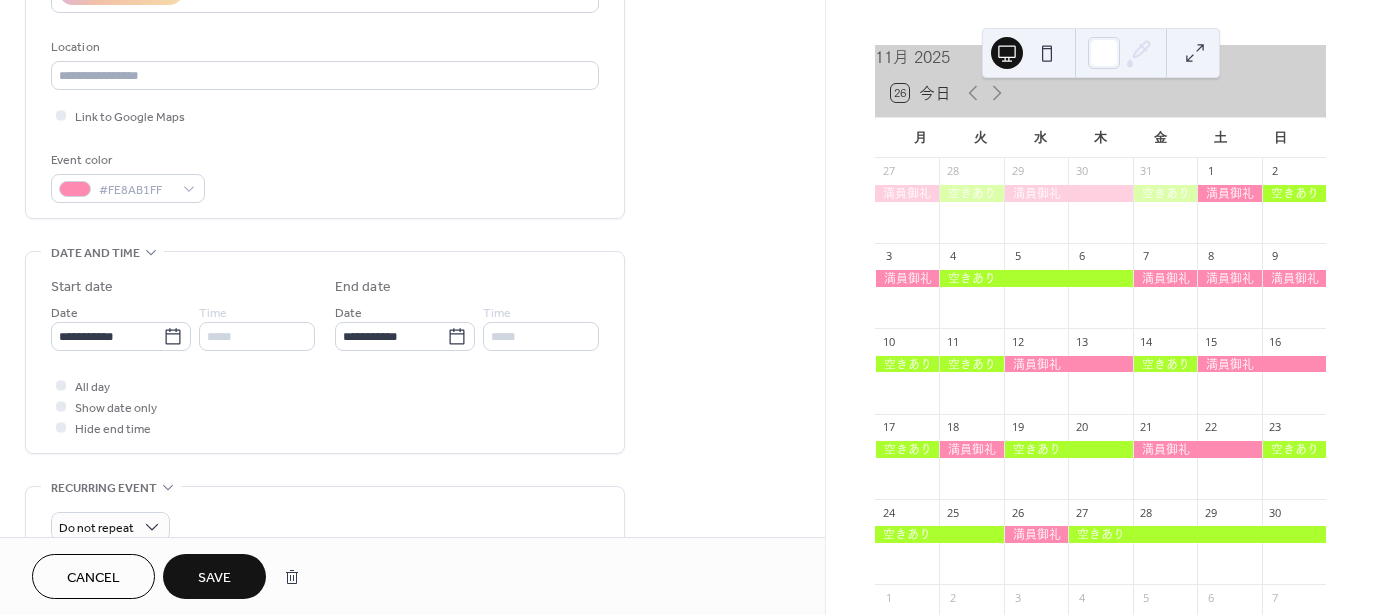 scroll, scrollTop: 176, scrollLeft: 0, axis: vertical 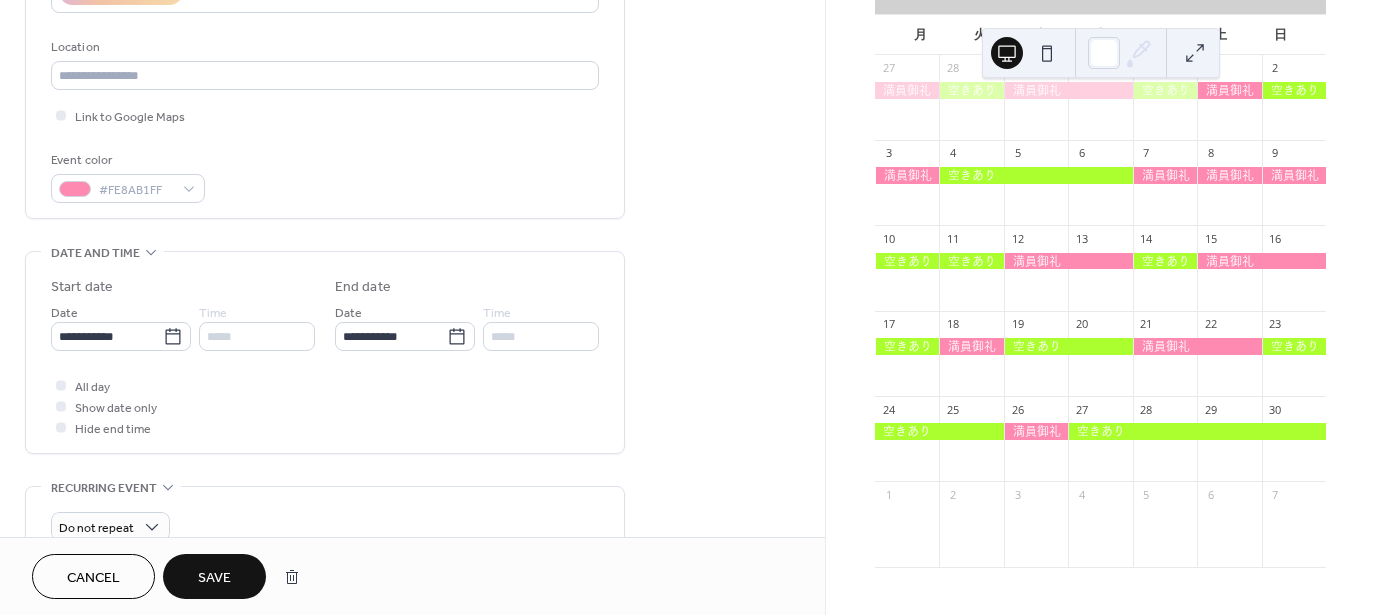 click on "Cancel" at bounding box center [93, 578] 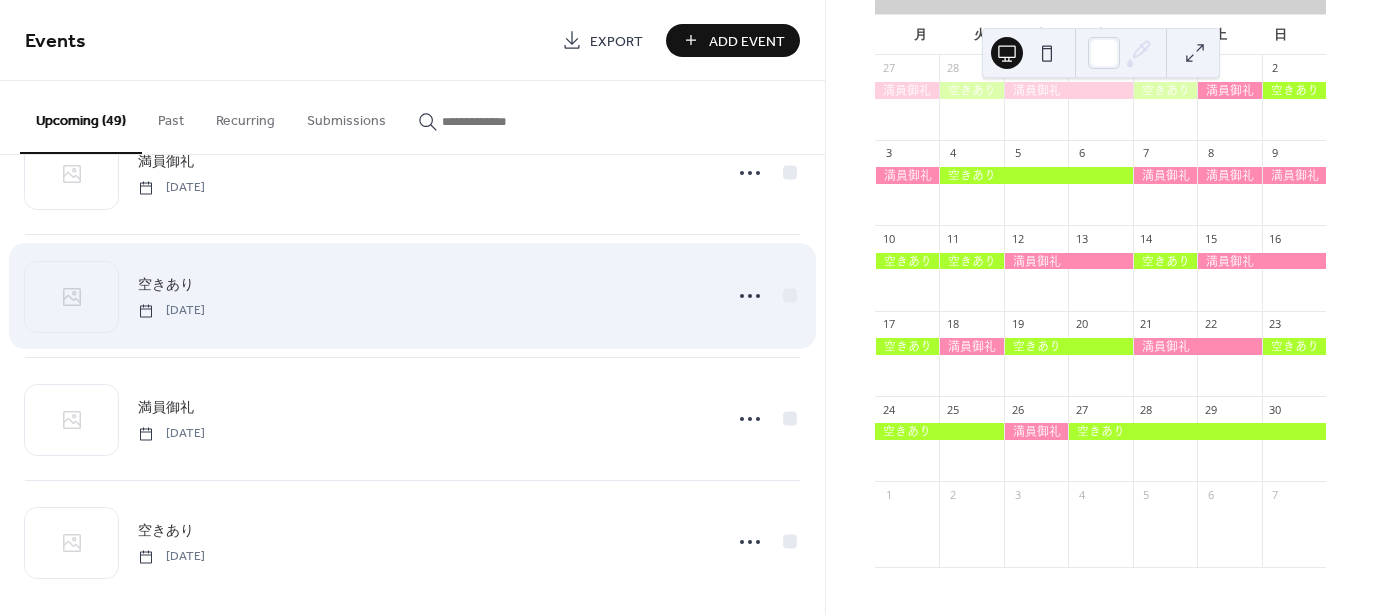 scroll, scrollTop: 5610, scrollLeft: 0, axis: vertical 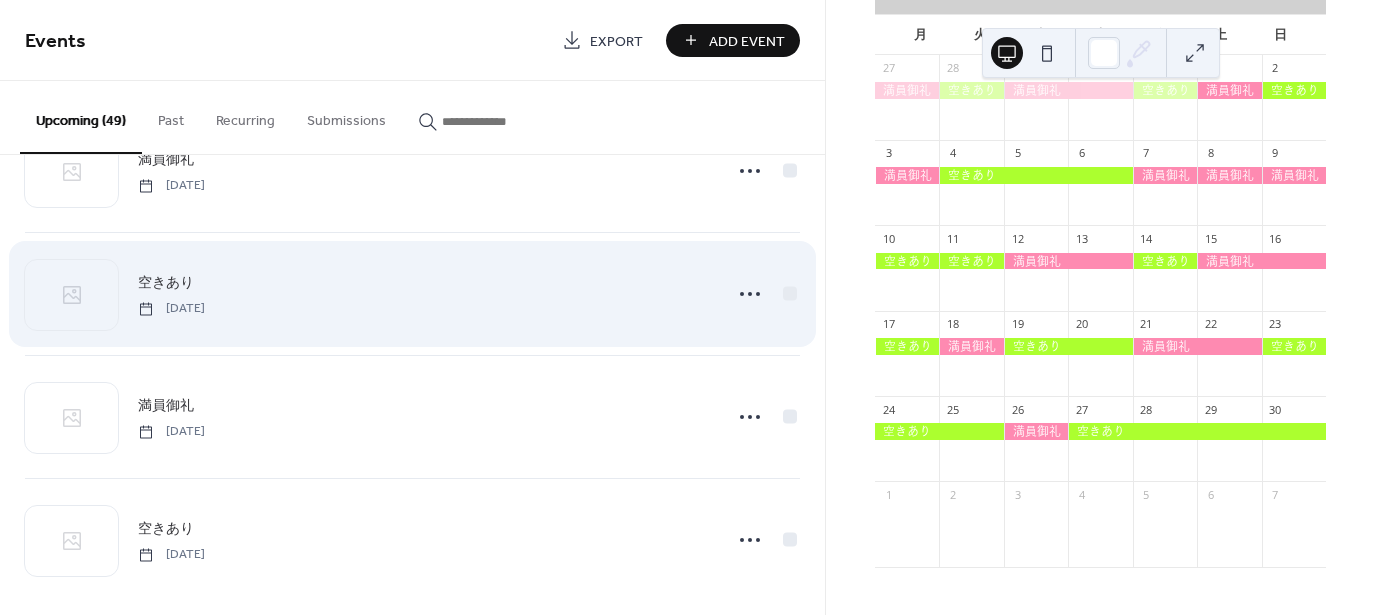 click on "空きあり" at bounding box center (166, 282) 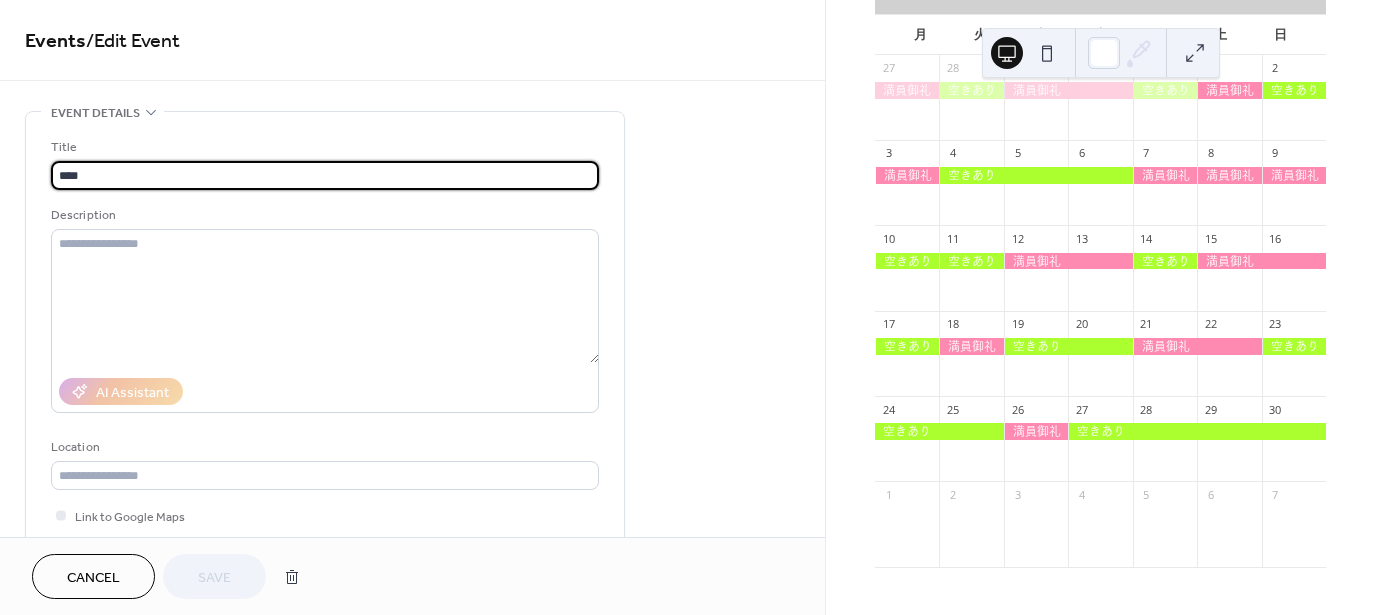 scroll, scrollTop: 500, scrollLeft: 0, axis: vertical 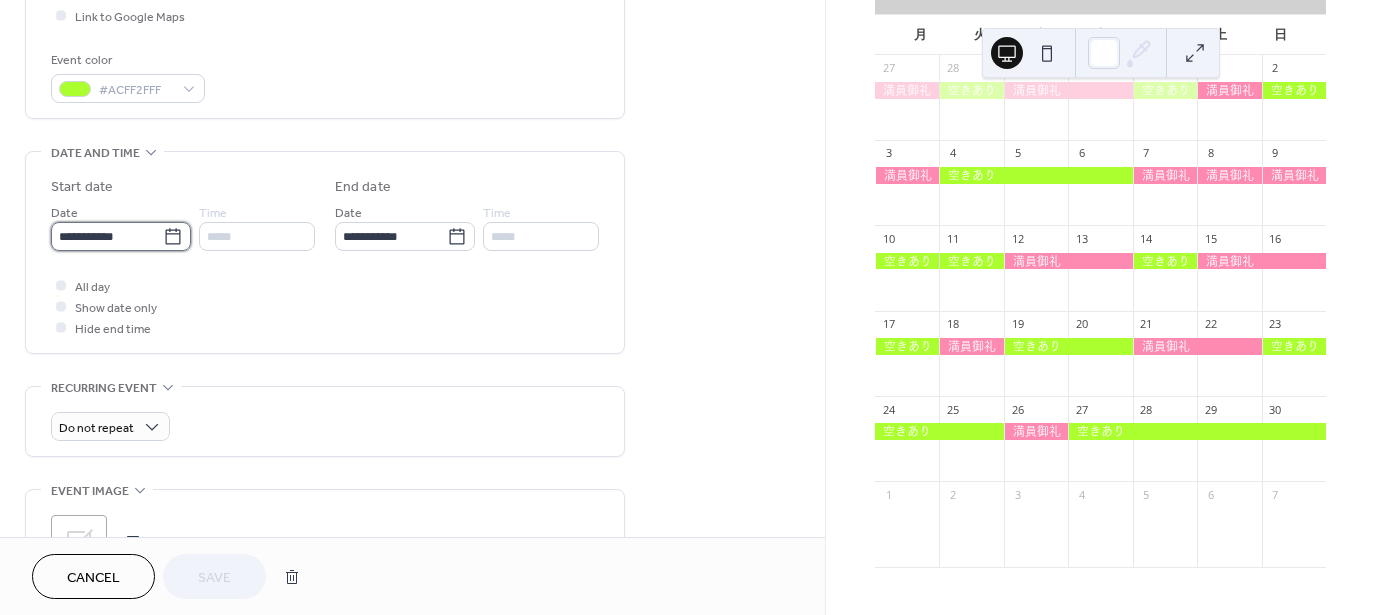 click on "**********" at bounding box center (107, 236) 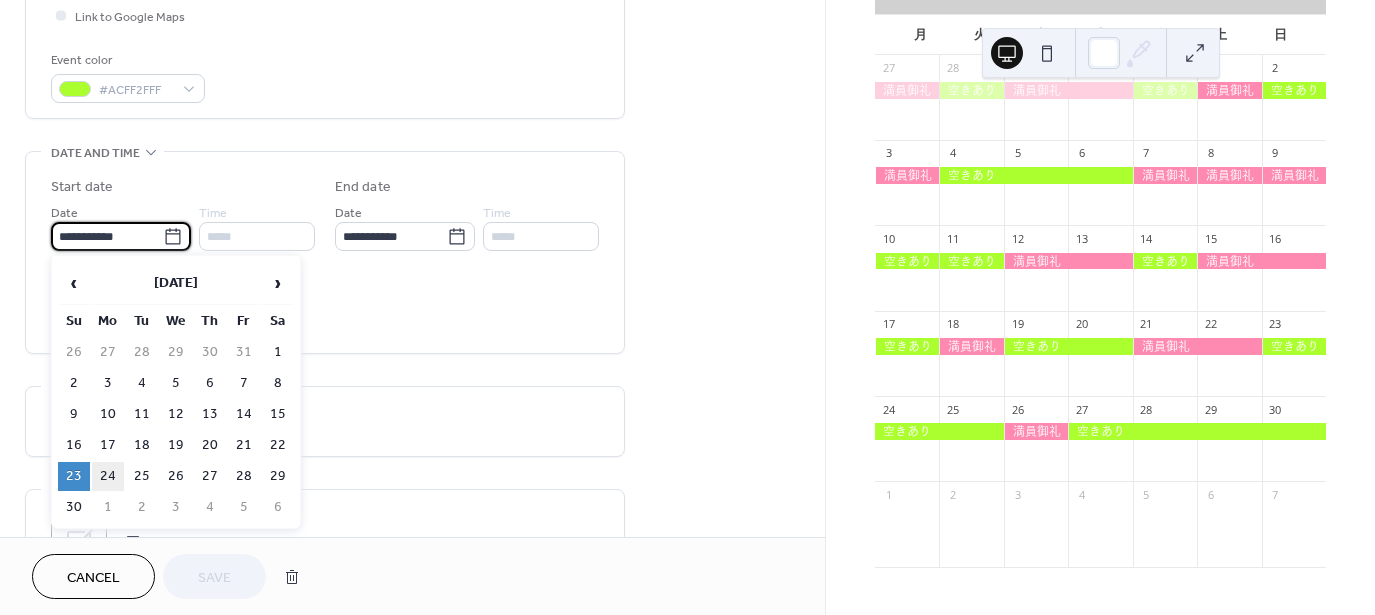 click on "24" at bounding box center [108, 476] 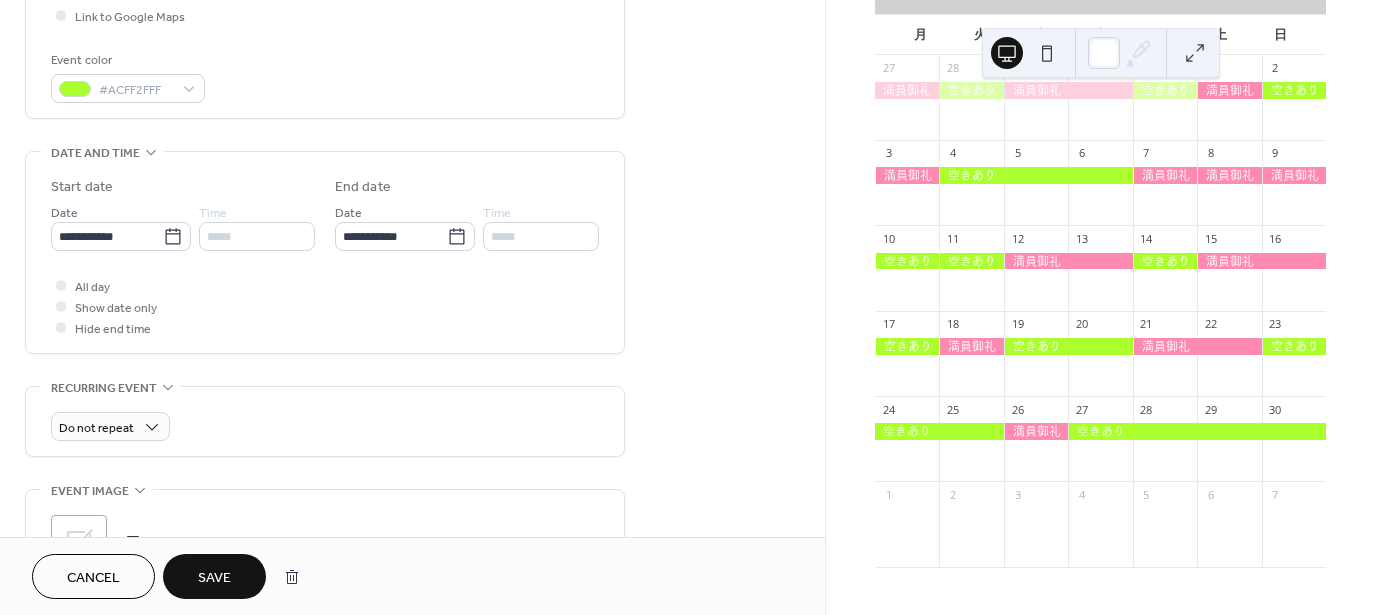 click on "Save" at bounding box center (214, 576) 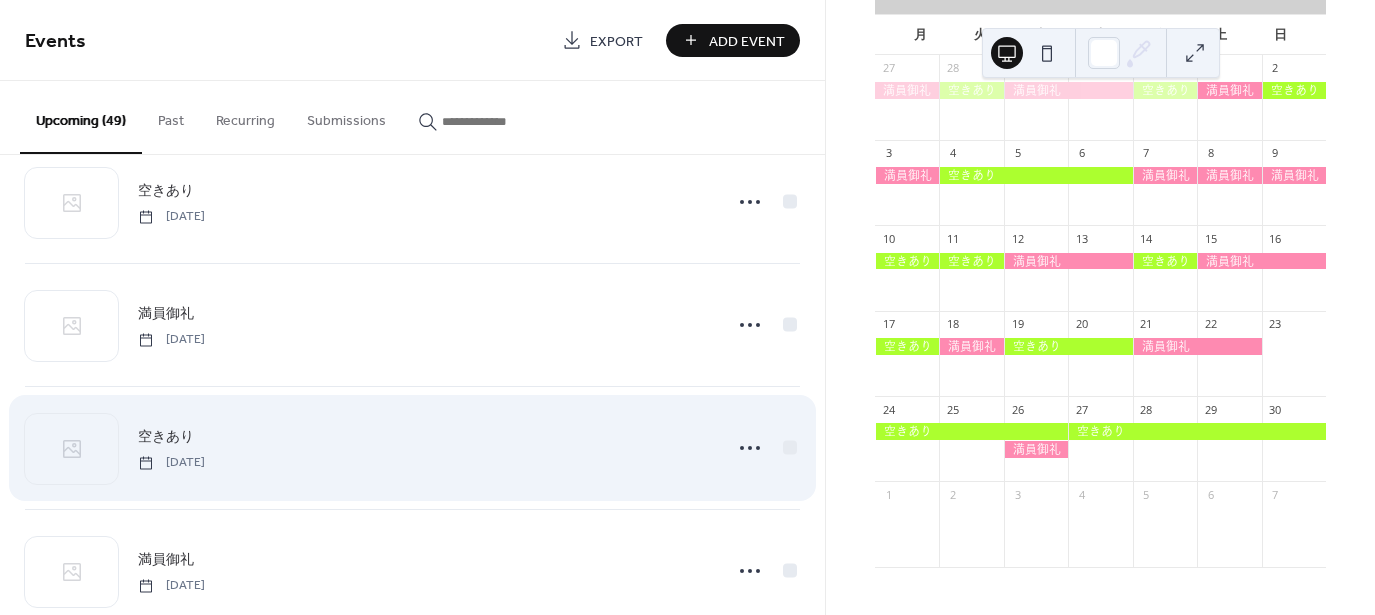 scroll, scrollTop: 5610, scrollLeft: 0, axis: vertical 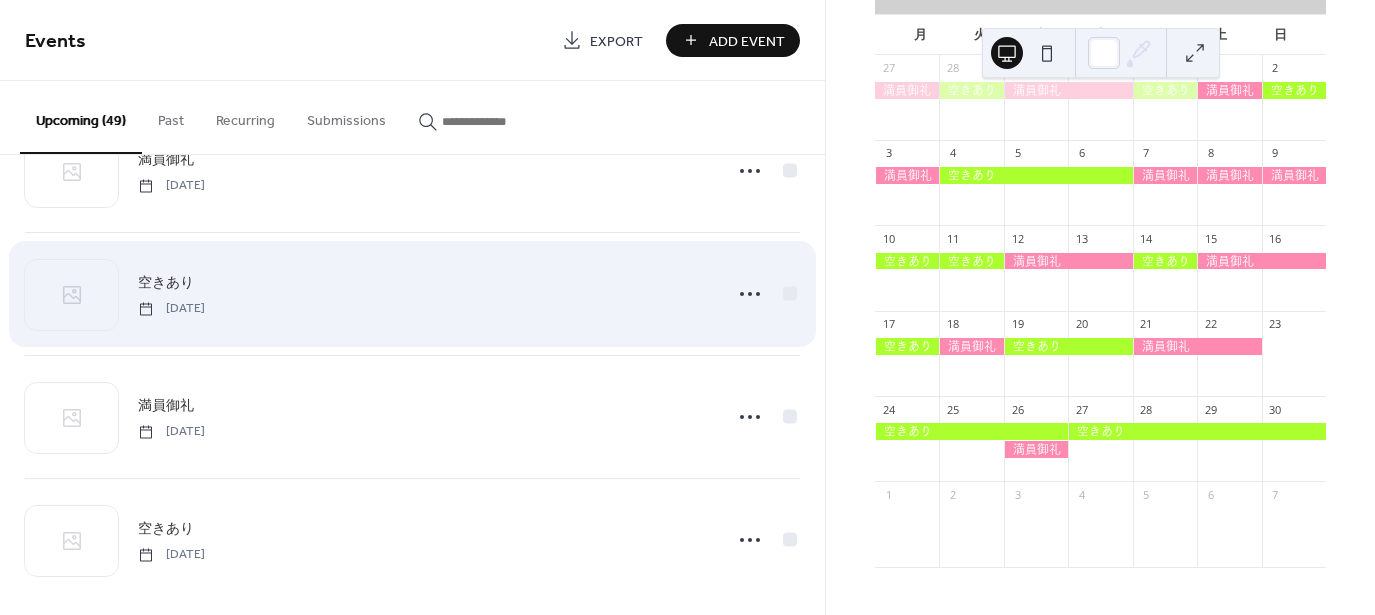click on "空きあり" at bounding box center (166, 283) 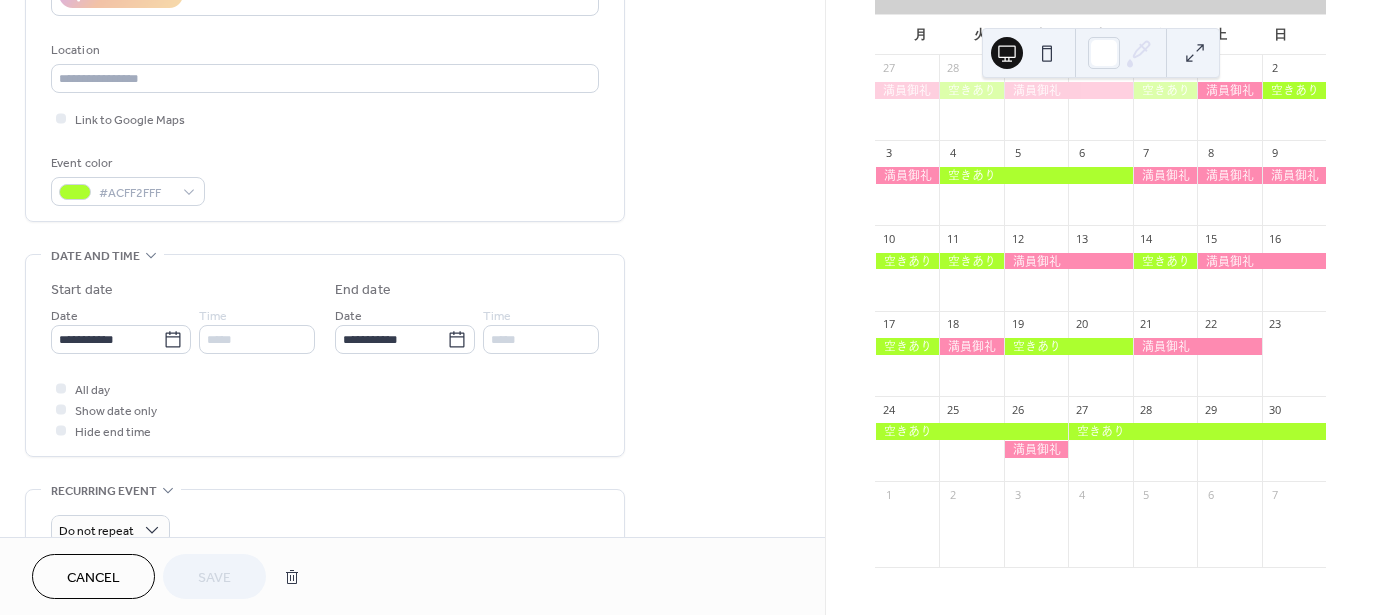 scroll, scrollTop: 400, scrollLeft: 0, axis: vertical 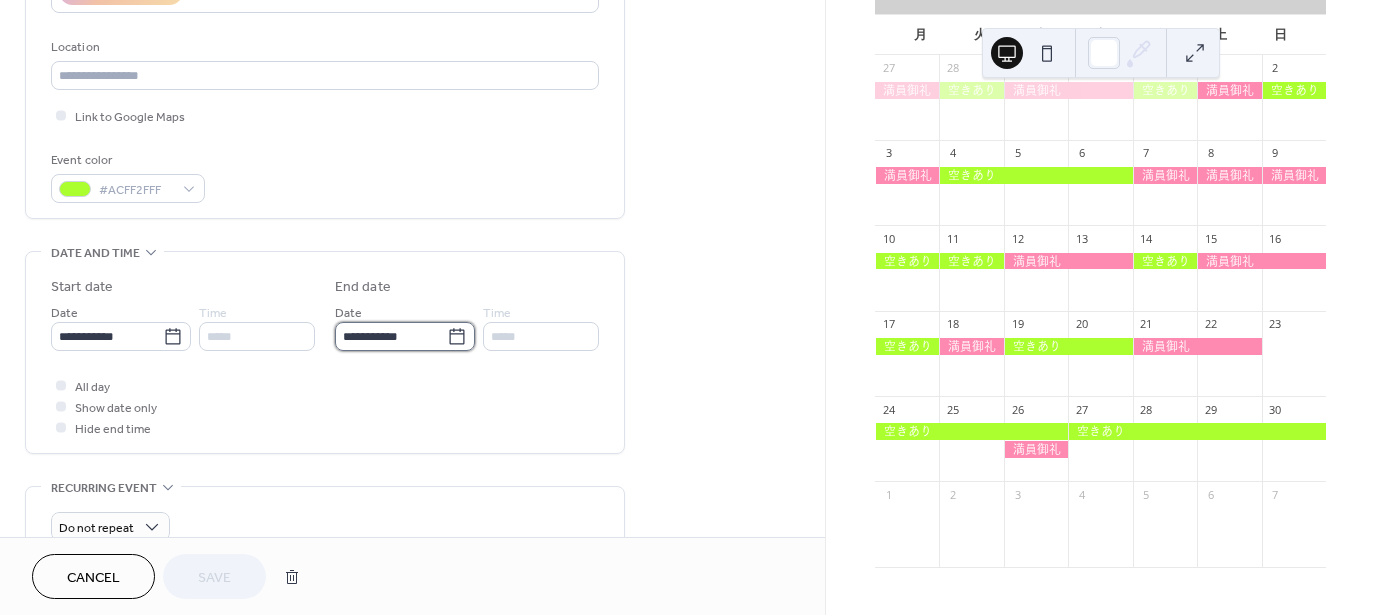 click on "**********" at bounding box center [391, 336] 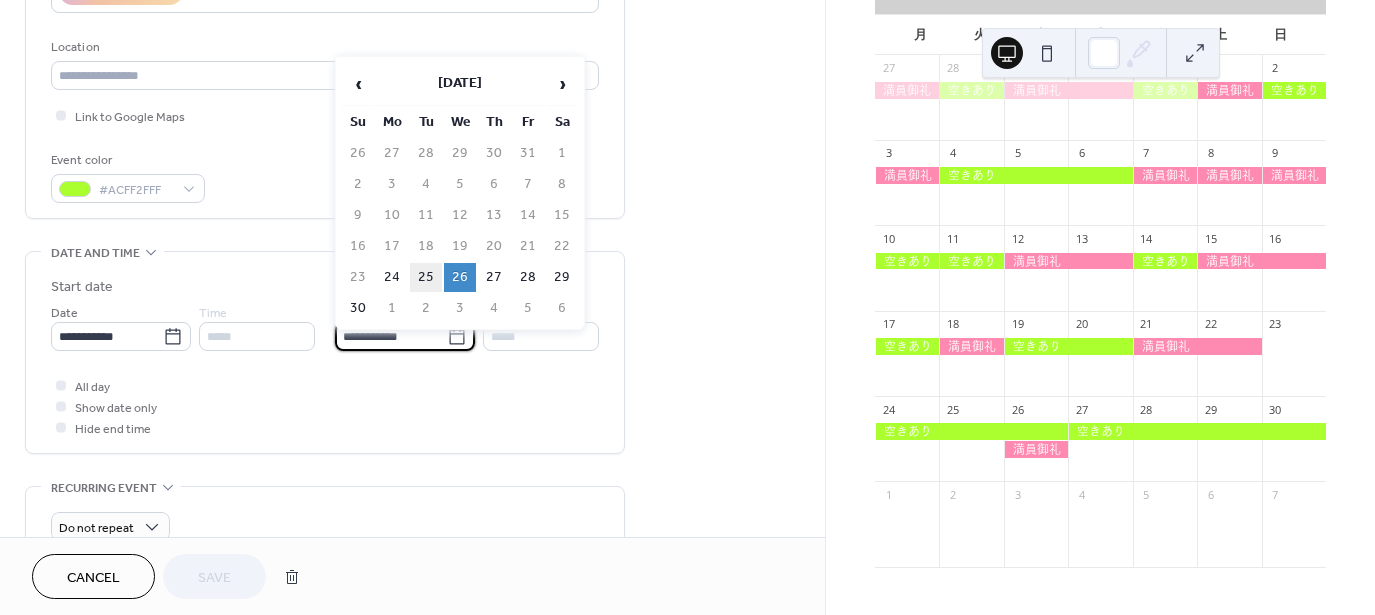 click on "25" at bounding box center (426, 277) 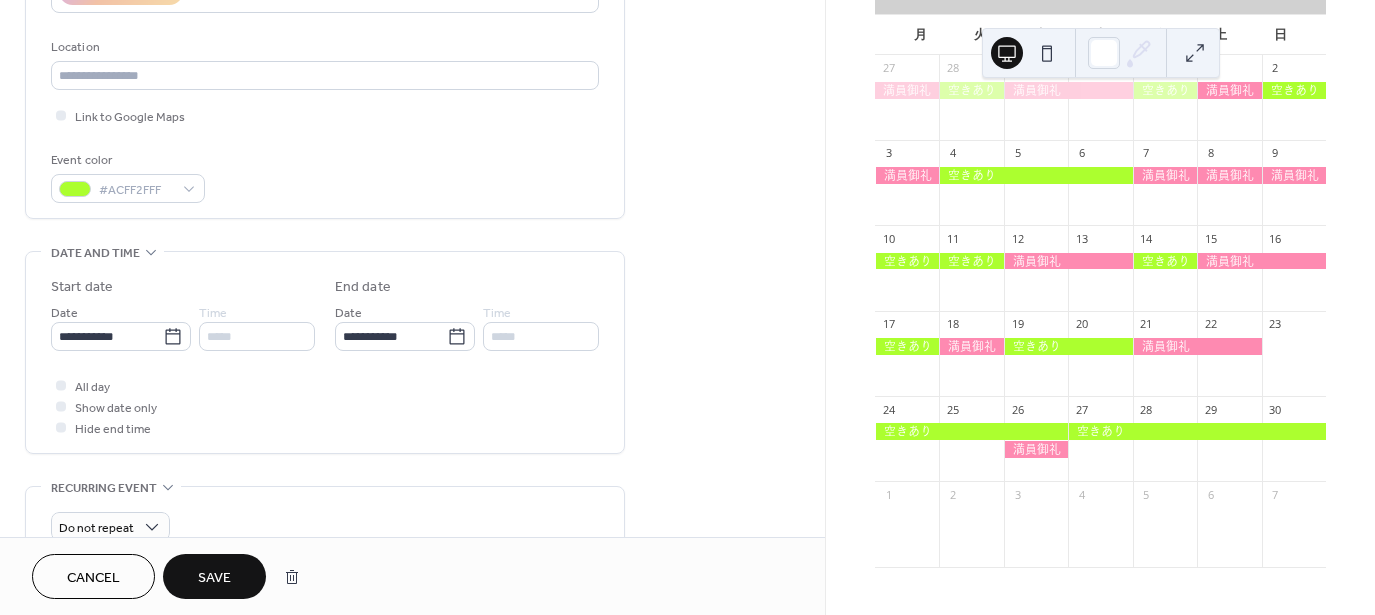 click on "Save" at bounding box center [214, 578] 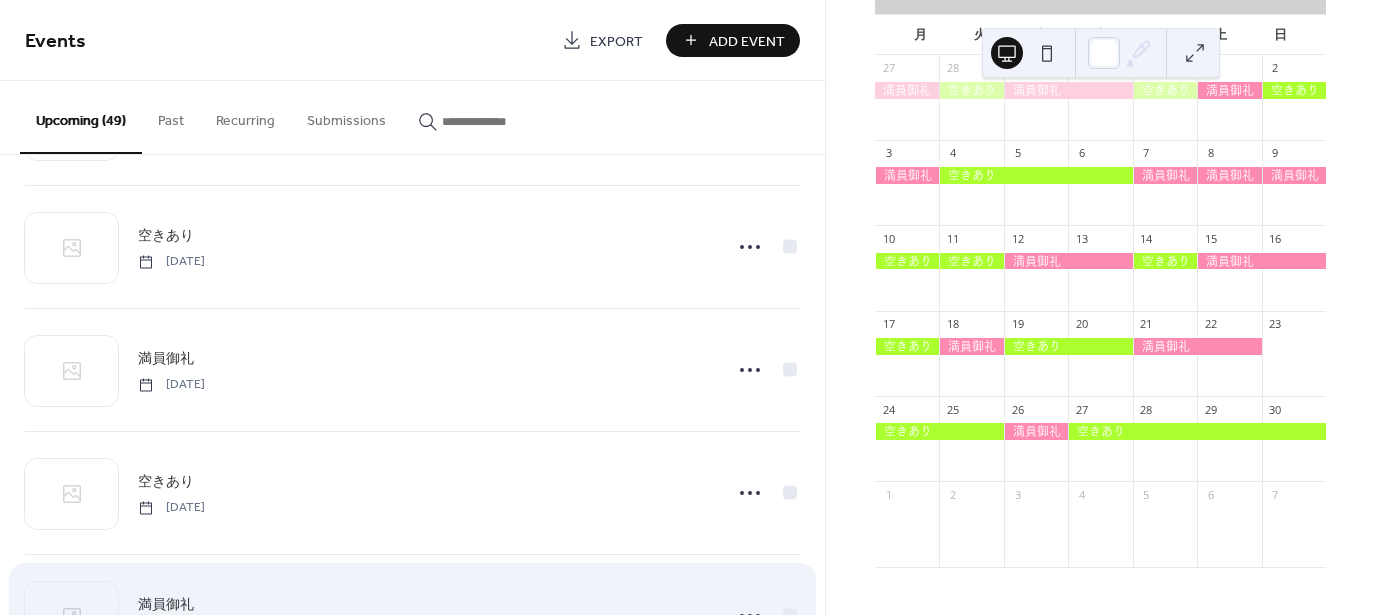 scroll, scrollTop: 5310, scrollLeft: 0, axis: vertical 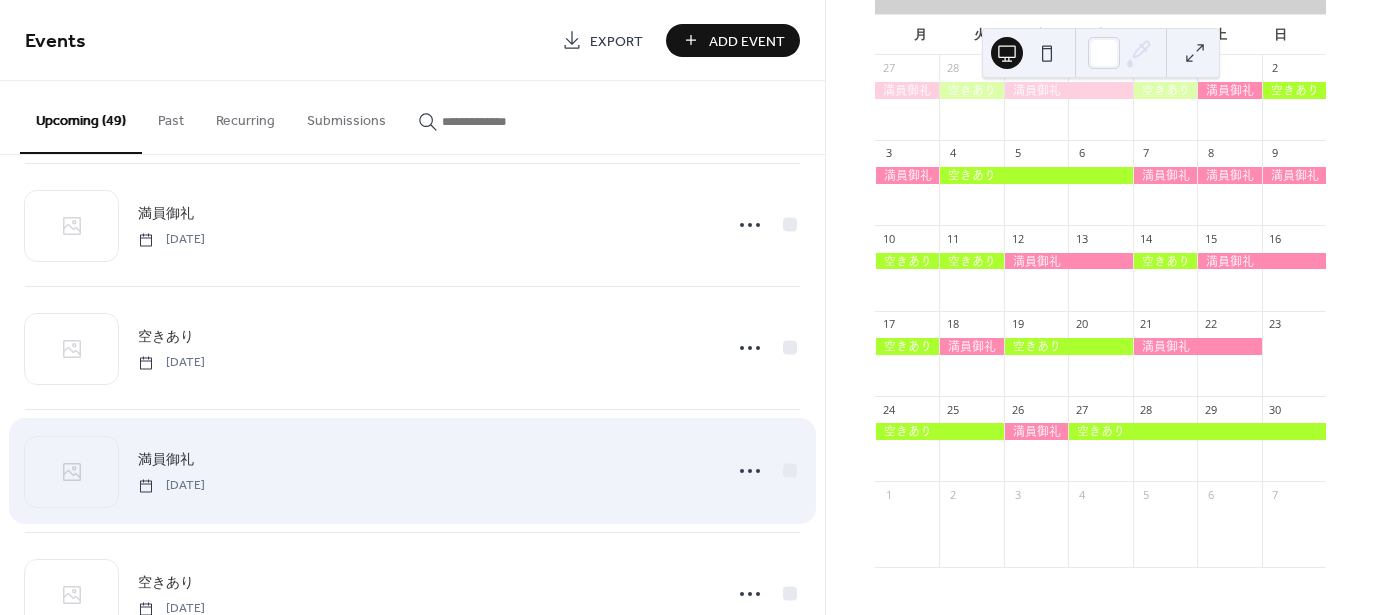 click on "満員御礼" at bounding box center (166, 460) 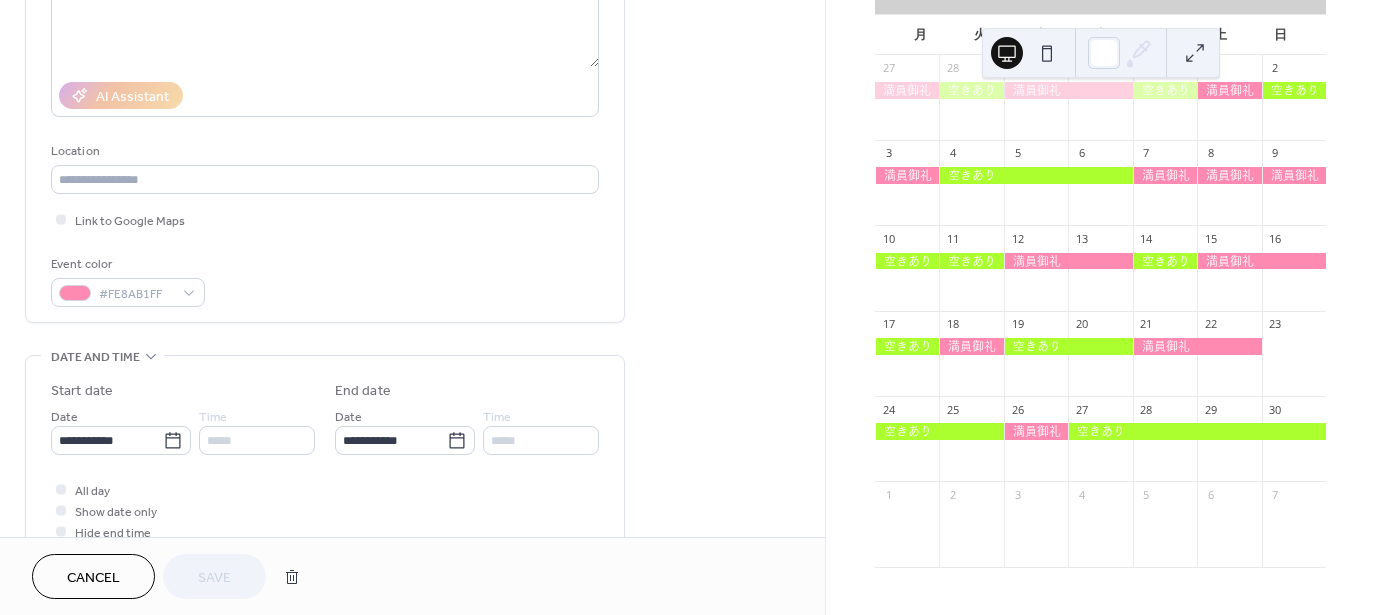 scroll, scrollTop: 300, scrollLeft: 0, axis: vertical 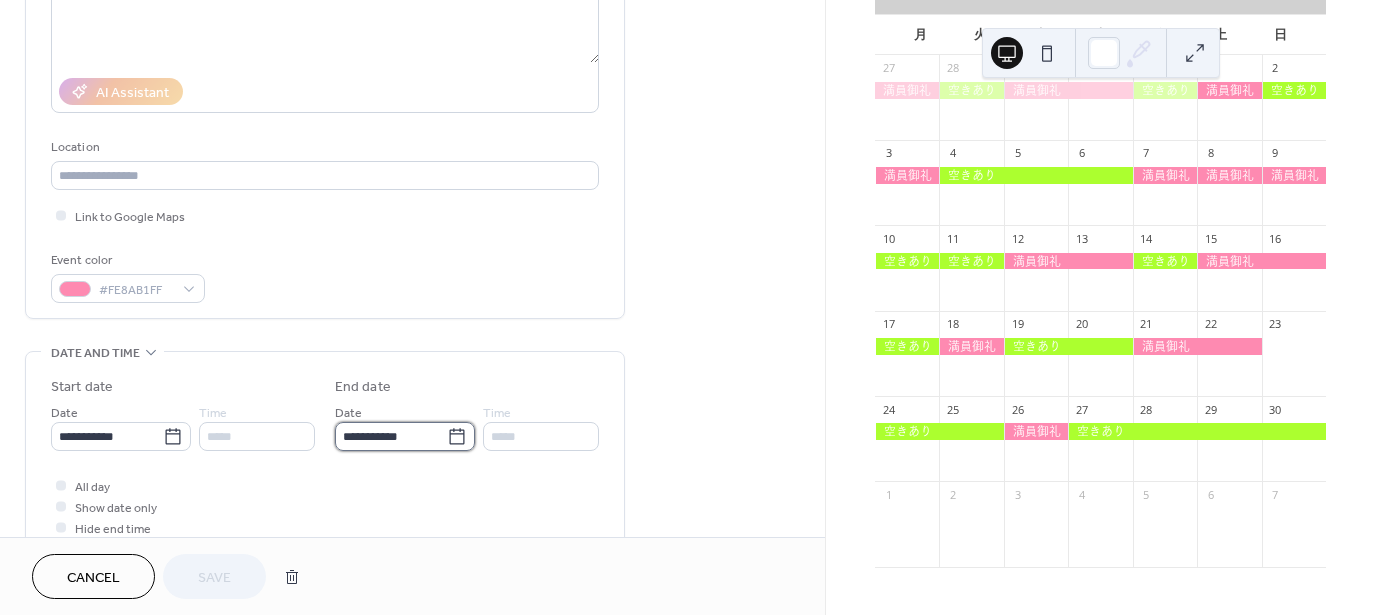 click on "**********" at bounding box center (391, 436) 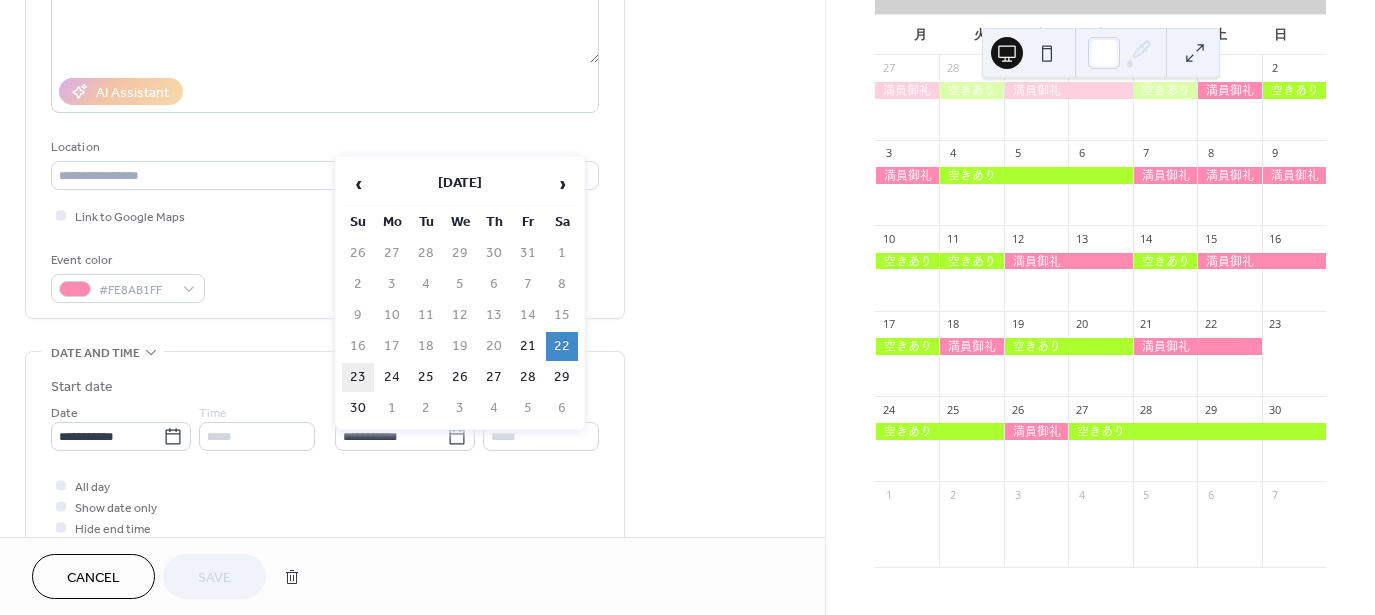 click on "23" at bounding box center [358, 377] 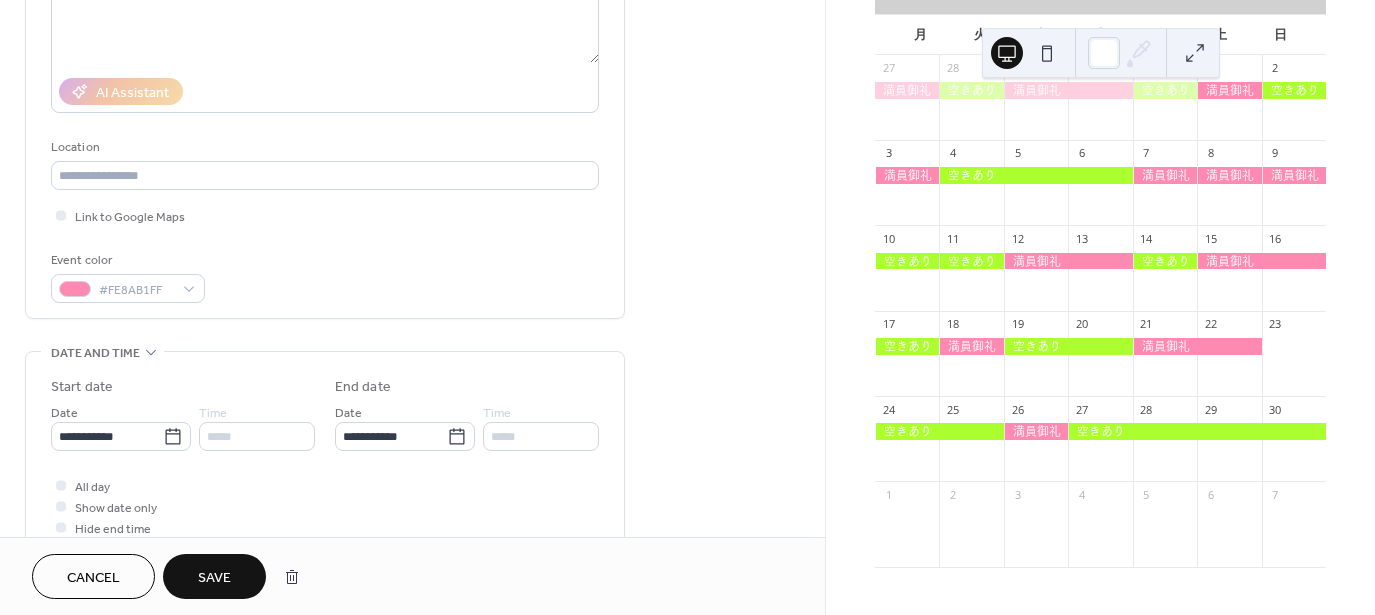 click on "Save" at bounding box center [214, 576] 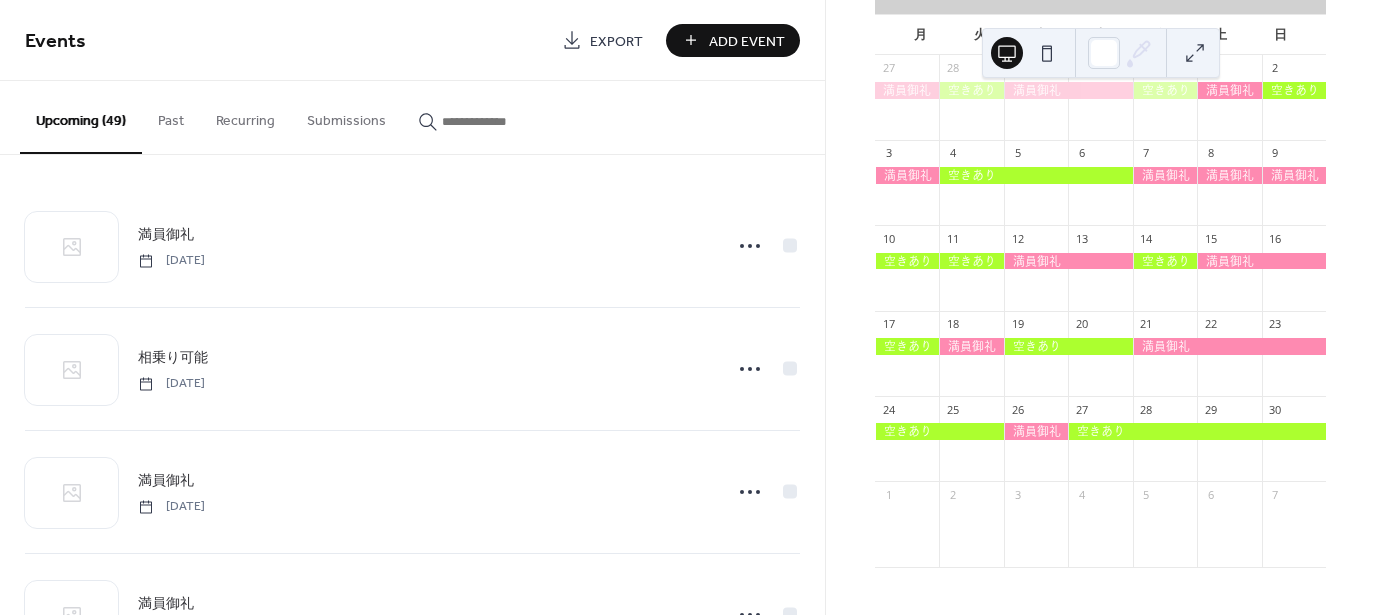 scroll, scrollTop: 600, scrollLeft: 0, axis: vertical 